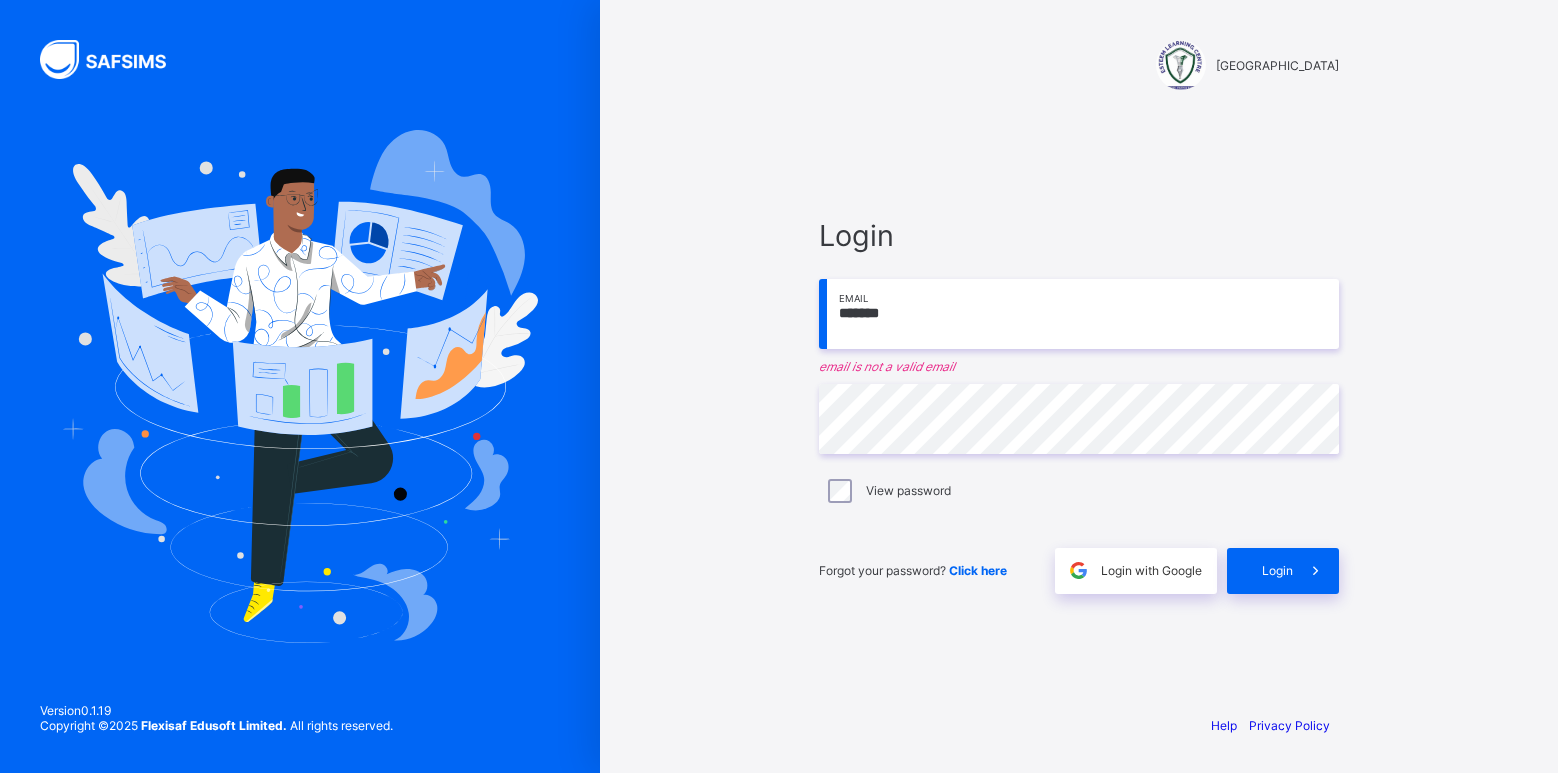 scroll, scrollTop: 0, scrollLeft: 0, axis: both 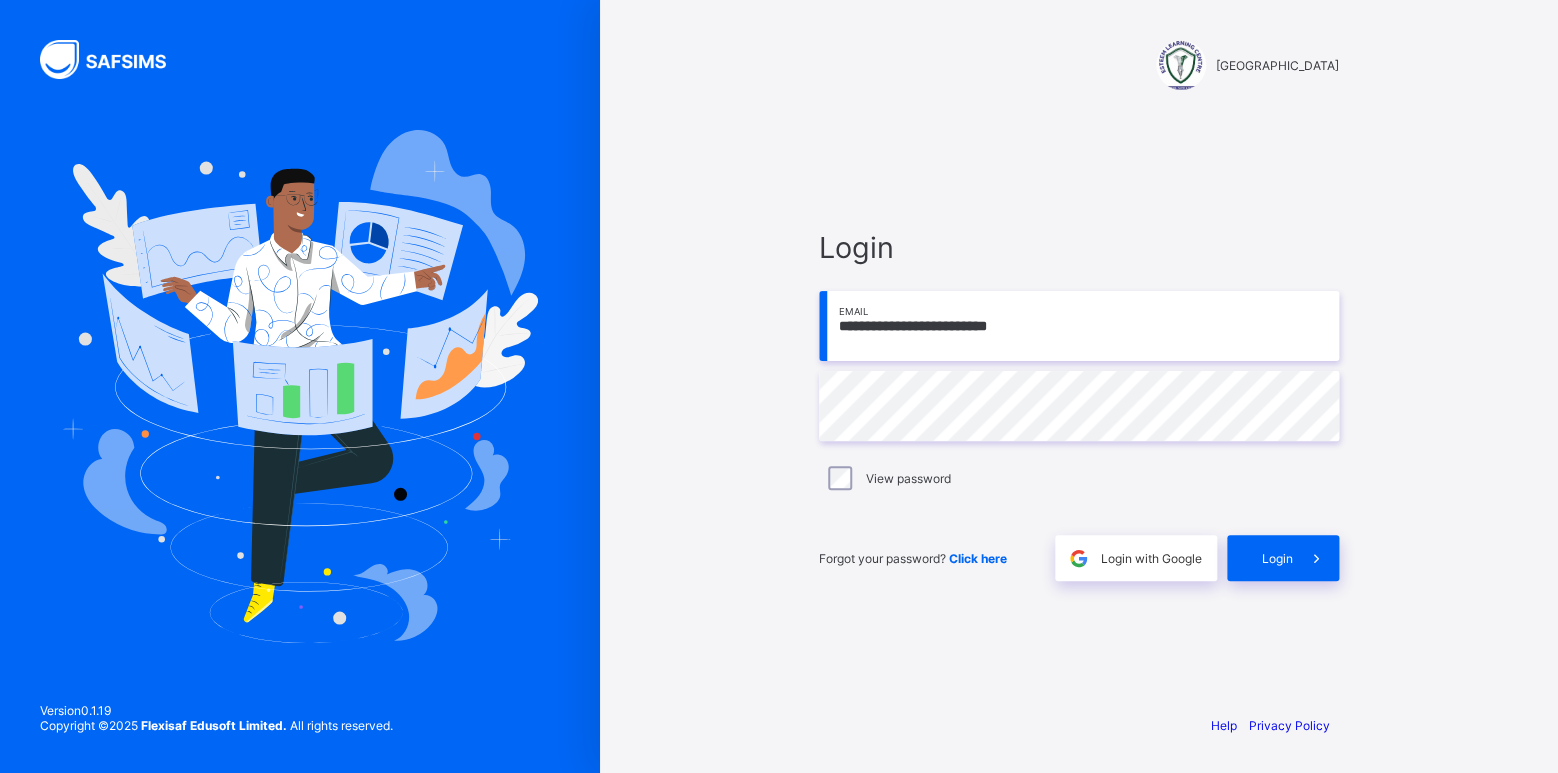 type on "**********" 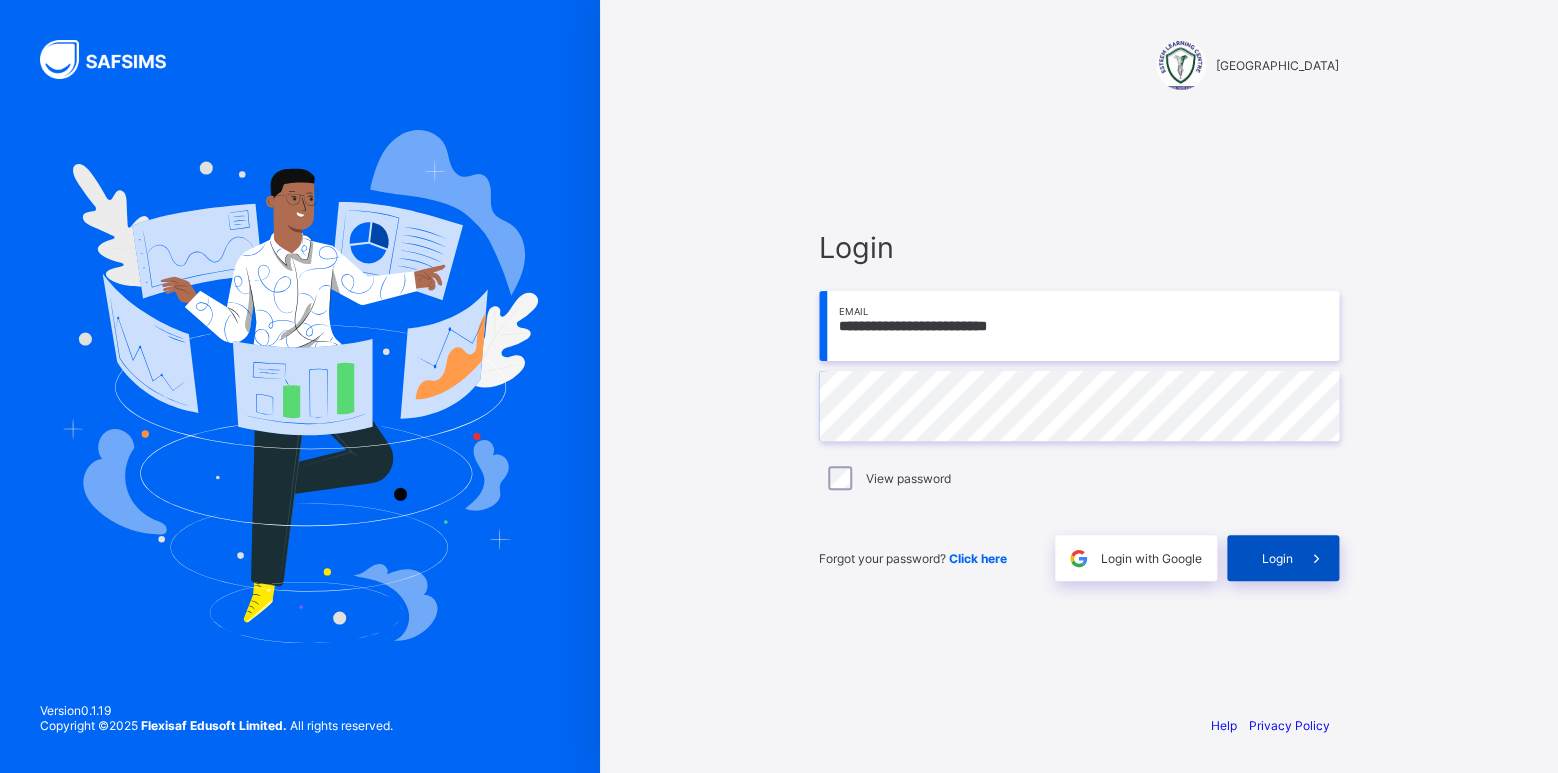 click on "Login" at bounding box center (1283, 558) 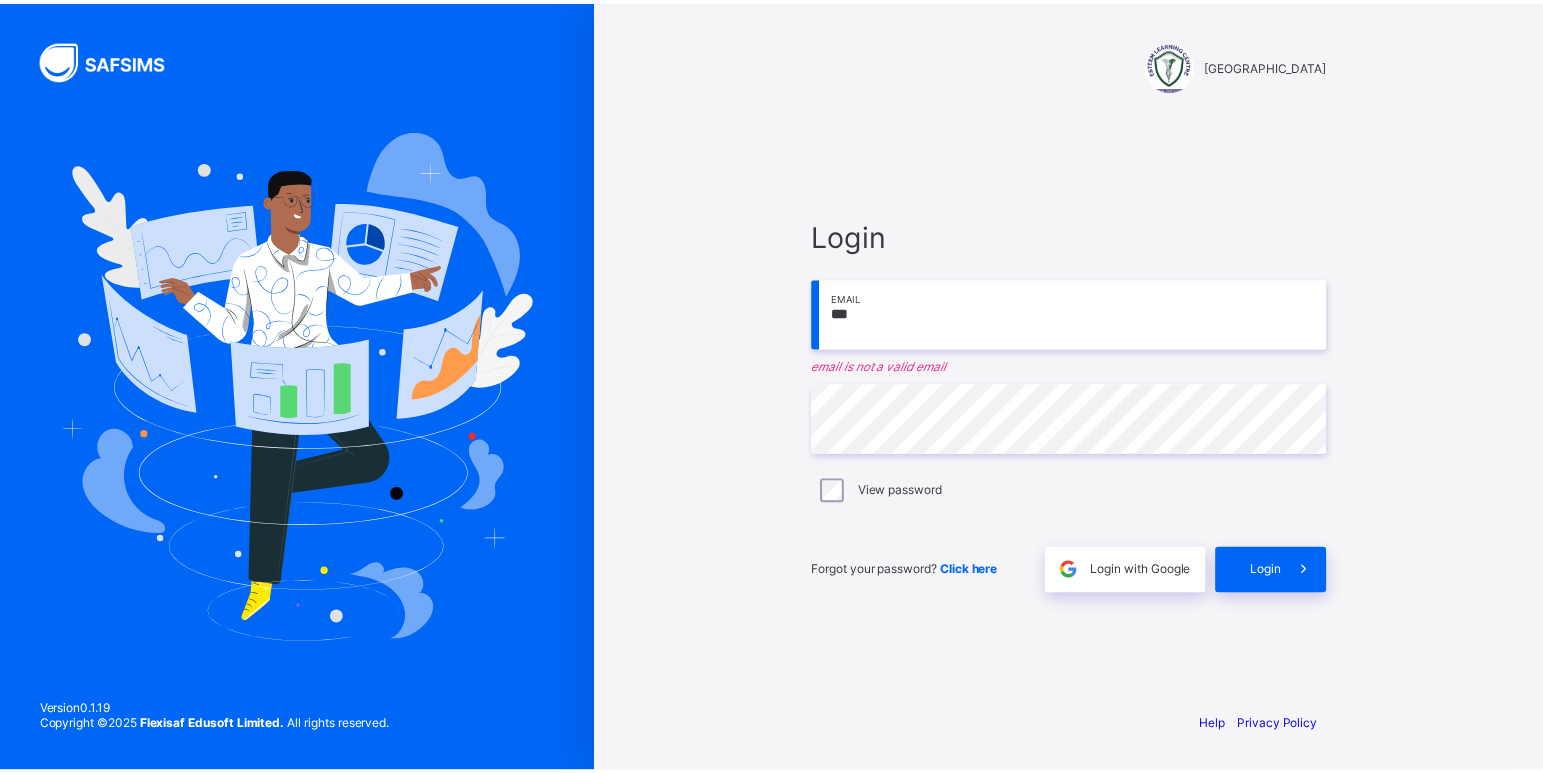 scroll, scrollTop: 0, scrollLeft: 0, axis: both 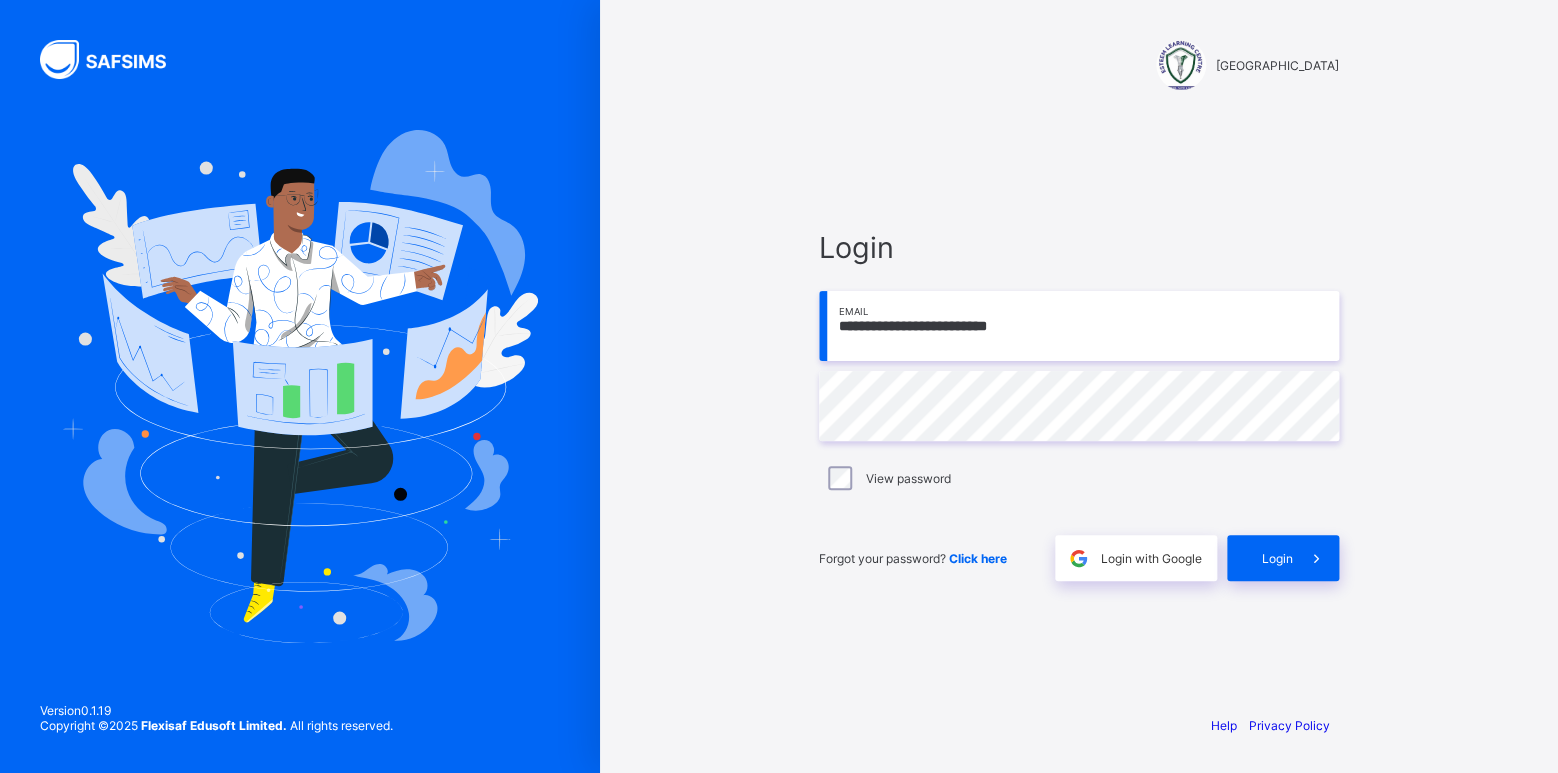 type on "**********" 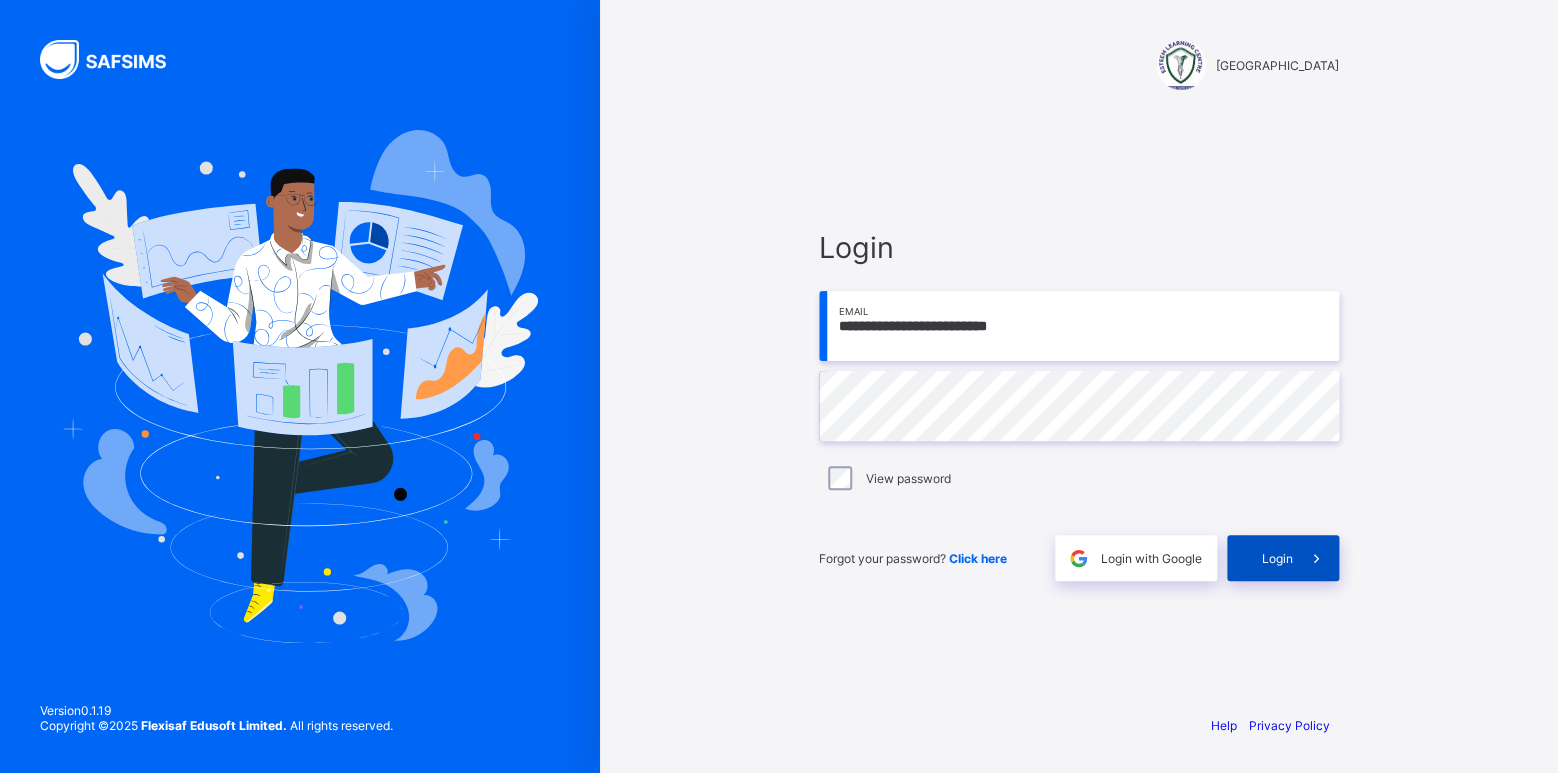 click on "Login" at bounding box center (1283, 558) 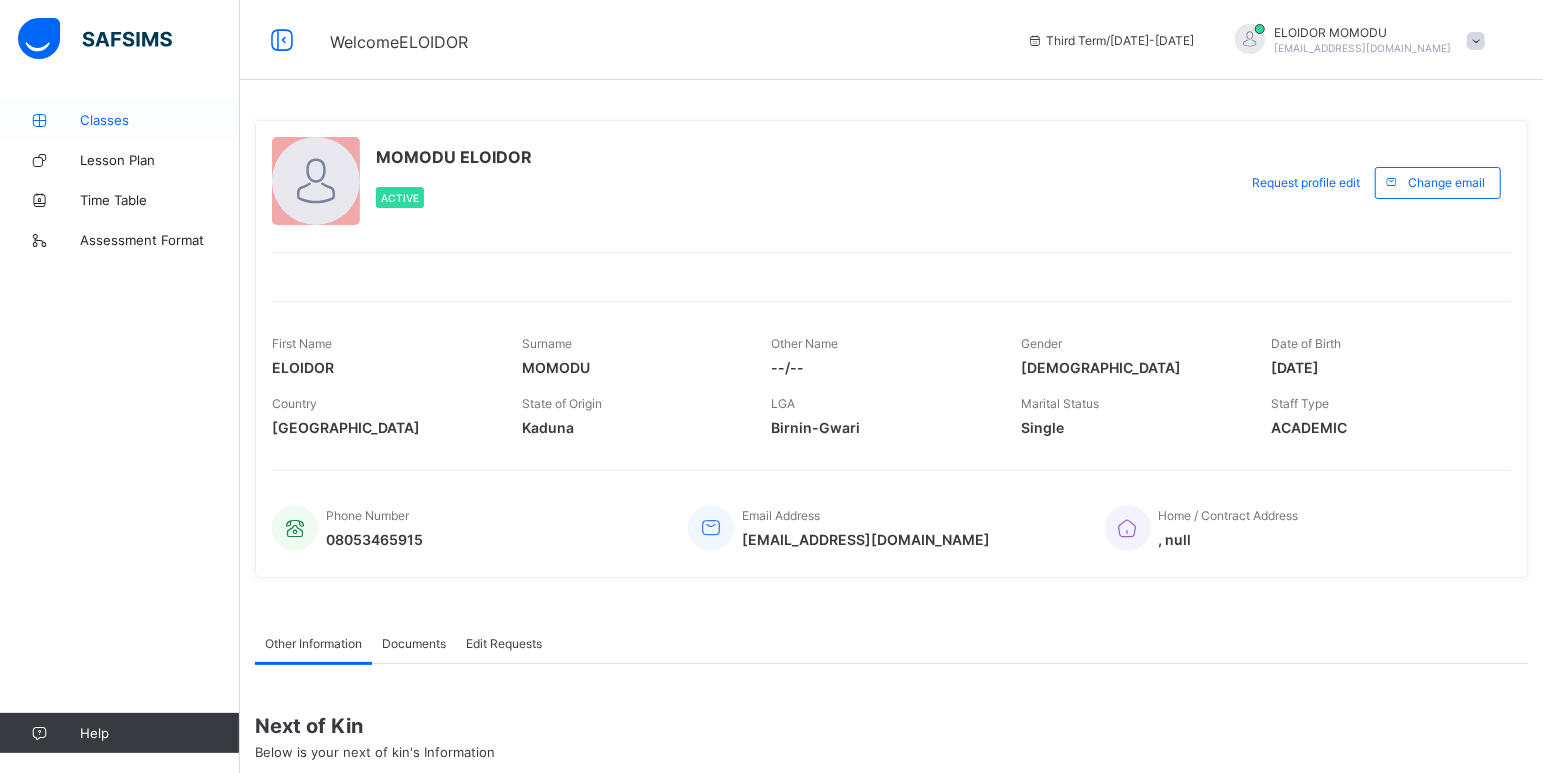 click on "Classes" at bounding box center (160, 120) 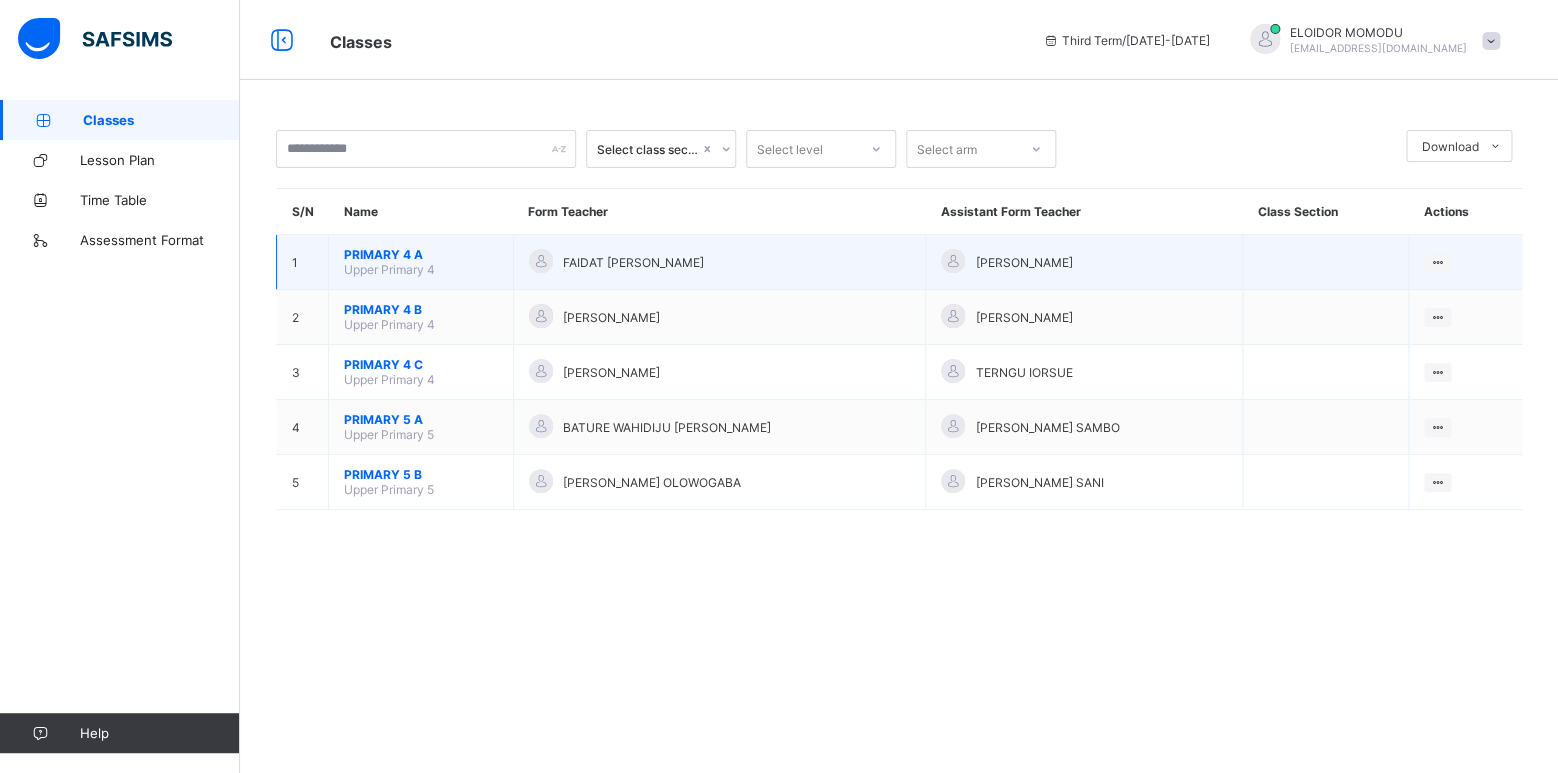 click on "PRIMARY 4   A" at bounding box center [421, 254] 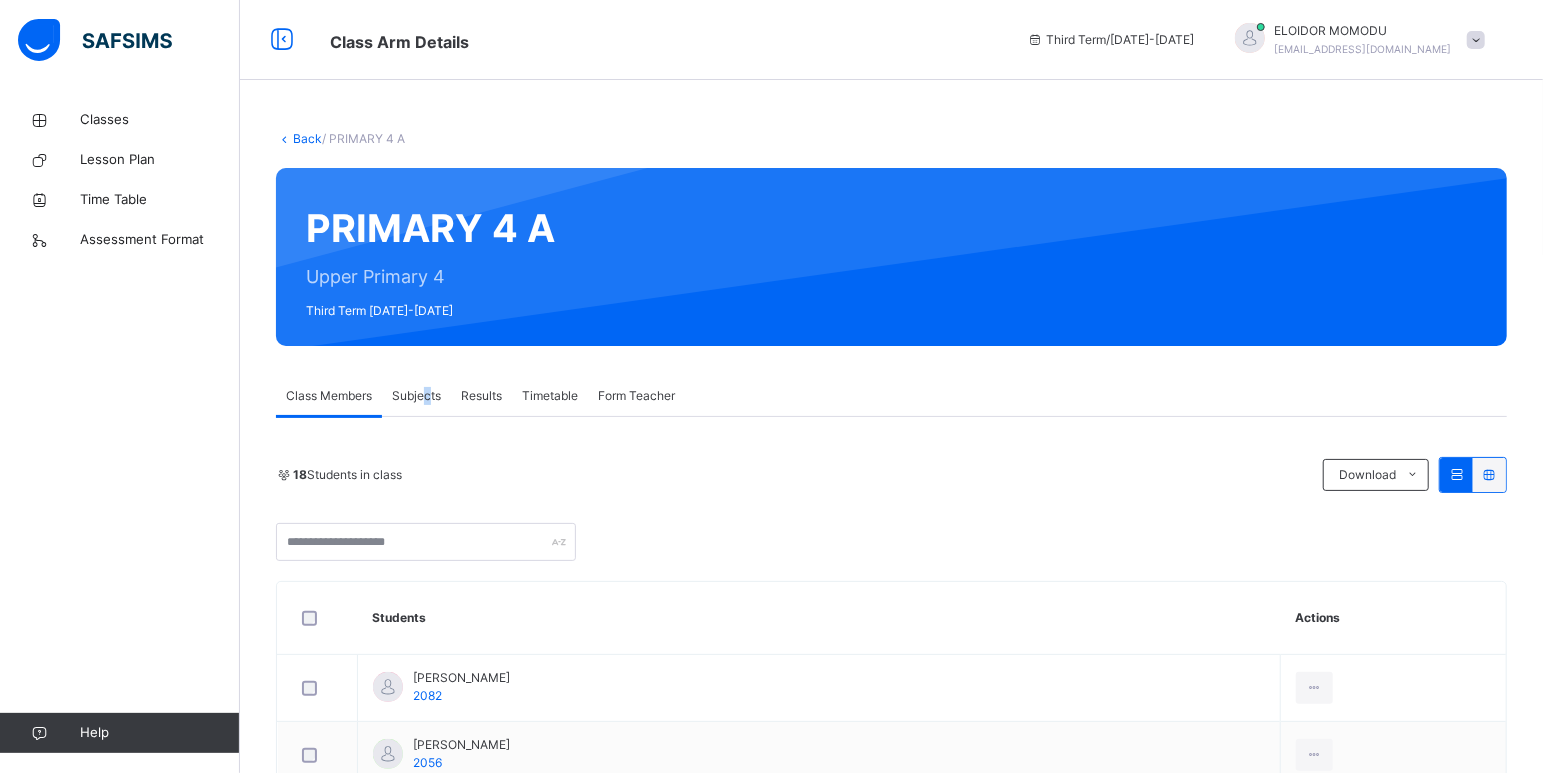 click on "Subjects" at bounding box center (416, 396) 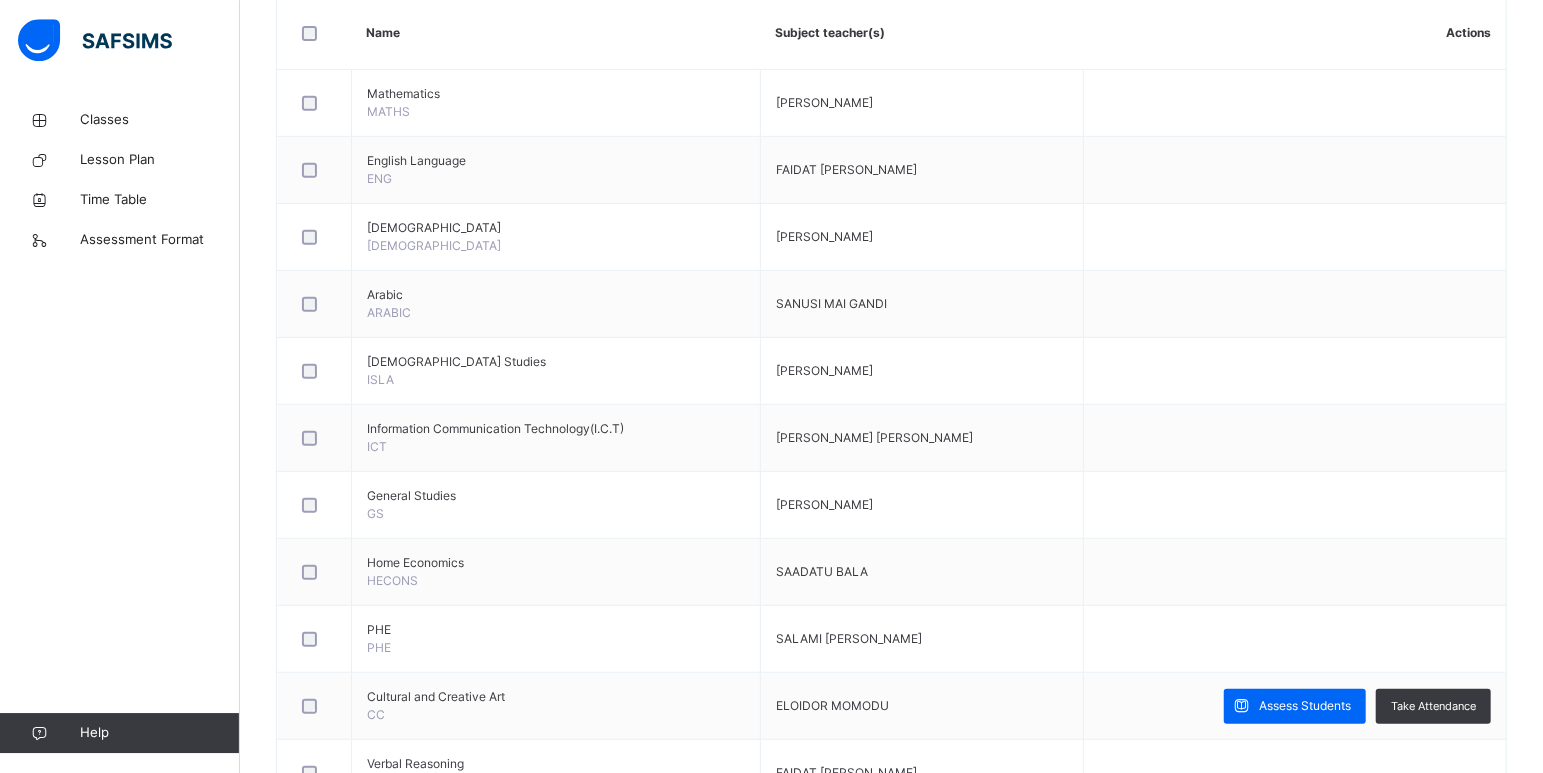 scroll, scrollTop: 505, scrollLeft: 0, axis: vertical 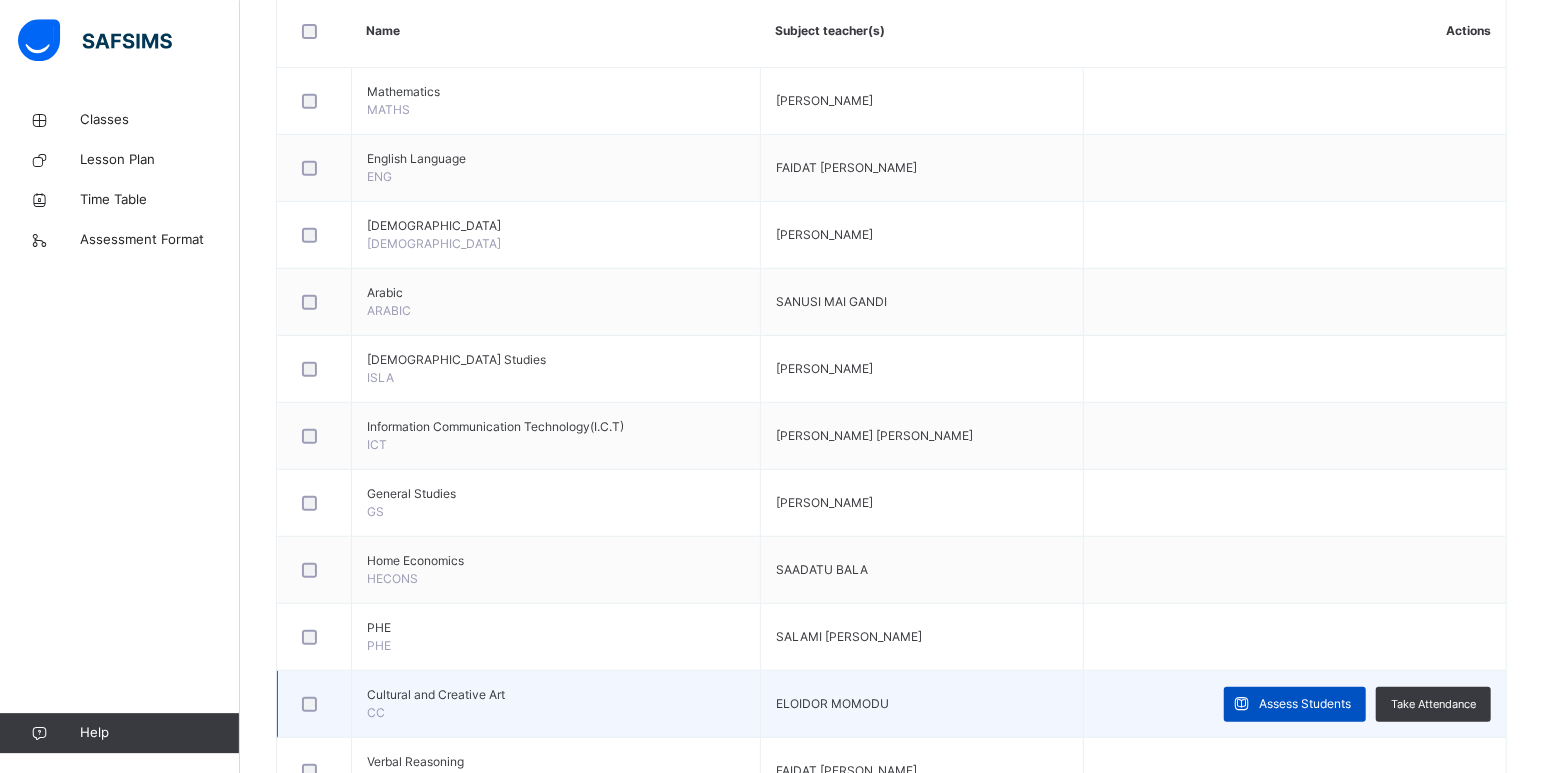 click on "Assess Students" at bounding box center [1305, 704] 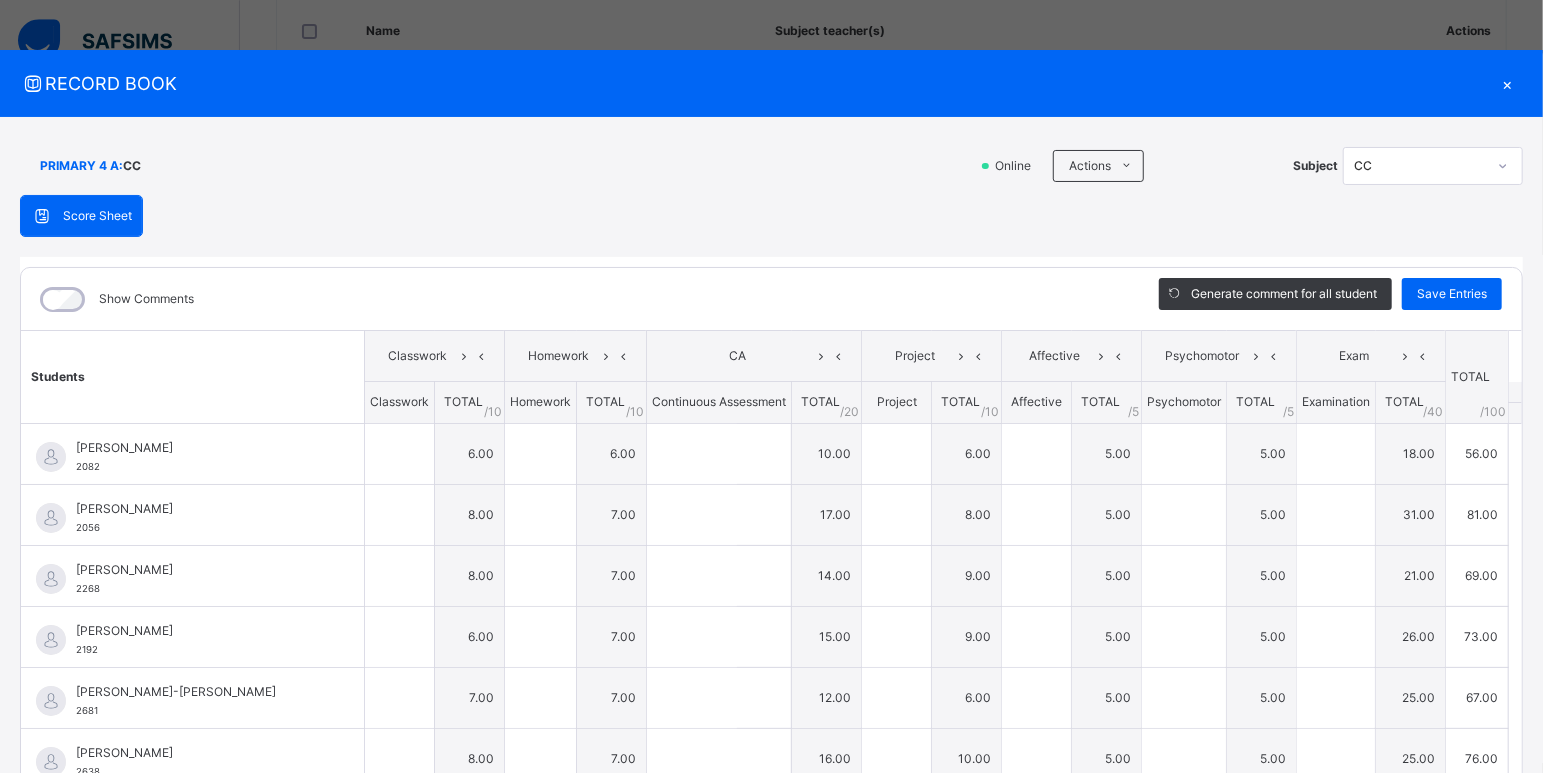 type on "*" 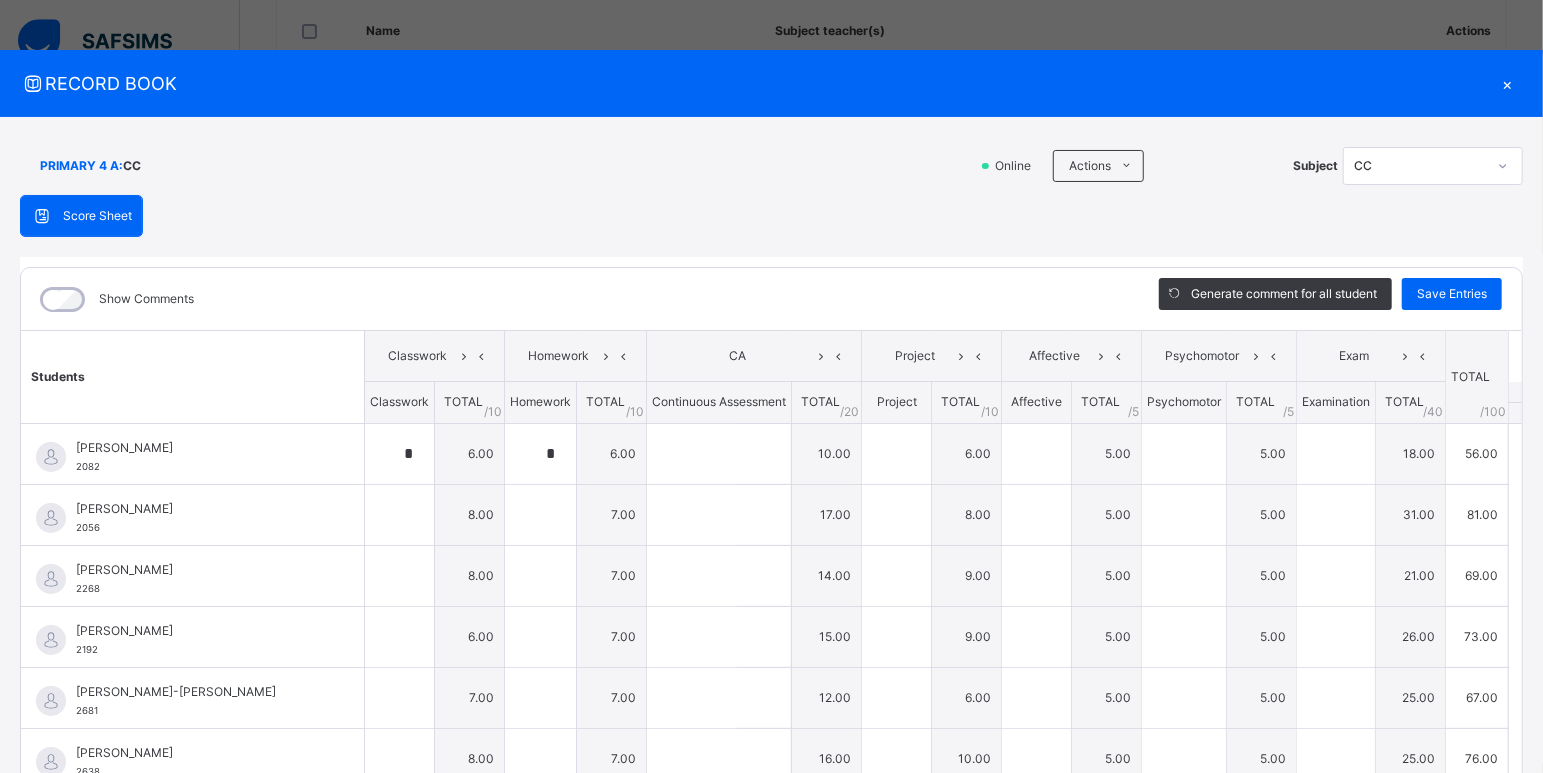 type on "**" 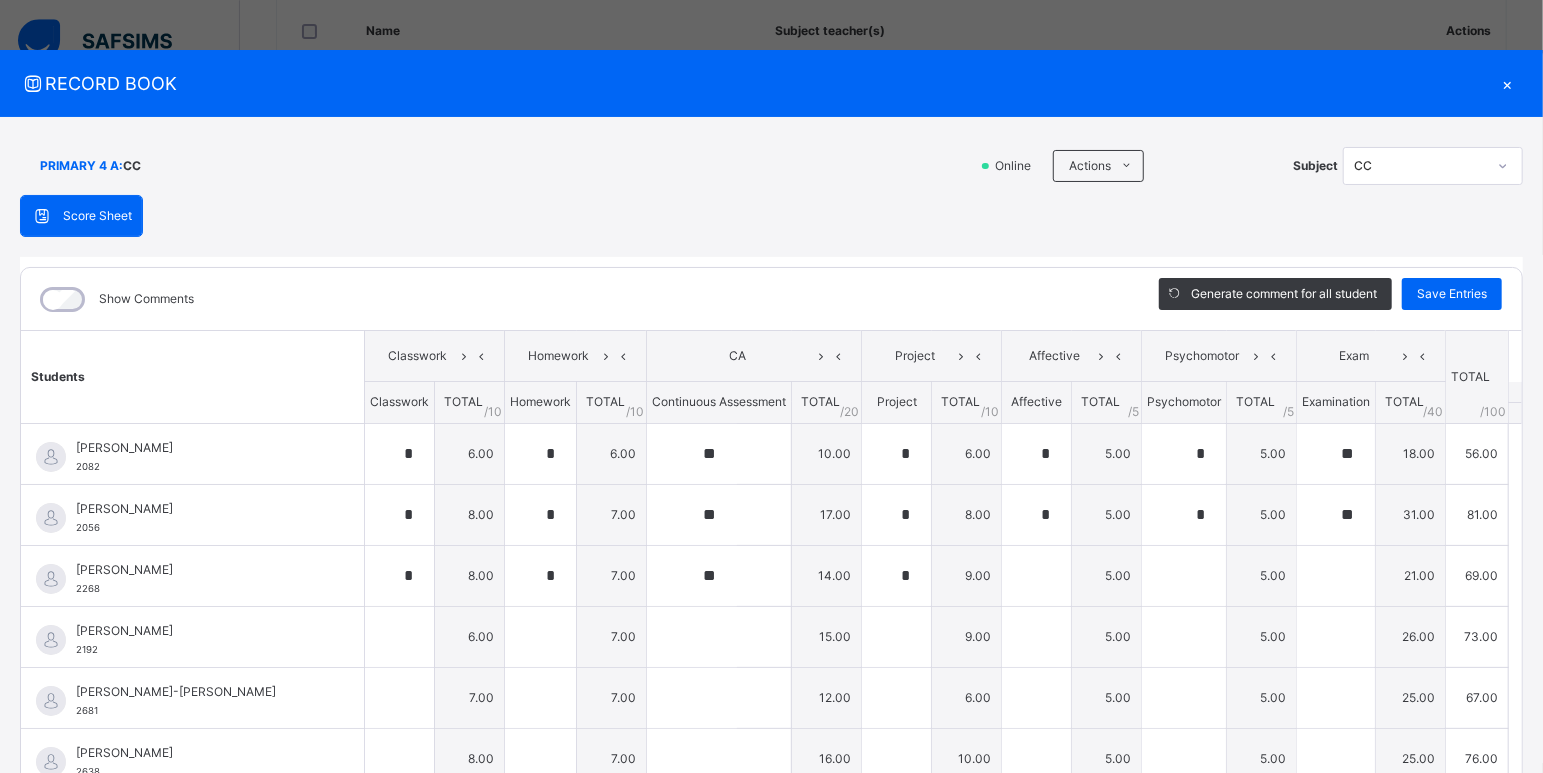 type on "*" 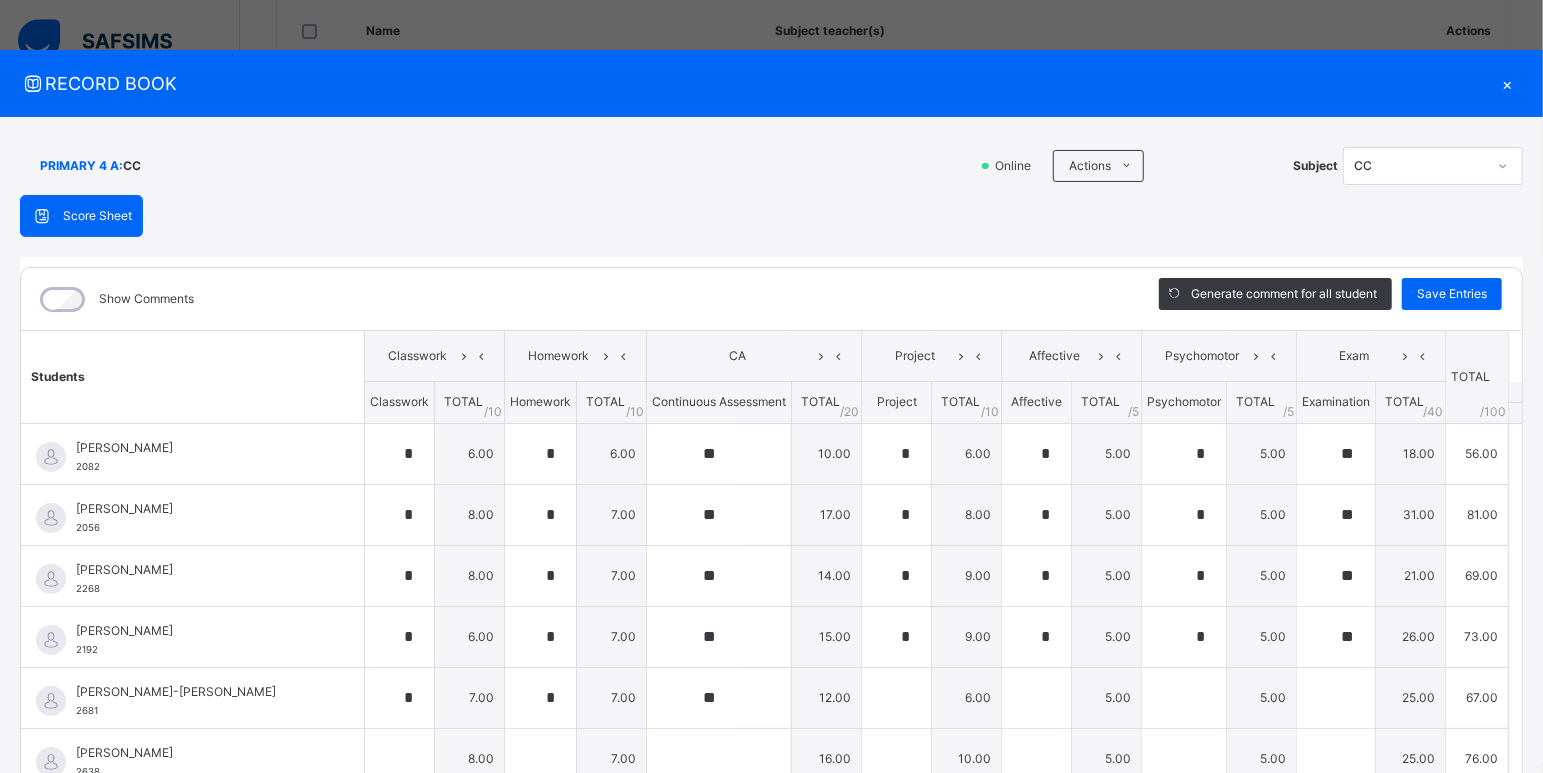 type on "*" 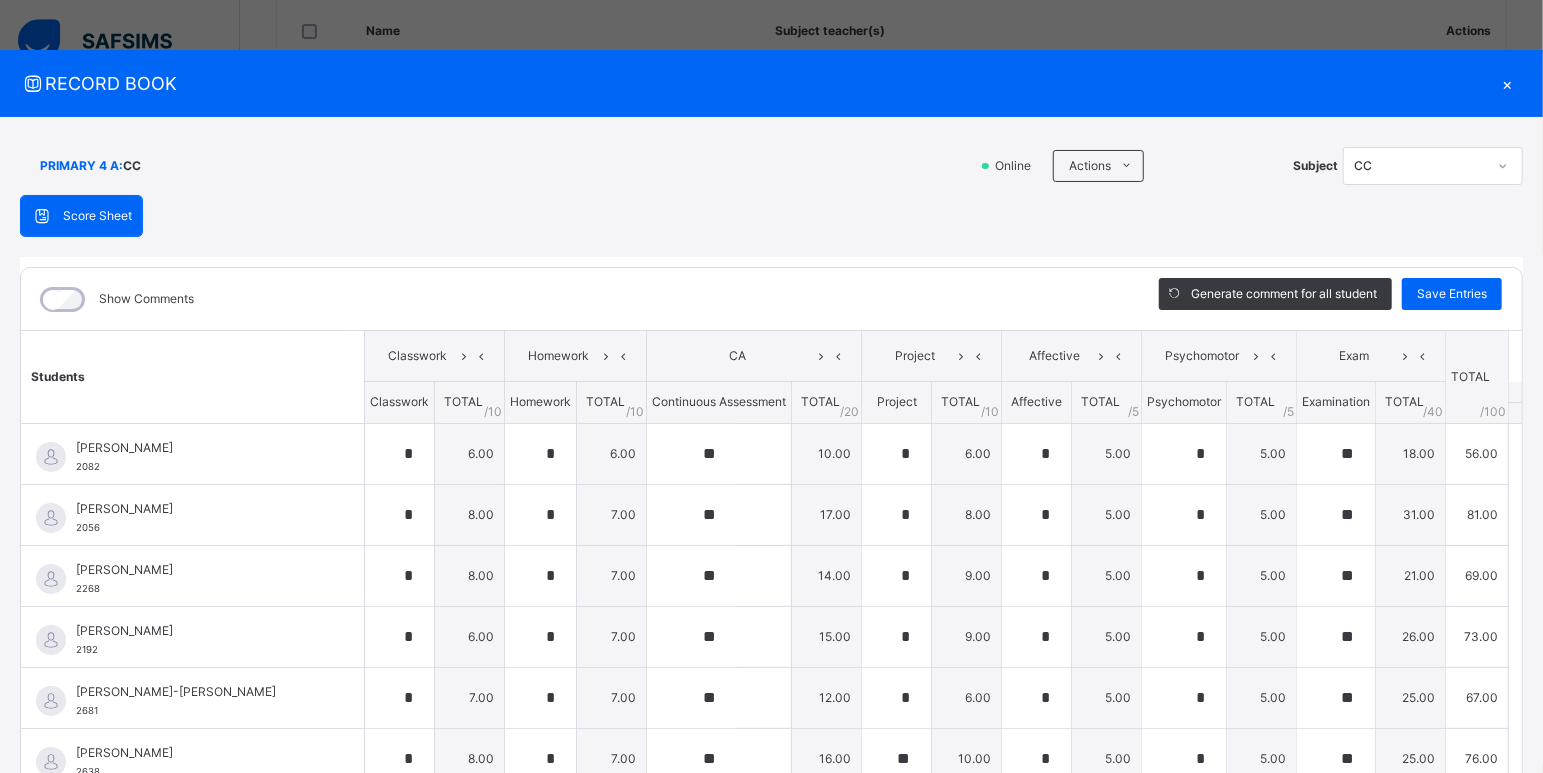 type on "*" 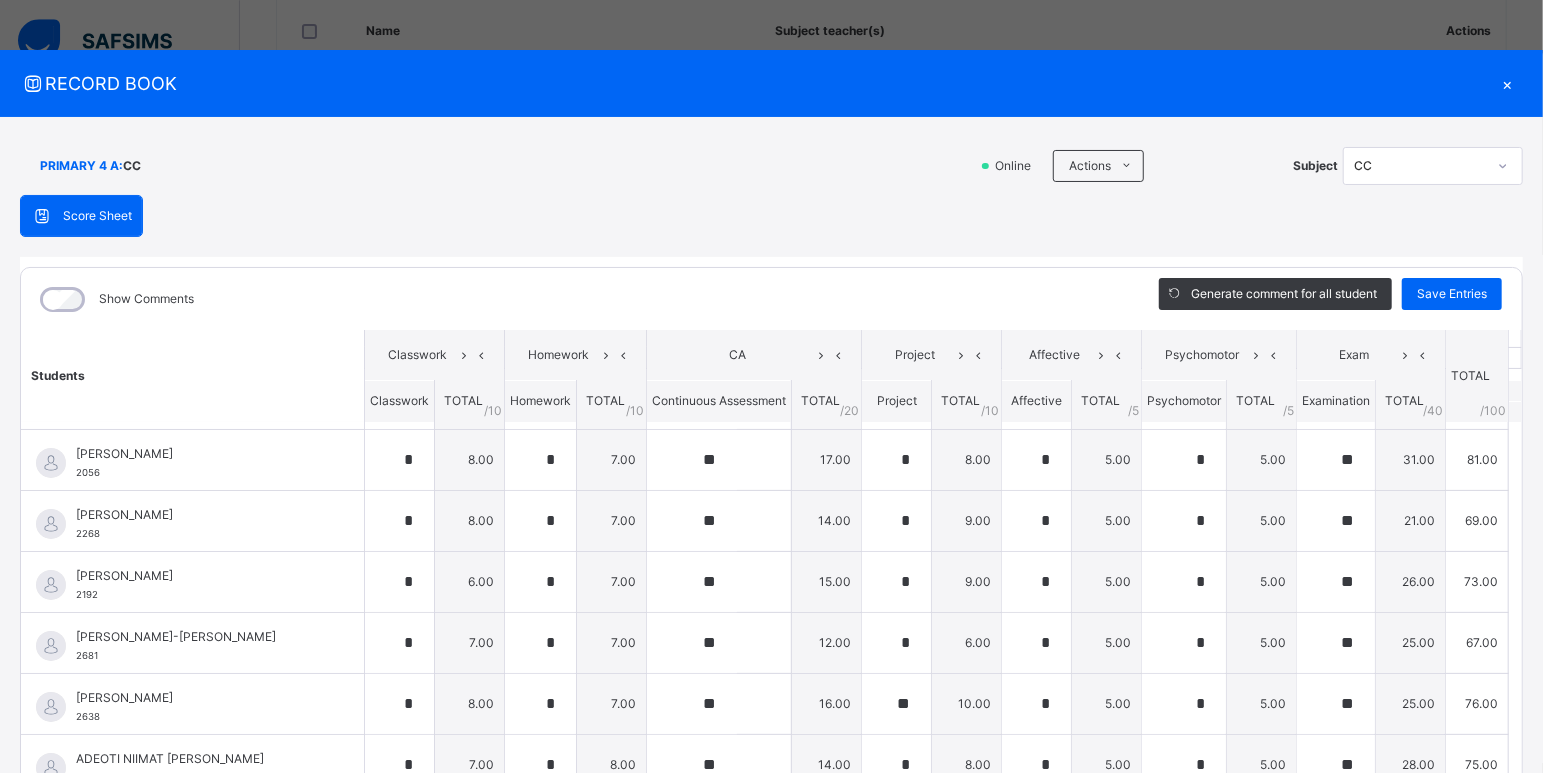 scroll, scrollTop: 53, scrollLeft: 0, axis: vertical 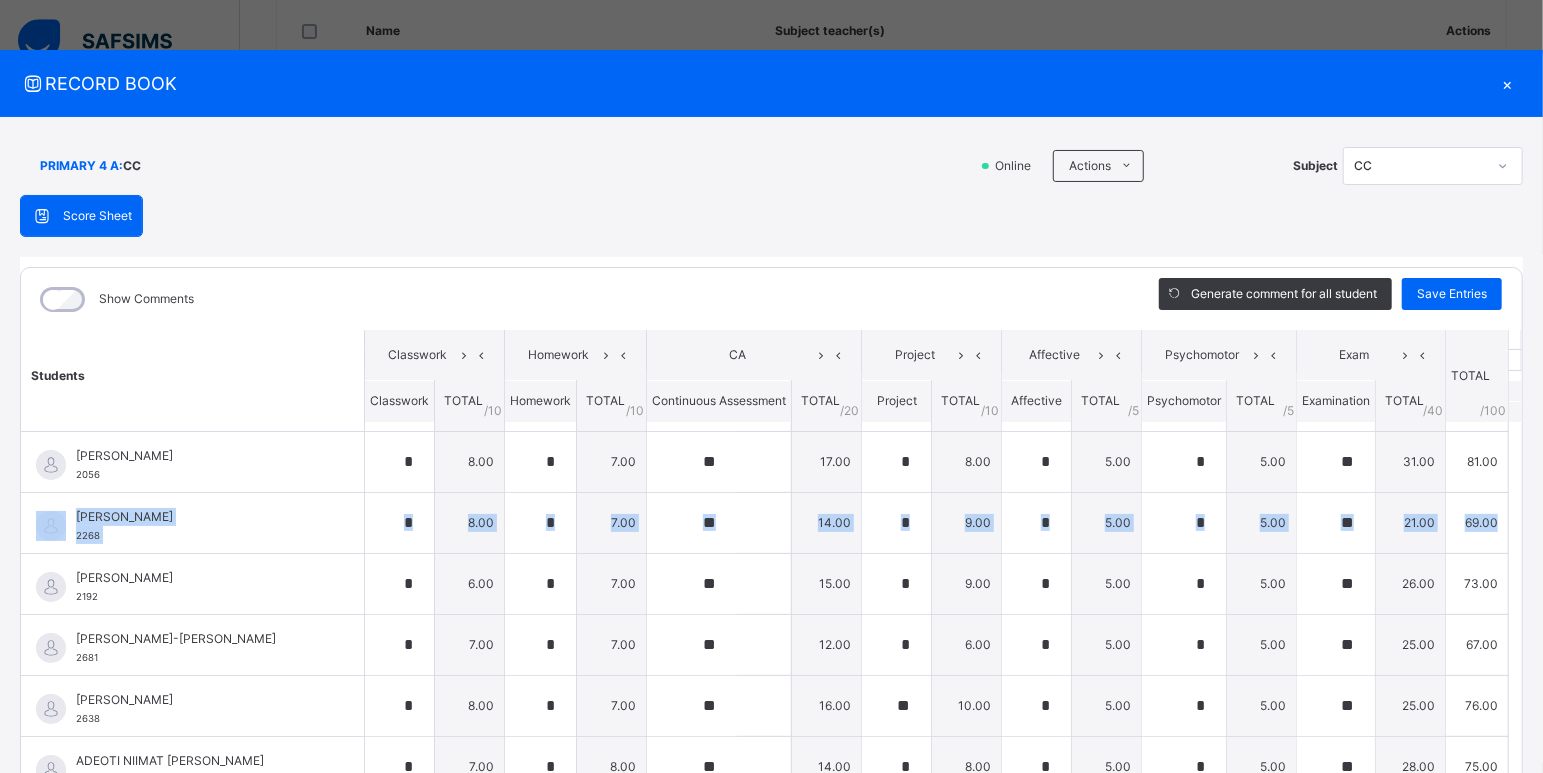 drag, startPoint x: 1510, startPoint y: 519, endPoint x: 1528, endPoint y: 461, distance: 60.728905 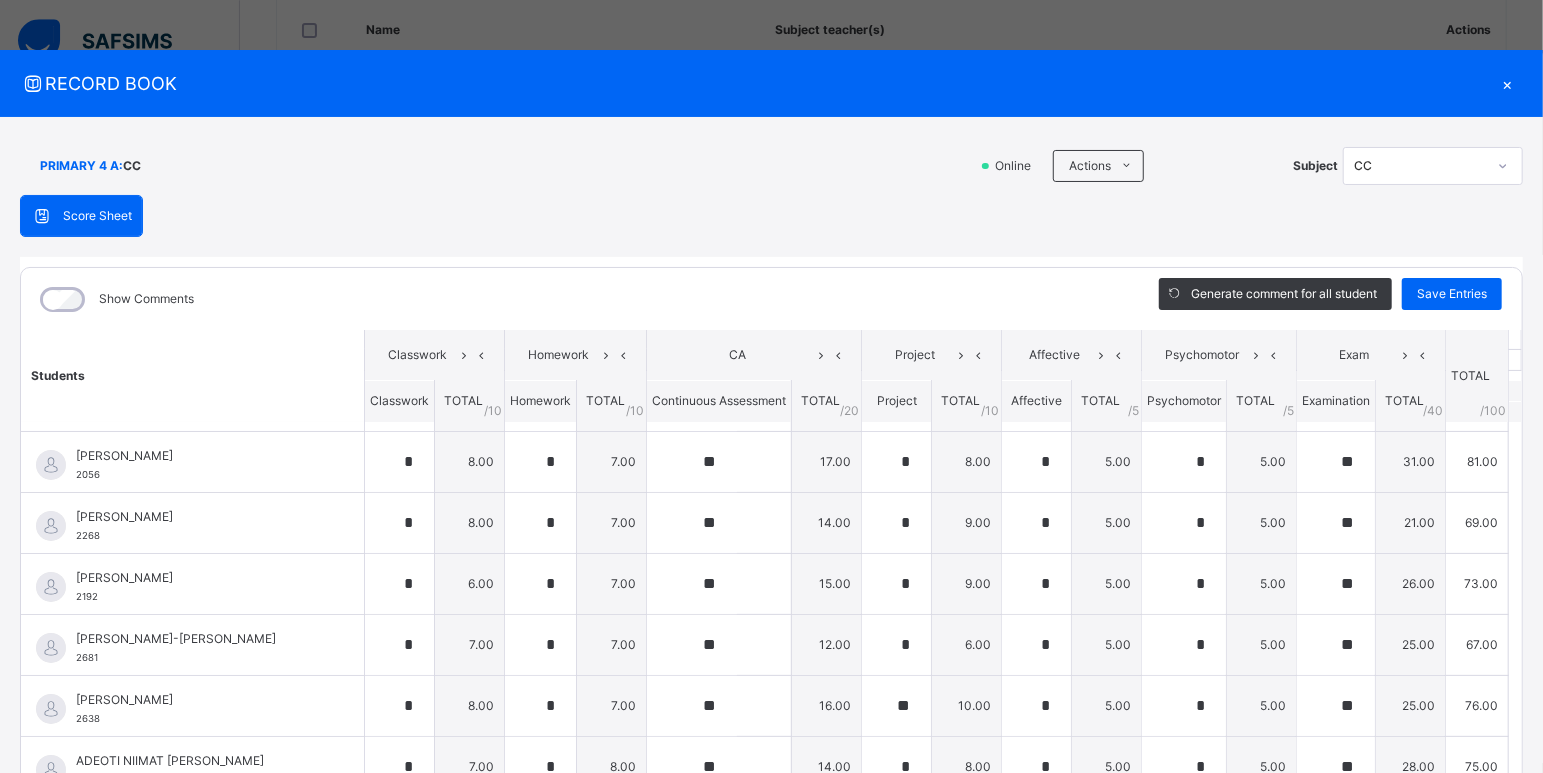 click on "Students" at bounding box center [193, 376] 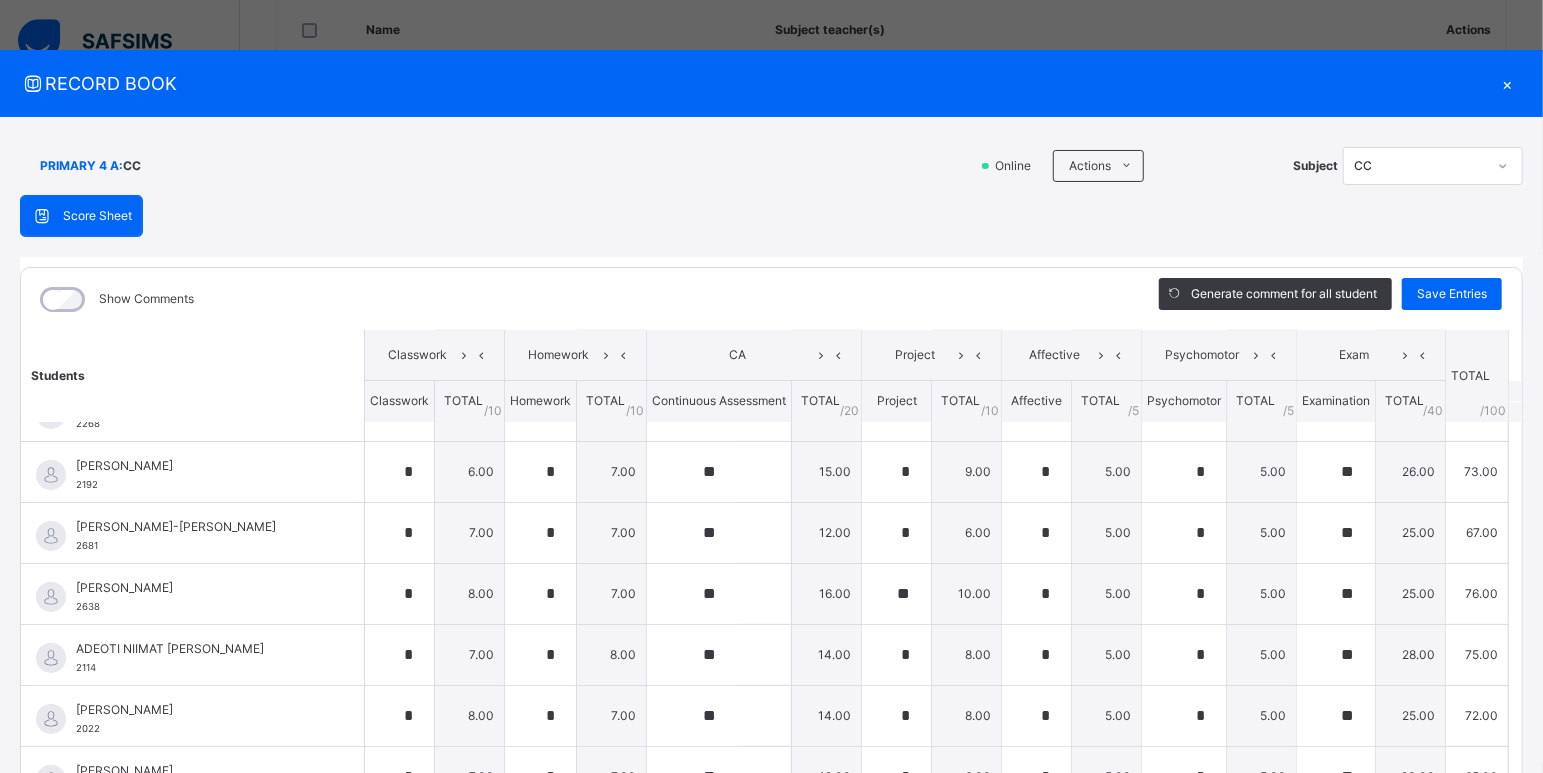 scroll, scrollTop: 218, scrollLeft: 0, axis: vertical 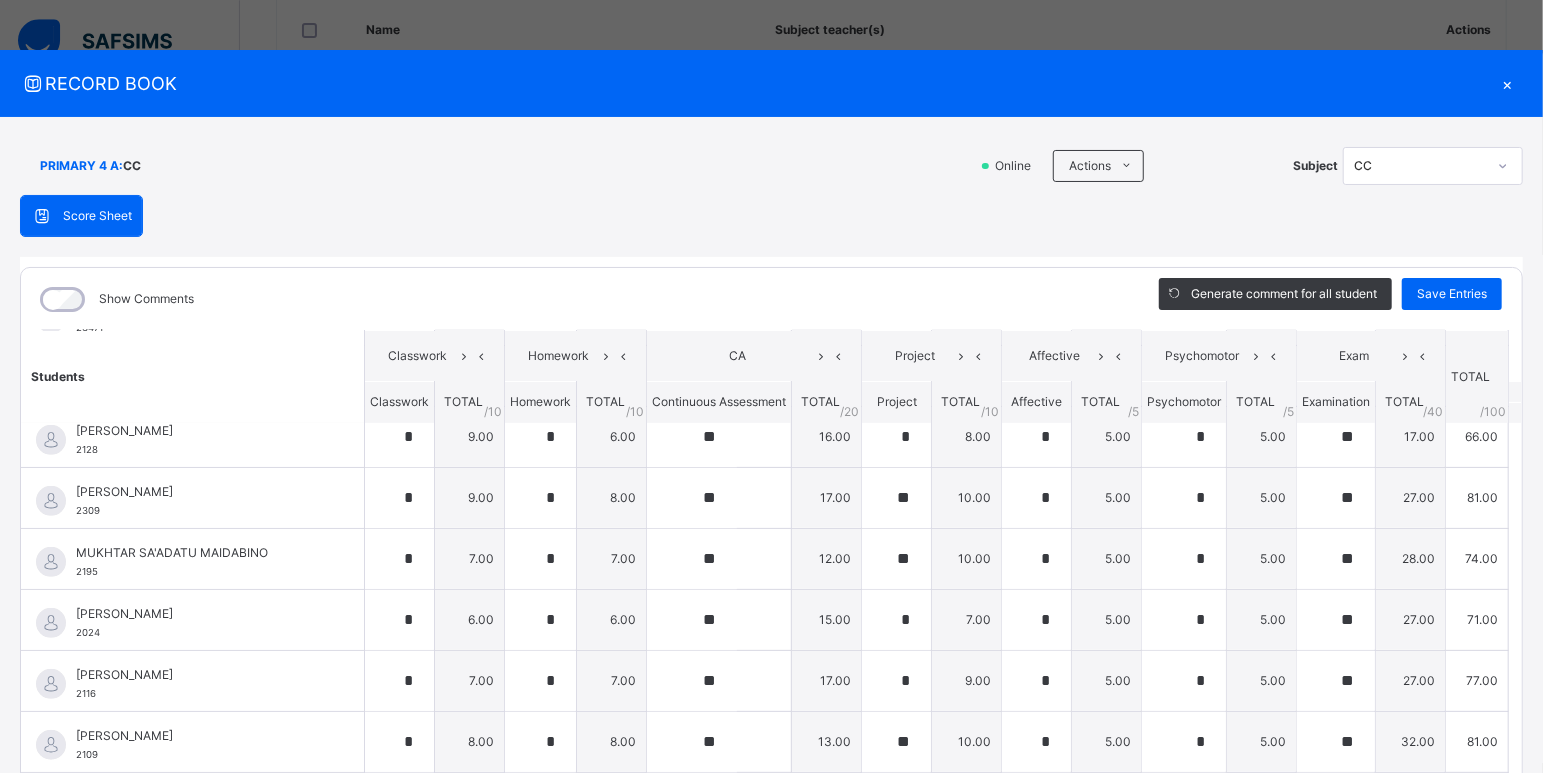 click on "Score Sheet Score Sheet Show Comments   Generate comment for all student   Save Entries Class Level:  PRIMARY 4   A Subject:  CC Session:  2024/2025 Session Session:  Third Term Students Classwork Homework CA Project Affective Psychomotor Exam TOTAL /100 Comment Classwork TOTAL / 10 Homework TOTAL / 10 Continuous Assessment TOTAL / 20 Project TOTAL / 10 Affective TOTAL / 5 Psychomotor TOTAL / 5 Examination TOTAL / 40 ABDULLAHI ALIYU BIN ALIYU 2082 ABDULLAHI ALIYU BIN ALIYU 2082 * 6.00 * 6.00 ** 10.00 * 6.00 * 5.00 * 5.00 ** 18.00 56.00 Generate comment 0 / 250   ×   Subject Teacher’s Comment Generate and see in full the comment developed by the AI with an option to regenerate the comment JS ABDULLAHI ALIYU BIN ALIYU   2082   Total 56.00  / 100.00 Sims Bot   Regenerate     Use this comment   ABDULLAHI KHADIJA ABBA 2056 ABDULLAHI KHADIJA ABBA 2056 * 8.00 * 7.00 ** 17.00 * 8.00 * 5.00 * 5.00 ** 31.00 81.00 Generate comment 0 / 250   ×   Subject Teacher’s Comment JS ABDULLAHI KHADIJA ABBA   2056   Total  /" at bounding box center [771, 518] 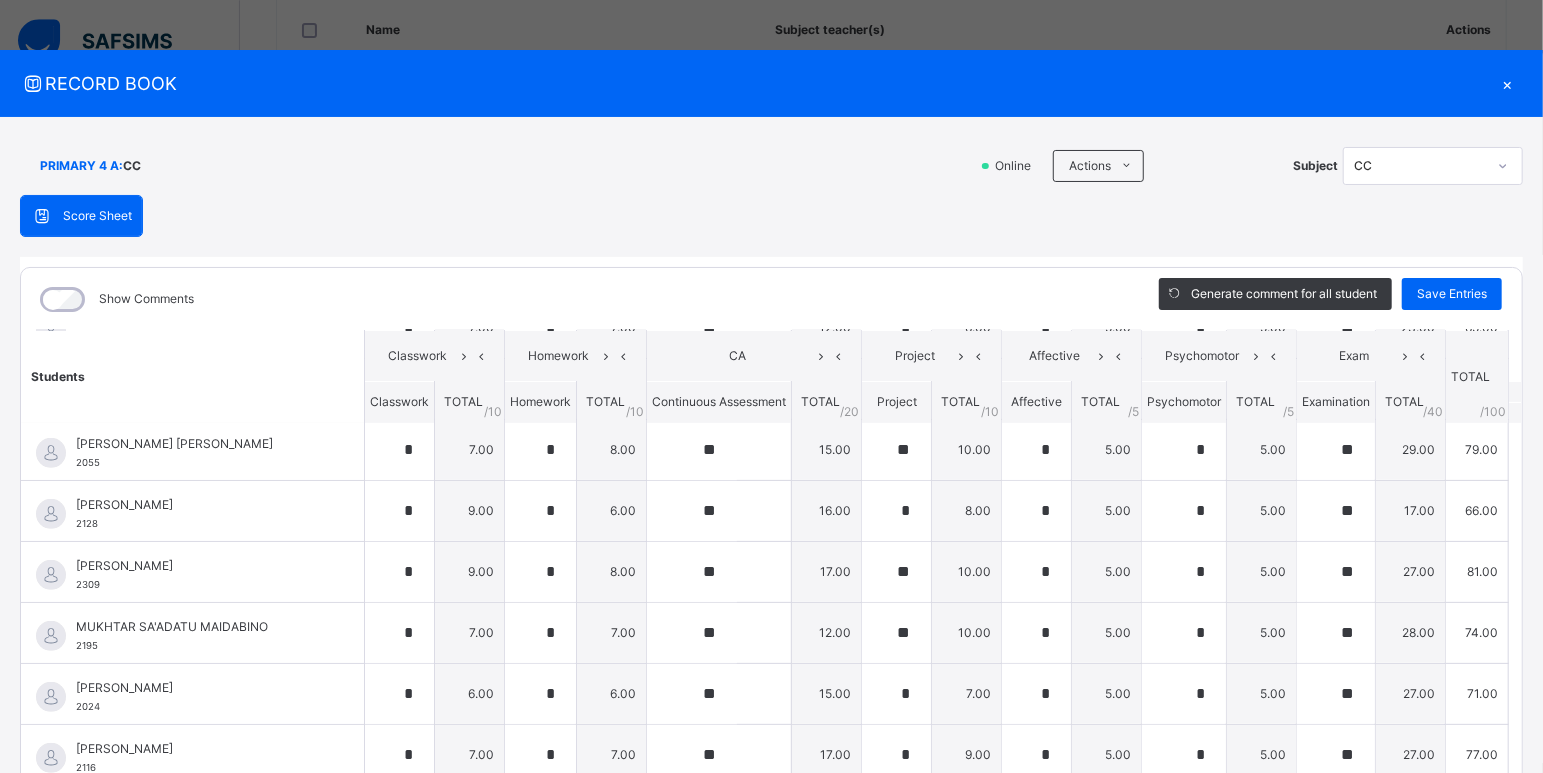 scroll, scrollTop: 688, scrollLeft: 0, axis: vertical 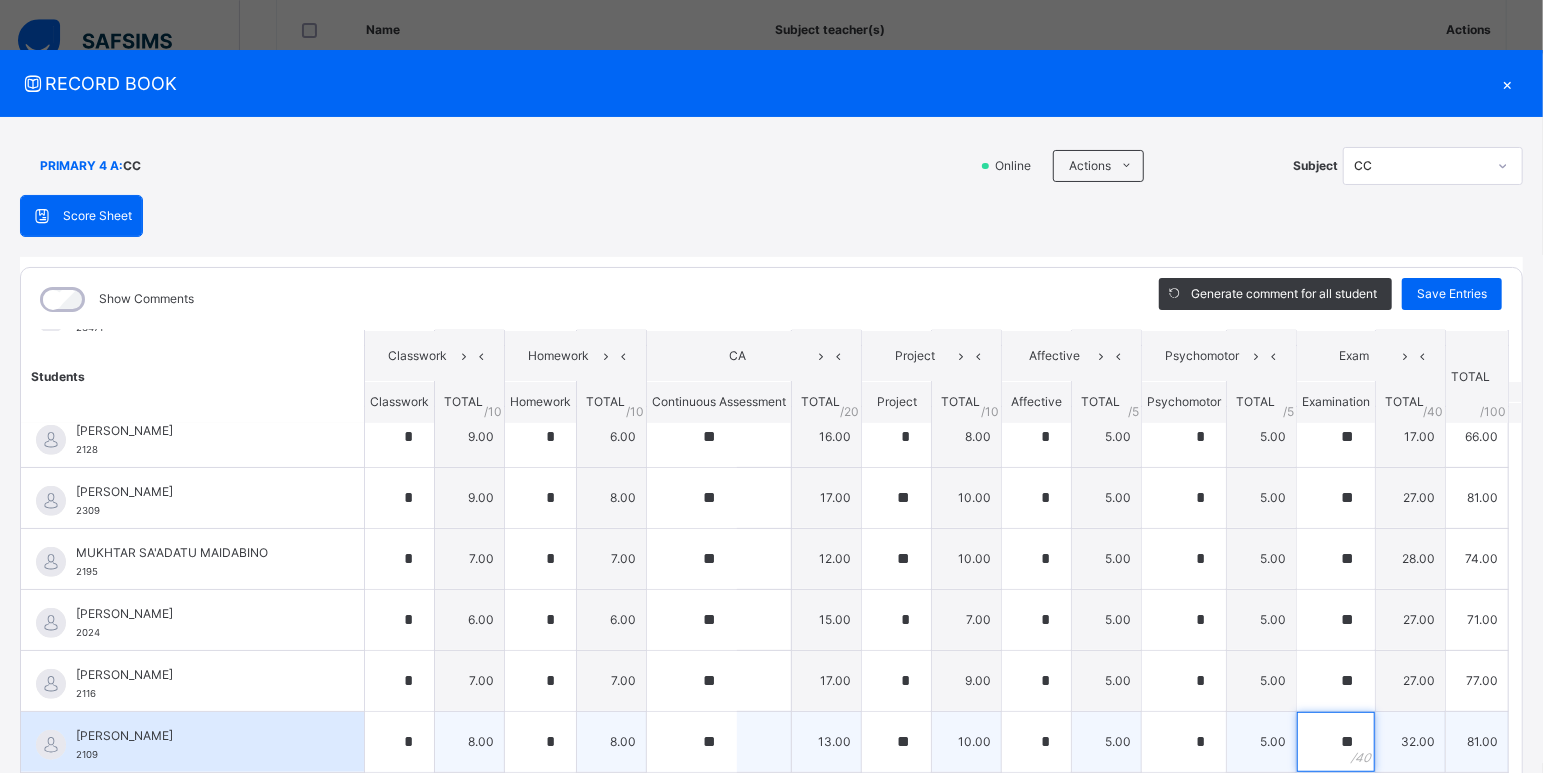 click on "**" at bounding box center [1336, 742] 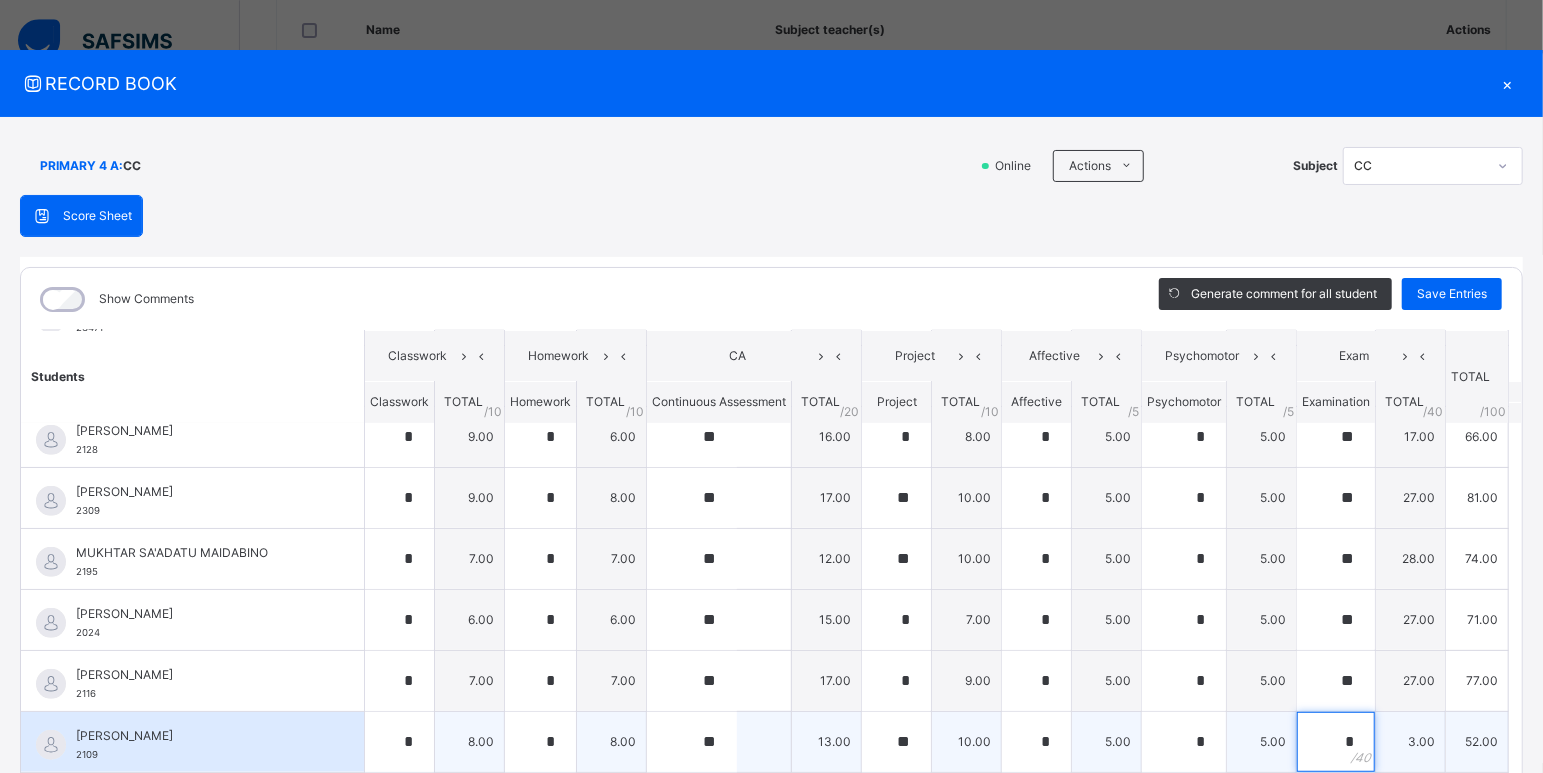 type on "**" 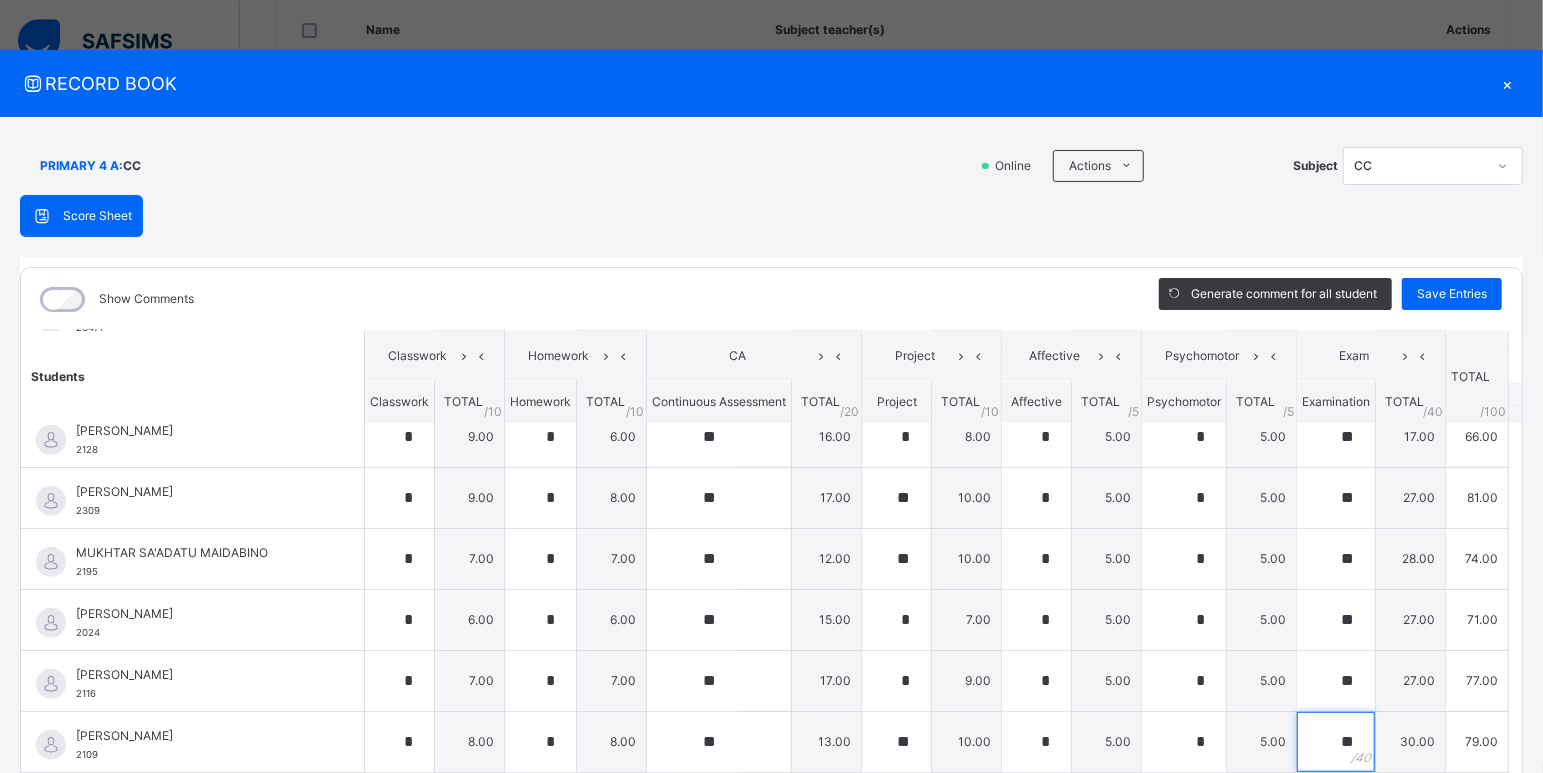 type on "**" 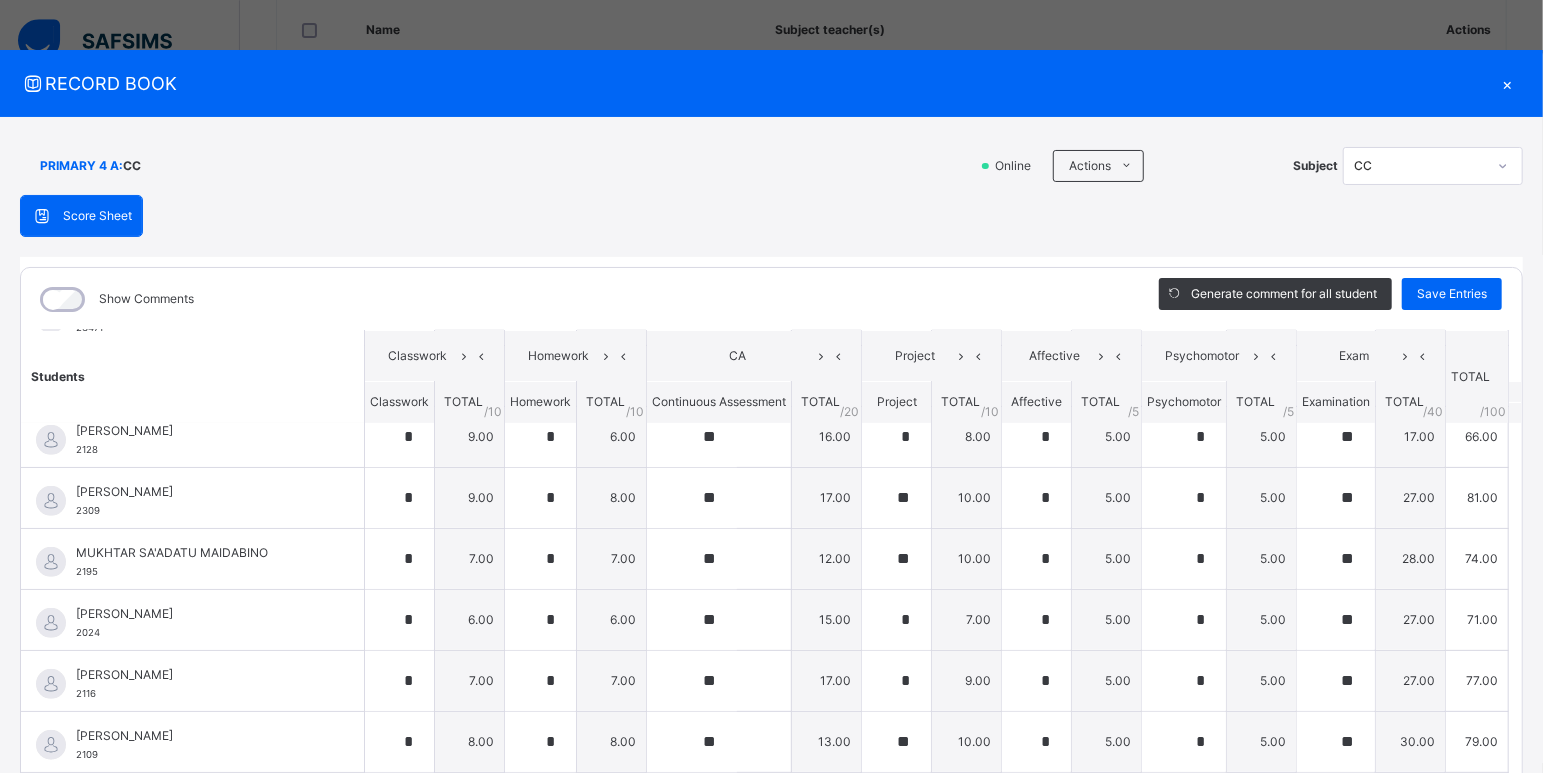 click on "Students Classwork Homework CA Project Affective Psychomotor Exam TOTAL /100 Comment Classwork TOTAL / 10 Homework TOTAL / 10 Continuous Assessment TOTAL / 20 Project TOTAL / 10 Affective TOTAL / 5 Psychomotor TOTAL / 5 Examination TOTAL / 40 ABDULLAHI ALIYU BIN ALIYU 2082 ABDULLAHI ALIYU BIN ALIYU 2082 * 6.00 * 6.00 ** 10.00 * 6.00 * 5.00 * 5.00 ** 18.00 56.00 Generate comment 0 / 250   ×   Subject Teacher’s Comment Generate and see in full the comment developed by the AI with an option to regenerate the comment JS ABDULLAHI ALIYU BIN ALIYU   2082   Total 56.00  / 100.00 Sims Bot   Regenerate     Use this comment   ABDULLAHI KHADIJA ABBA 2056 ABDULLAHI KHADIJA ABBA 2056 * 8.00 * 7.00 ** 17.00 * 8.00 * 5.00 * 5.00 ** 31.00 81.00 Generate comment 0 / 250   ×   Subject Teacher’s Comment Generate and see in full the comment developed by the AI with an option to regenerate the comment JS ABDULLAHI KHADIJA ABBA   2056   Total 81.00  / 100.00 Sims Bot   Regenerate     Use this comment   ABUBAKAR HAWWA HUDA *" at bounding box center [771, 238] 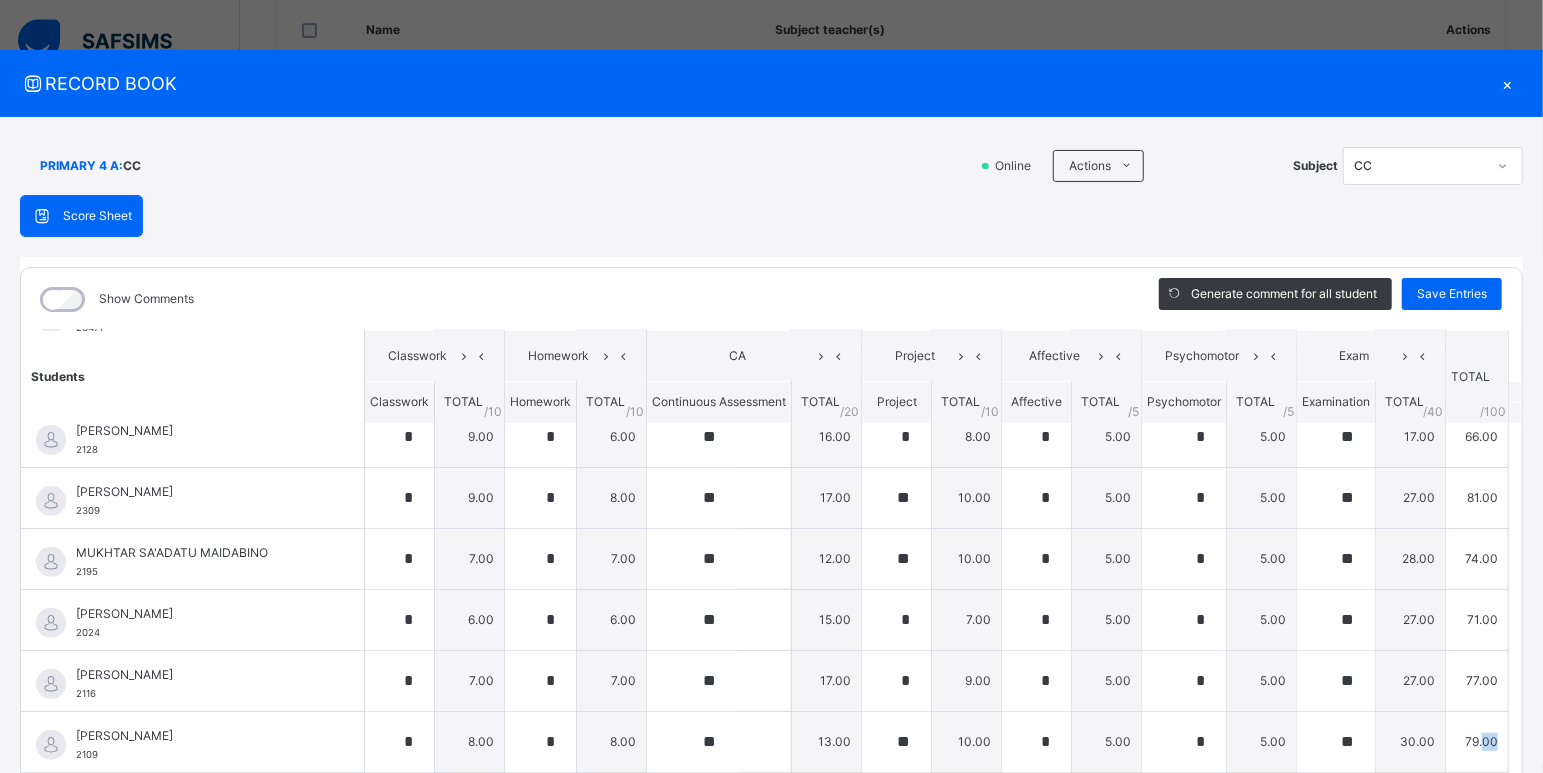 click on "Students Classwork Homework CA Project Affective Psychomotor Exam TOTAL /100 Comment Classwork TOTAL / 10 Homework TOTAL / 10 Continuous Assessment TOTAL / 20 Project TOTAL / 10 Affective TOTAL / 5 Psychomotor TOTAL / 5 Examination TOTAL / 40 ABDULLAHI ALIYU BIN ALIYU 2082 ABDULLAHI ALIYU BIN ALIYU 2082 * 6.00 * 6.00 ** 10.00 * 6.00 * 5.00 * 5.00 ** 18.00 56.00 Generate comment 0 / 250   ×   Subject Teacher’s Comment Generate and see in full the comment developed by the AI with an option to regenerate the comment JS ABDULLAHI ALIYU BIN ALIYU   2082   Total 56.00  / 100.00 Sims Bot   Regenerate     Use this comment   ABDULLAHI KHADIJA ABBA 2056 ABDULLAHI KHADIJA ABBA 2056 * 8.00 * 7.00 ** 17.00 * 8.00 * 5.00 * 5.00 ** 31.00 81.00 Generate comment 0 / 250   ×   Subject Teacher’s Comment Generate and see in full the comment developed by the AI with an option to regenerate the comment JS ABDULLAHI KHADIJA ABBA   2056   Total 81.00  / 100.00 Sims Bot   Regenerate     Use this comment   ABUBAKAR HAWWA HUDA *" at bounding box center [771, 238] 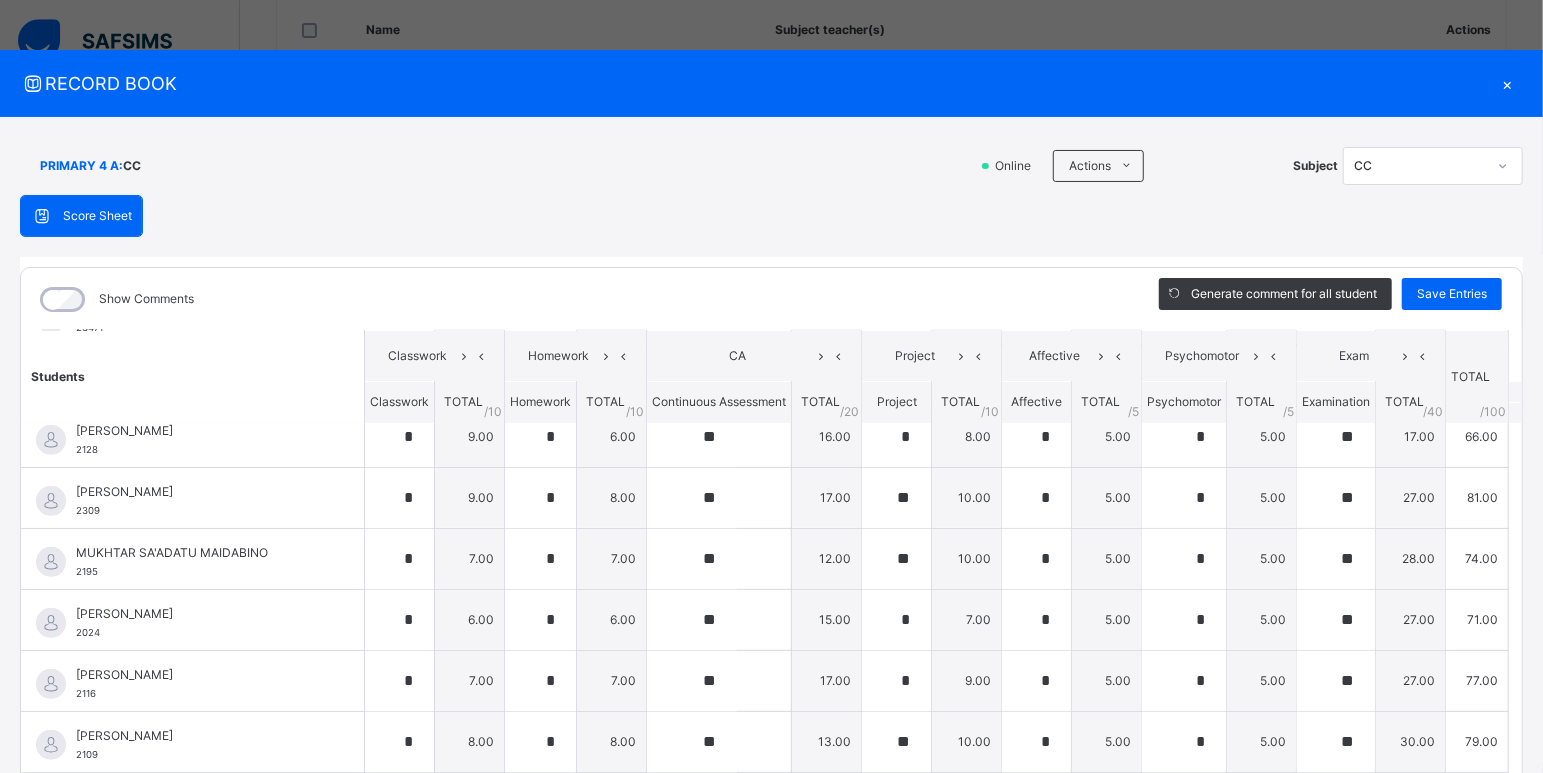 click on "Students Classwork Homework CA Project Affective Psychomotor Exam TOTAL /100 Comment Classwork TOTAL / 10 Homework TOTAL / 10 Continuous Assessment TOTAL / 20 Project TOTAL / 10 Affective TOTAL / 5 Psychomotor TOTAL / 5 Examination TOTAL / 40 ABDULLAHI ALIYU BIN ALIYU 2082 ABDULLAHI ALIYU BIN ALIYU 2082 * 6.00 * 6.00 ** 10.00 * 6.00 * 5.00 * 5.00 ** 18.00 56.00 Generate comment 0 / 250   ×   Subject Teacher’s Comment Generate and see in full the comment developed by the AI with an option to regenerate the comment JS ABDULLAHI ALIYU BIN ALIYU   2082   Total 56.00  / 100.00 Sims Bot   Regenerate     Use this comment   ABDULLAHI KHADIJA ABBA 2056 ABDULLAHI KHADIJA ABBA 2056 * 8.00 * 7.00 ** 17.00 * 8.00 * 5.00 * 5.00 ** 31.00 81.00 Generate comment 0 / 250   ×   Subject Teacher’s Comment Generate and see in full the comment developed by the AI with an option to regenerate the comment JS ABDULLAHI KHADIJA ABBA   2056   Total 81.00  / 100.00 Sims Bot   Regenerate     Use this comment   ABUBAKAR HAWWA HUDA *" at bounding box center [771, 238] 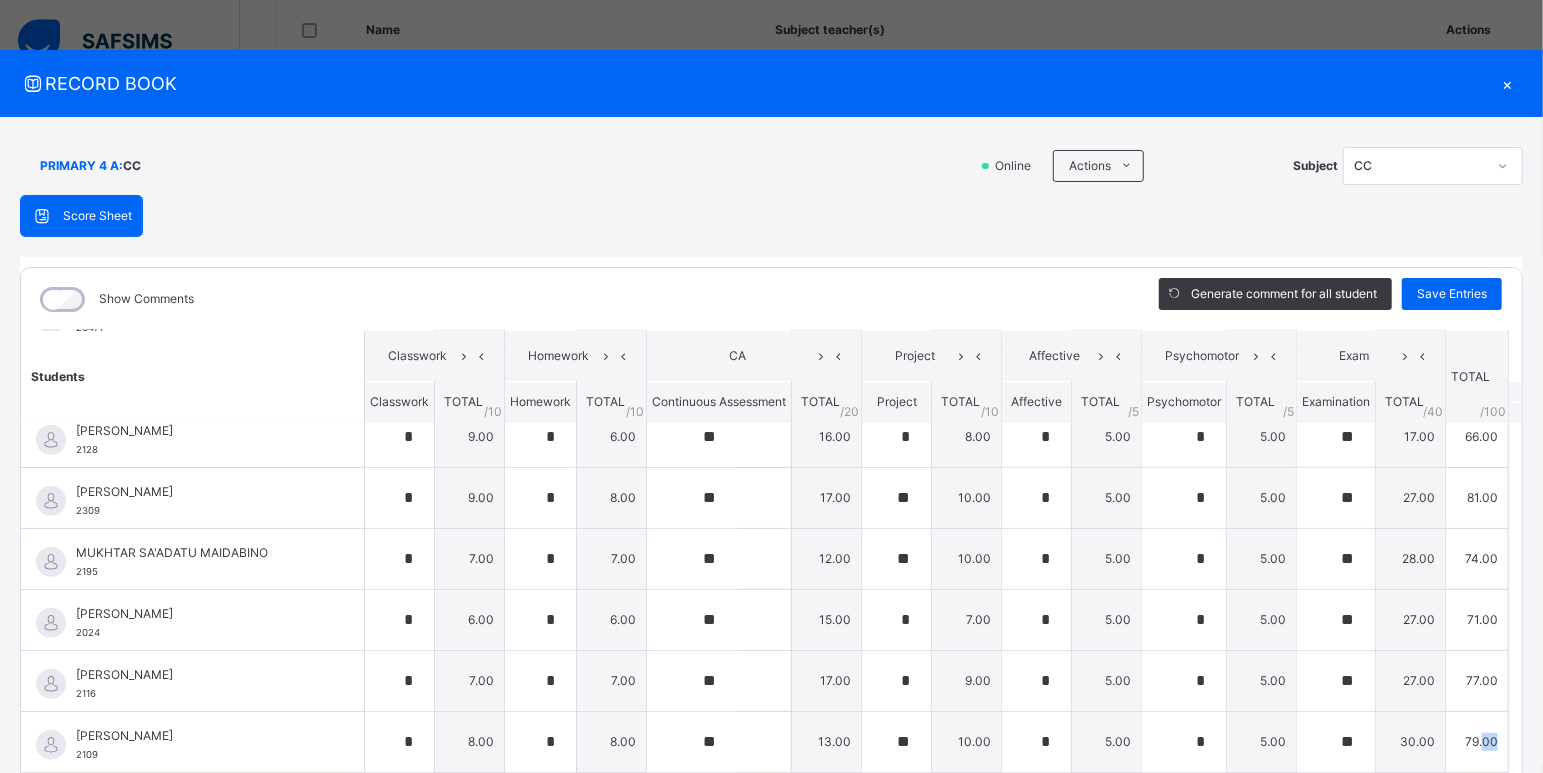 drag, startPoint x: 1493, startPoint y: 733, endPoint x: 1540, endPoint y: 738, distance: 47.26521 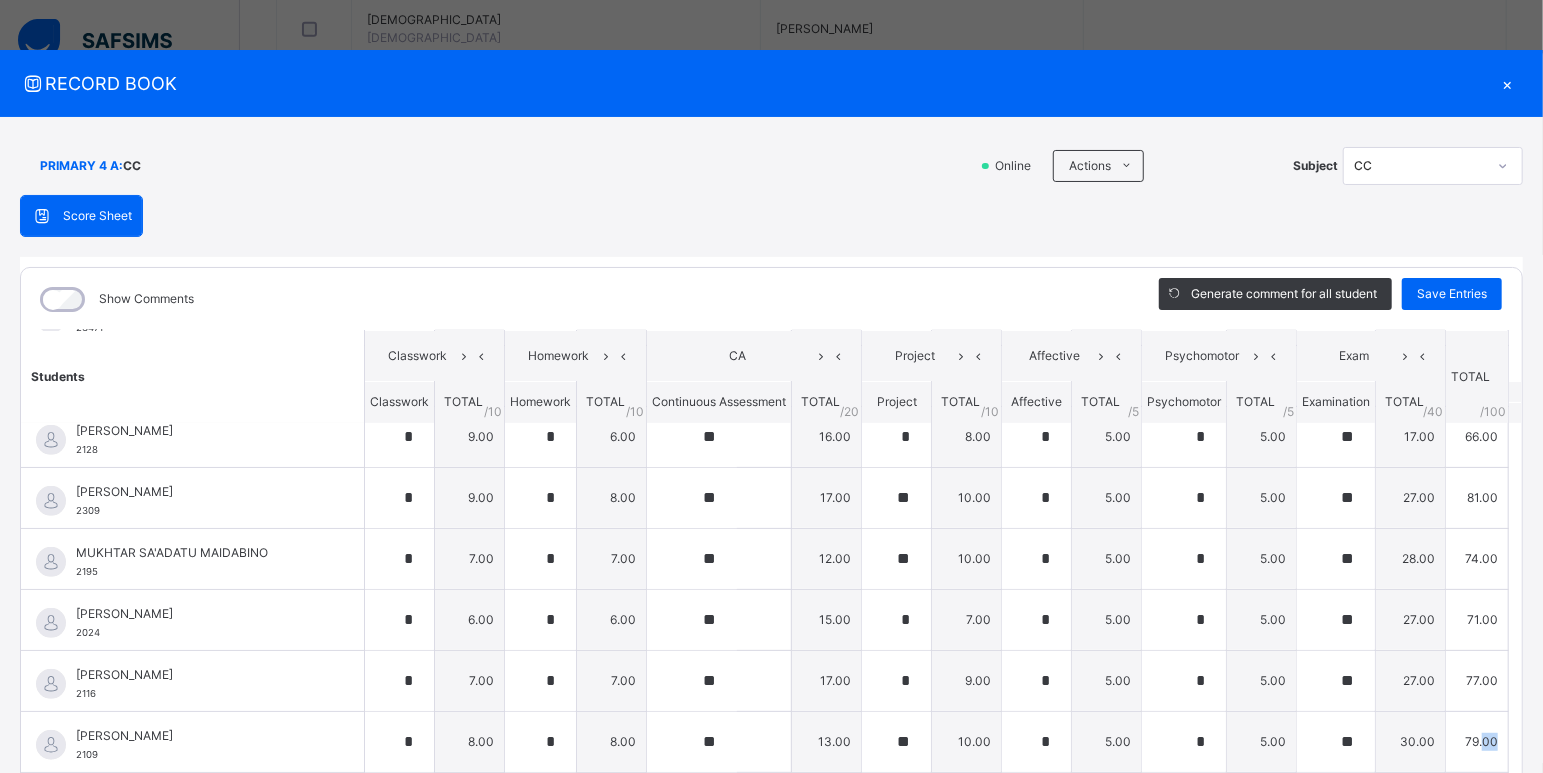 scroll, scrollTop: 719, scrollLeft: 0, axis: vertical 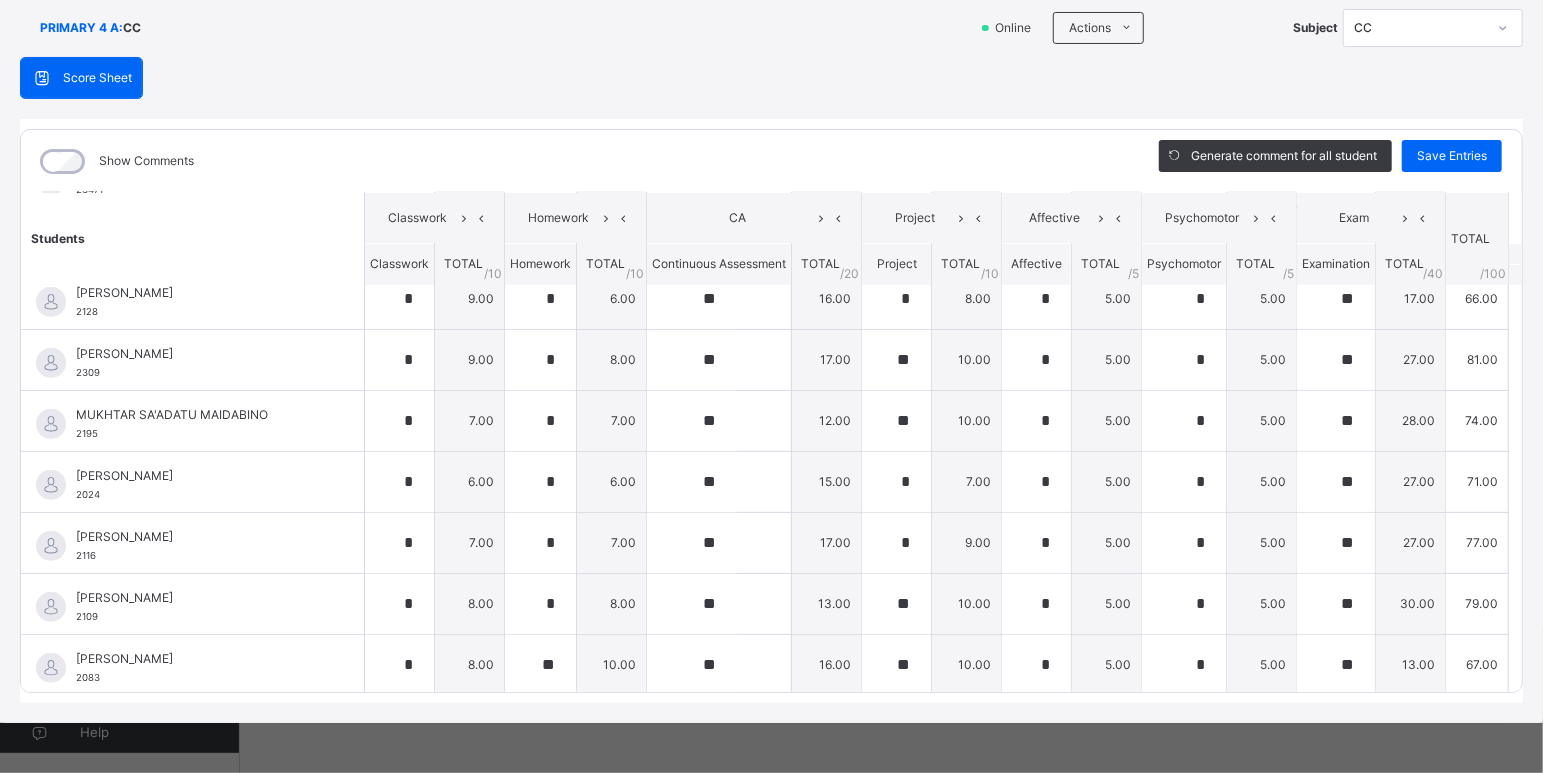 click on "PRIMARY 4   A :   CC Online Actions  Download Empty Score Sheet  Upload/map score sheet Subject  CC" at bounding box center [771, 28] 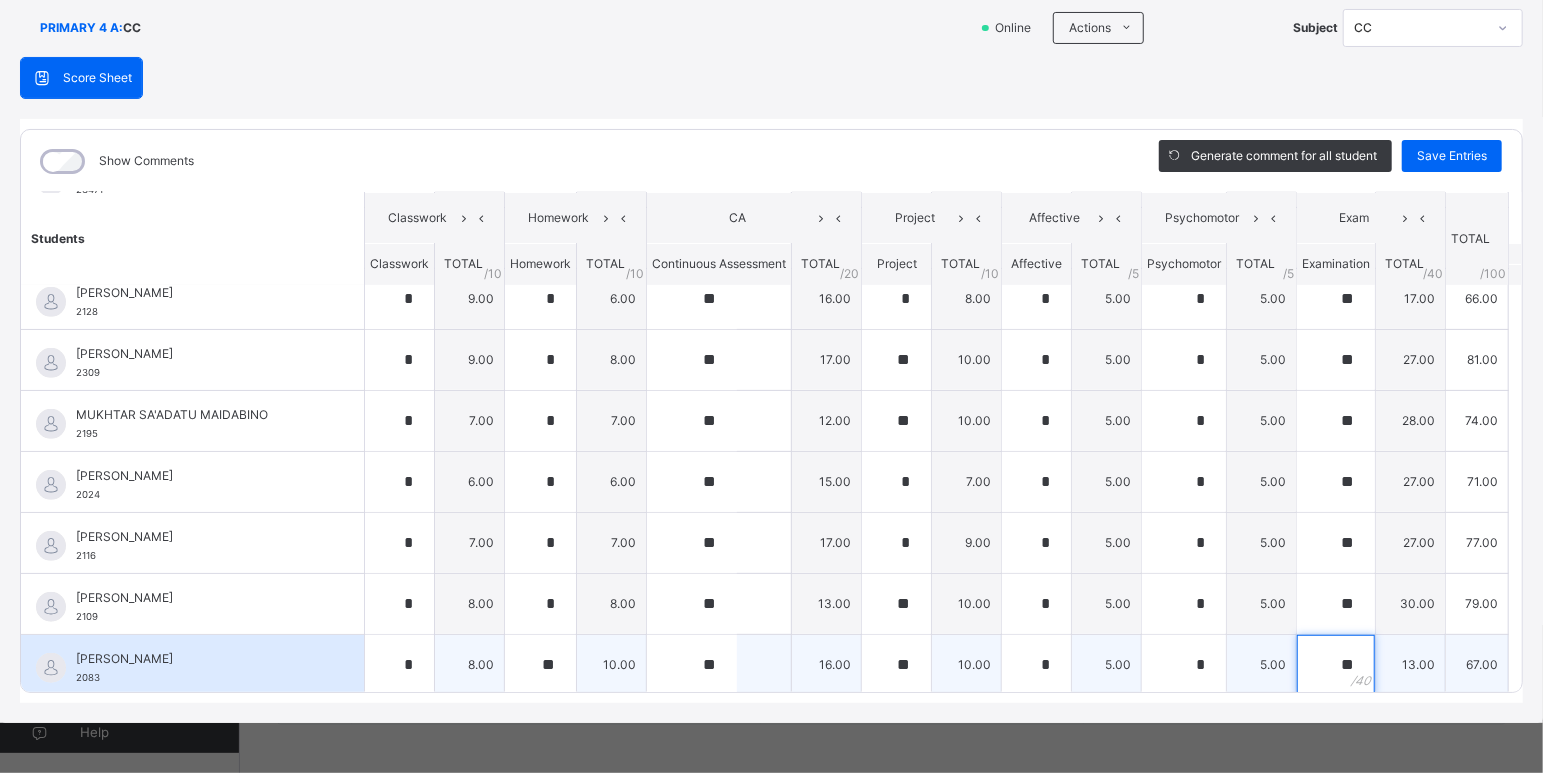 click on "**" at bounding box center (1336, 665) 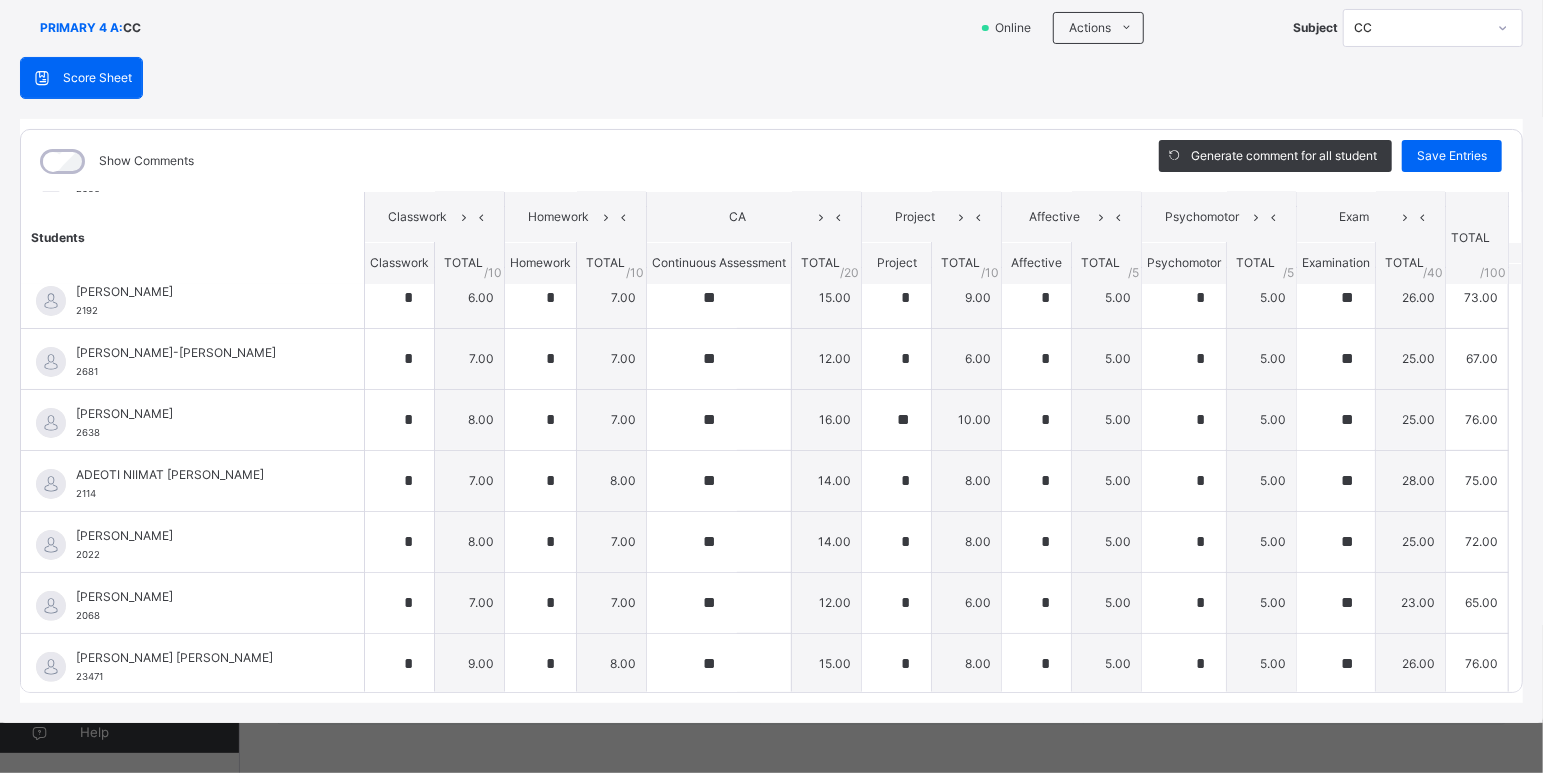 scroll, scrollTop: 0, scrollLeft: 0, axis: both 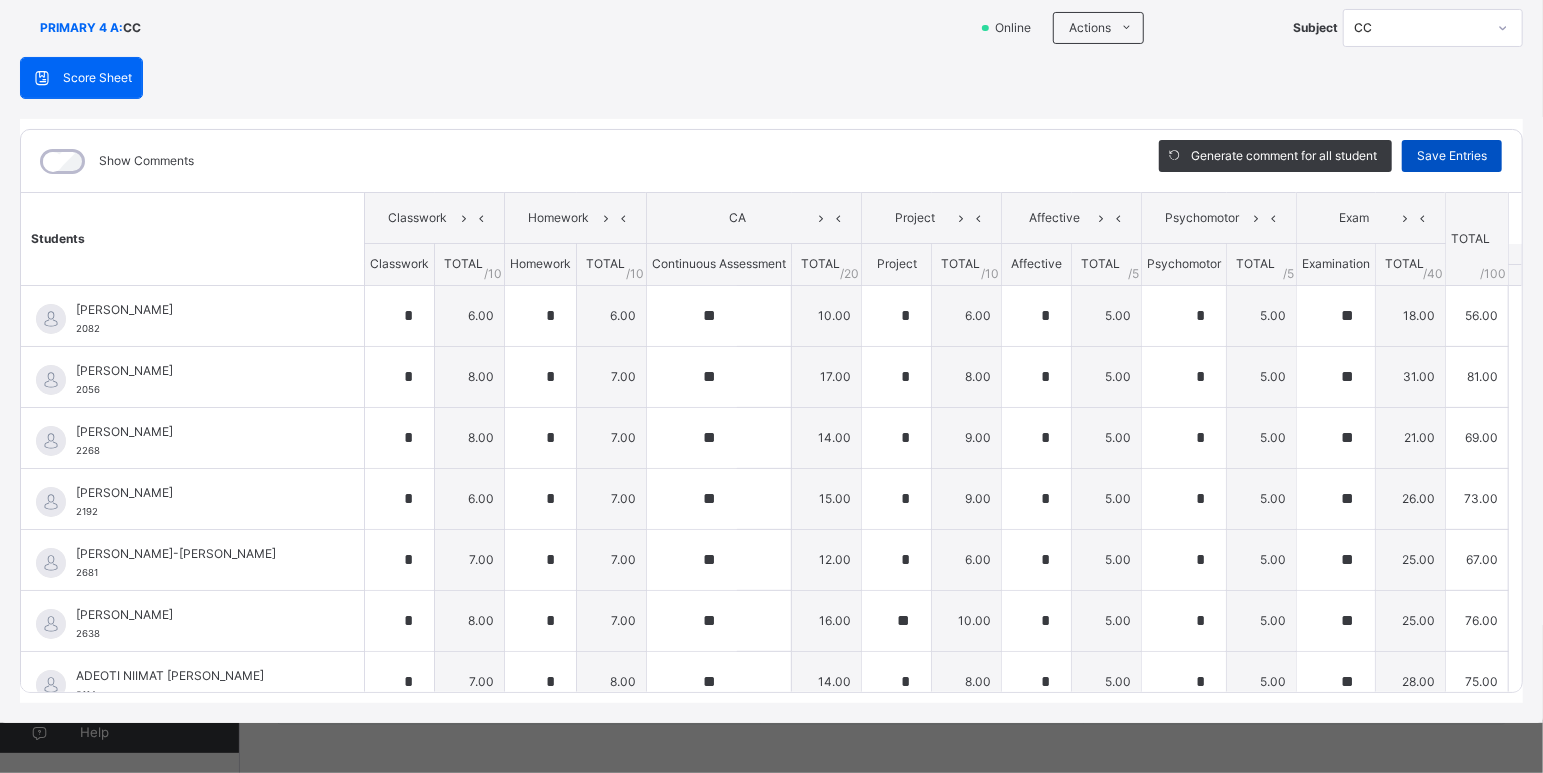 type on "**" 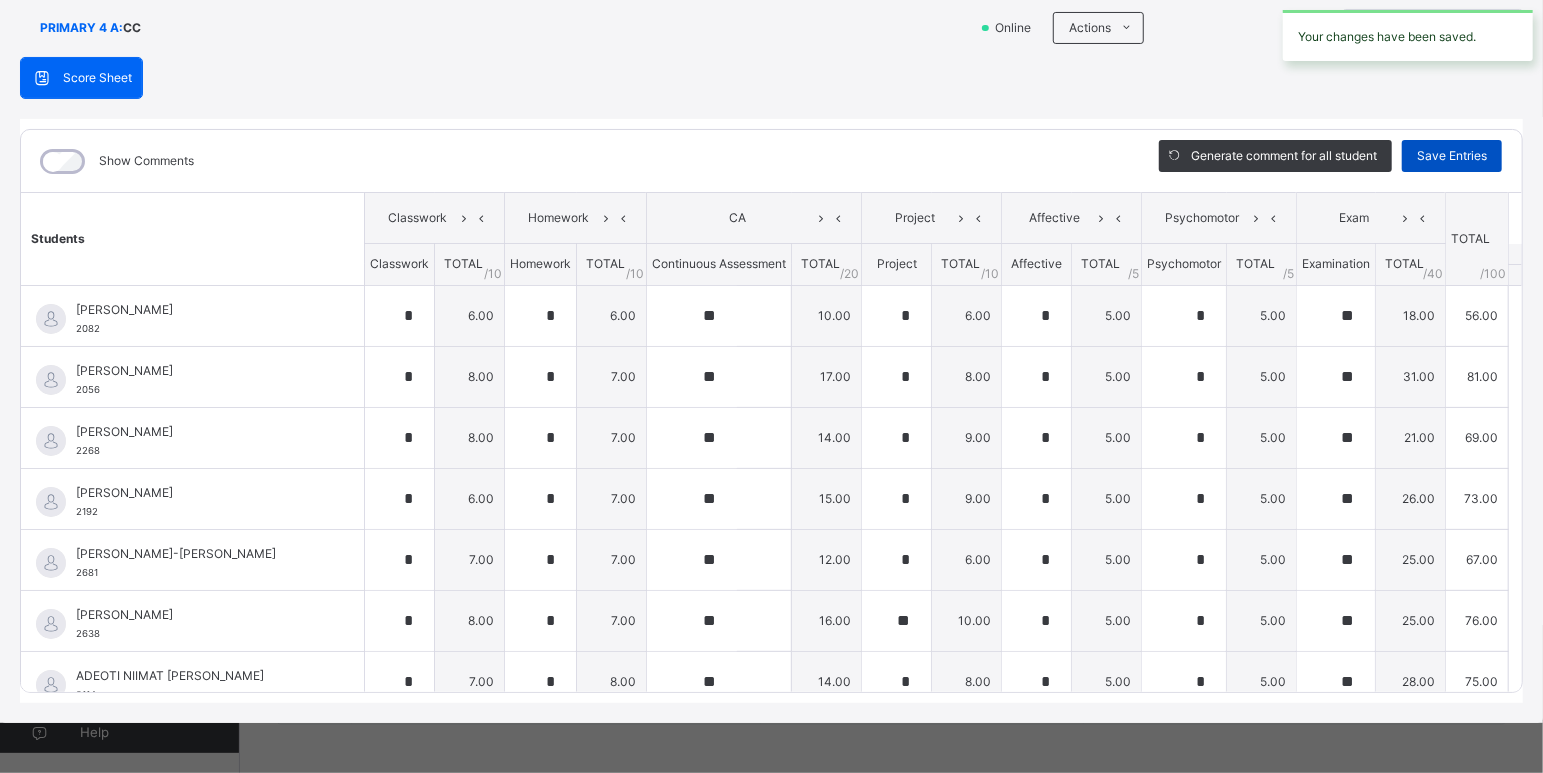type on "*" 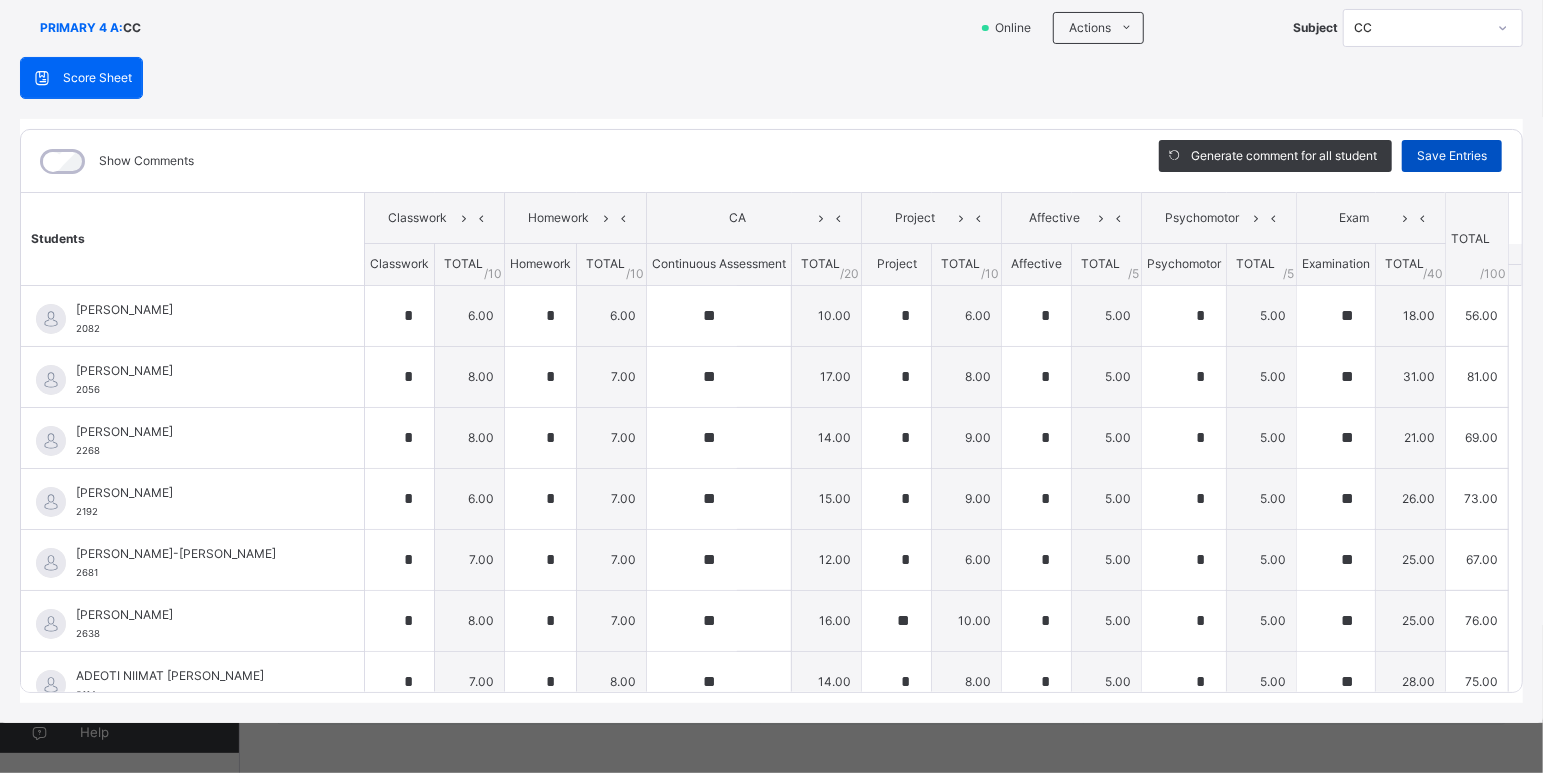 click on "Save Entries" at bounding box center (1452, 156) 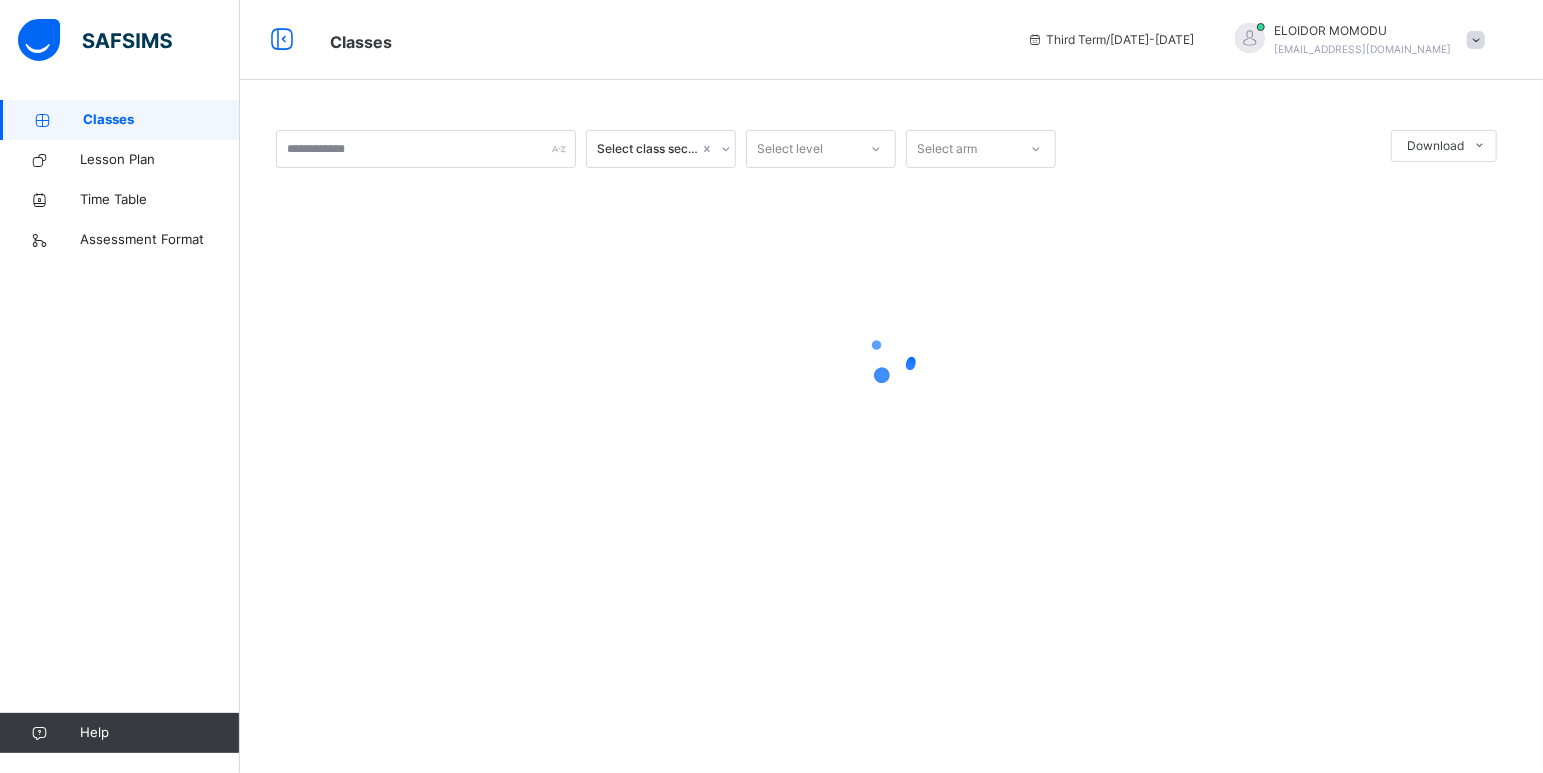 scroll, scrollTop: 0, scrollLeft: 0, axis: both 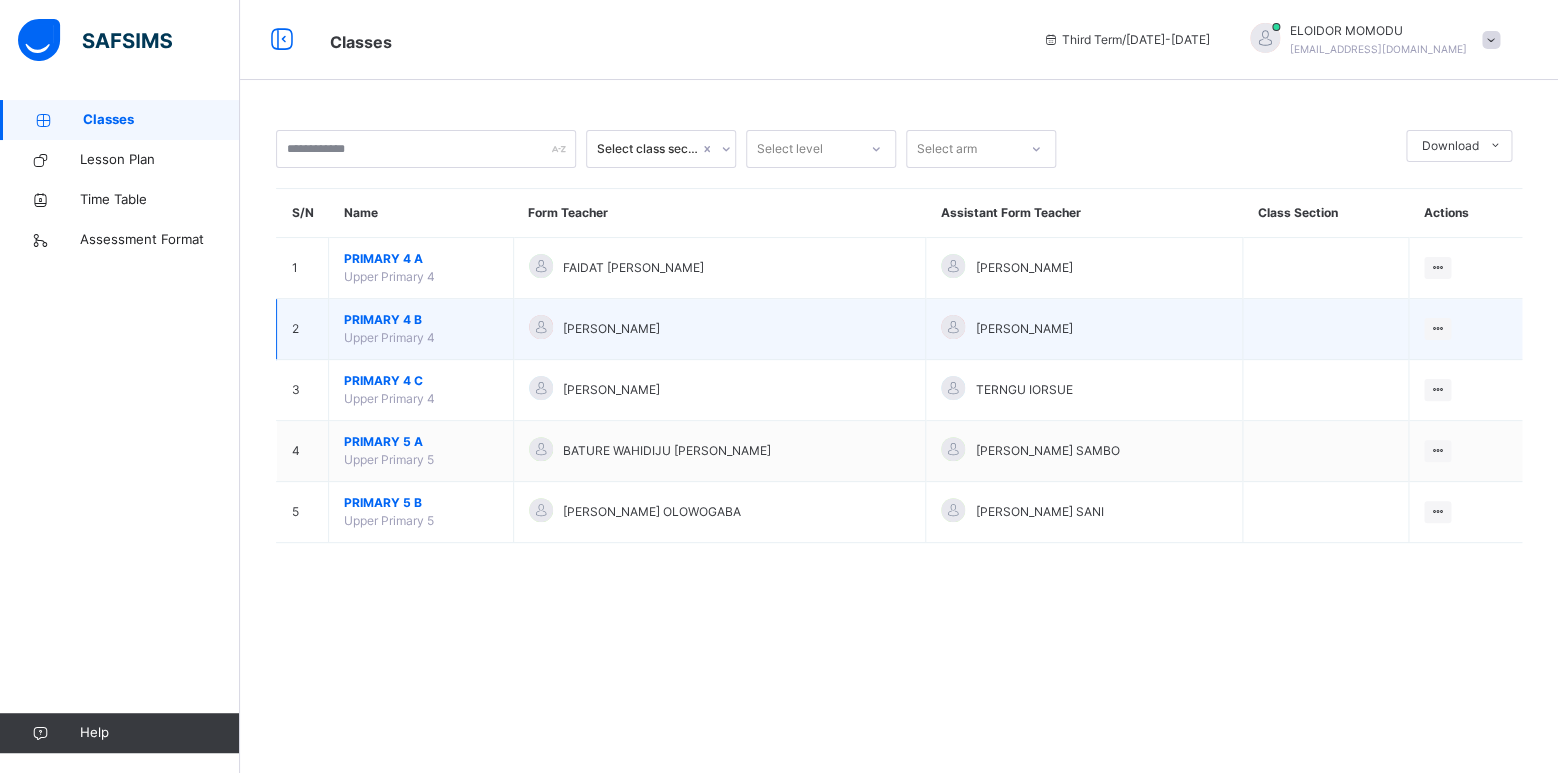 click on "PRIMARY 4   B   Upper Primary 4" at bounding box center [421, 329] 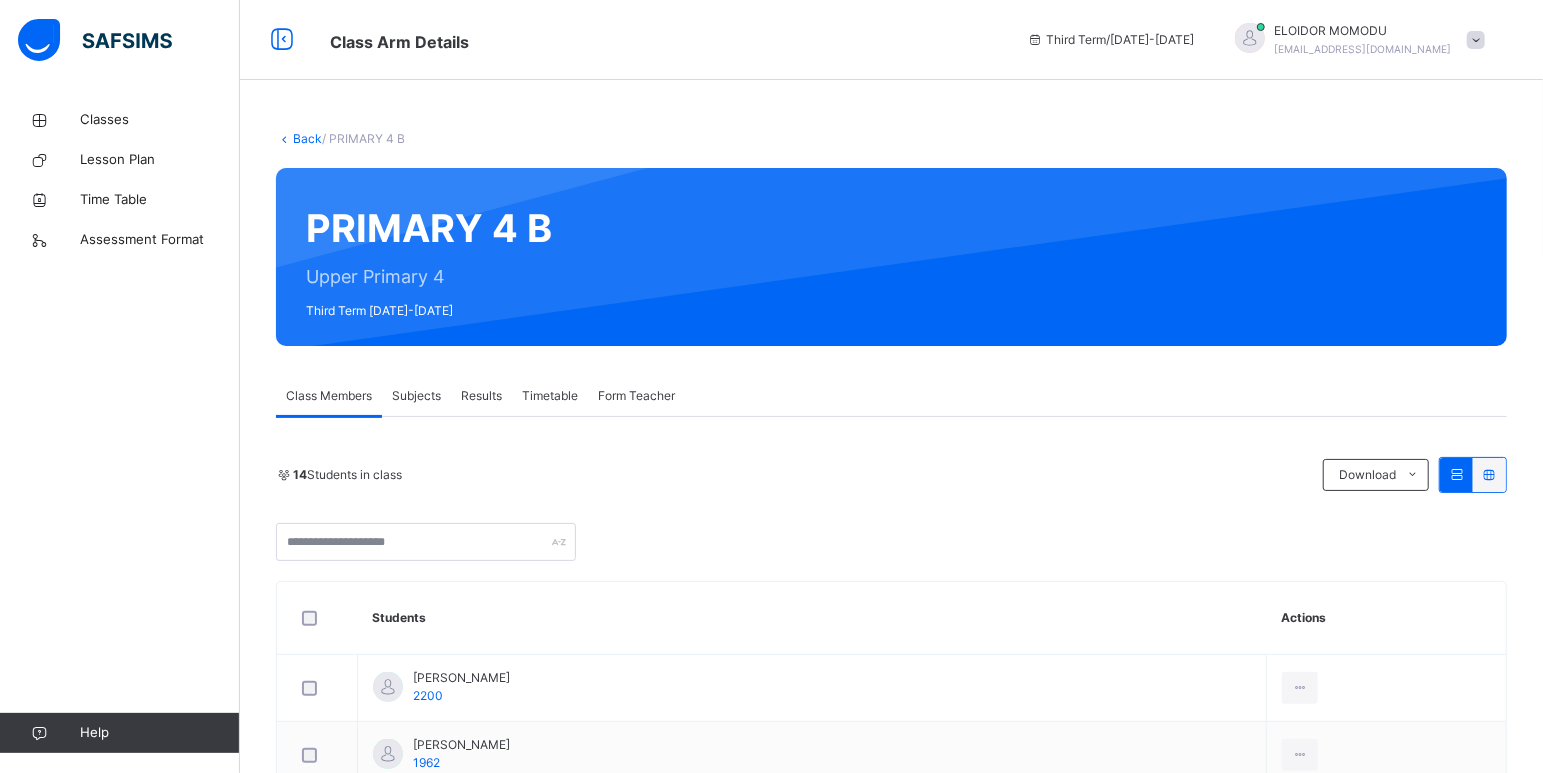 click on "Subjects" at bounding box center [416, 396] 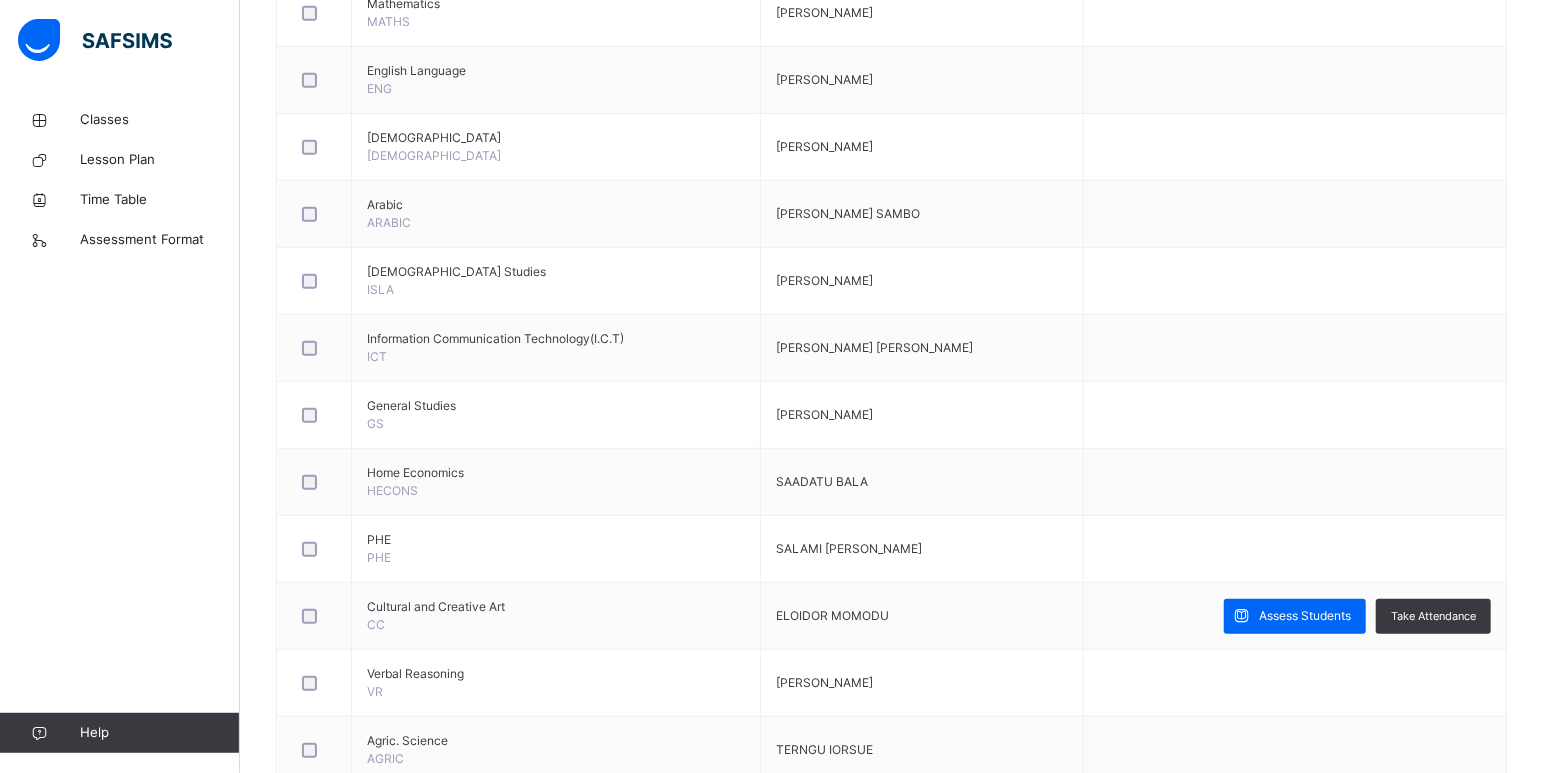 scroll, scrollTop: 600, scrollLeft: 0, axis: vertical 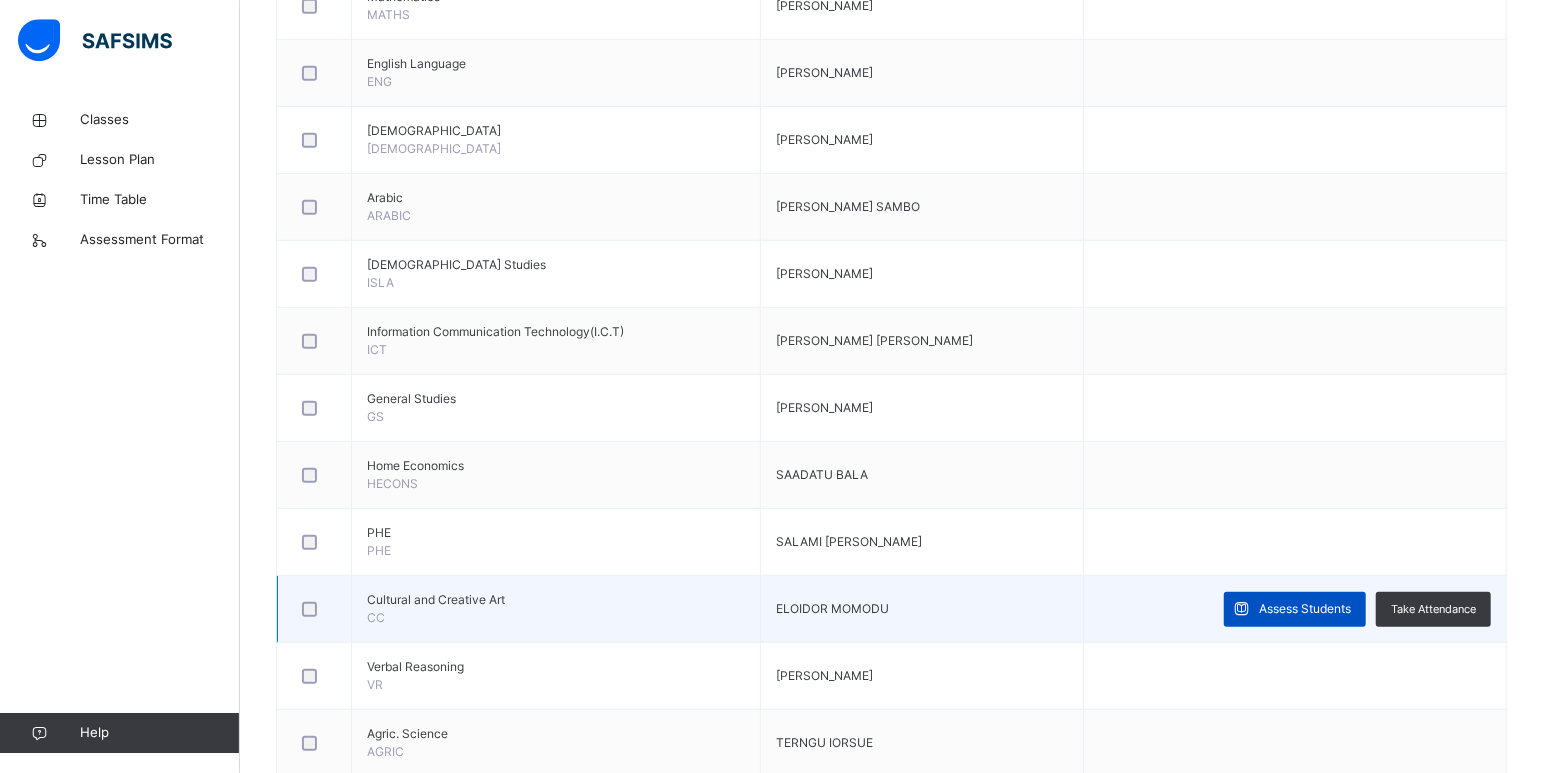 click on "Assess Students" at bounding box center (1305, 609) 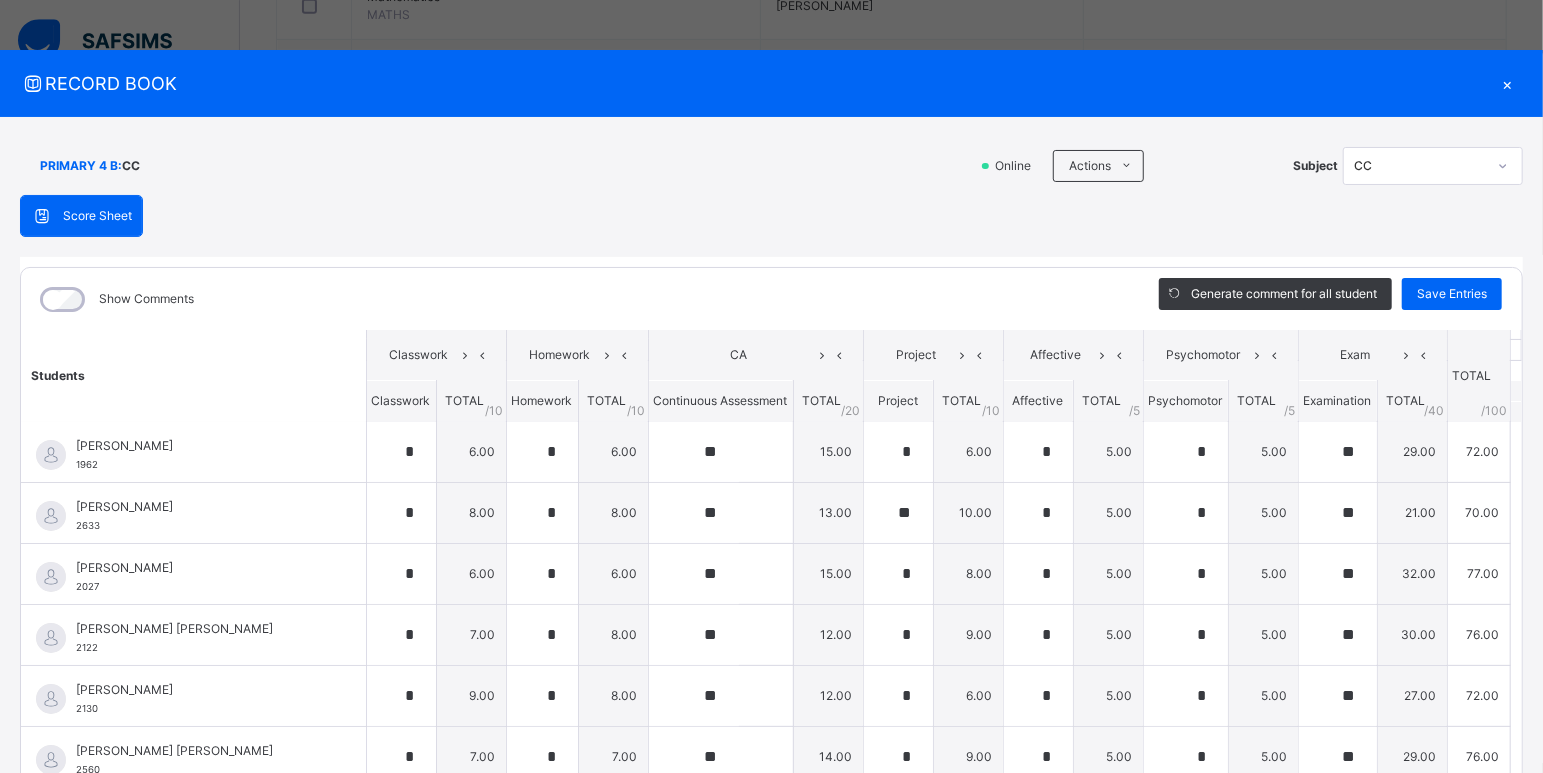 scroll, scrollTop: 0, scrollLeft: 0, axis: both 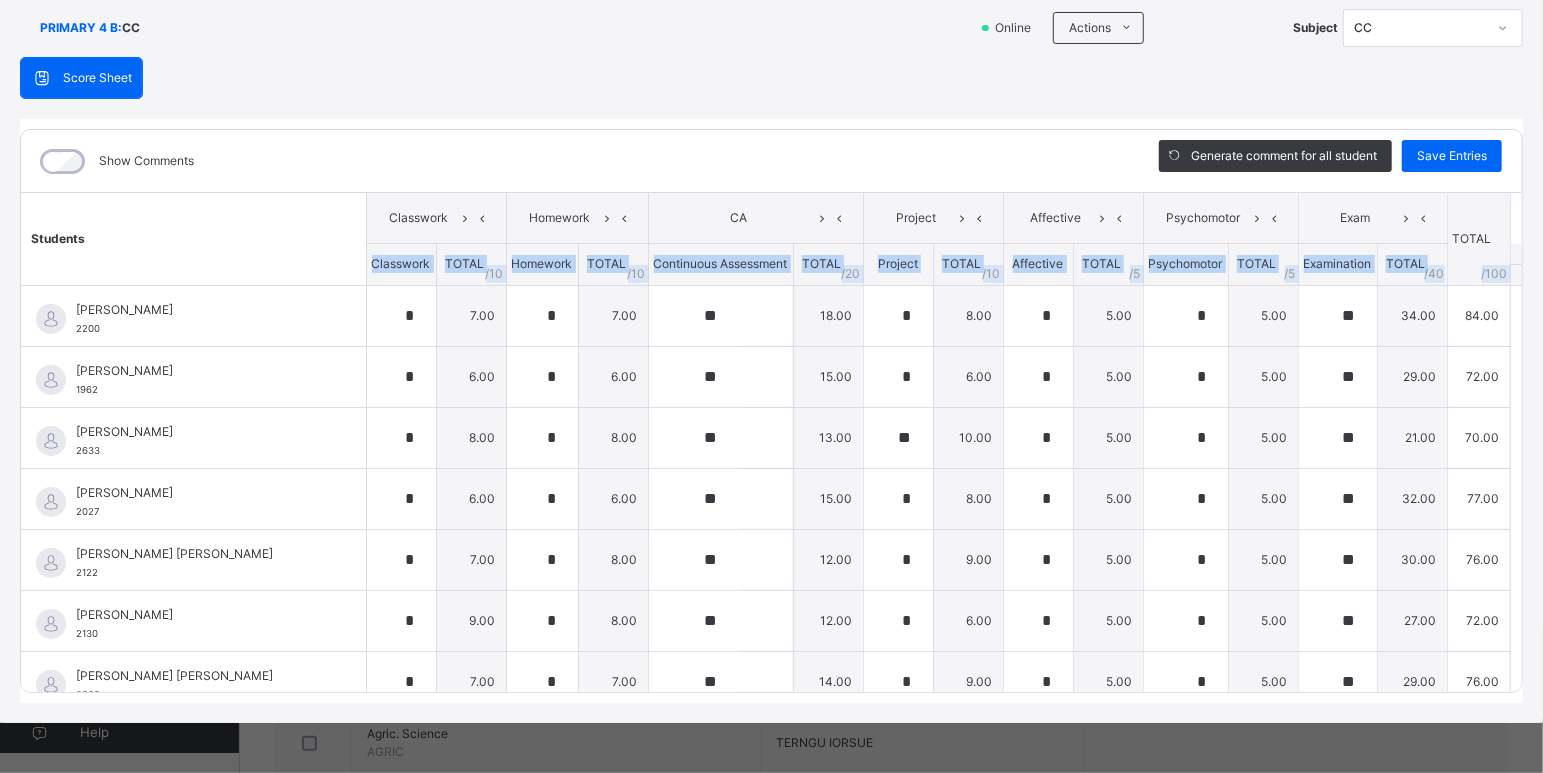 drag, startPoint x: 1527, startPoint y: 222, endPoint x: 1526, endPoint y: 263, distance: 41.01219 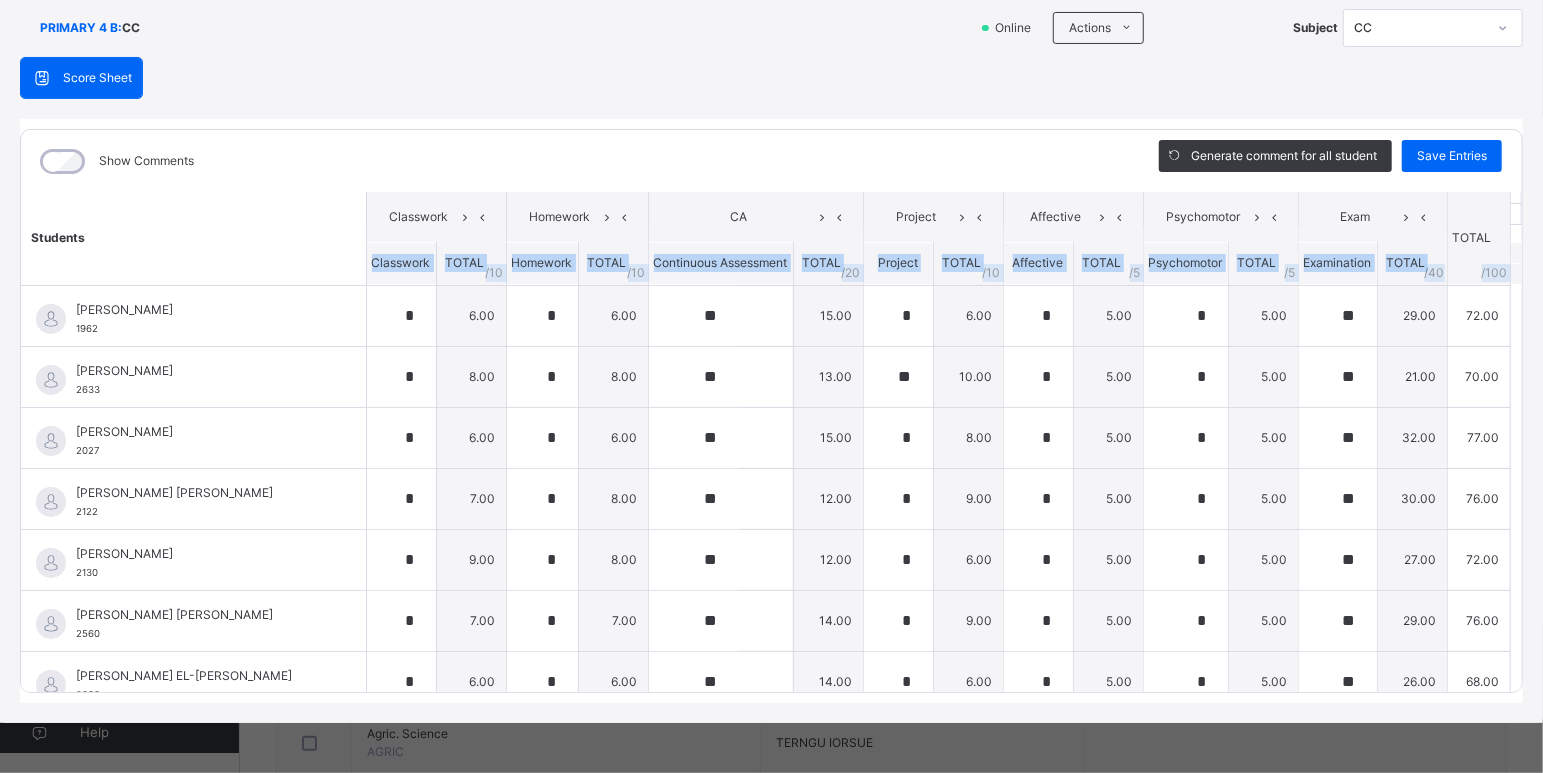 scroll, scrollTop: 197, scrollLeft: 0, axis: vertical 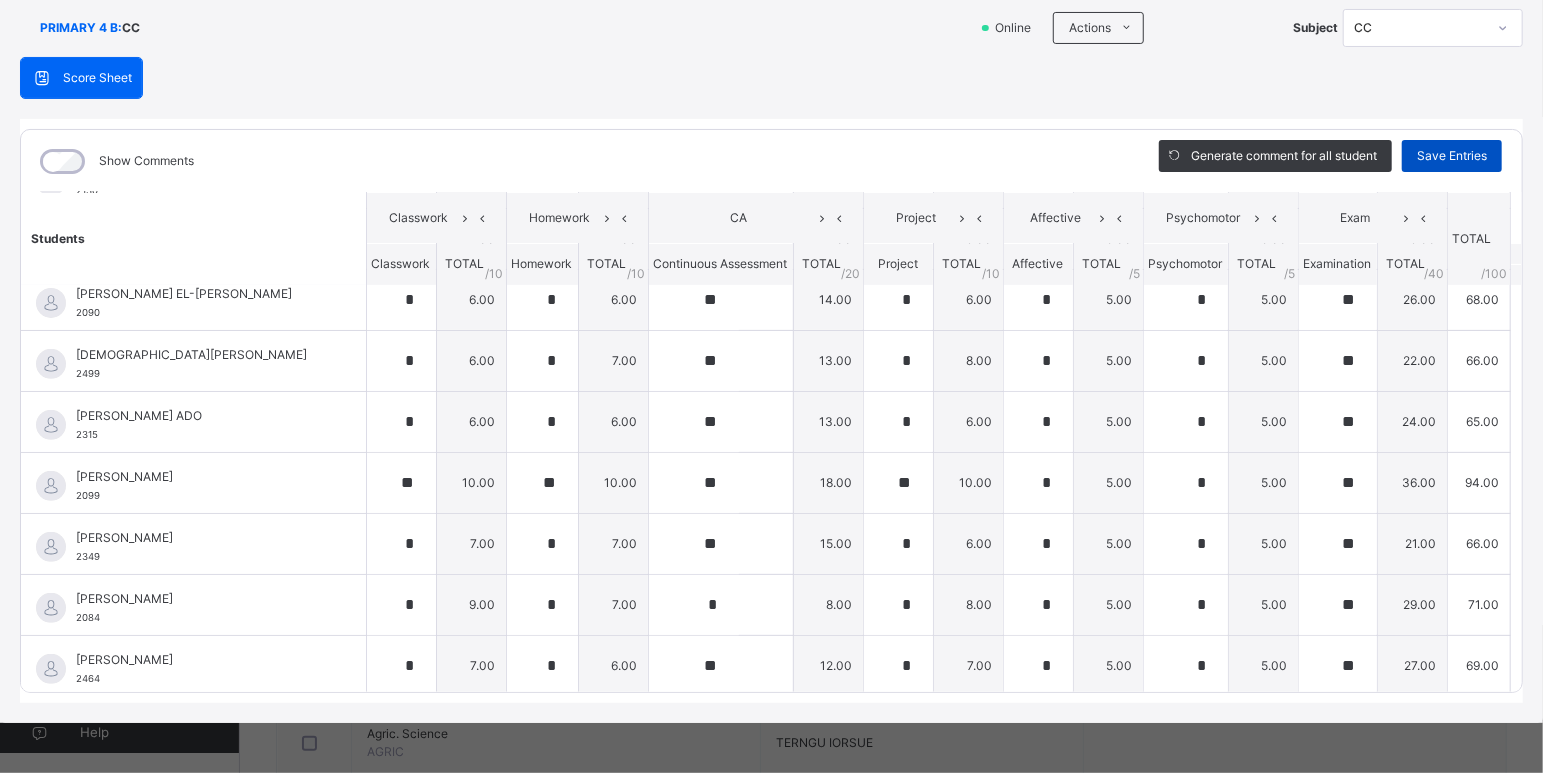 click on "Save Entries" at bounding box center (1452, 156) 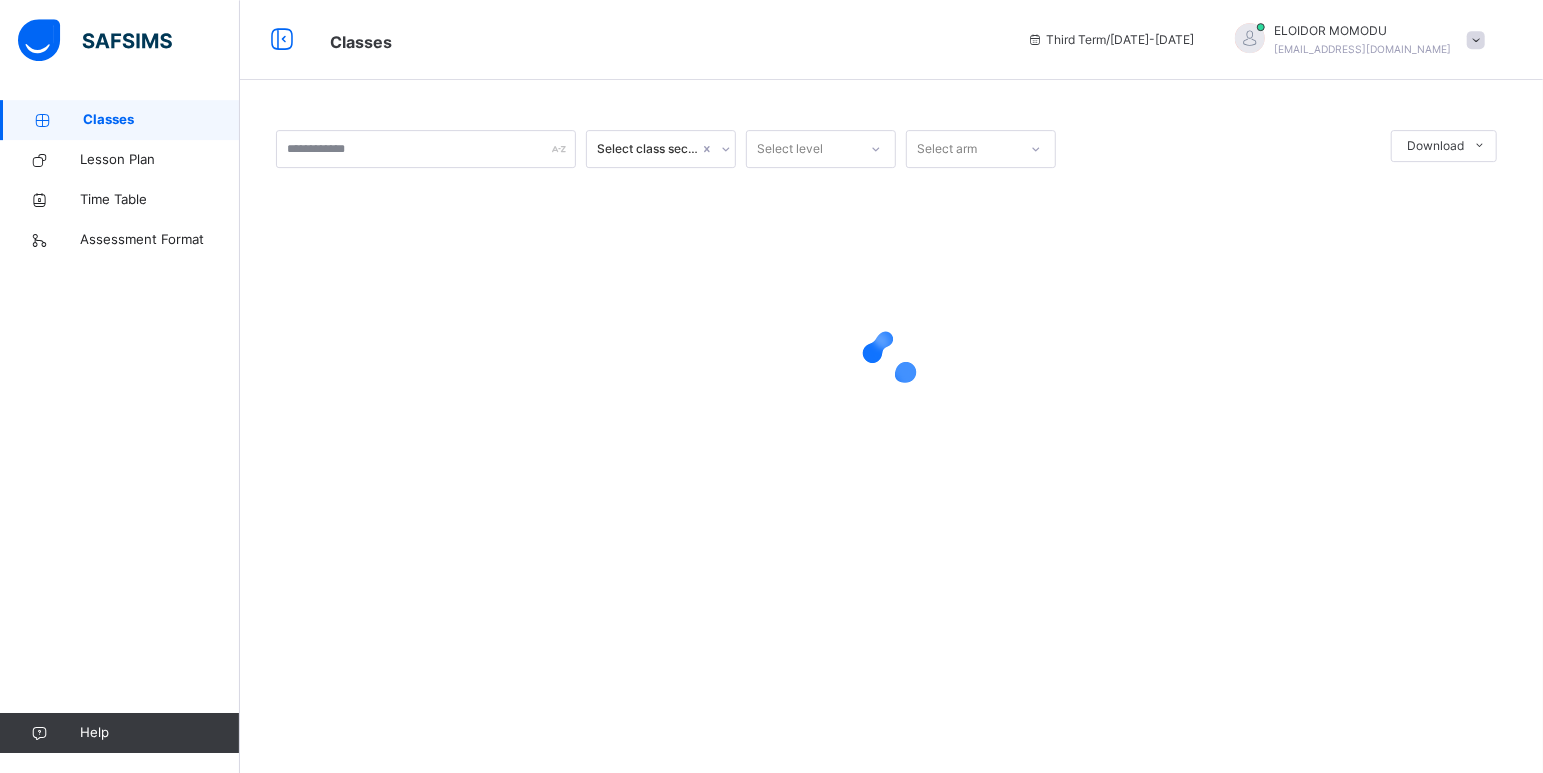 scroll, scrollTop: 0, scrollLeft: 0, axis: both 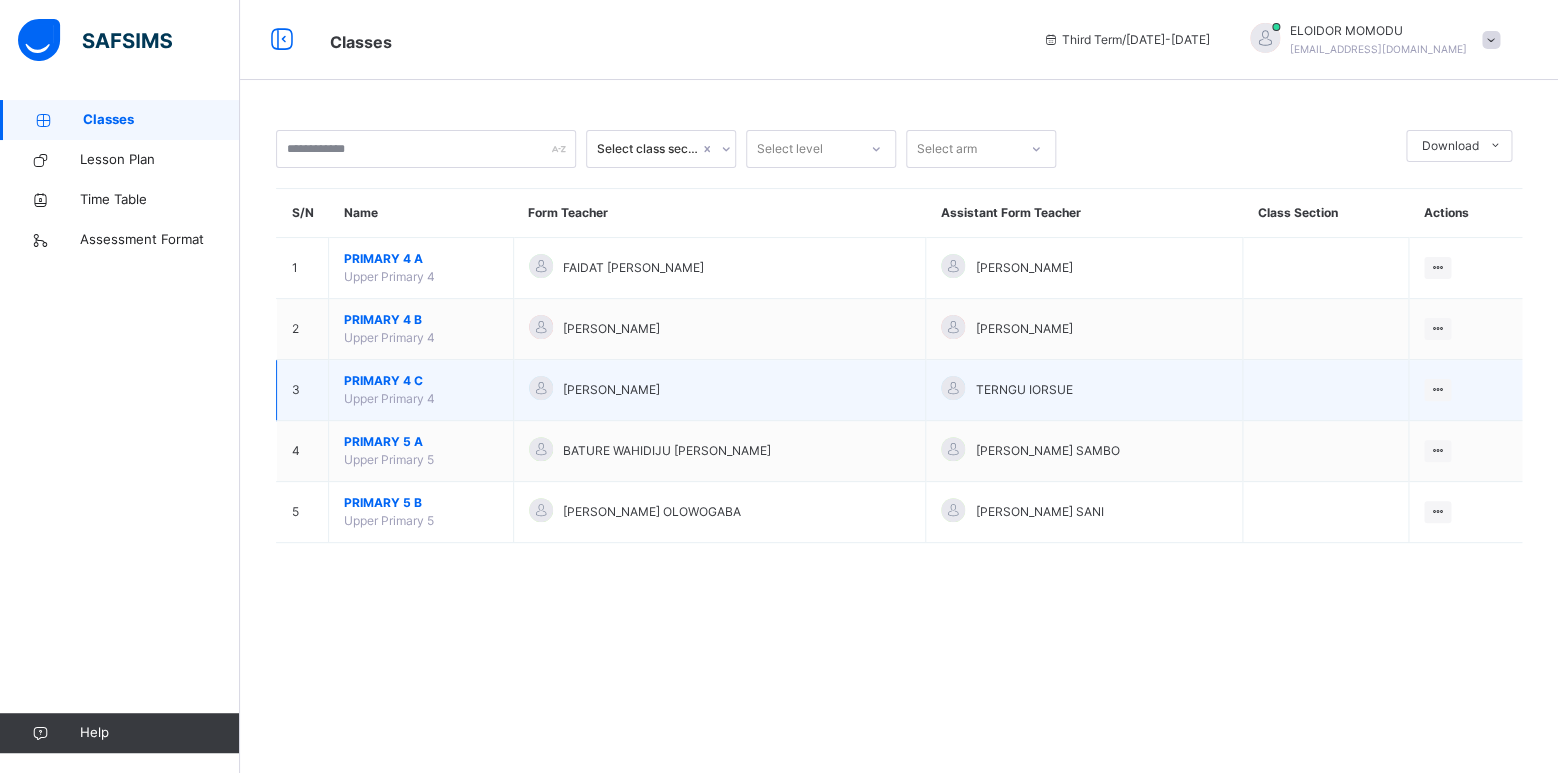 click on "PRIMARY 4   C" at bounding box center [421, 381] 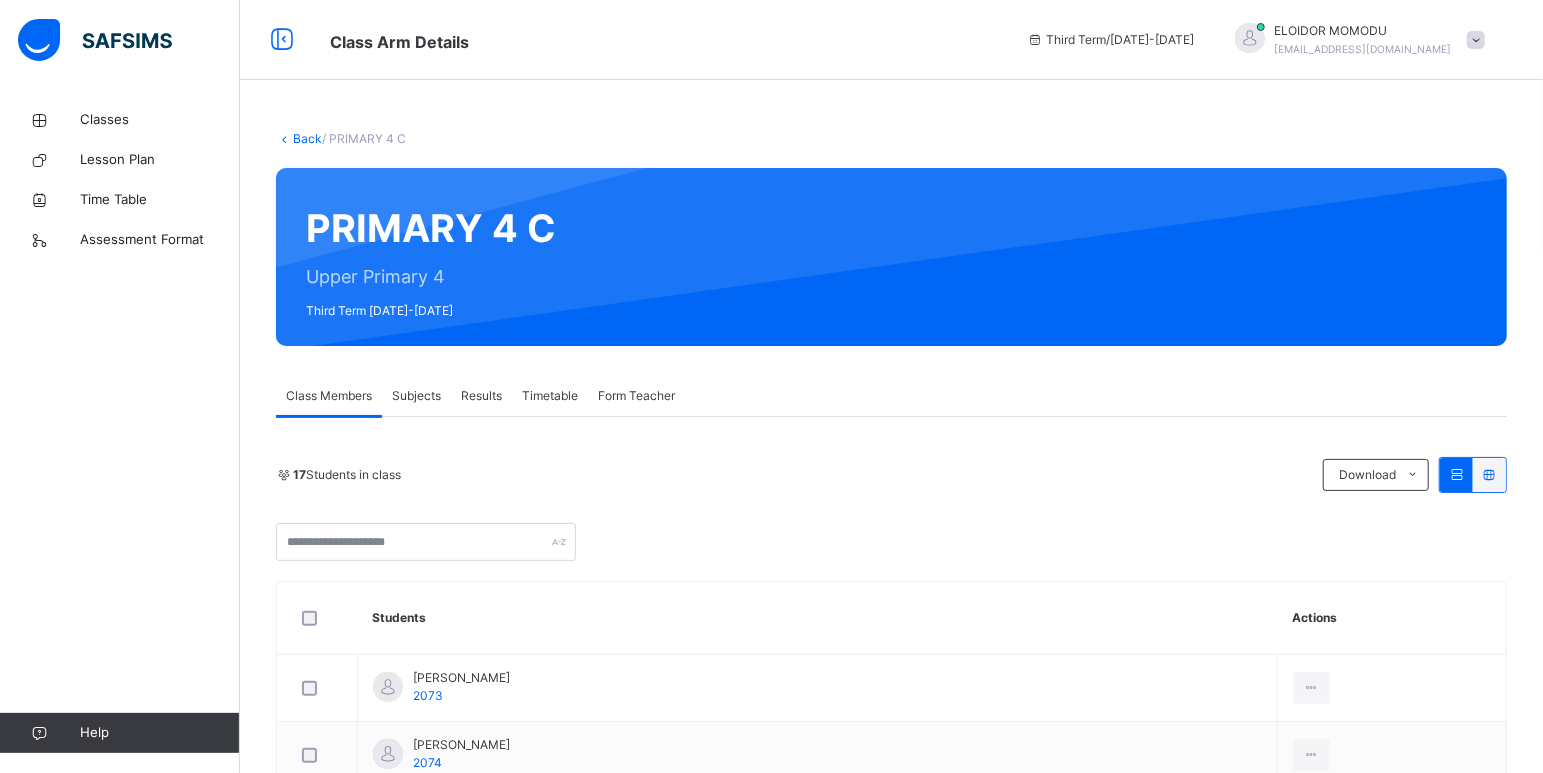 click on "Subjects" at bounding box center [416, 396] 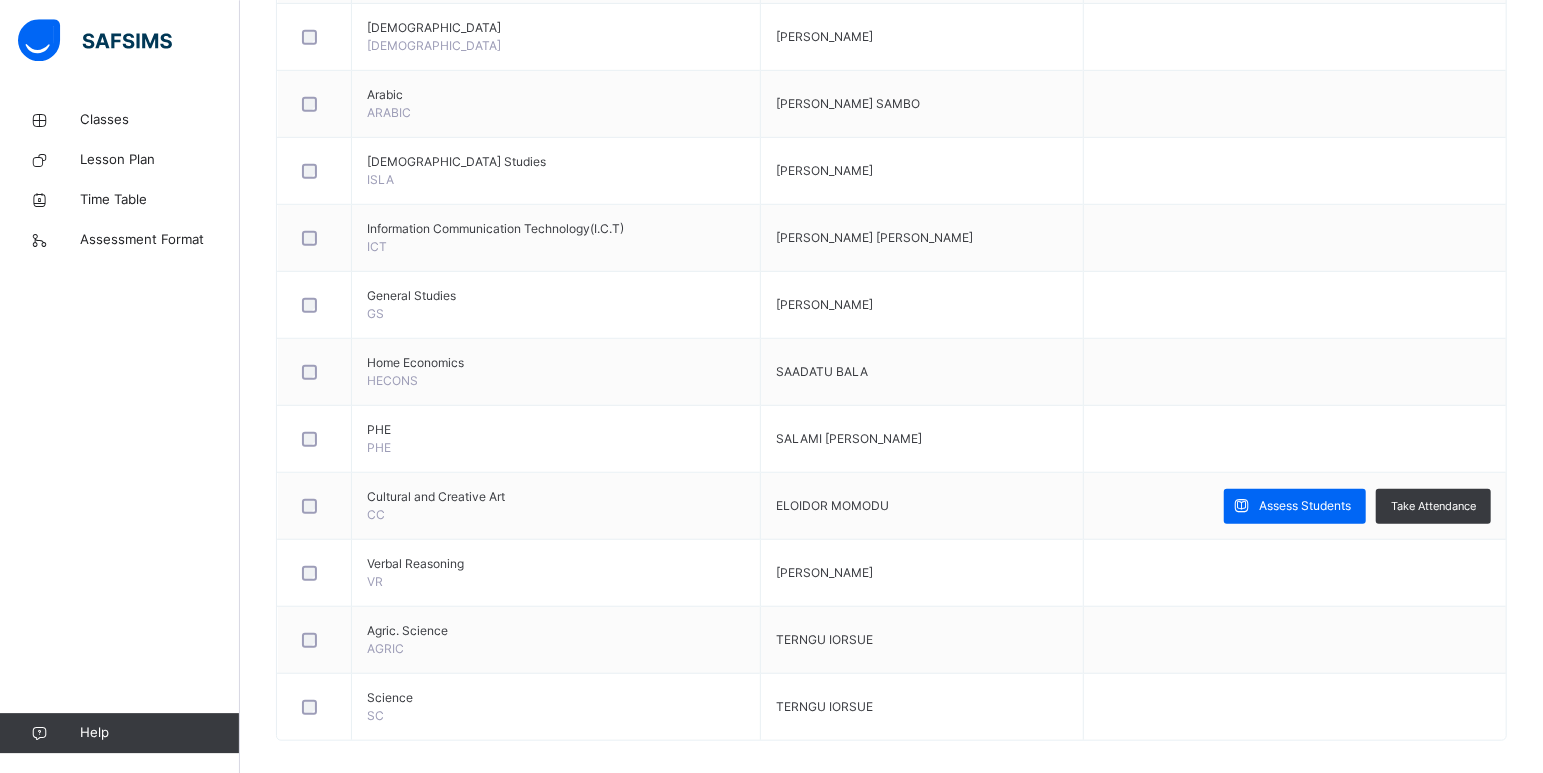 scroll, scrollTop: 719, scrollLeft: 0, axis: vertical 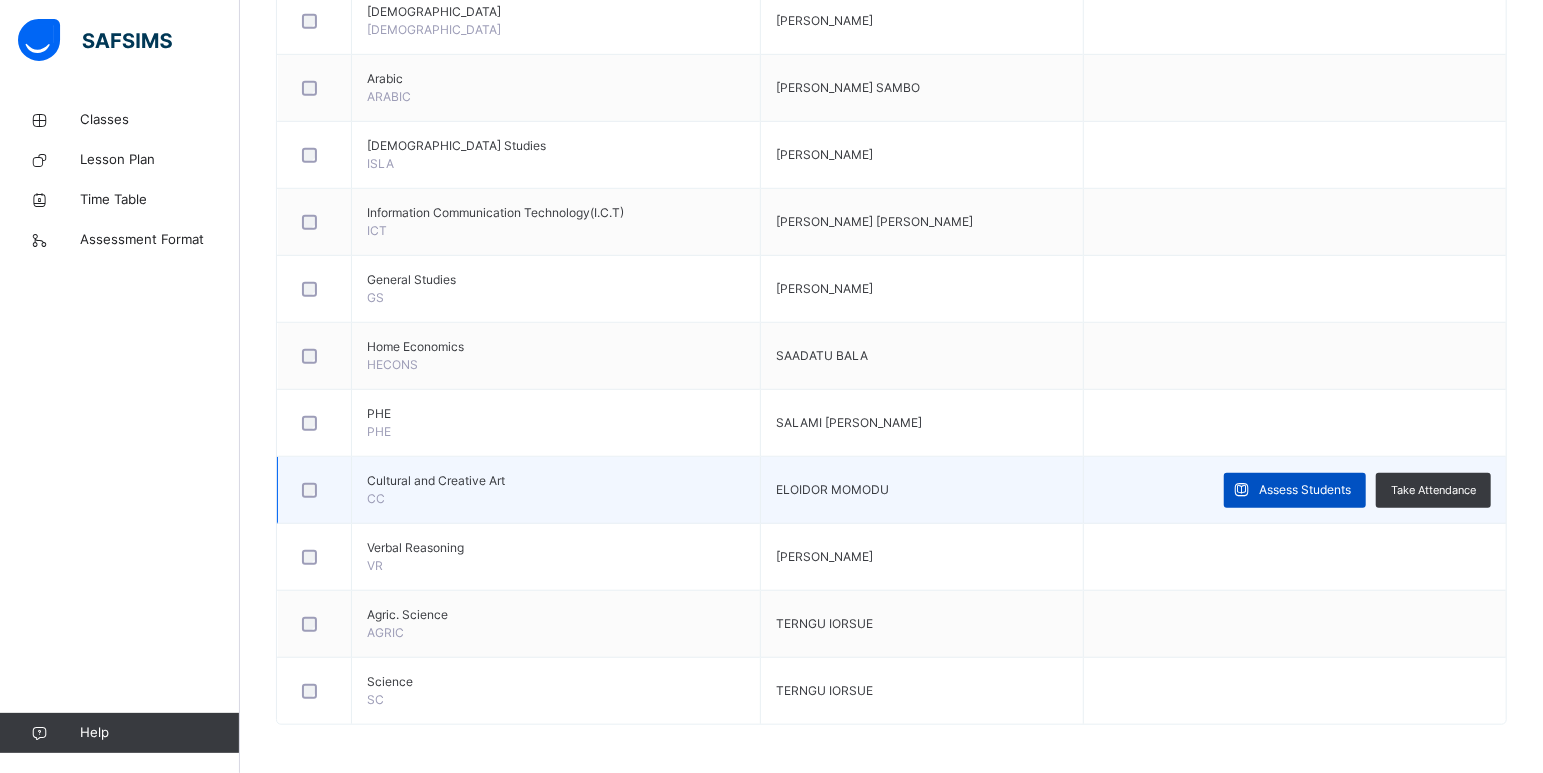 click on "Assess Students" at bounding box center [1305, 490] 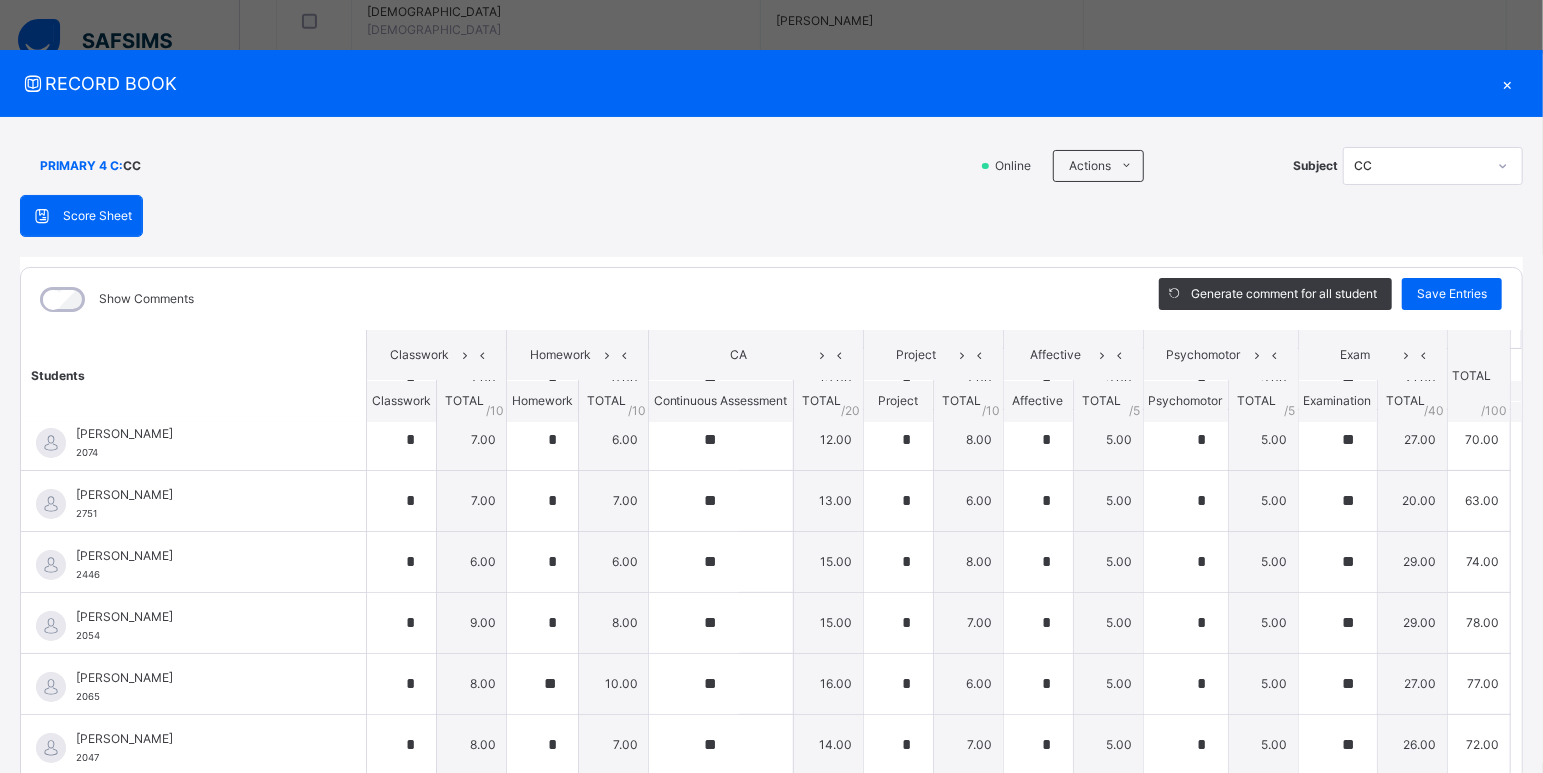 scroll, scrollTop: 78, scrollLeft: 0, axis: vertical 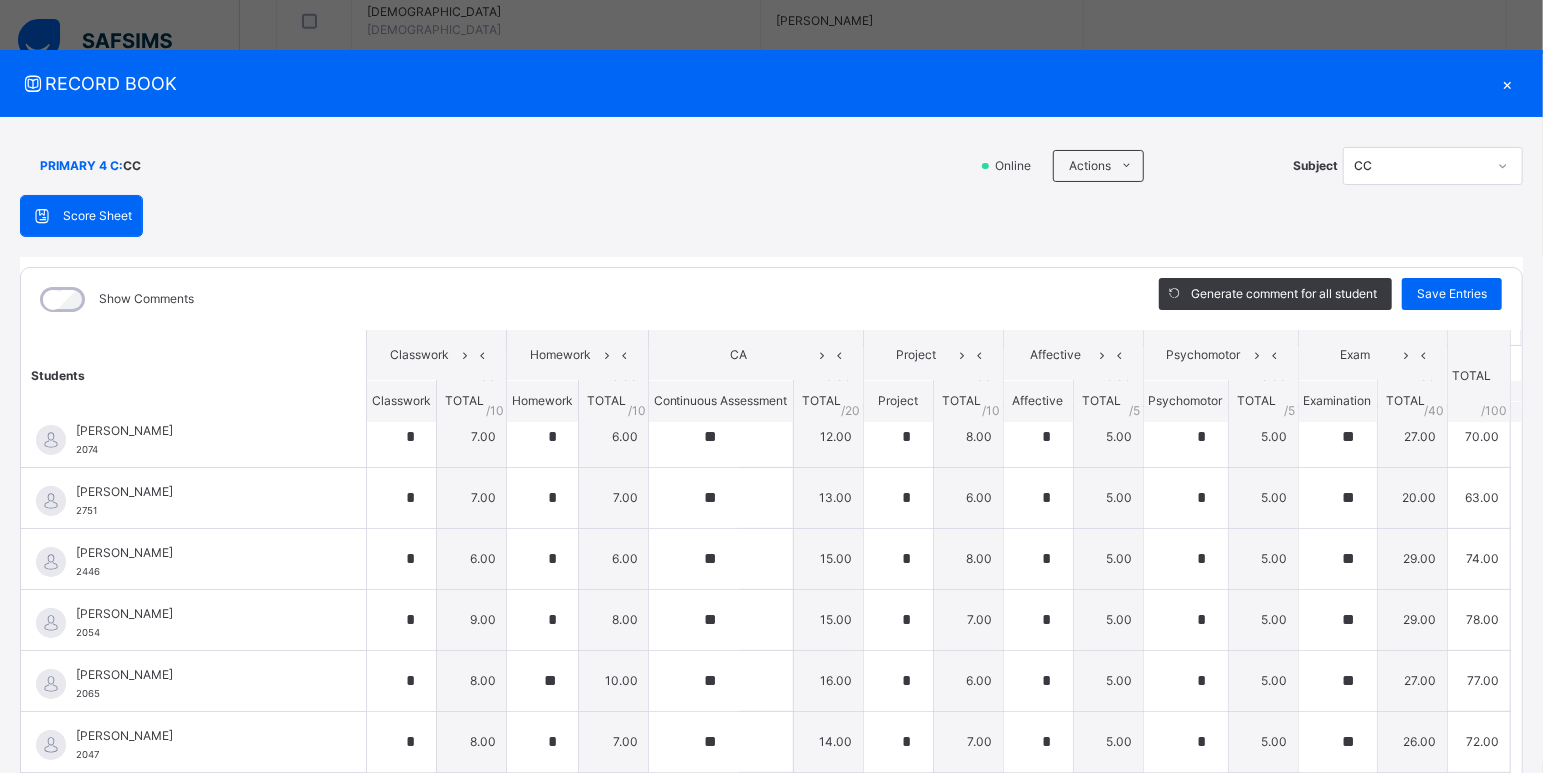 click on "Students Classwork Homework CA Project Affective Psychomotor Exam TOTAL /100 Comment Classwork TOTAL / 10 Homework TOTAL / 10 Continuous Assessment TOTAL / 20 Project TOTAL / 10 Affective TOTAL / 5 Psychomotor TOTAL / 5 Examination TOTAL / 40 ABDULWAHAB MUHAMMAD USMAN 2073 ABDULWAHAB MUHAMMAD USMAN 2073 * 7.00 * 8.00 ** 13.00 * 7.00 * 5.00 * 5.00 ** 21.00 66.00 Generate comment 0 / 250   ×   Subject Teacher’s Comment Generate and see in full the comment developed by the AI with an option to regenerate the comment JS ABDULWAHAB MUHAMMAD USMAN   2073   Total 66.00  / 100.00 Sims Bot   Regenerate     Use this comment   ABUBAKAR MUHAMMAD NAZIR 2074 ABUBAKAR MUHAMMAD NAZIR 2074 * 7.00 * 6.00 ** 12.00 * 8.00 * 5.00 * 5.00 ** 27.00 70.00 Generate comment 0 / 250   ×   Subject Teacher’s Comment Generate and see in full the comment developed by the AI with an option to regenerate the comment JS ABUBAKAR MUHAMMAD NAZIR   2074   Total 70.00  / 100.00 Sims Bot   Regenerate     Use this comment   2751 2751 * 7.00 *" at bounding box center (771, 817) 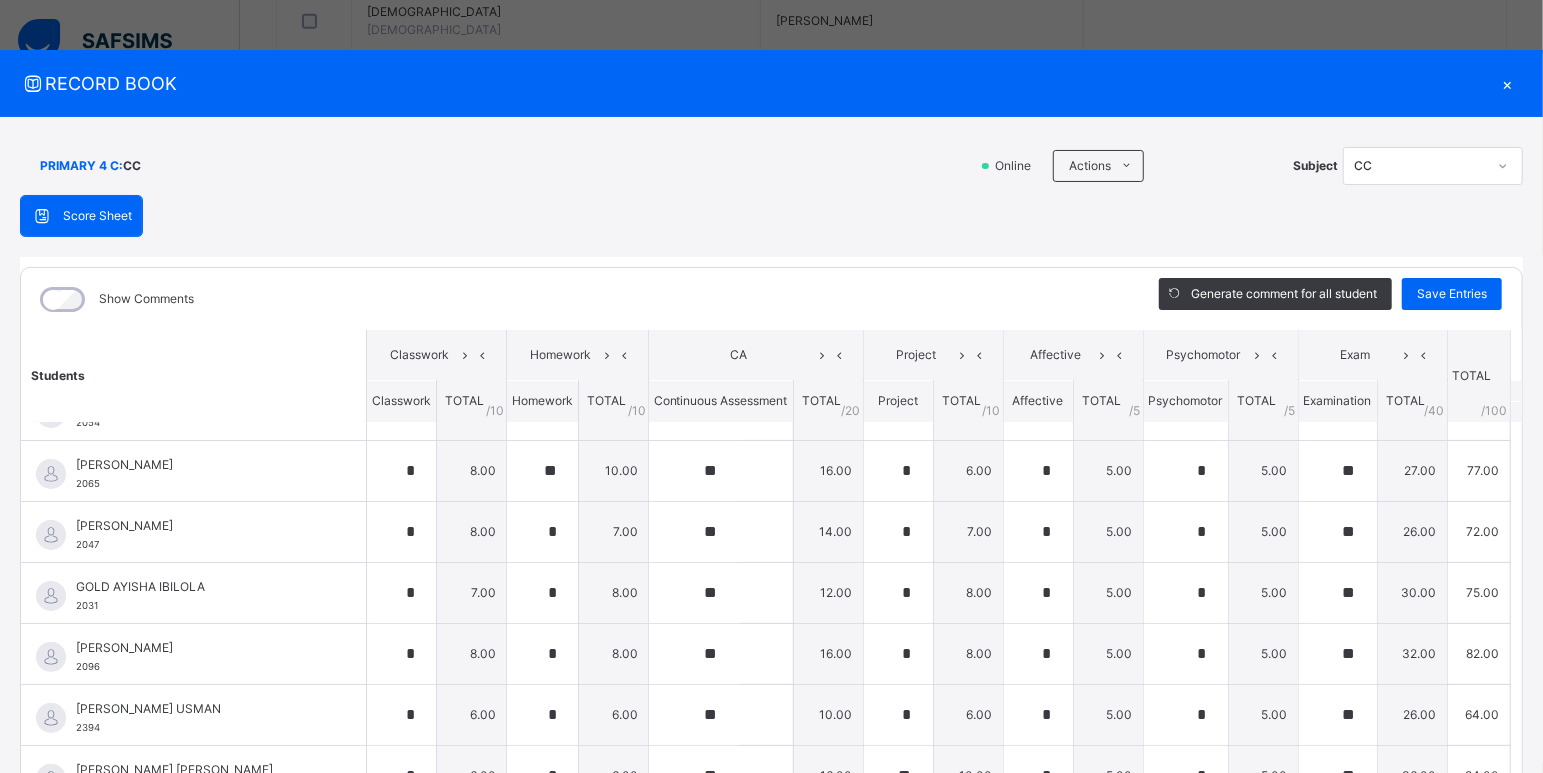 scroll, scrollTop: 299, scrollLeft: 0, axis: vertical 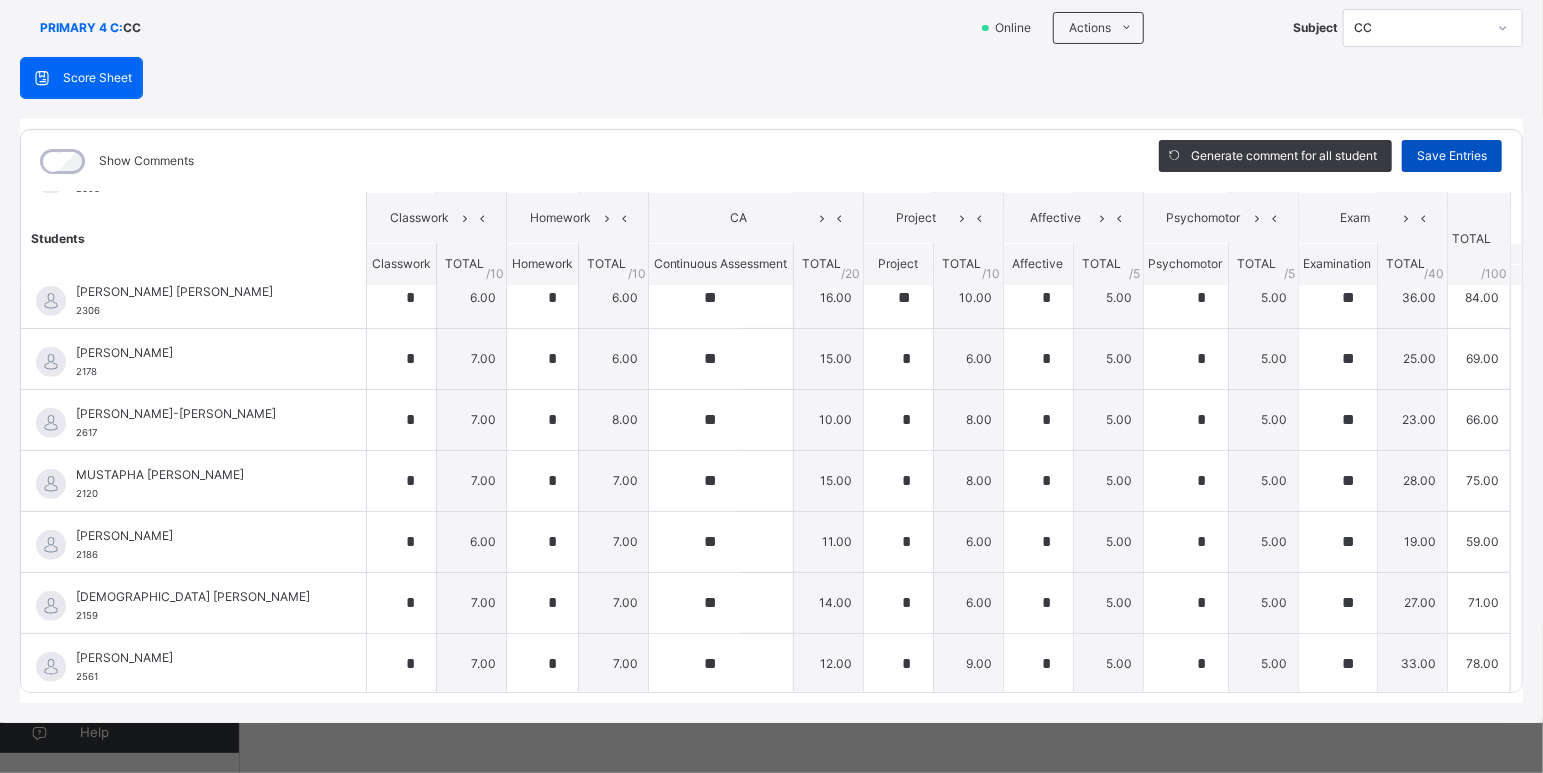 click on "Save Entries" at bounding box center [1452, 156] 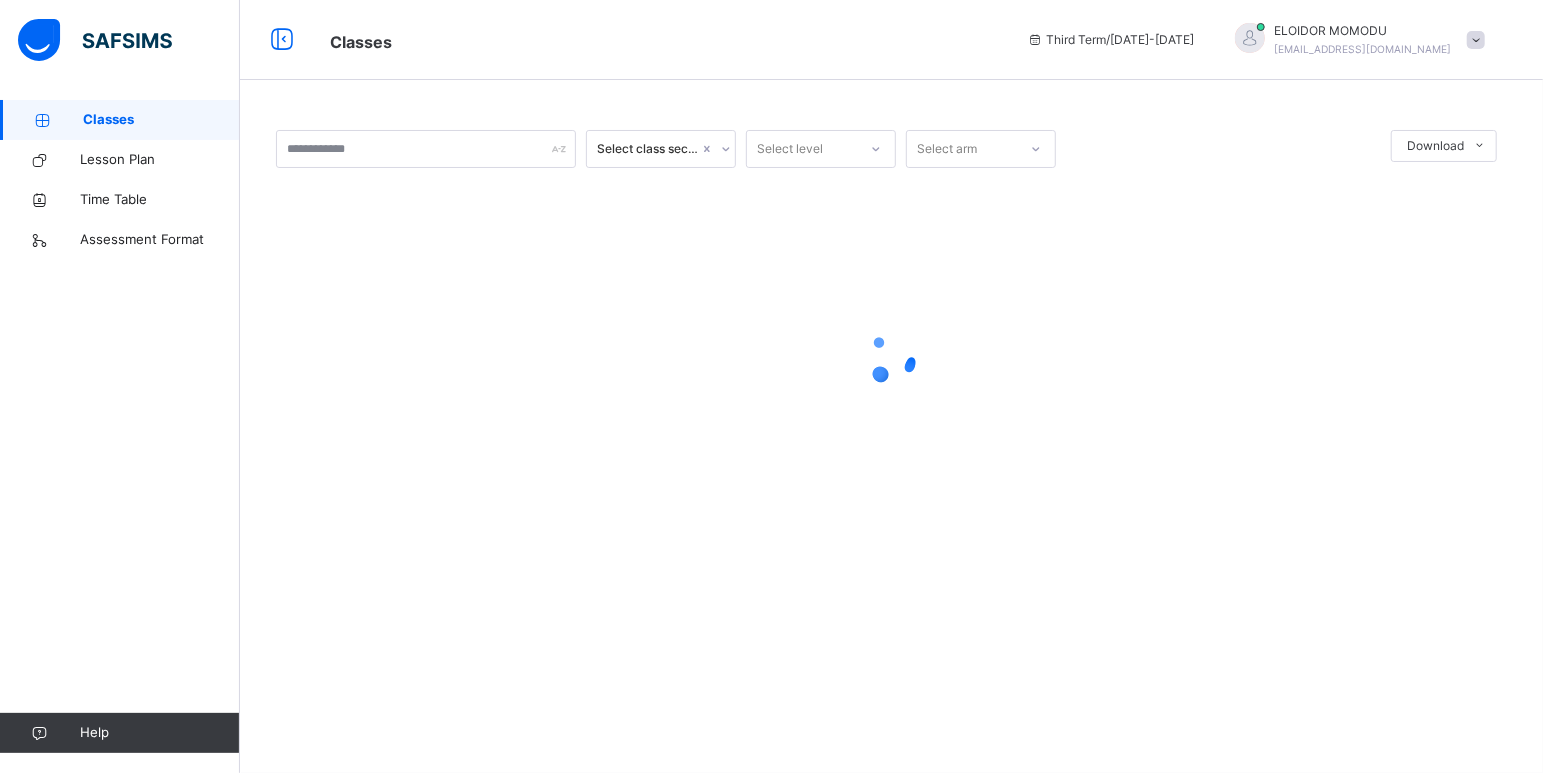 scroll, scrollTop: 0, scrollLeft: 0, axis: both 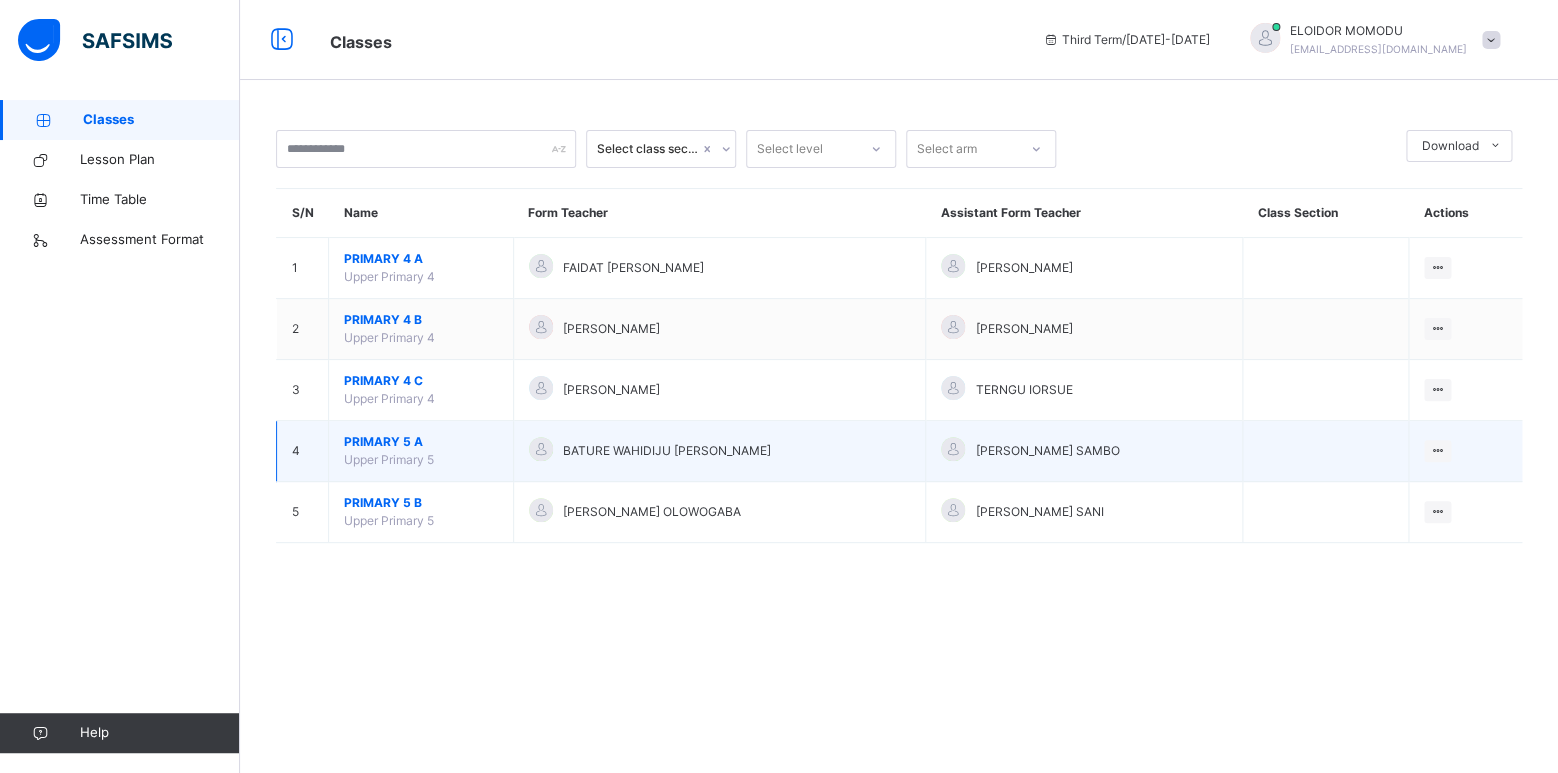 click on "PRIMARY 5   A   Upper Primary 5" at bounding box center [421, 451] 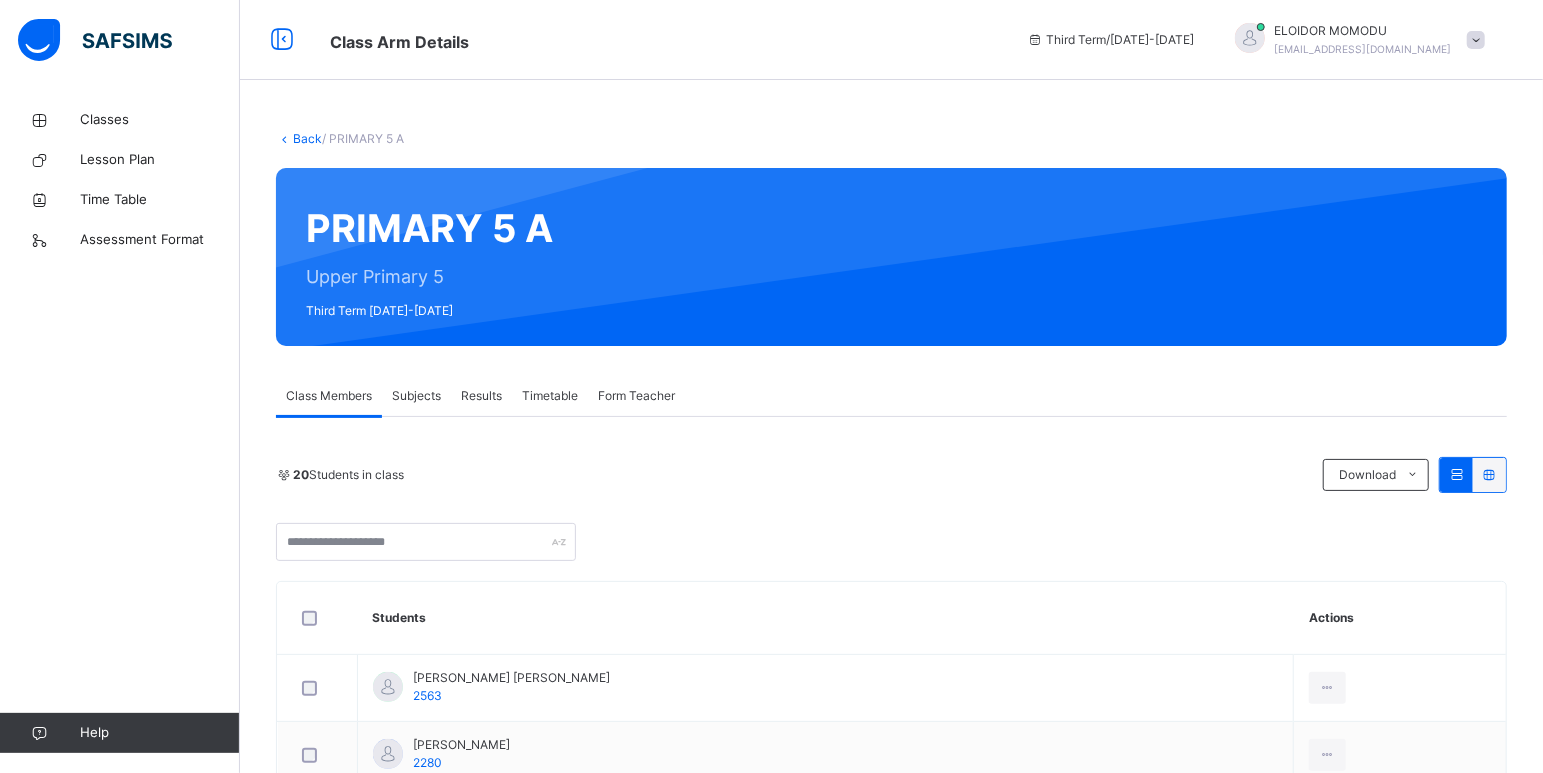 click on "Subjects" at bounding box center (416, 396) 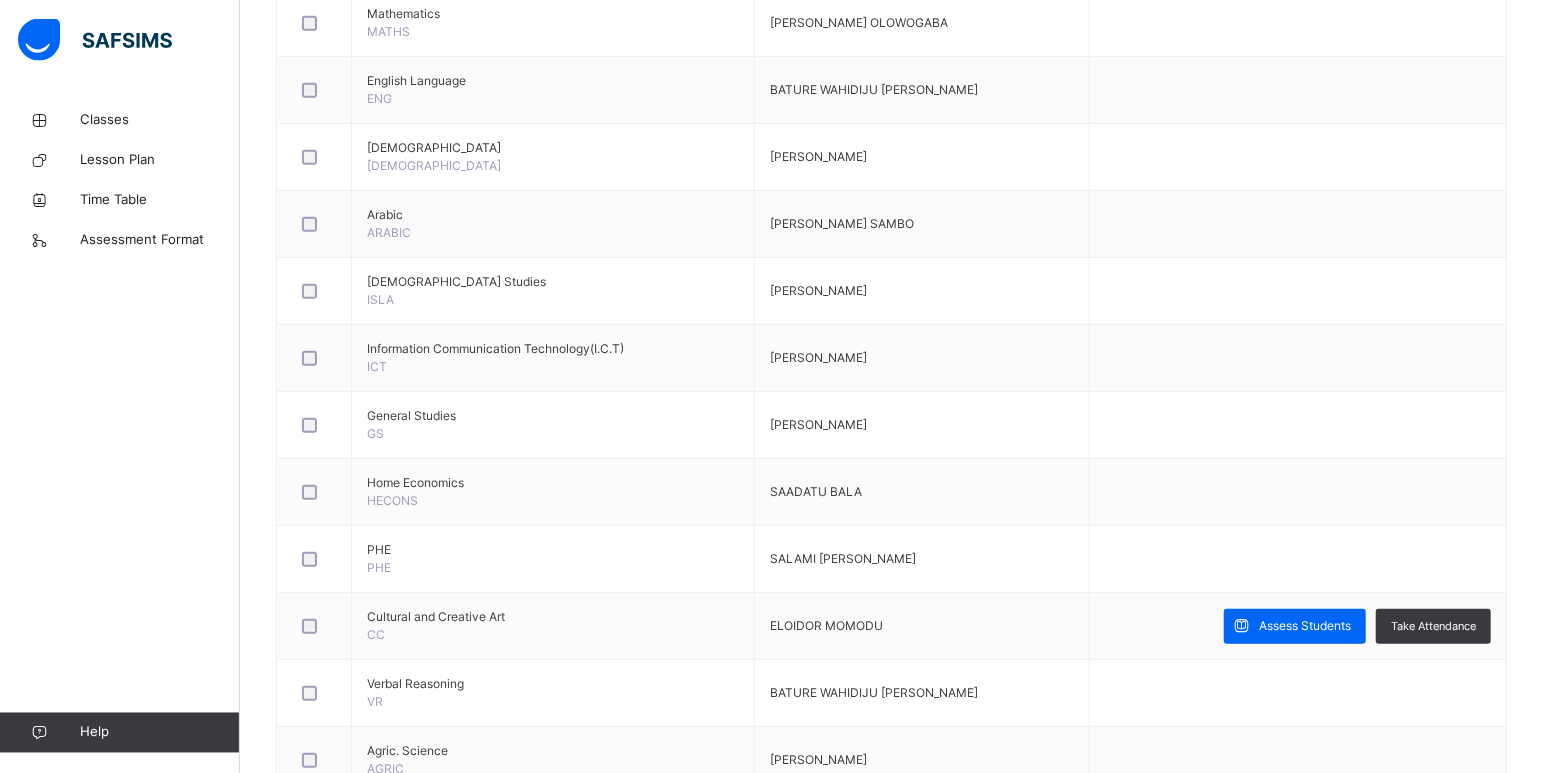 scroll, scrollTop: 703, scrollLeft: 0, axis: vertical 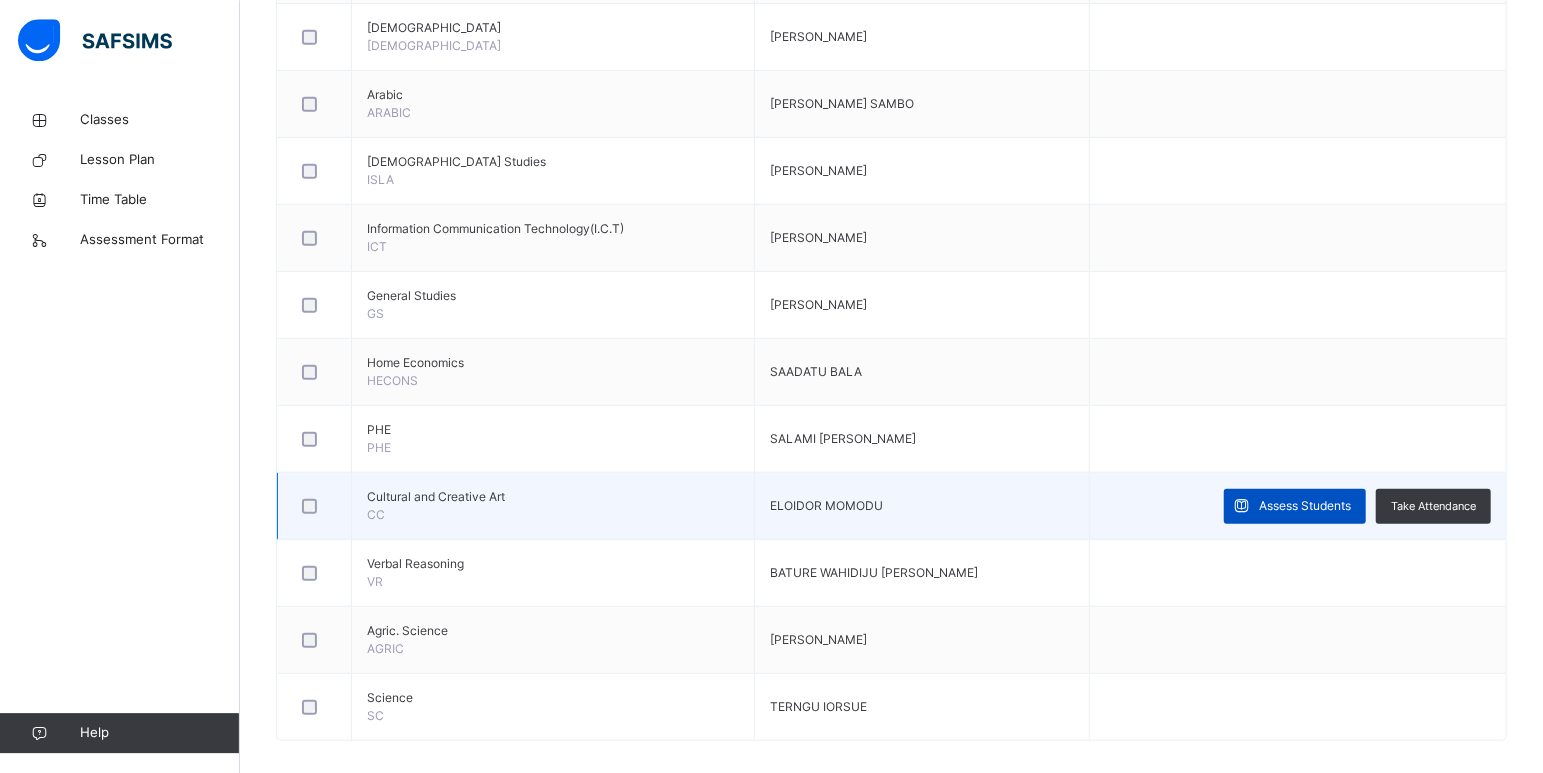 click on "Assess Students" at bounding box center [1305, 506] 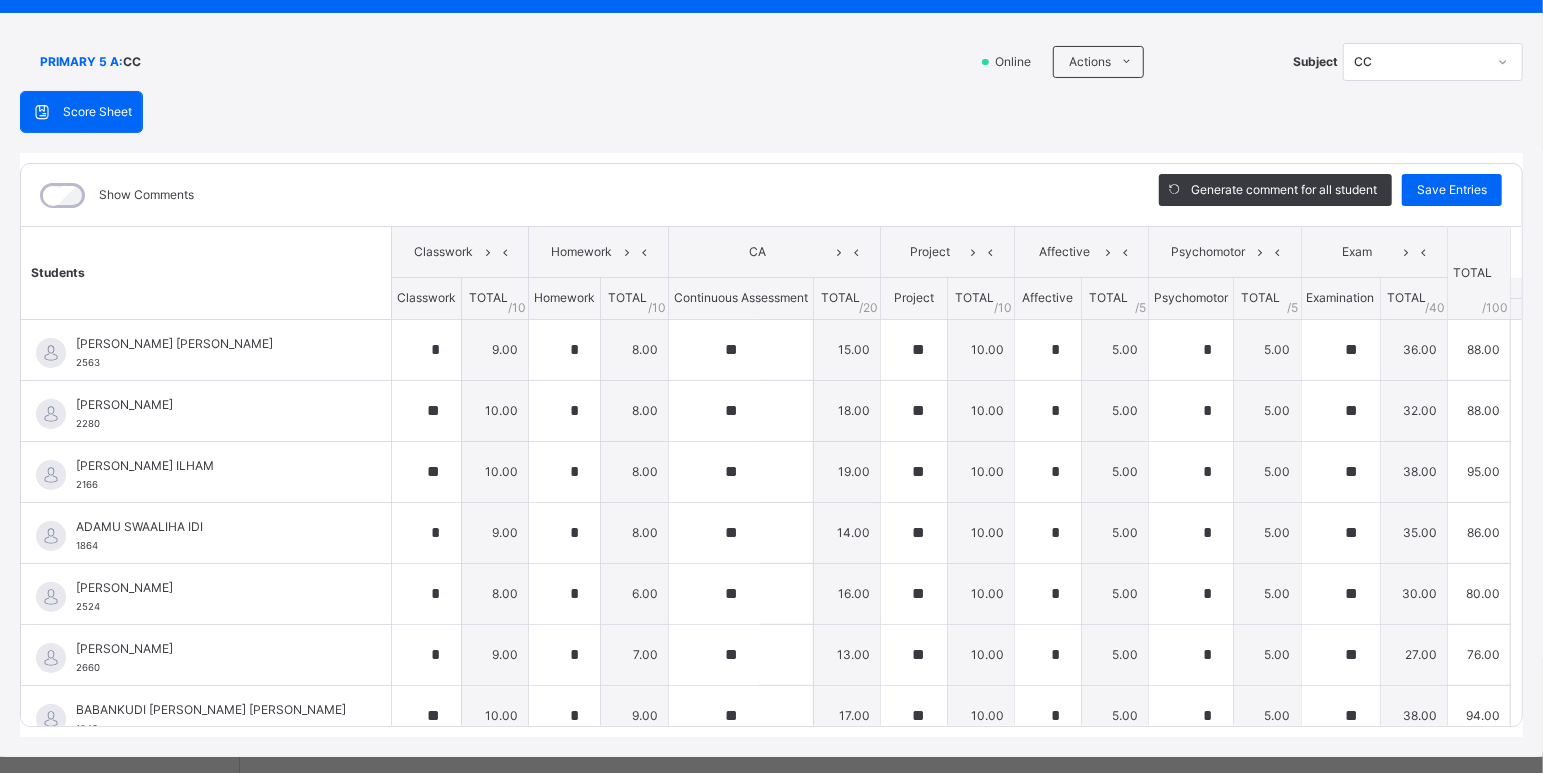scroll, scrollTop: 138, scrollLeft: 0, axis: vertical 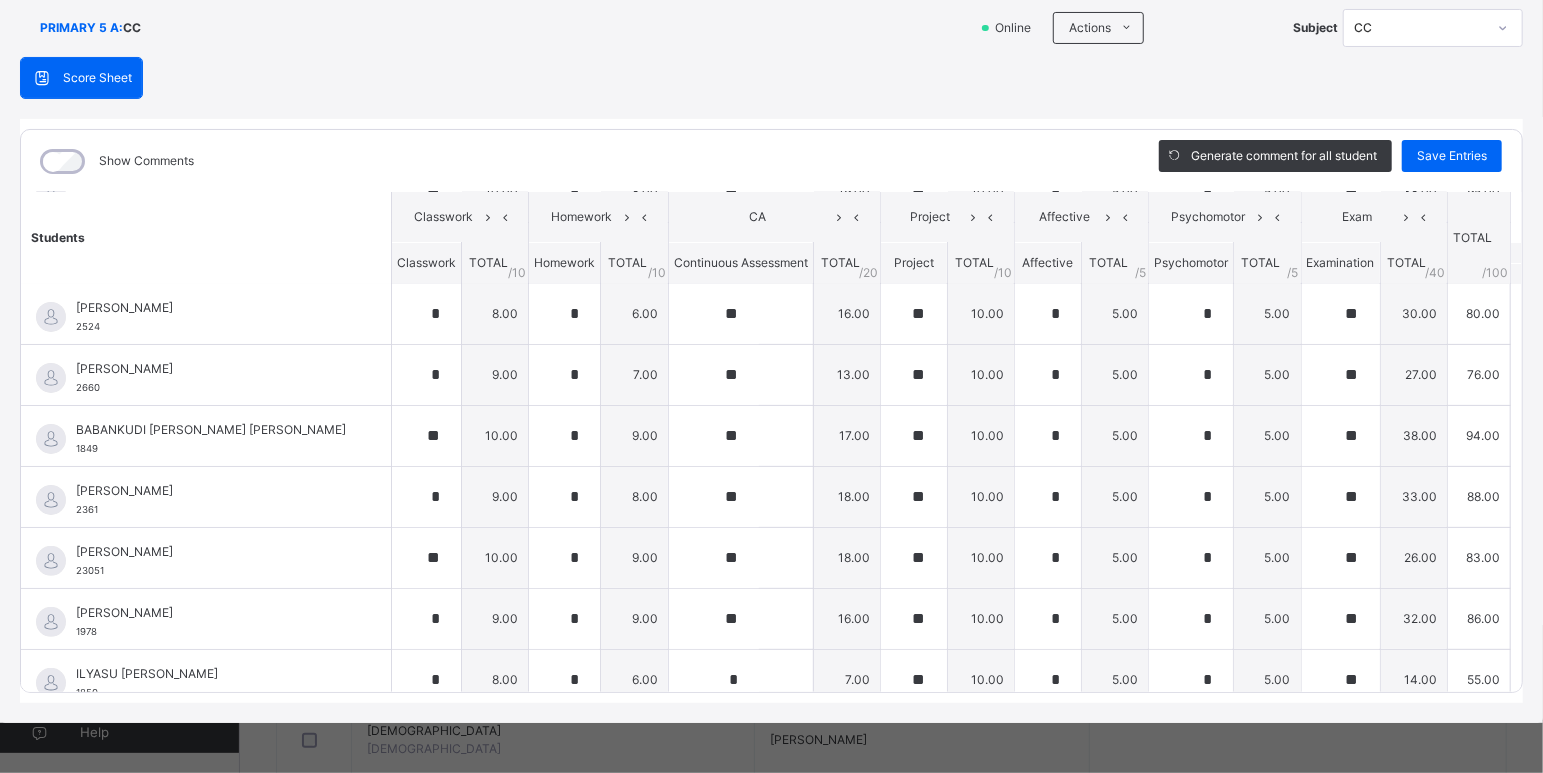 drag, startPoint x: 1507, startPoint y: 353, endPoint x: 1485, endPoint y: 454, distance: 103.36827 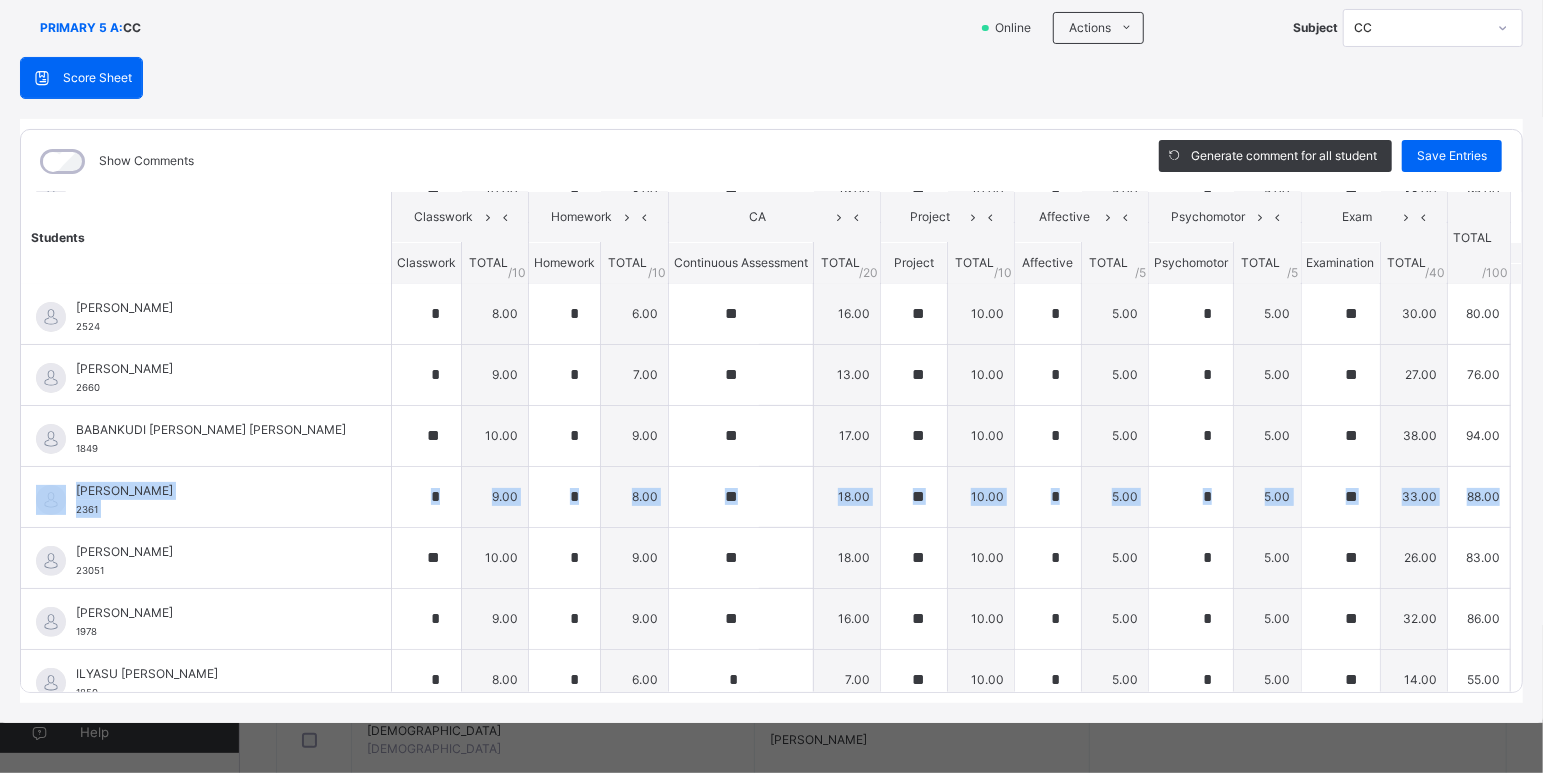 drag, startPoint x: 1511, startPoint y: 448, endPoint x: 1507, endPoint y: 480, distance: 32.24903 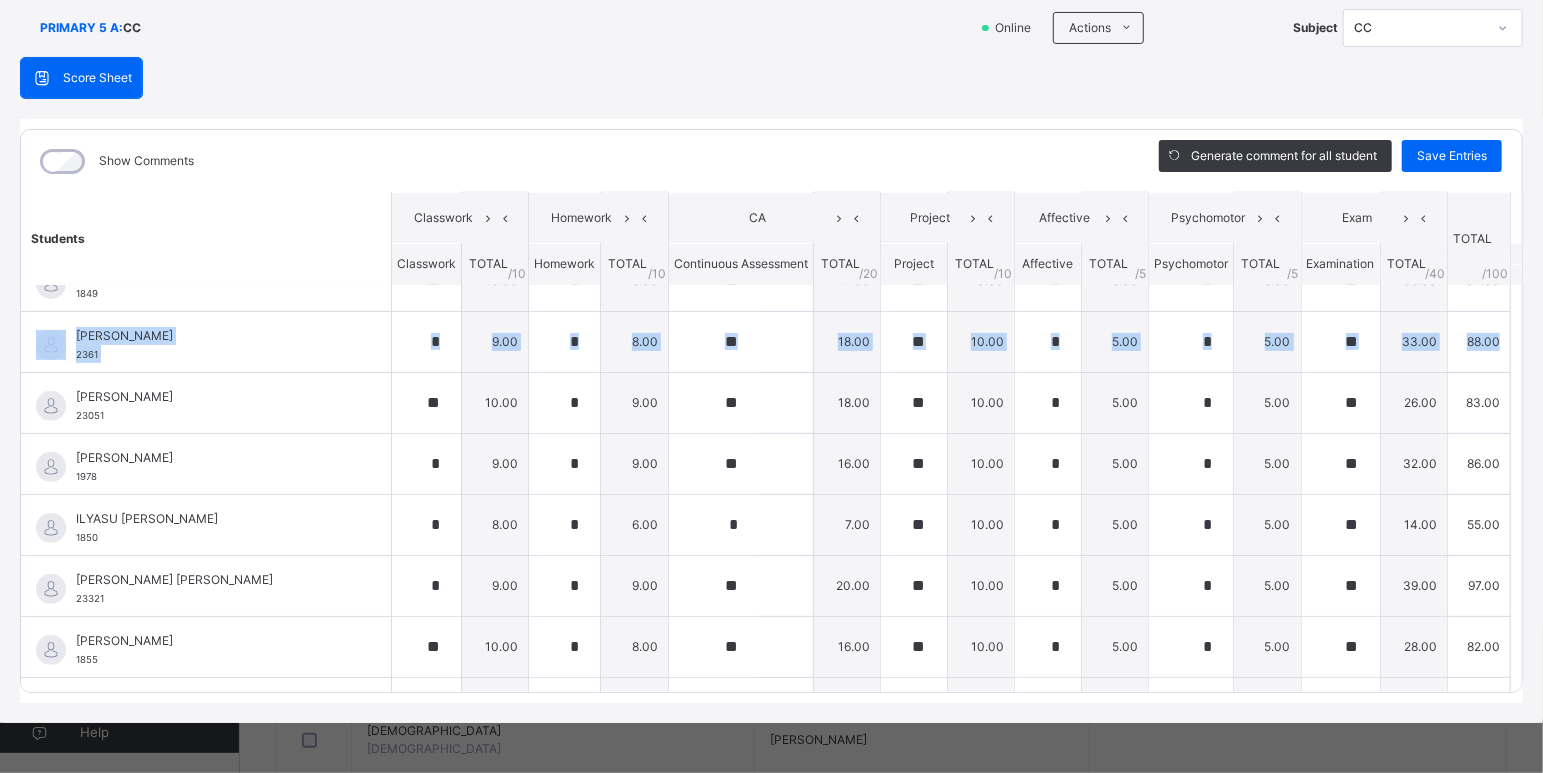 scroll, scrollTop: 403, scrollLeft: 0, axis: vertical 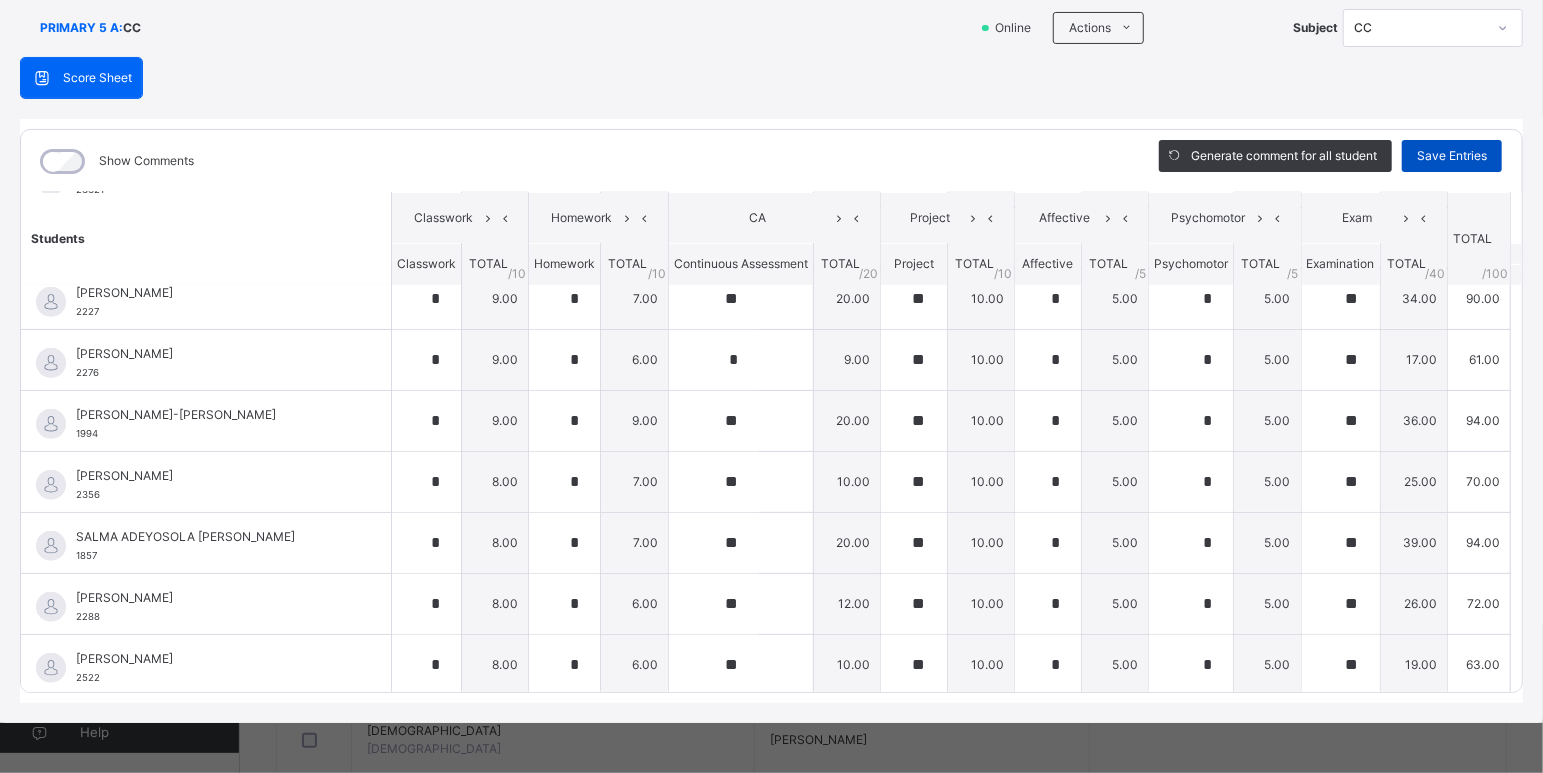 click on "Save Entries" at bounding box center (1452, 156) 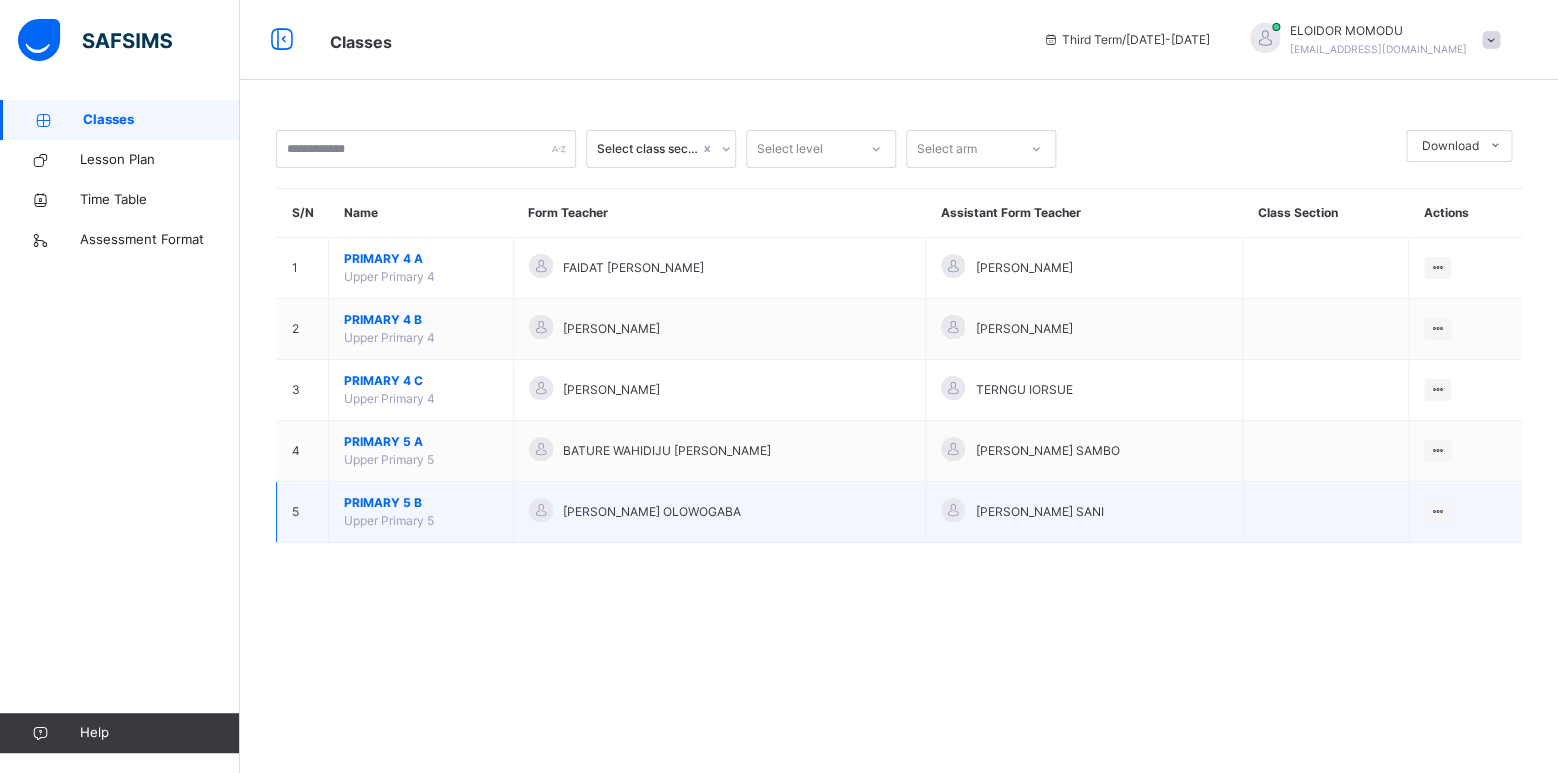 click on "PRIMARY 5   B" at bounding box center (421, 503) 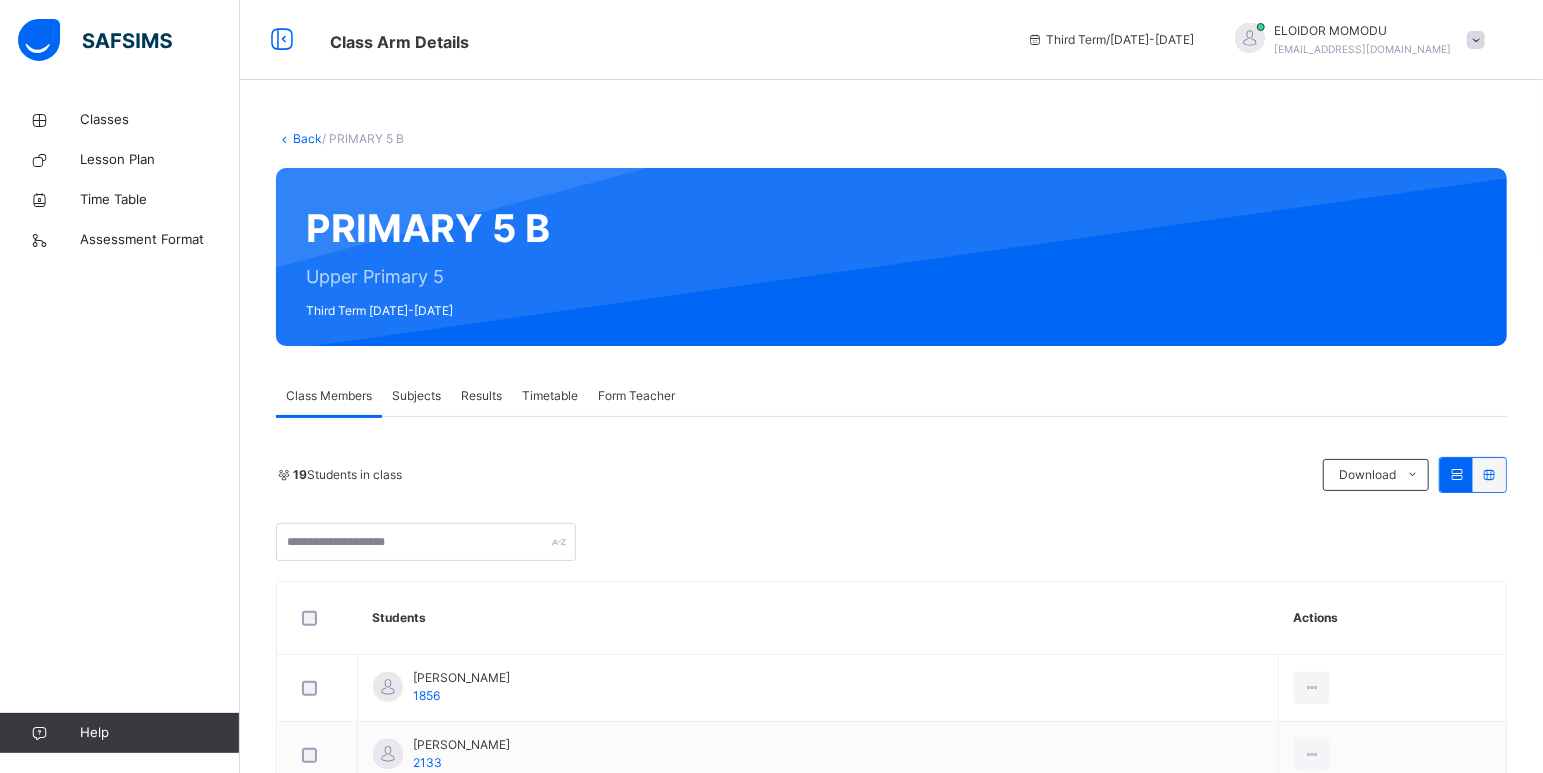 click on "Subjects" at bounding box center (416, 396) 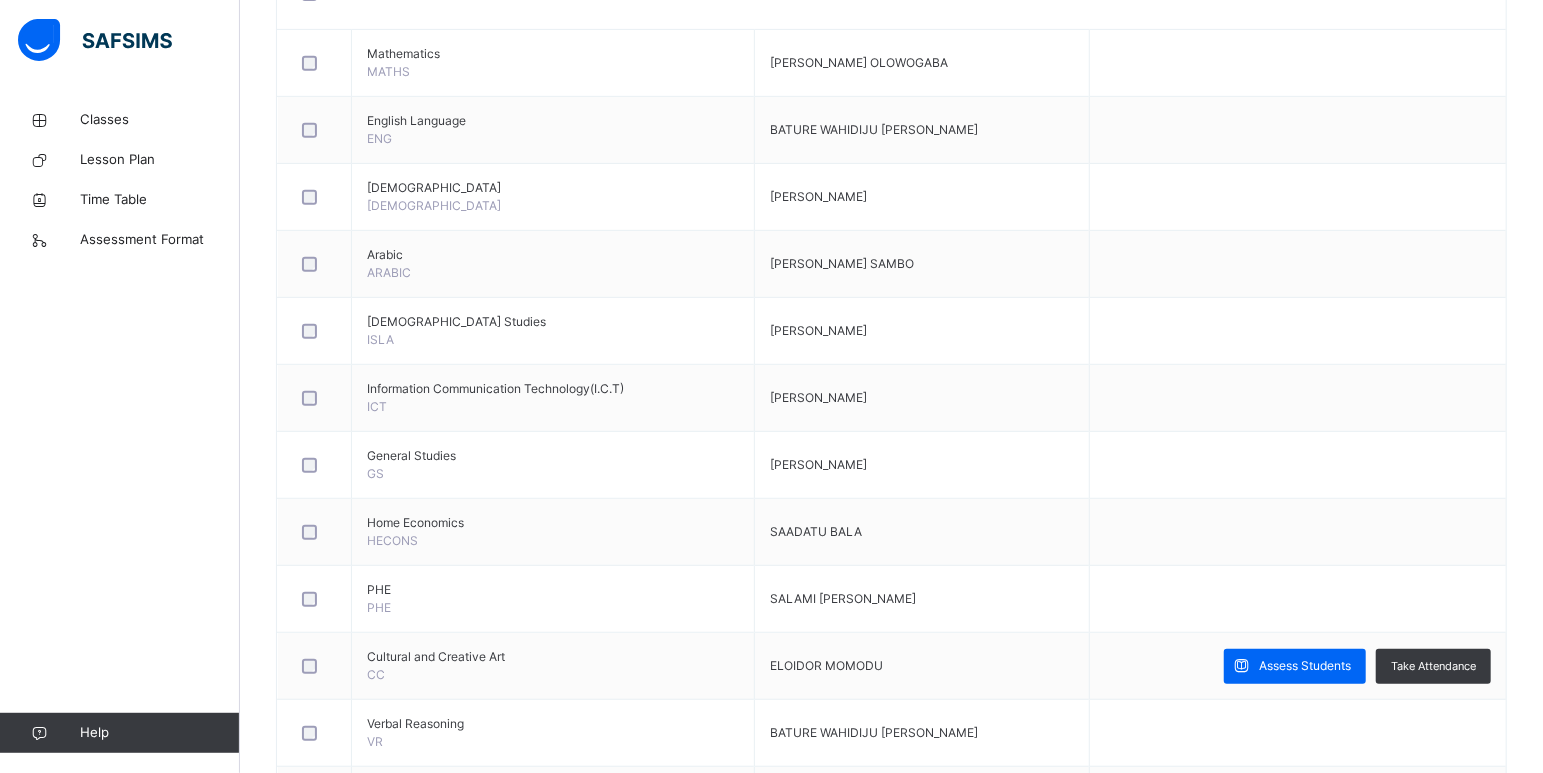 scroll, scrollTop: 567, scrollLeft: 0, axis: vertical 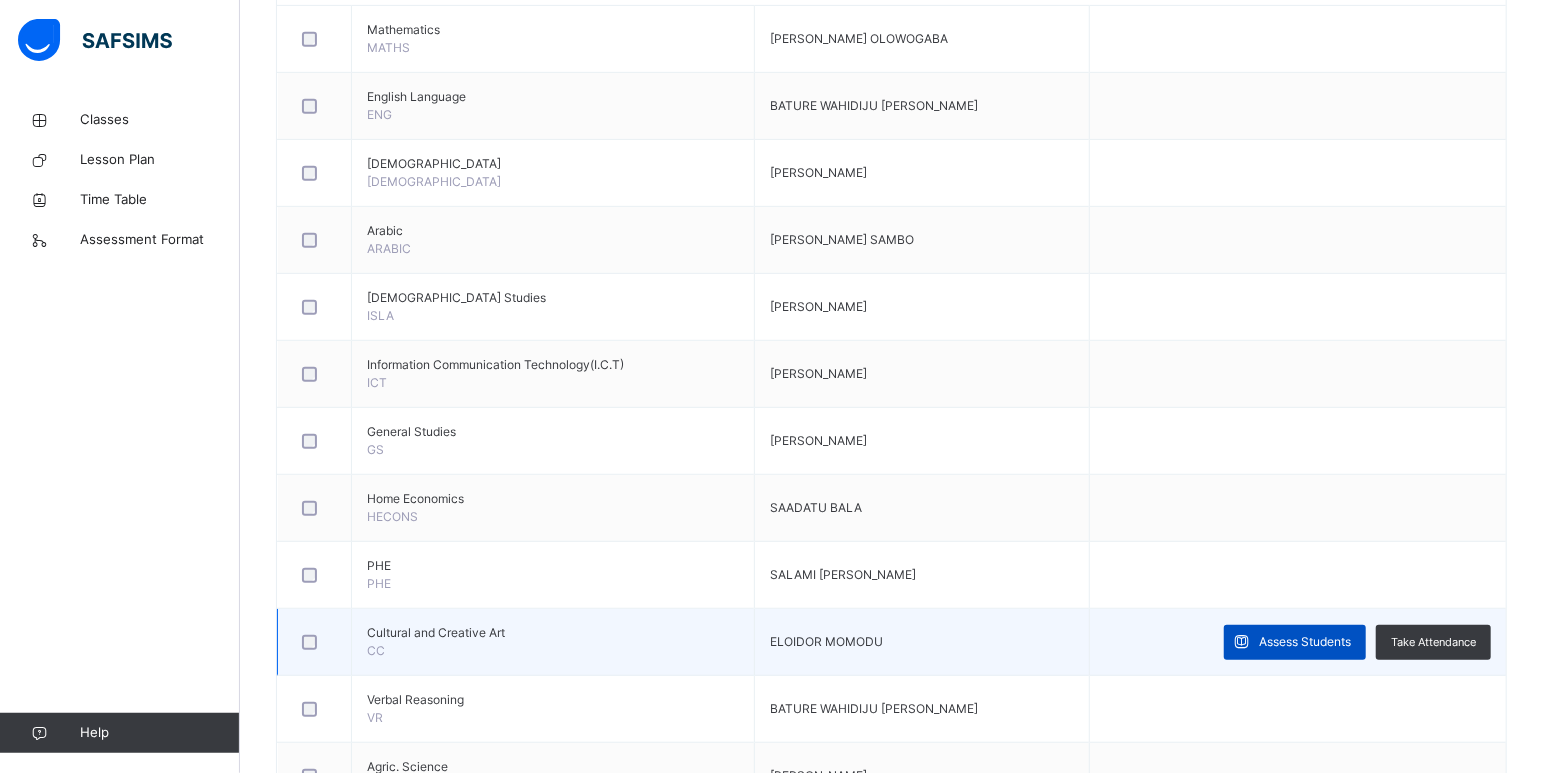 click on "Assess Students" at bounding box center (1305, 642) 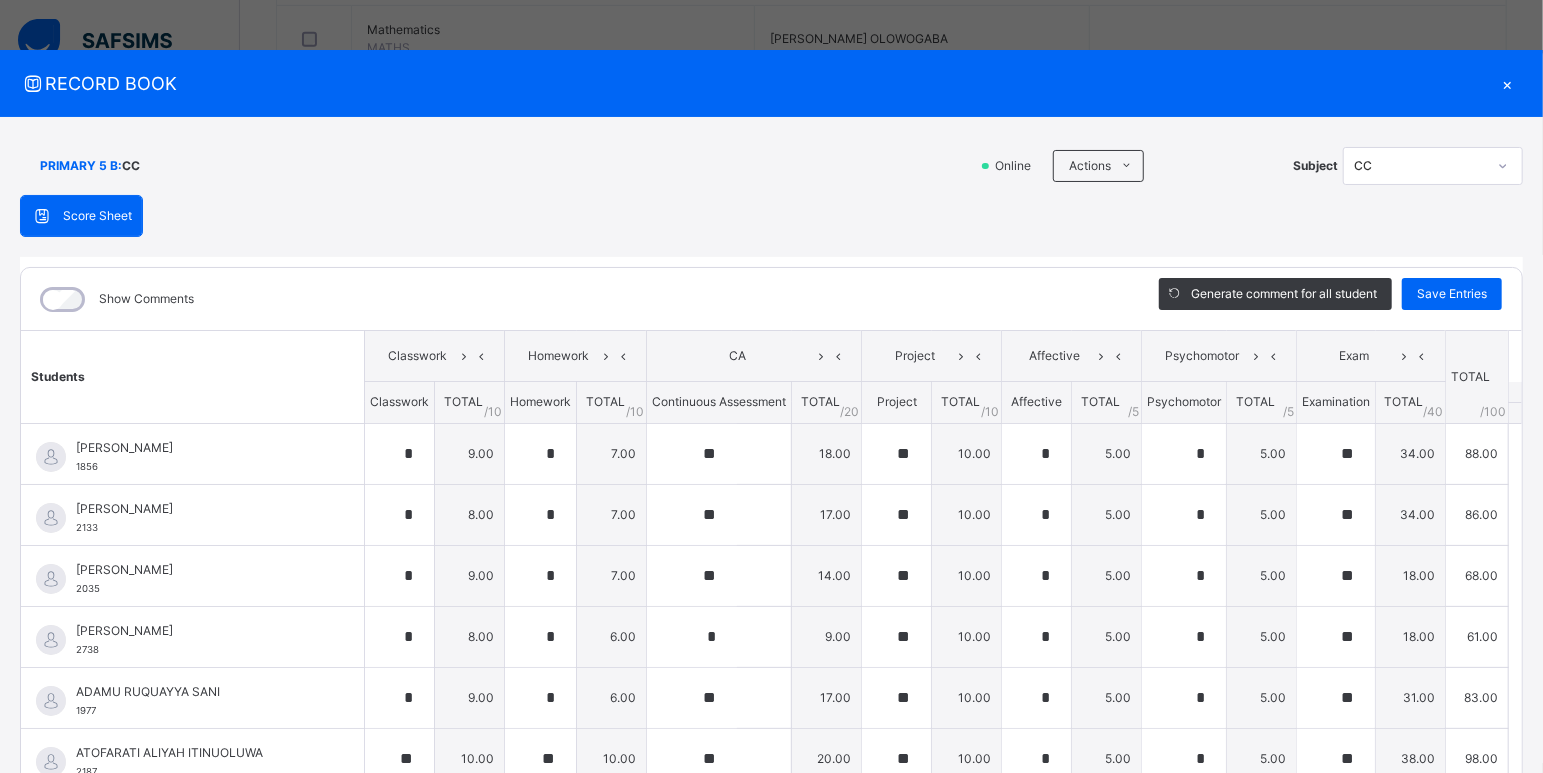 scroll, scrollTop: 107, scrollLeft: 0, axis: vertical 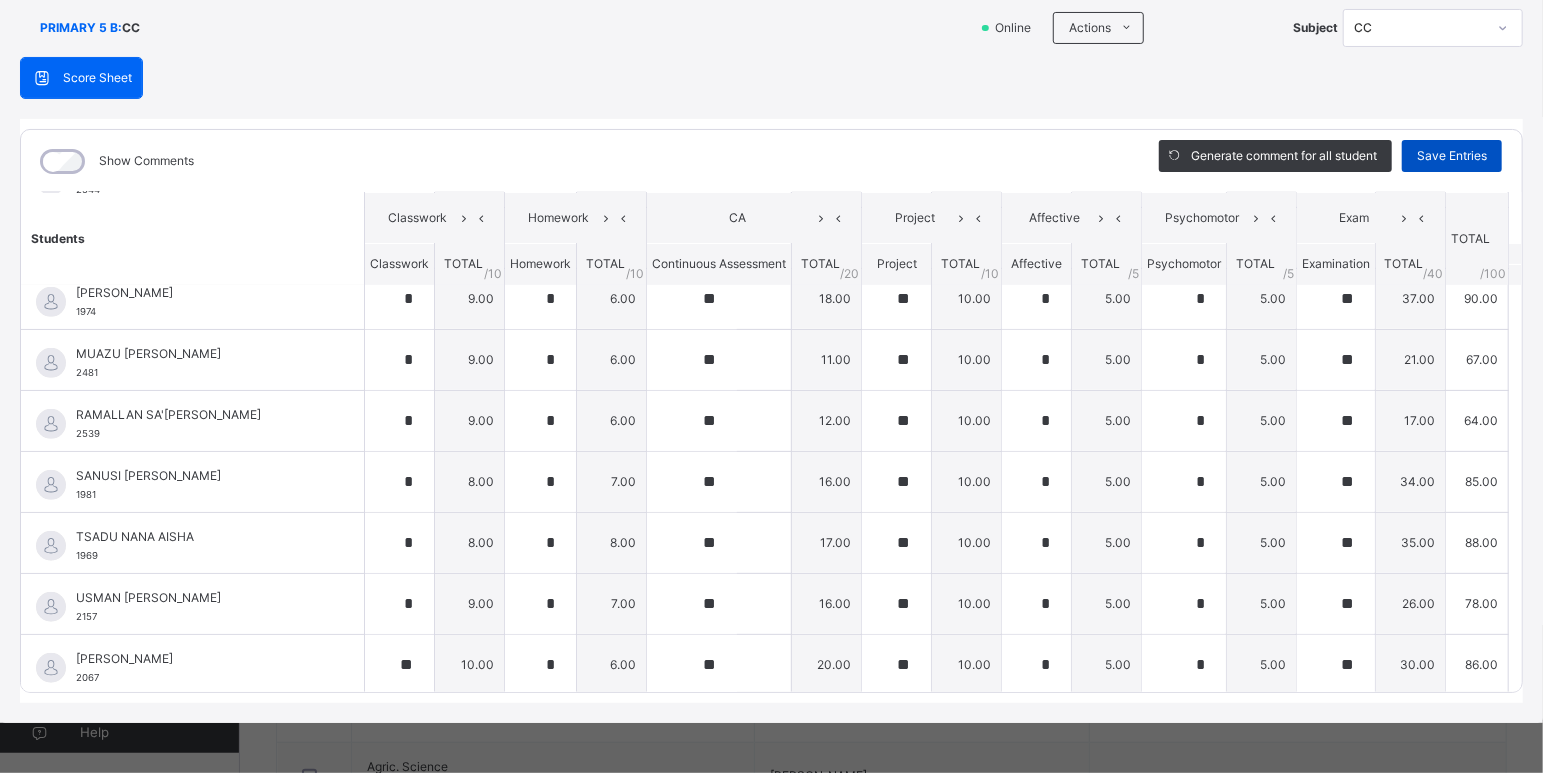 click on "Save Entries" at bounding box center (1452, 156) 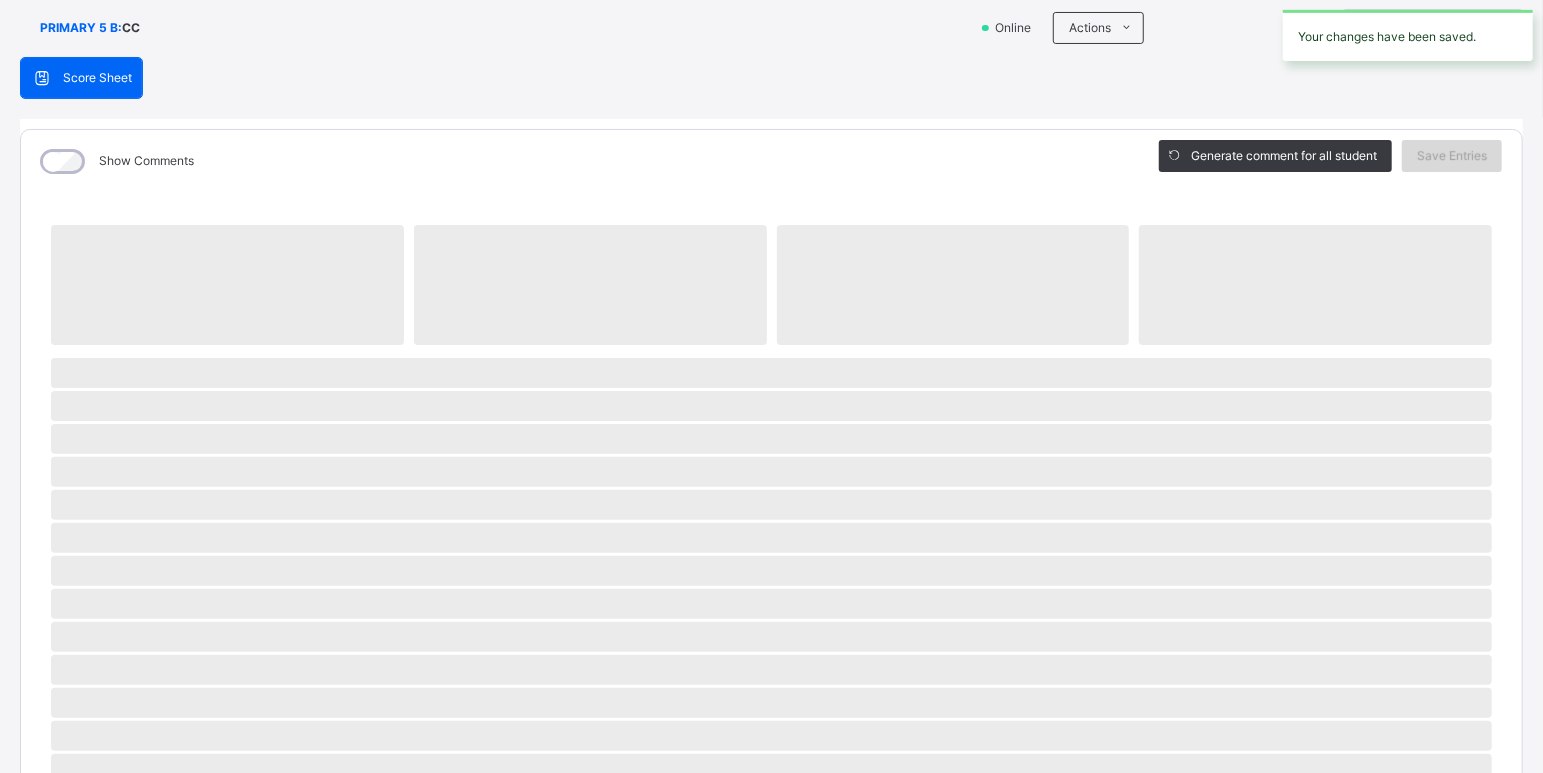 click on "Save Entries" at bounding box center (1452, 156) 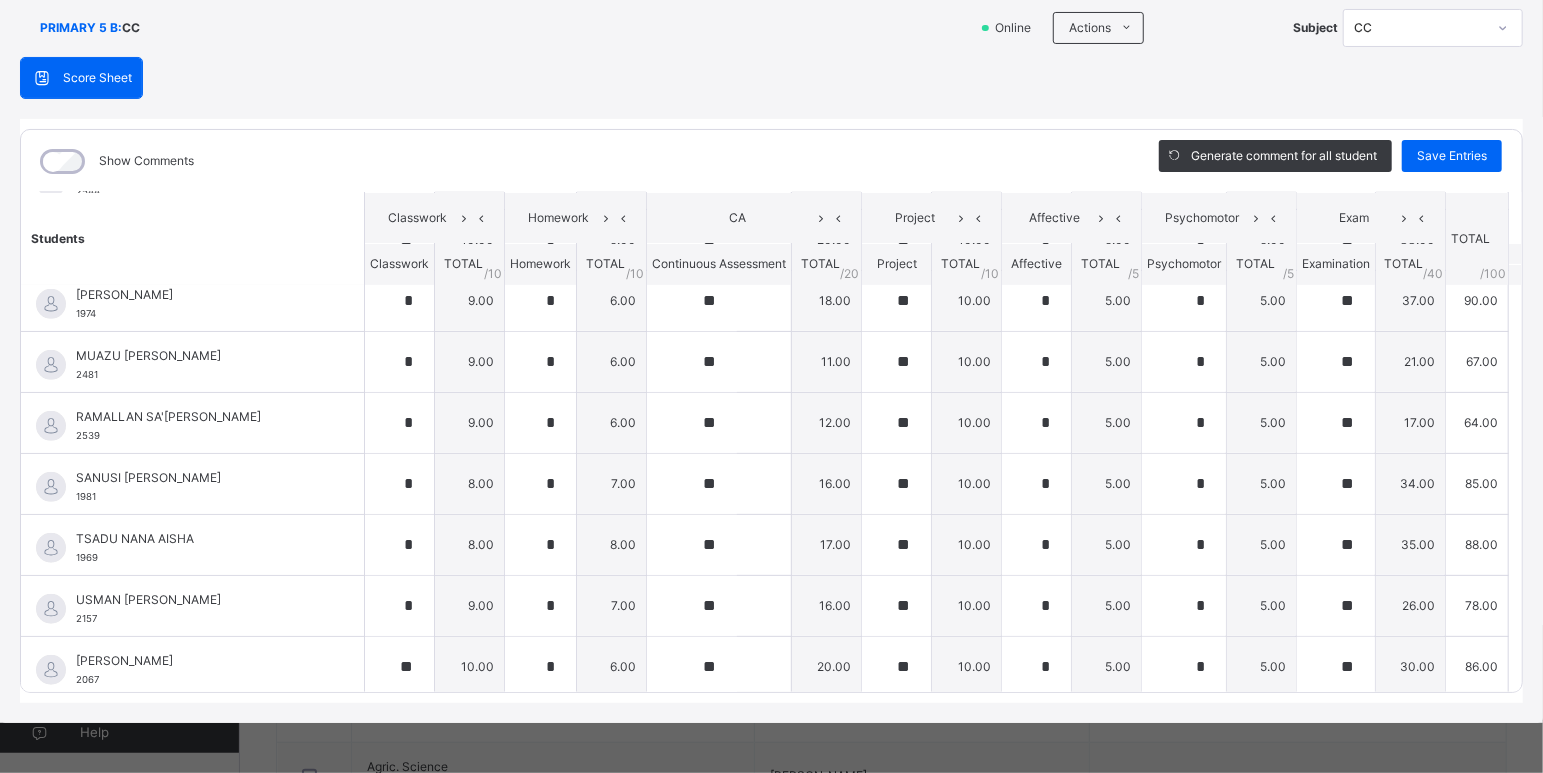 scroll, scrollTop: 749, scrollLeft: 0, axis: vertical 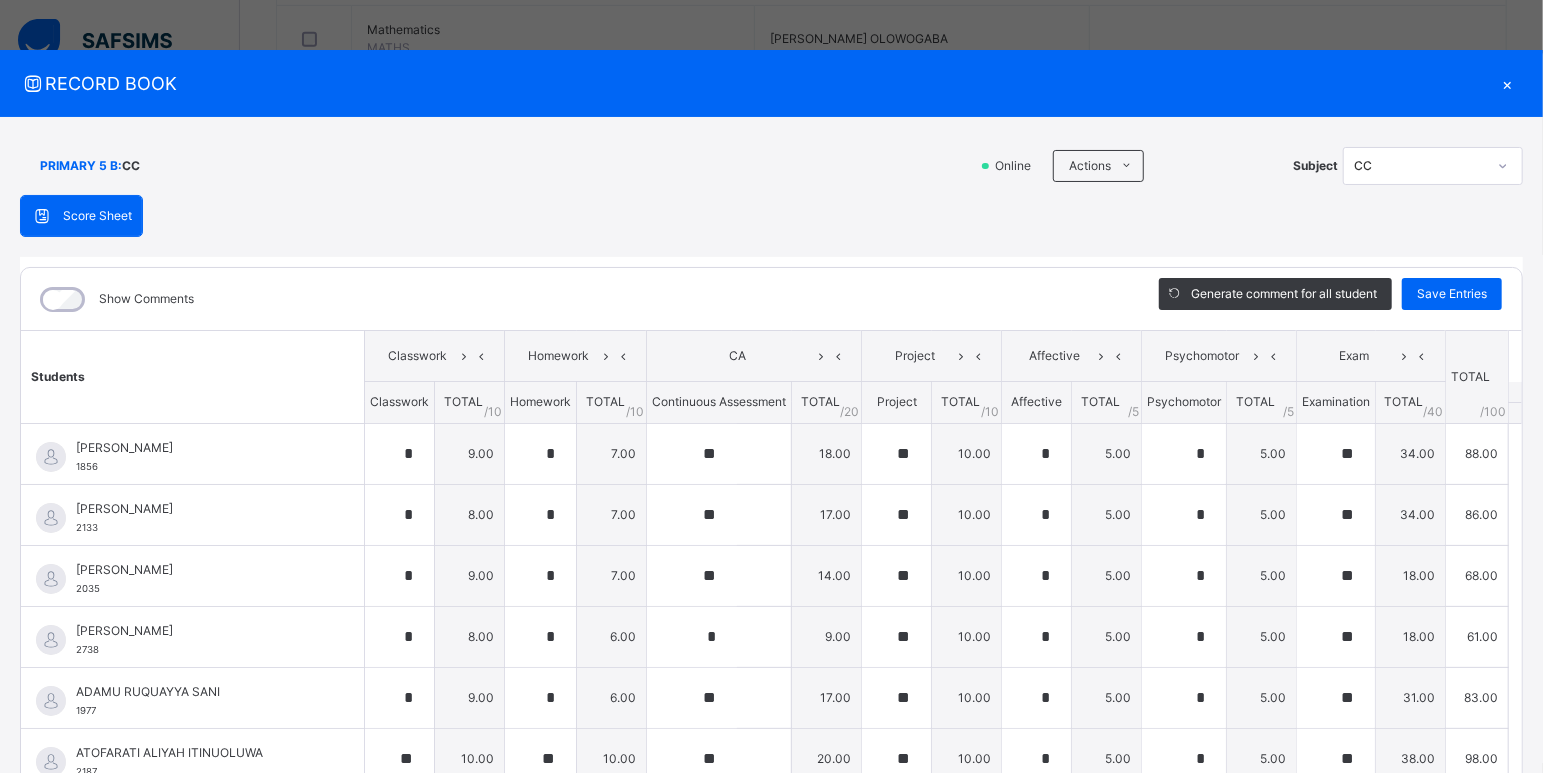 click on "×" at bounding box center [1508, 83] 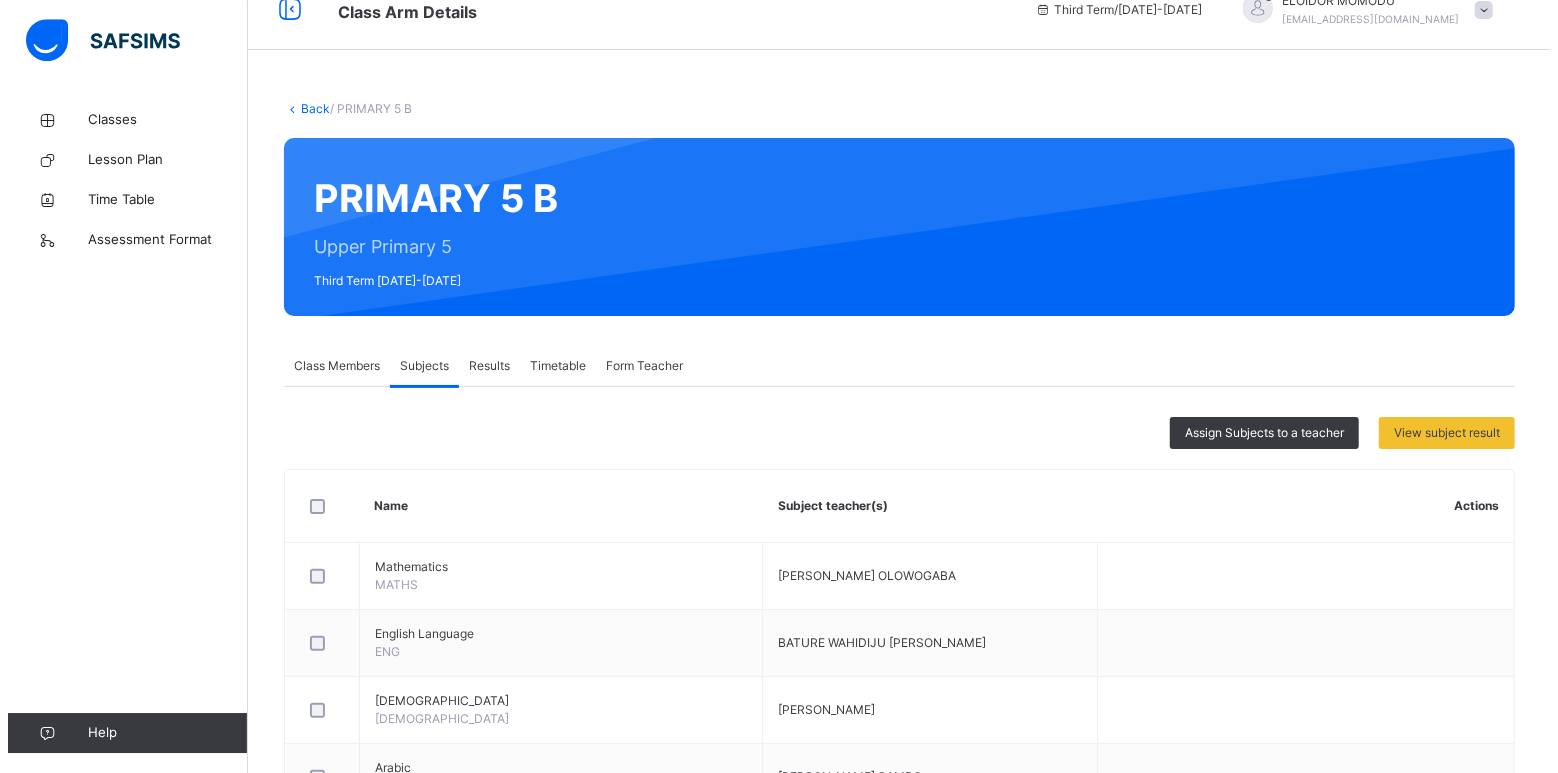 scroll, scrollTop: 0, scrollLeft: 0, axis: both 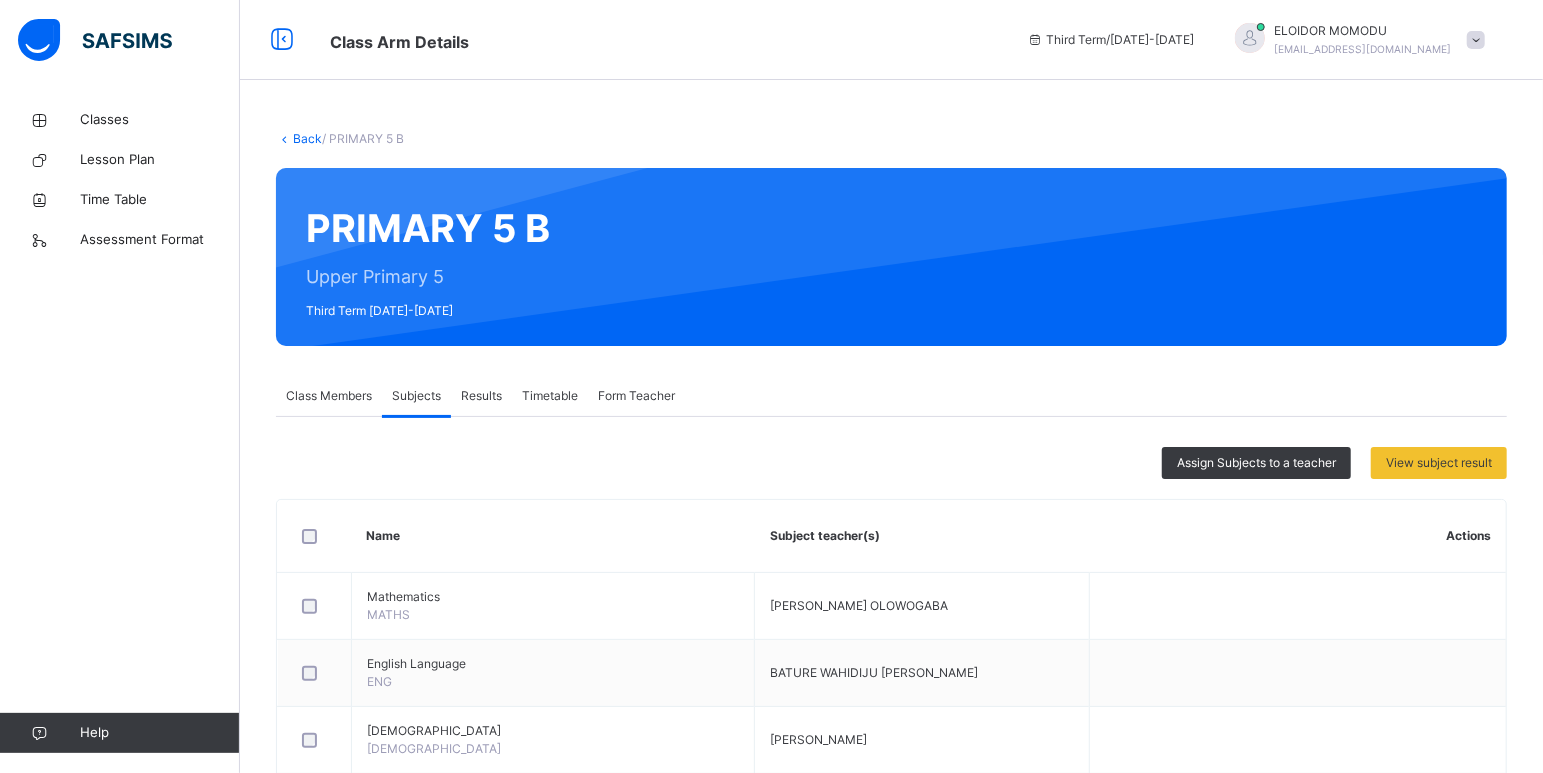 click on "ELOIDOR   MOMODU sciencedepart49@gmail.com" at bounding box center [1355, 40] 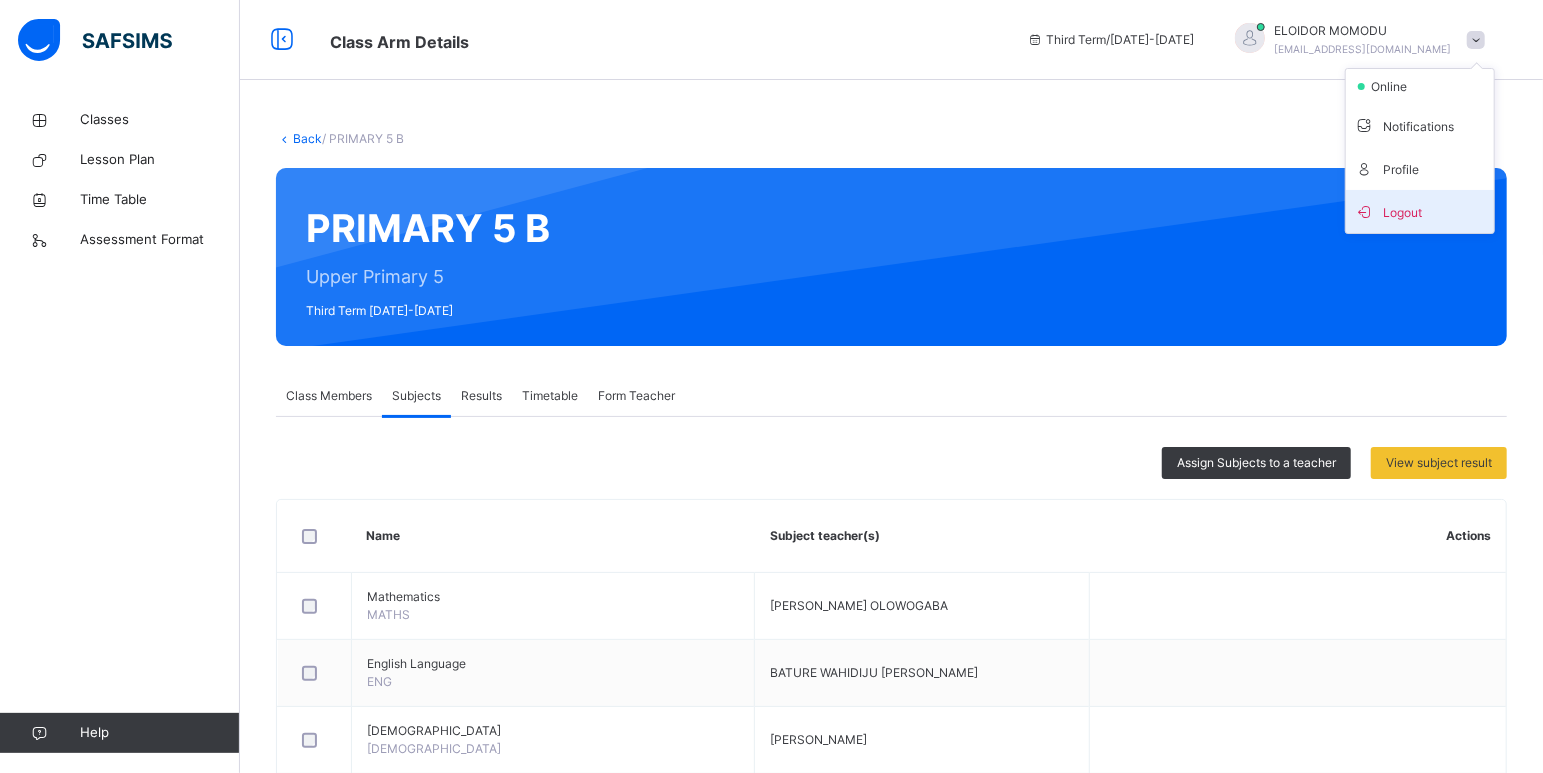 click on "Logout" at bounding box center [1420, 211] 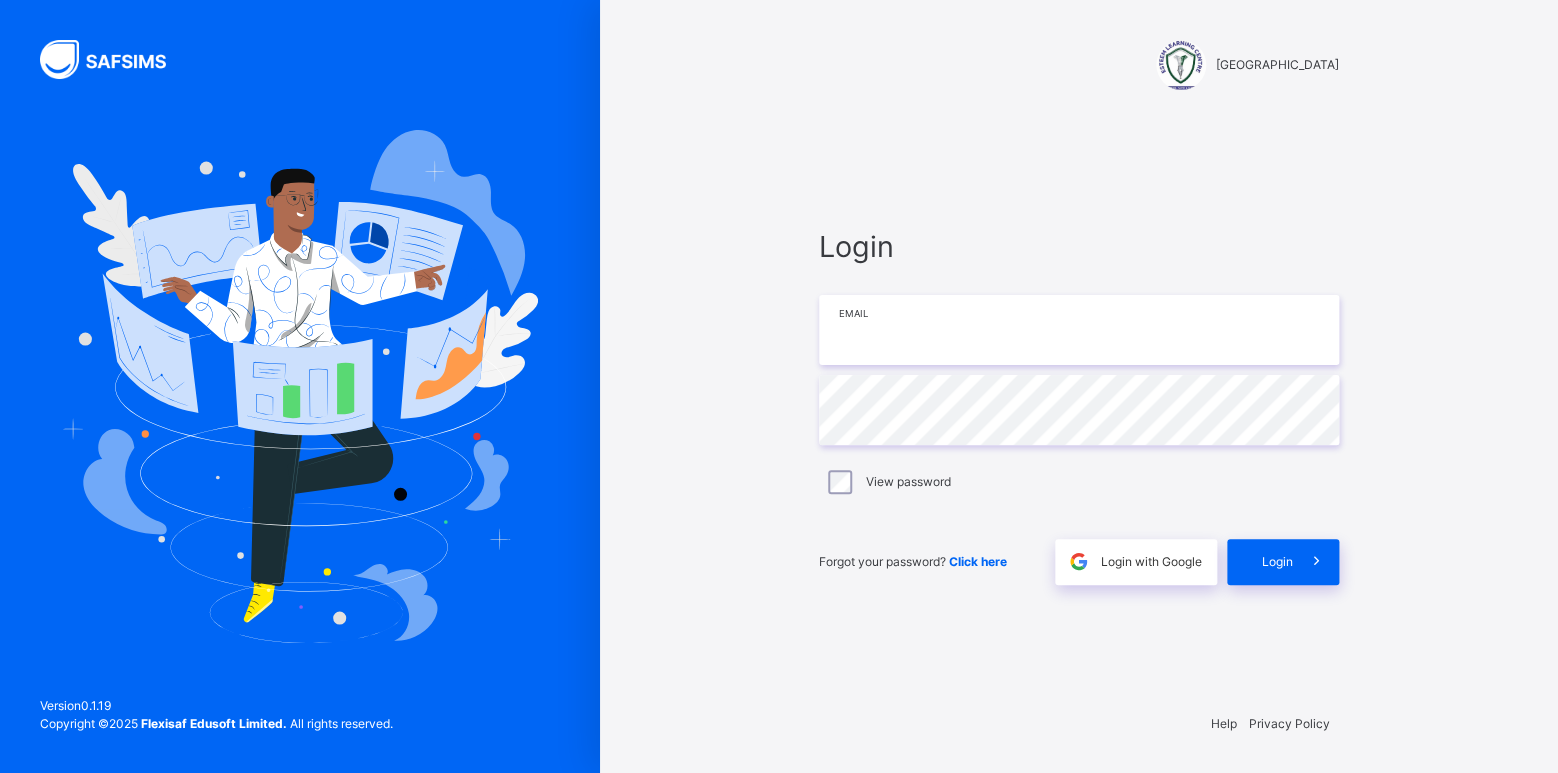 click at bounding box center [1079, 330] 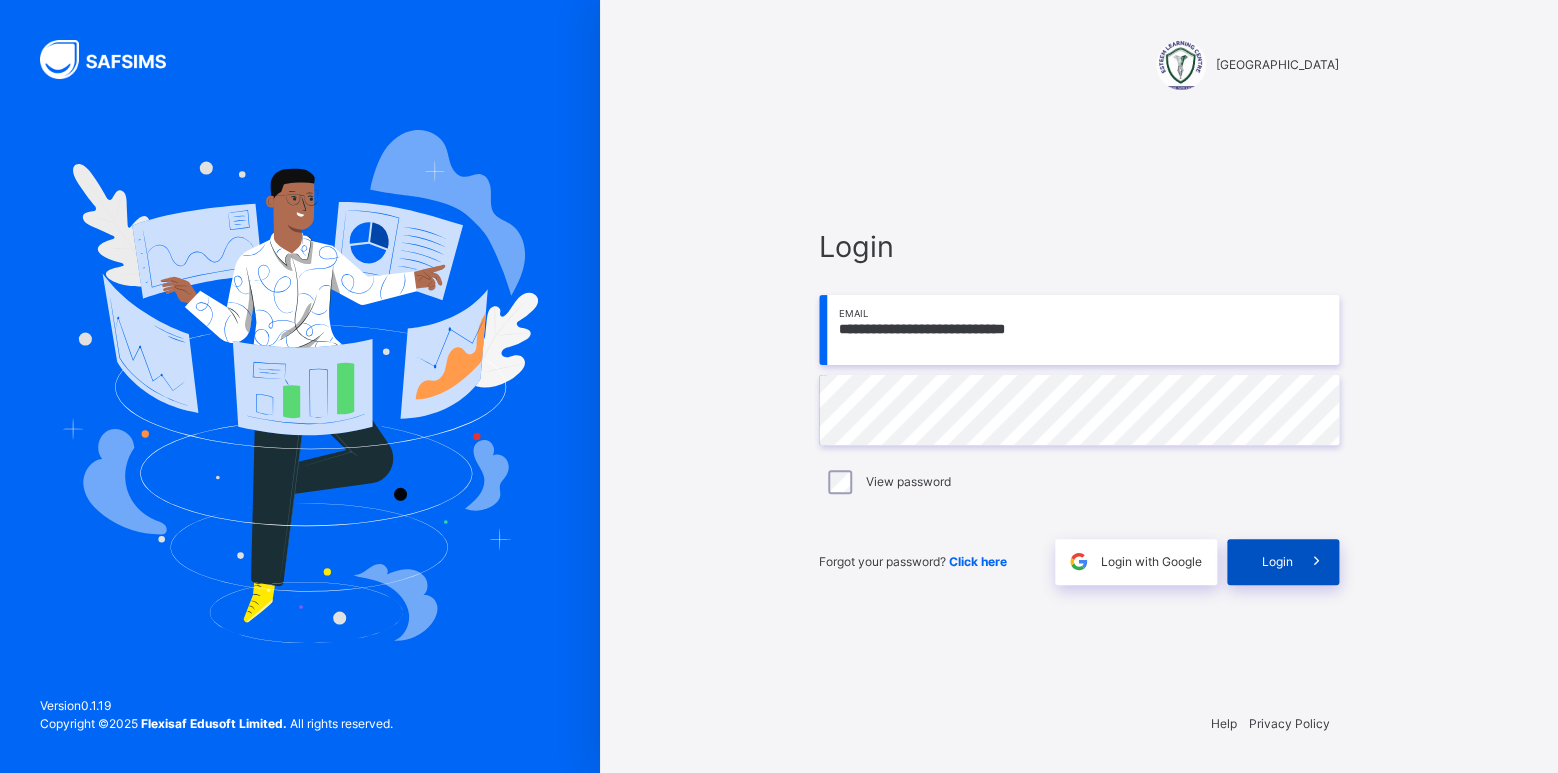 click on "Login" at bounding box center [1283, 562] 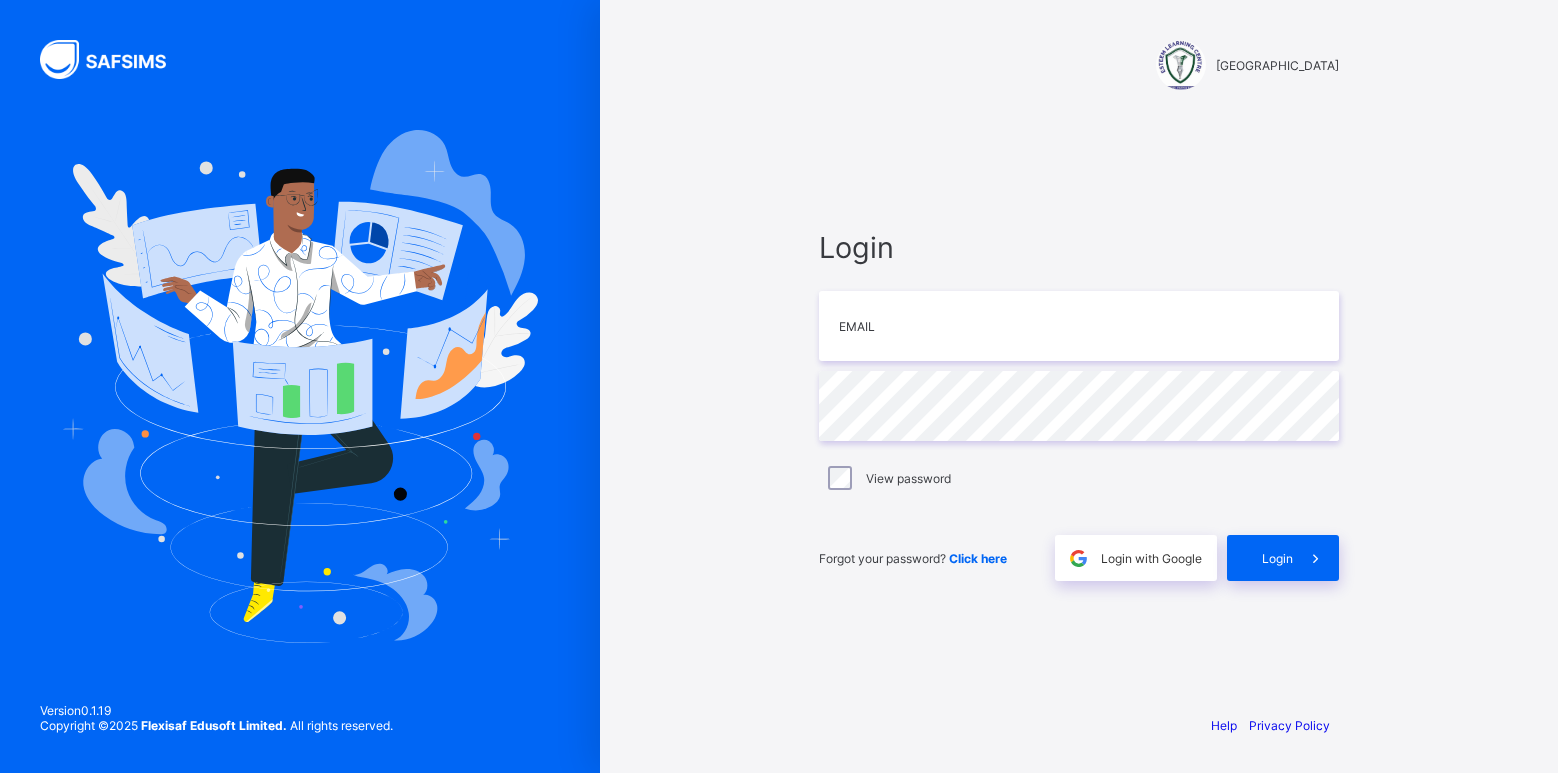 scroll, scrollTop: 0, scrollLeft: 0, axis: both 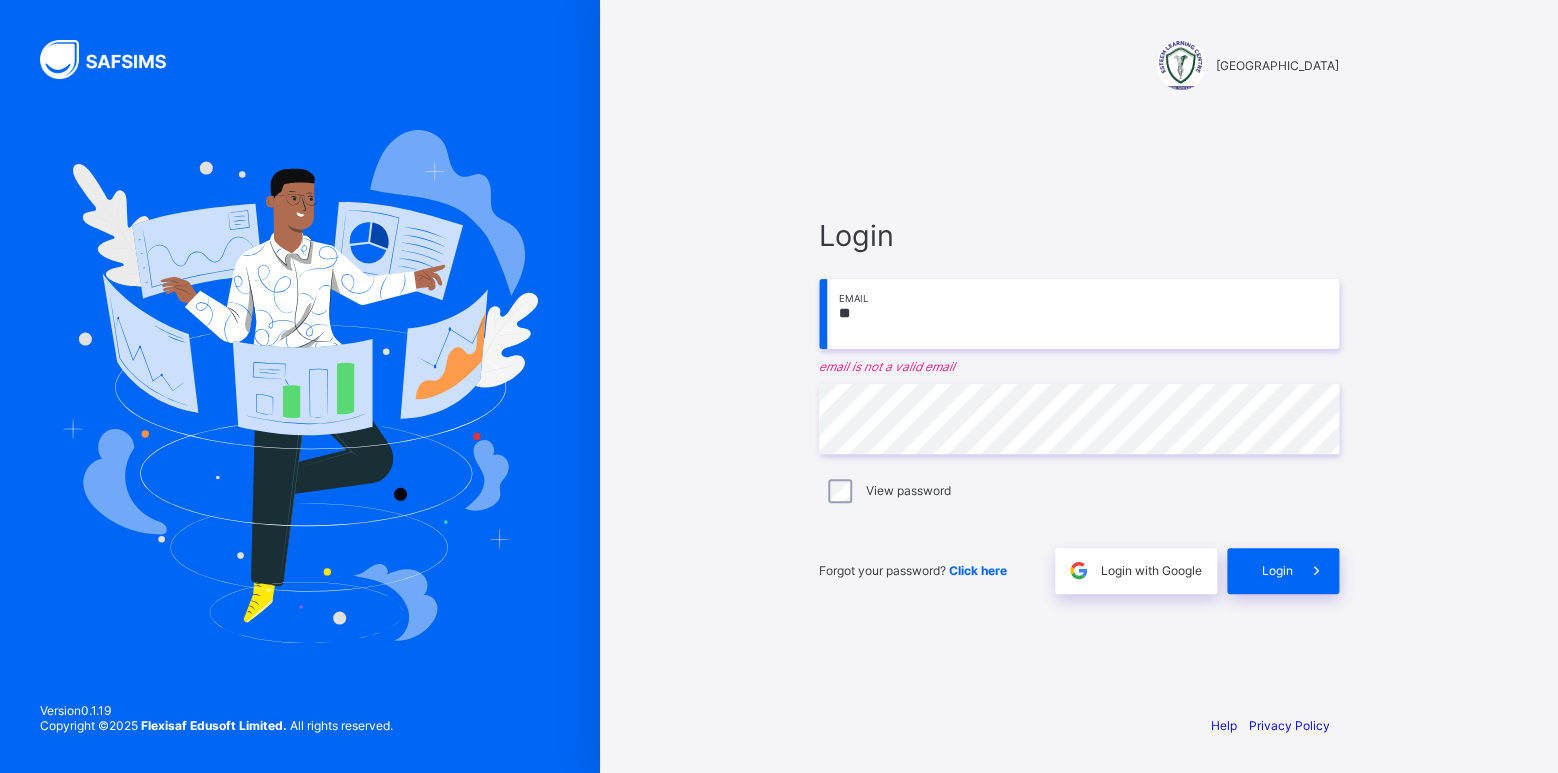 type on "*" 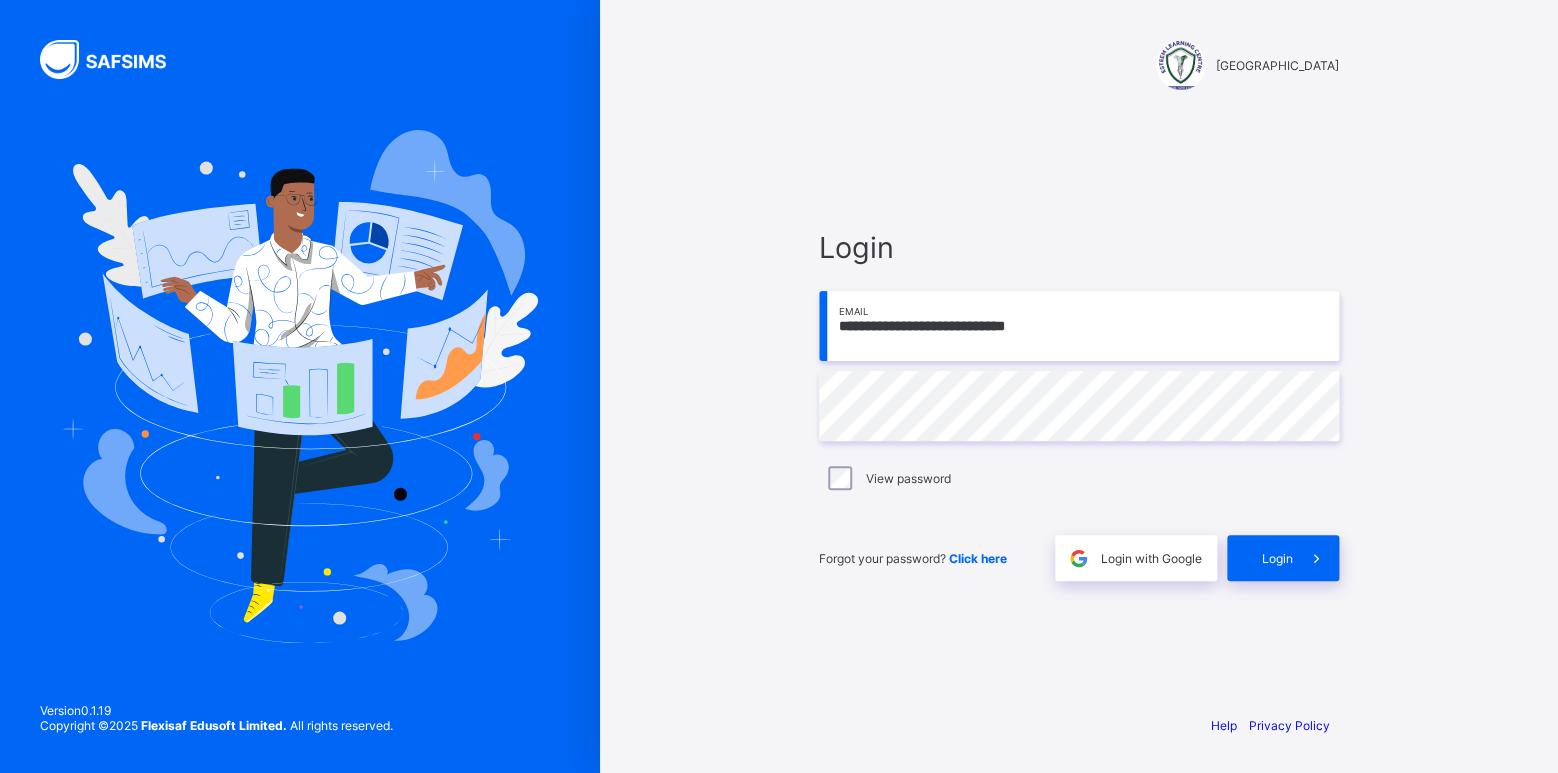 click on "**********" at bounding box center [1079, 326] 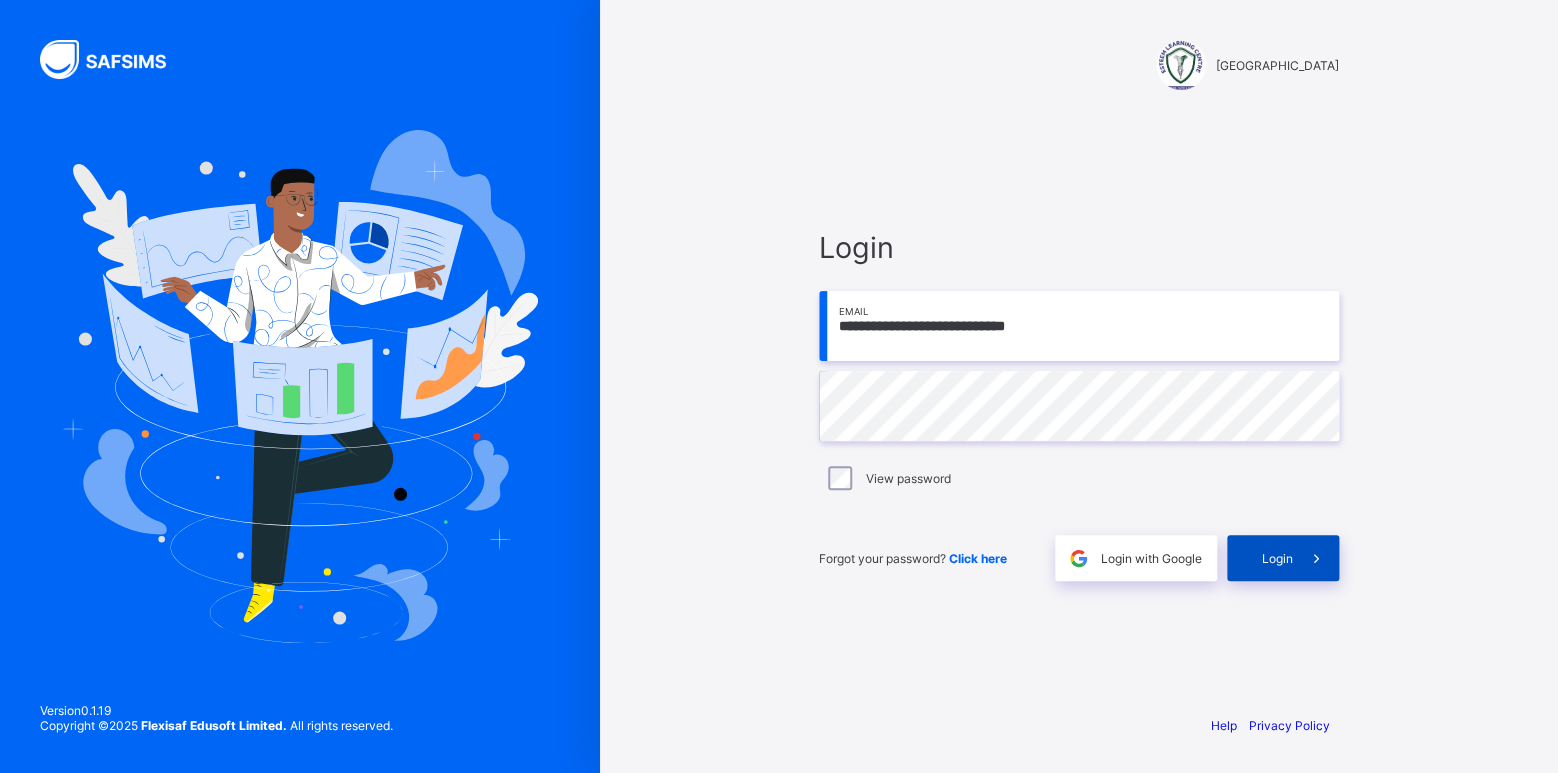 click on "Login" at bounding box center (1283, 558) 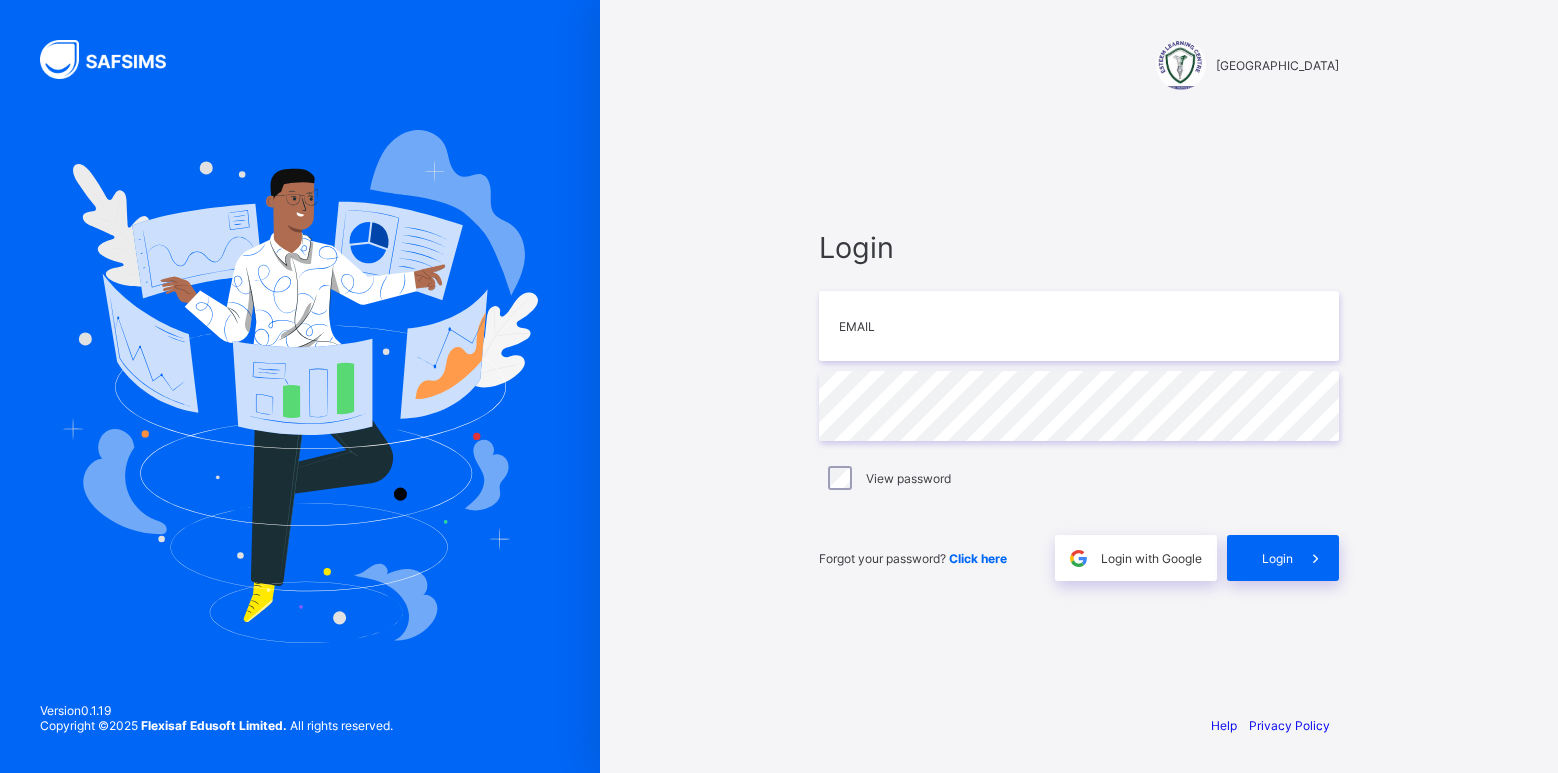 scroll, scrollTop: 0, scrollLeft: 0, axis: both 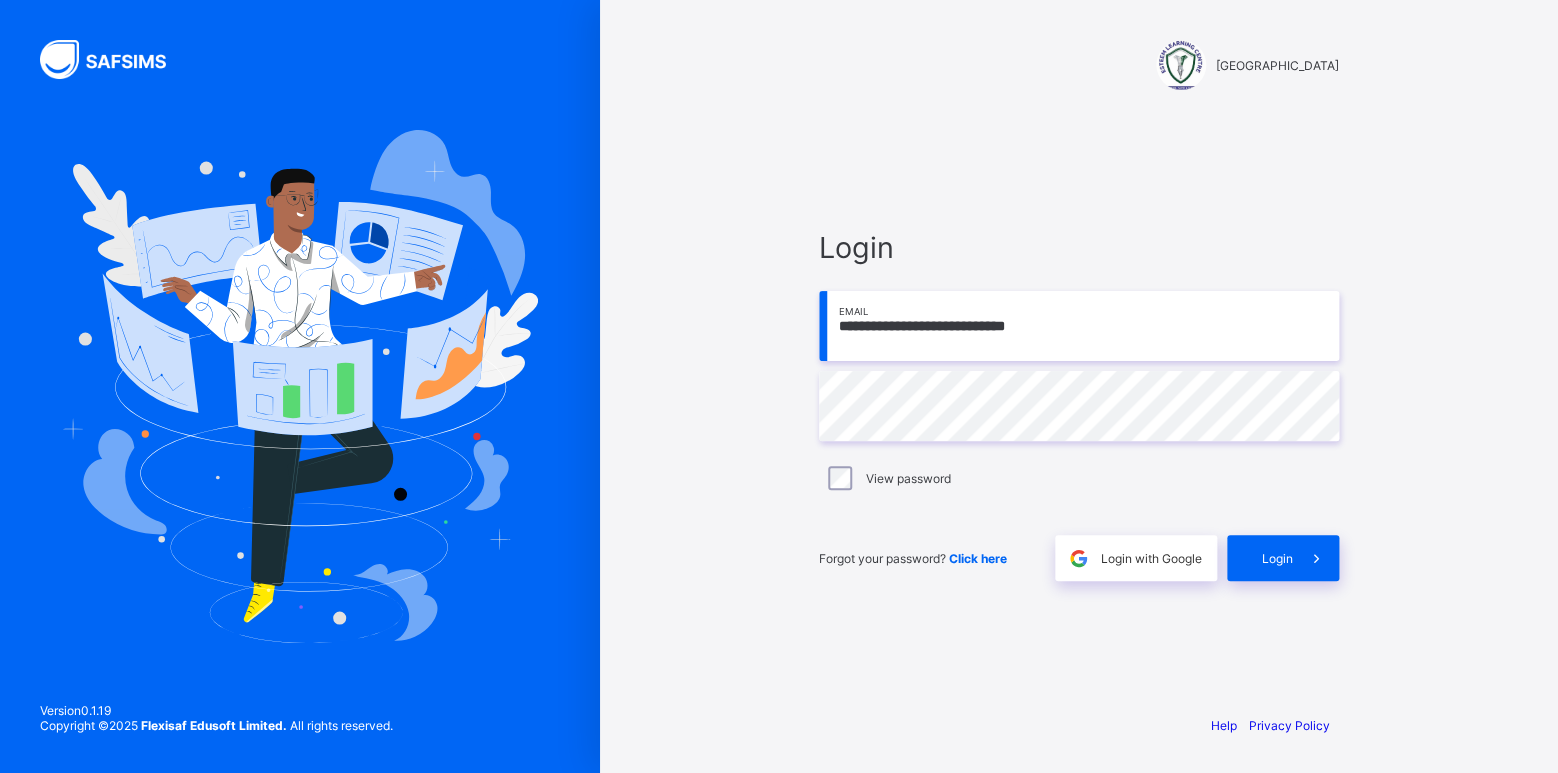 type on "**********" 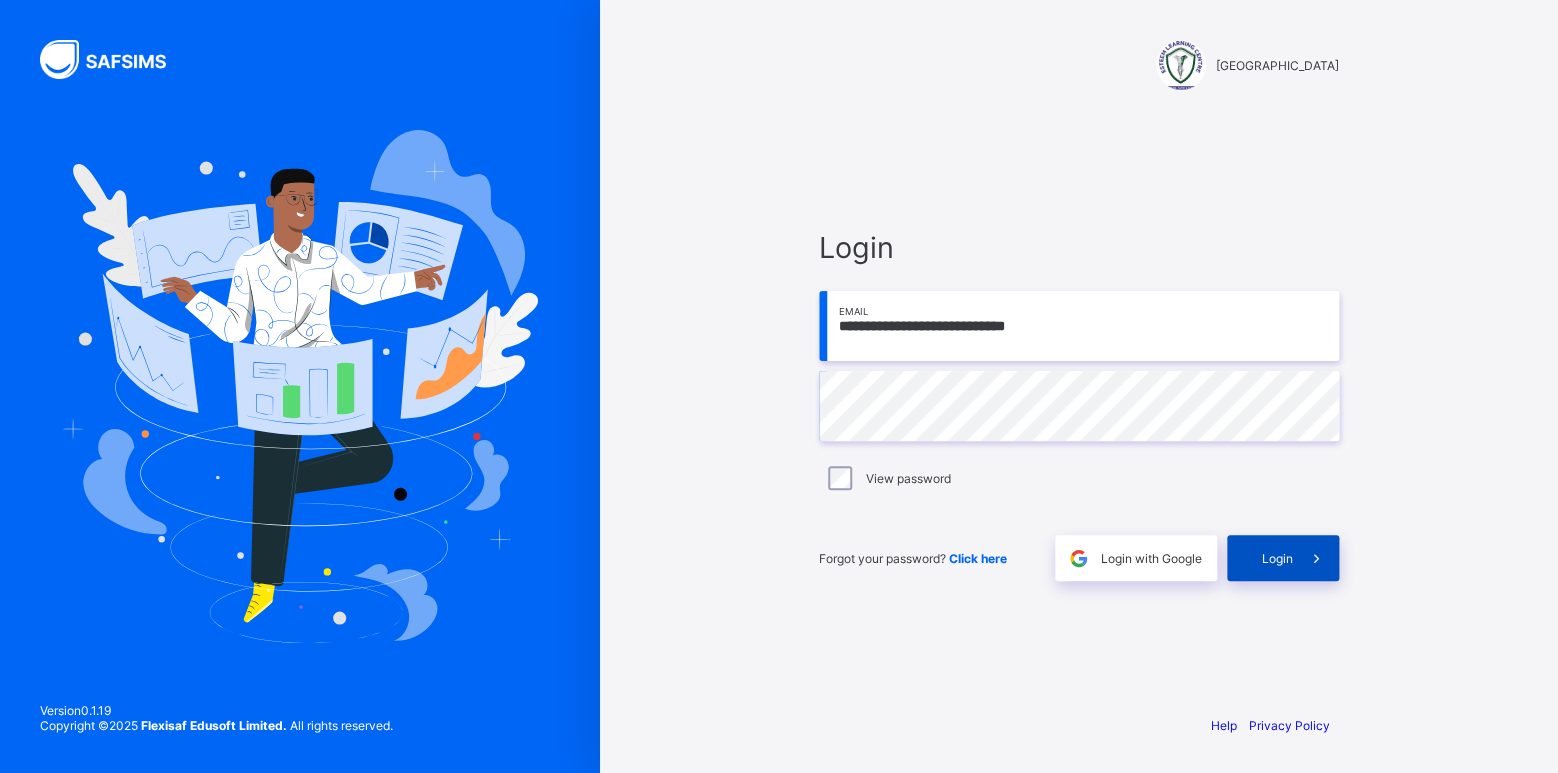 click on "Login" at bounding box center [1277, 558] 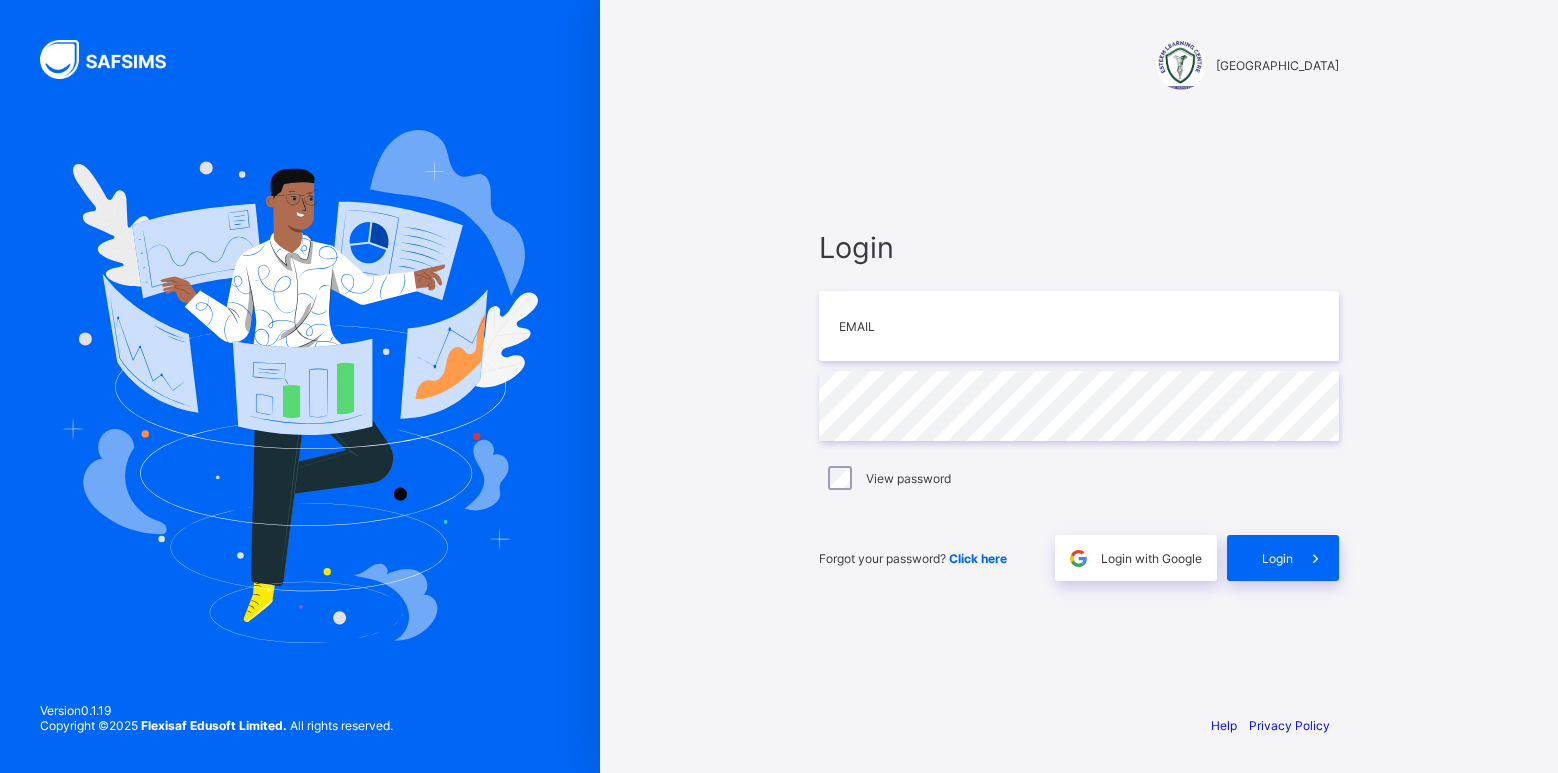 scroll, scrollTop: 0, scrollLeft: 0, axis: both 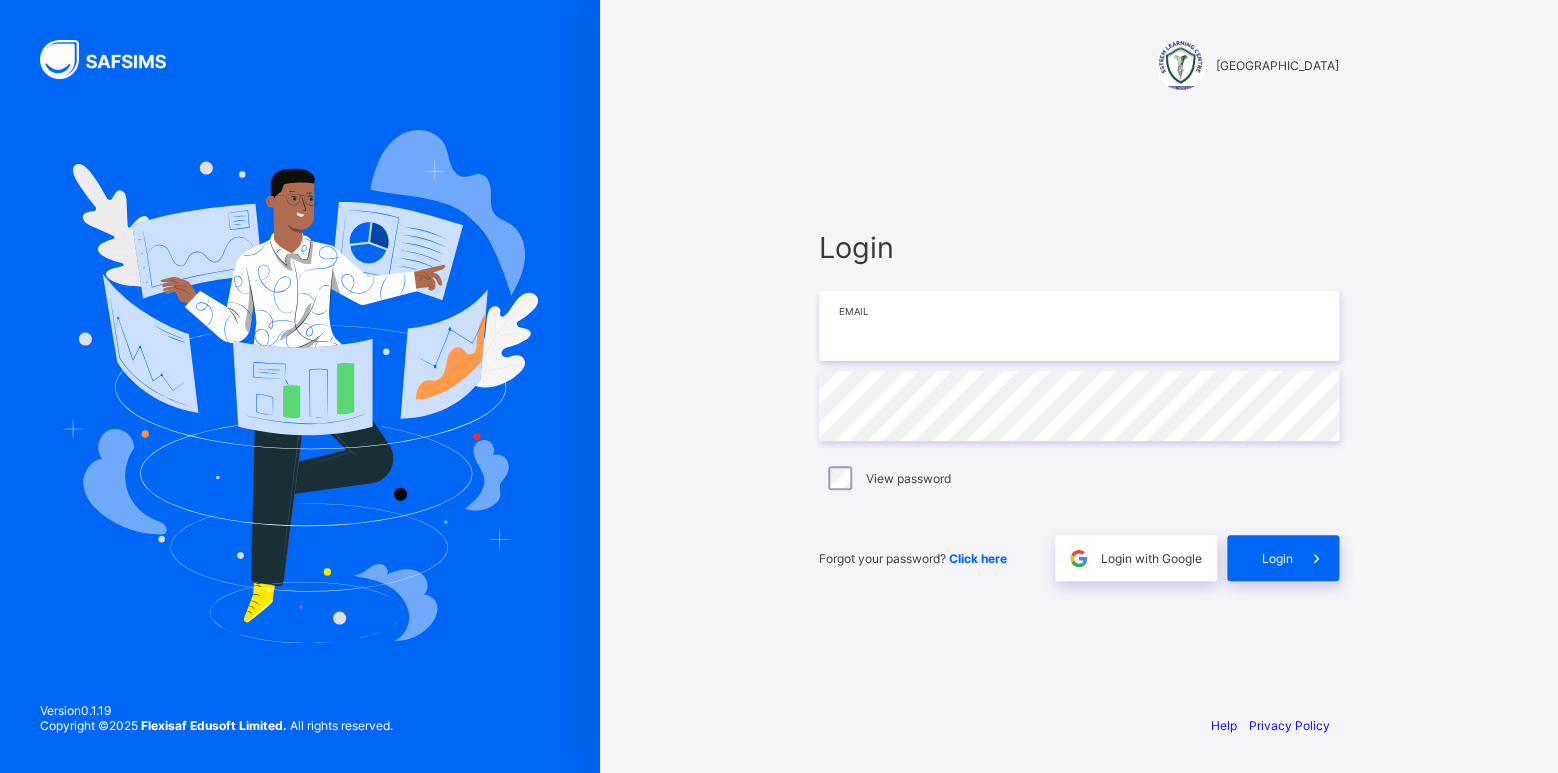 click at bounding box center (1079, 326) 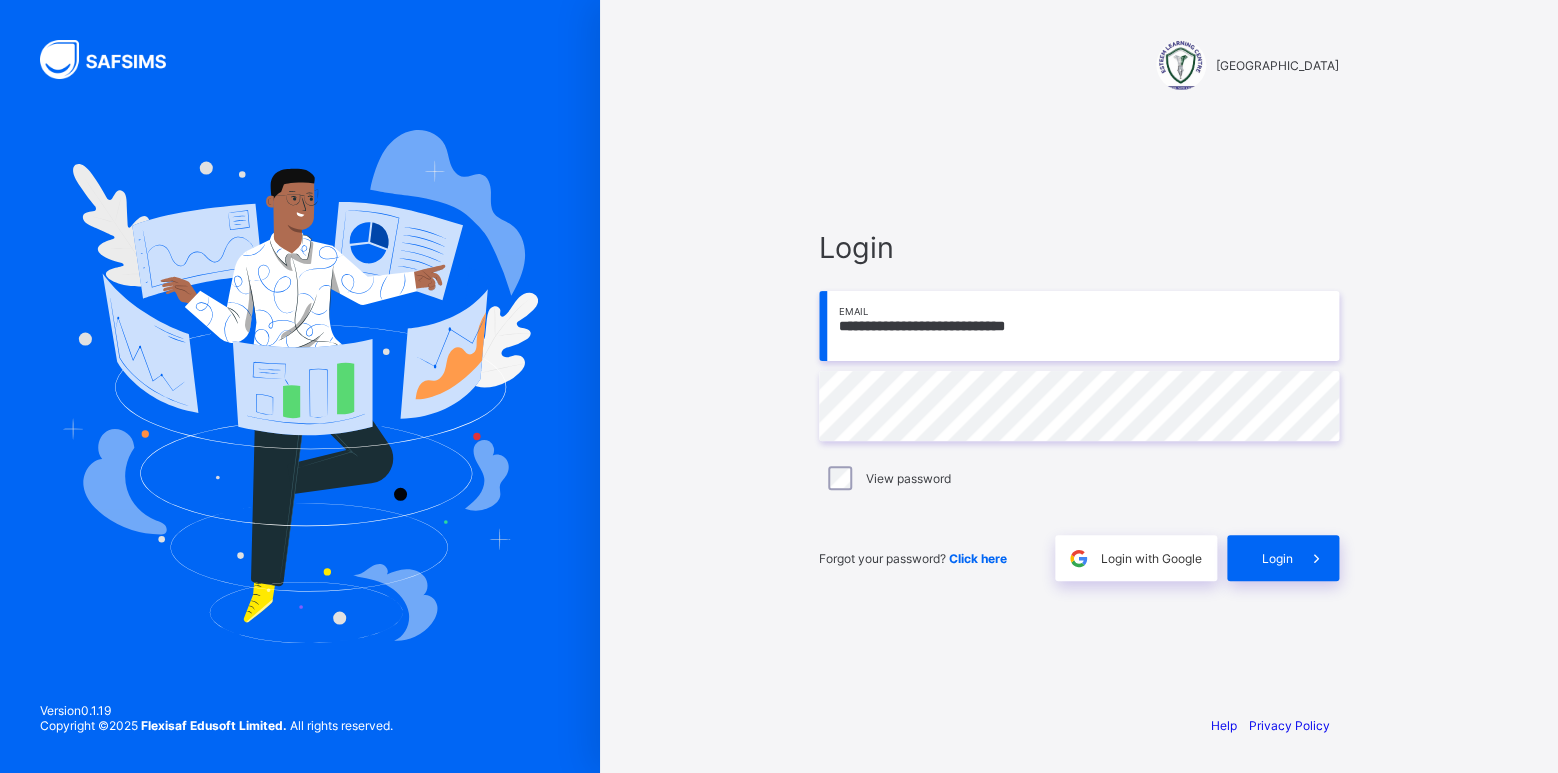 type on "**********" 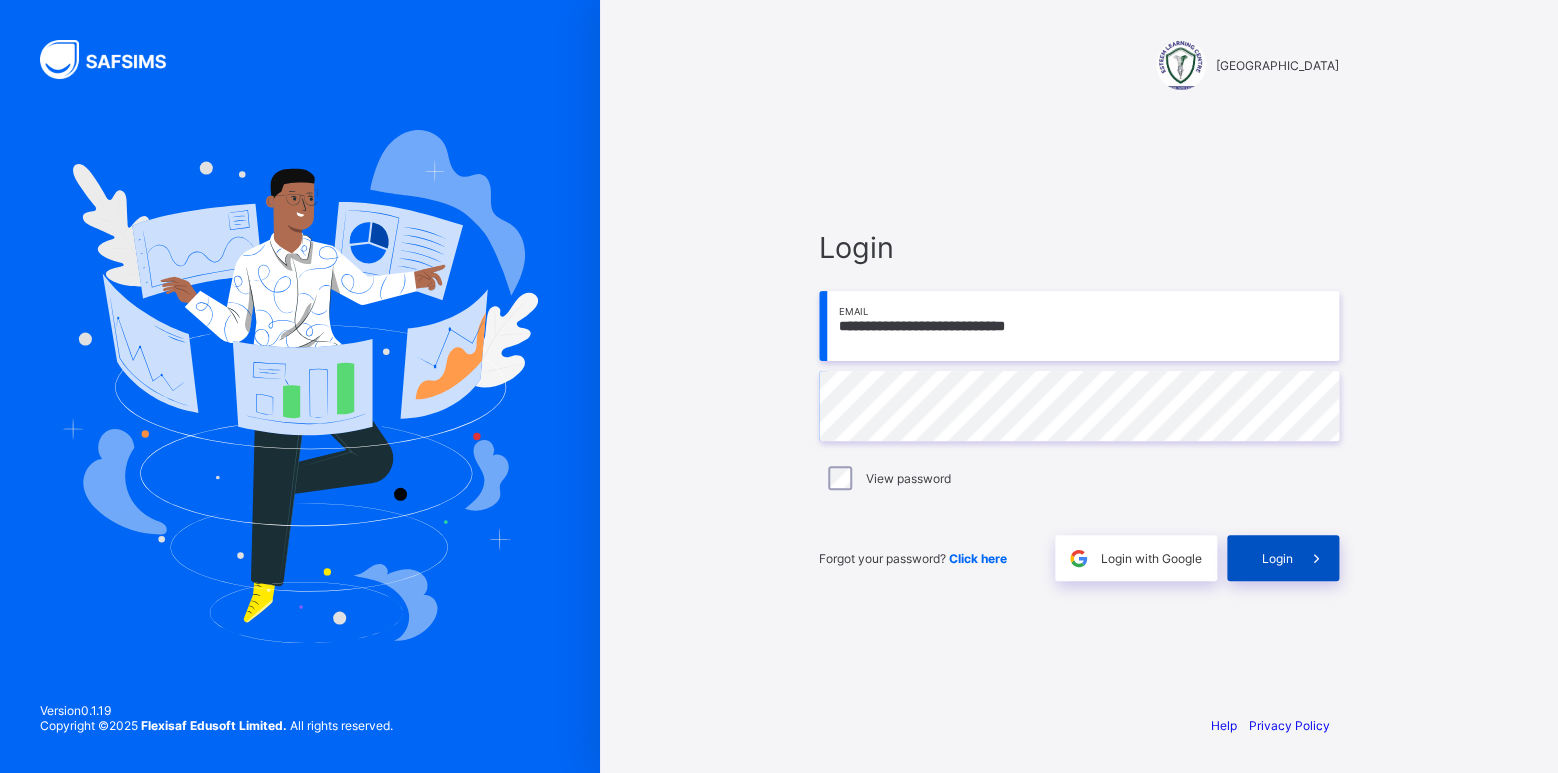 click on "Login" at bounding box center [1283, 558] 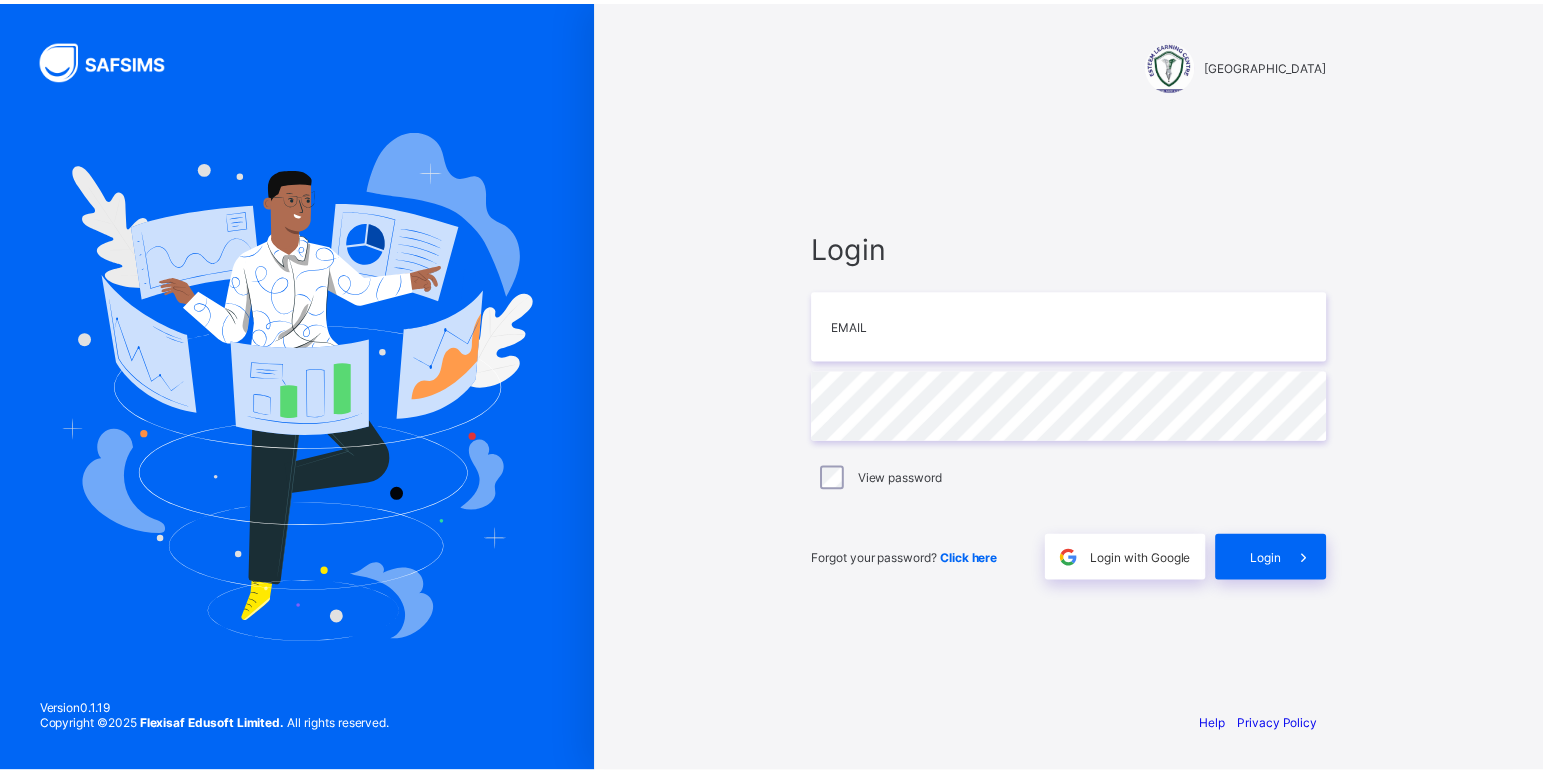 scroll, scrollTop: 0, scrollLeft: 0, axis: both 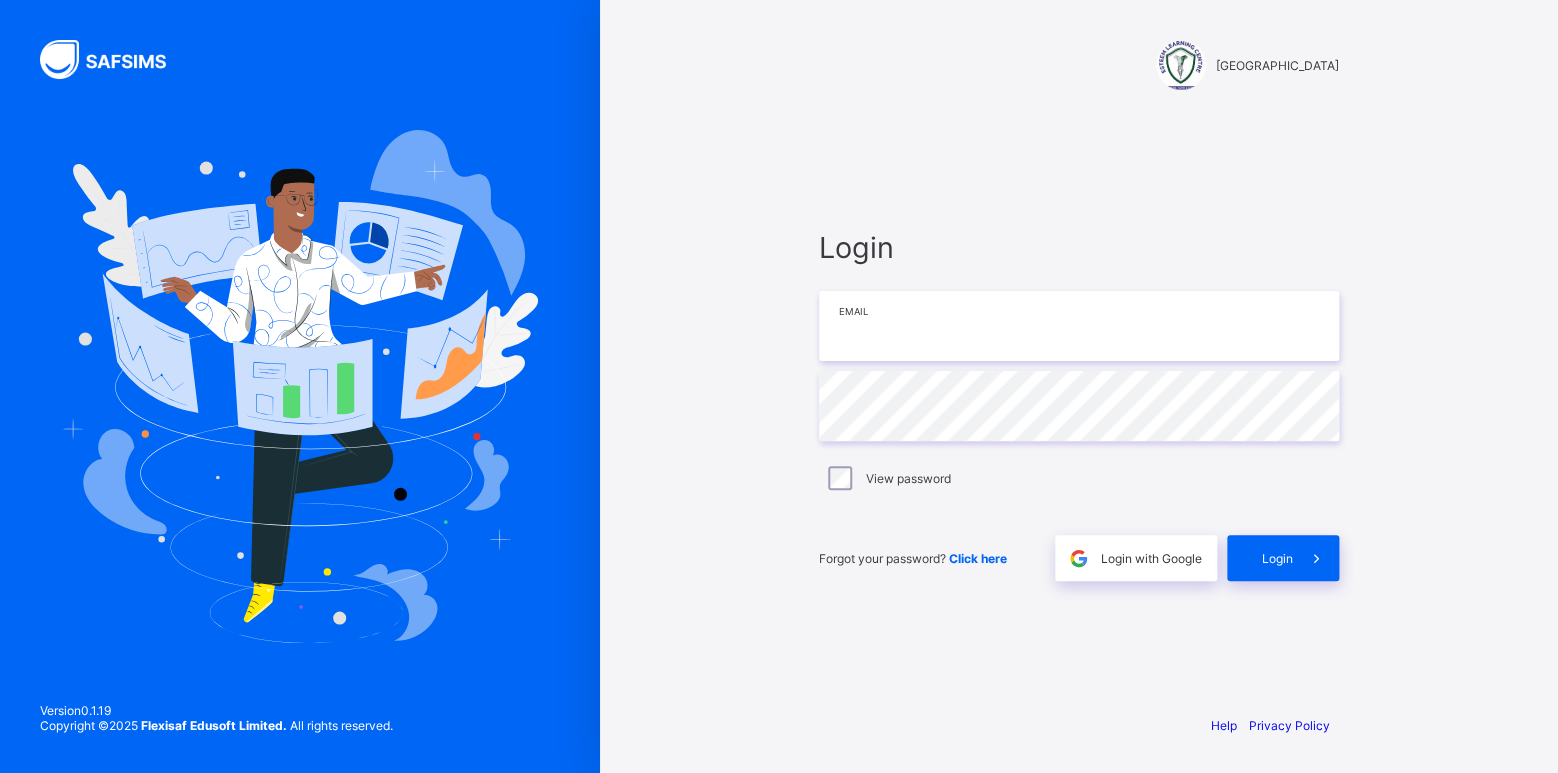 click at bounding box center [1079, 326] 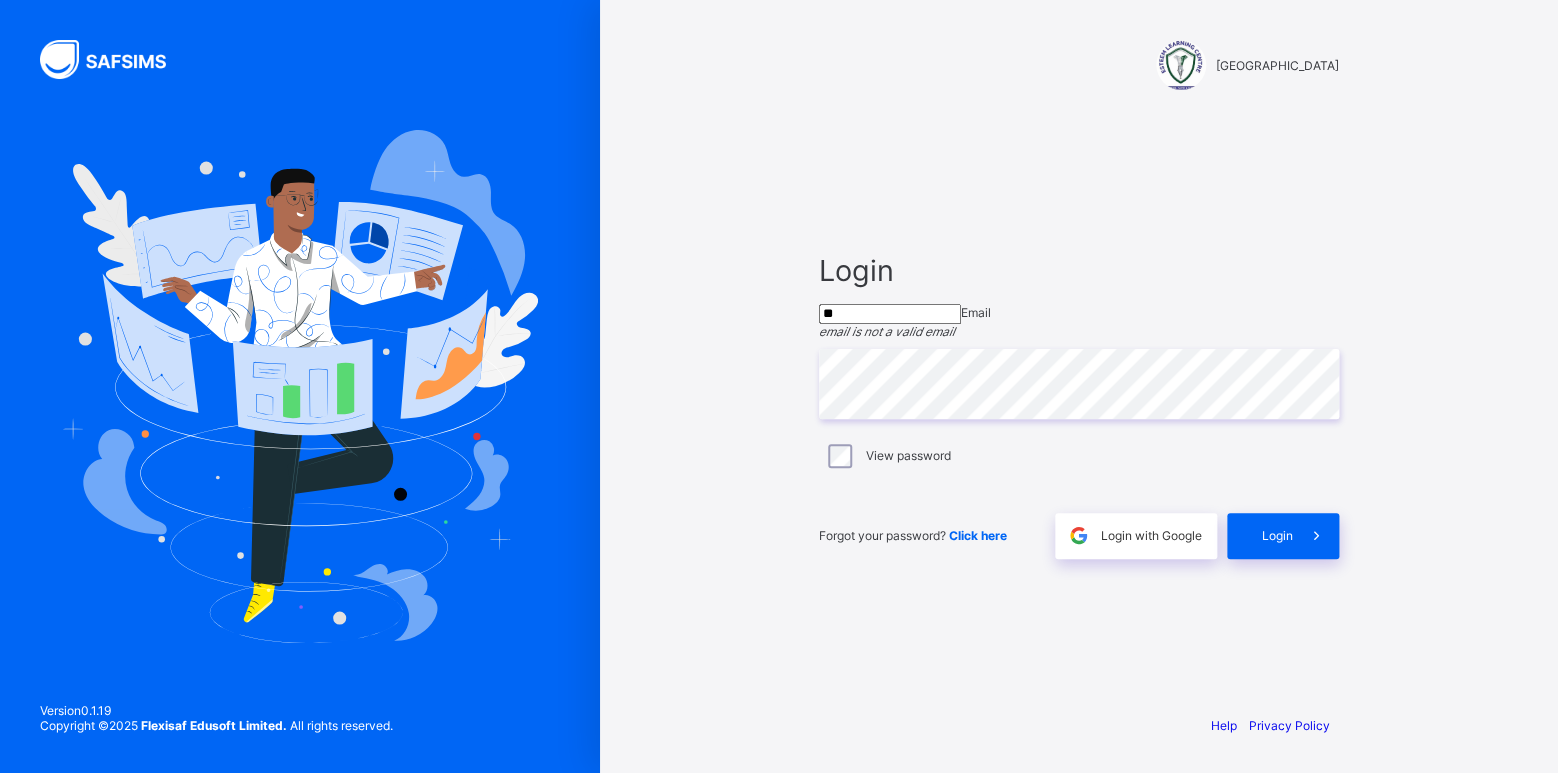type on "*" 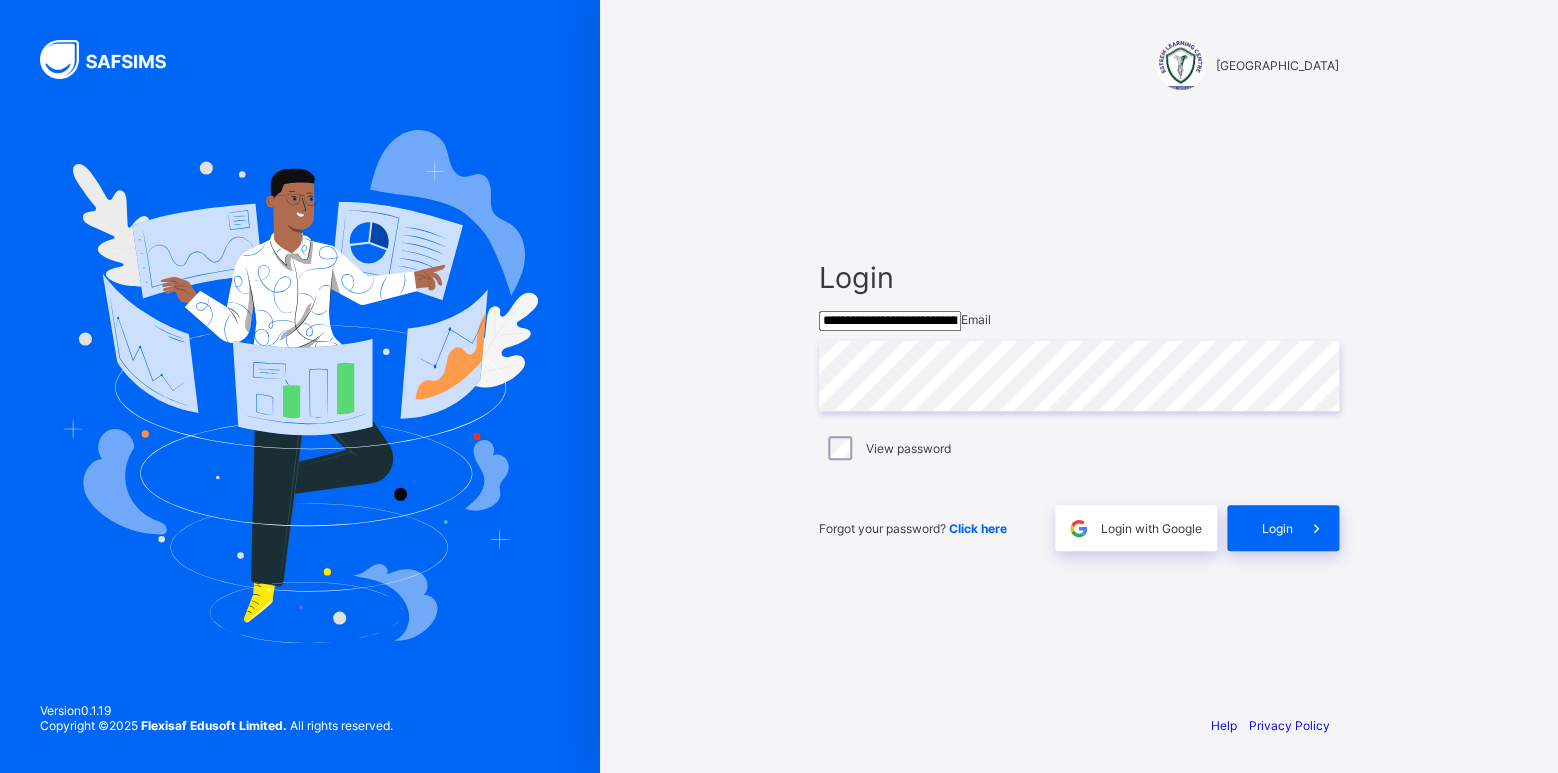 type on "**********" 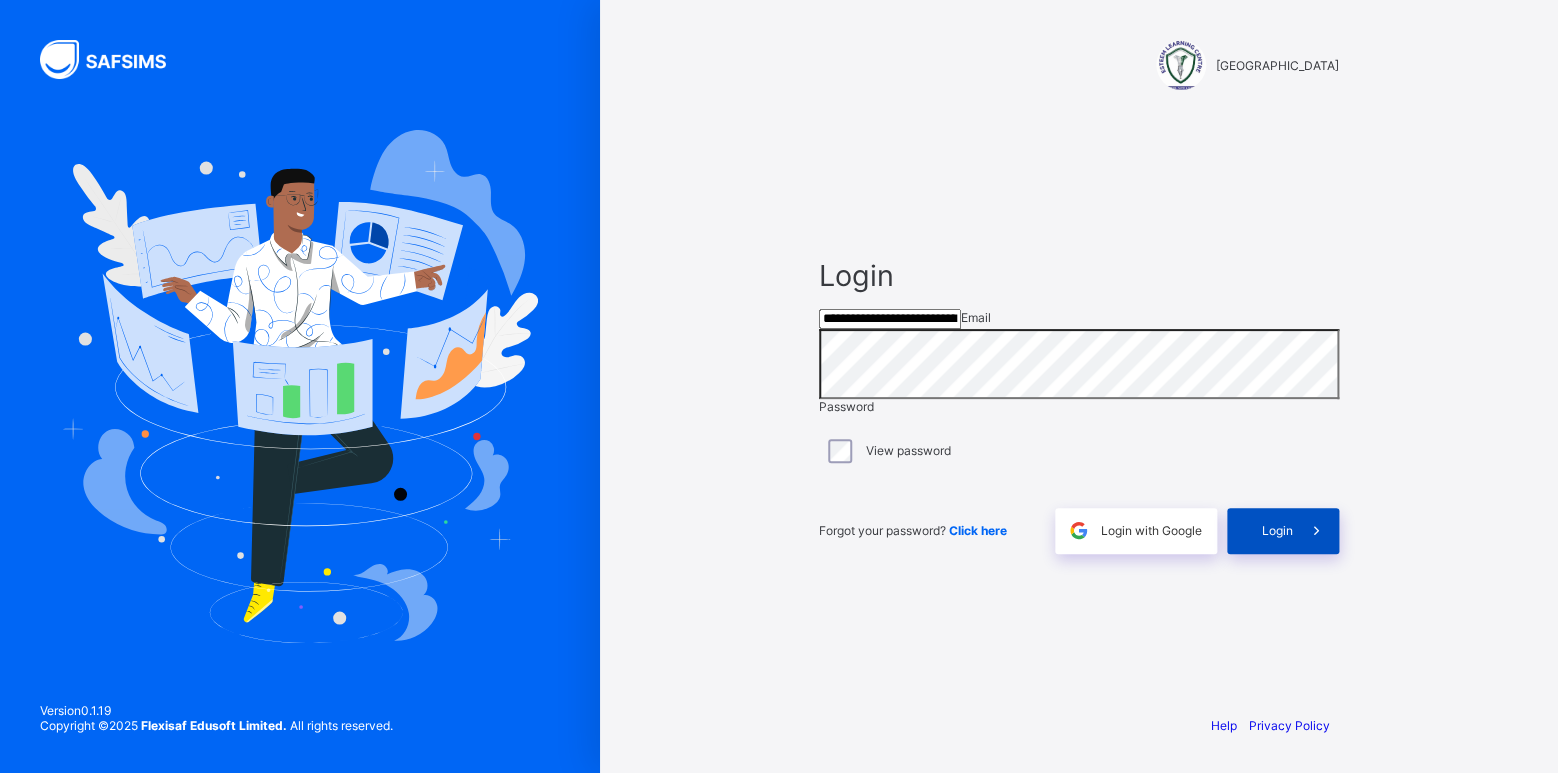 click on "Login" at bounding box center (1283, 531) 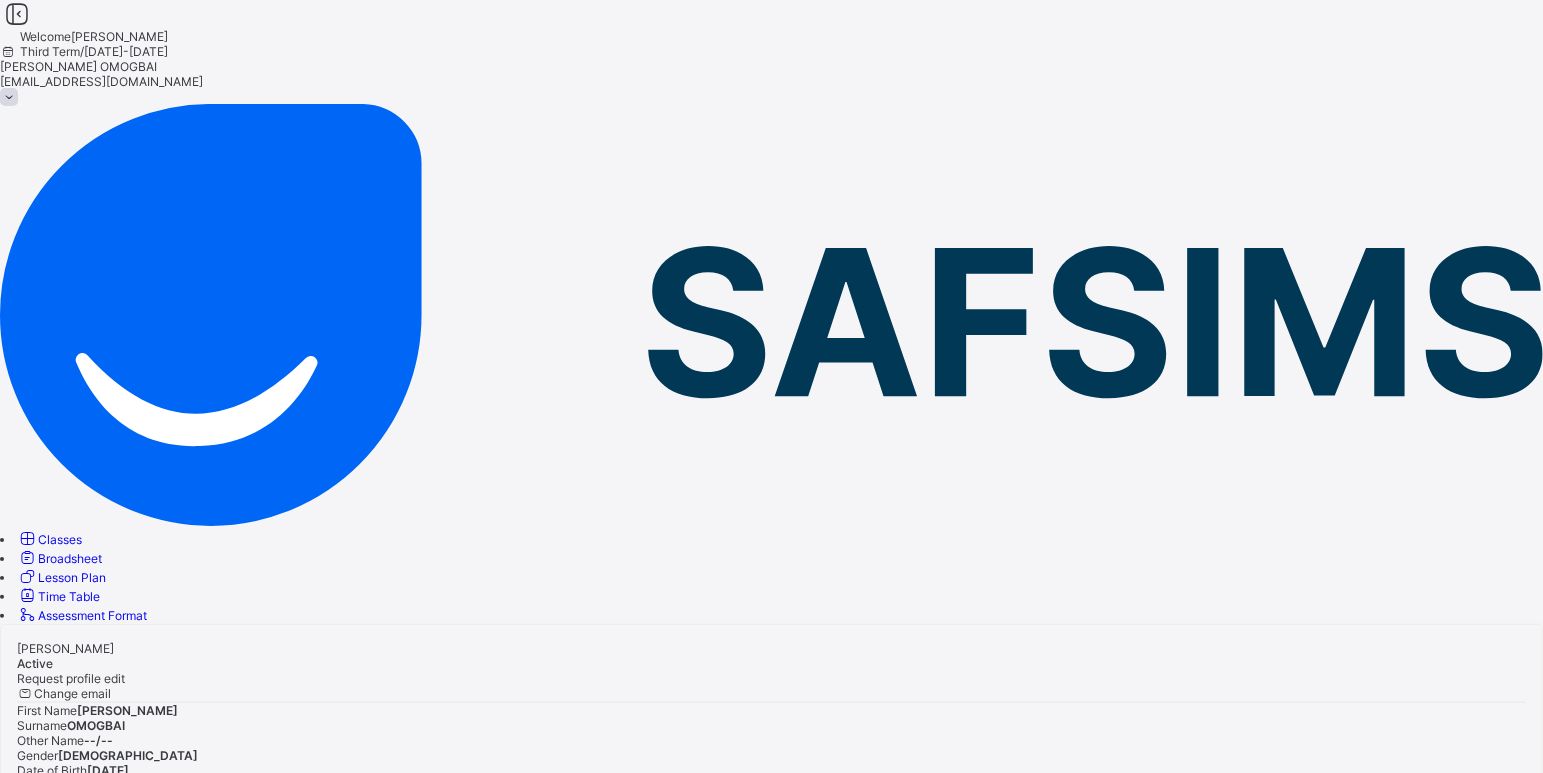 click on "Classes" at bounding box center [49, 539] 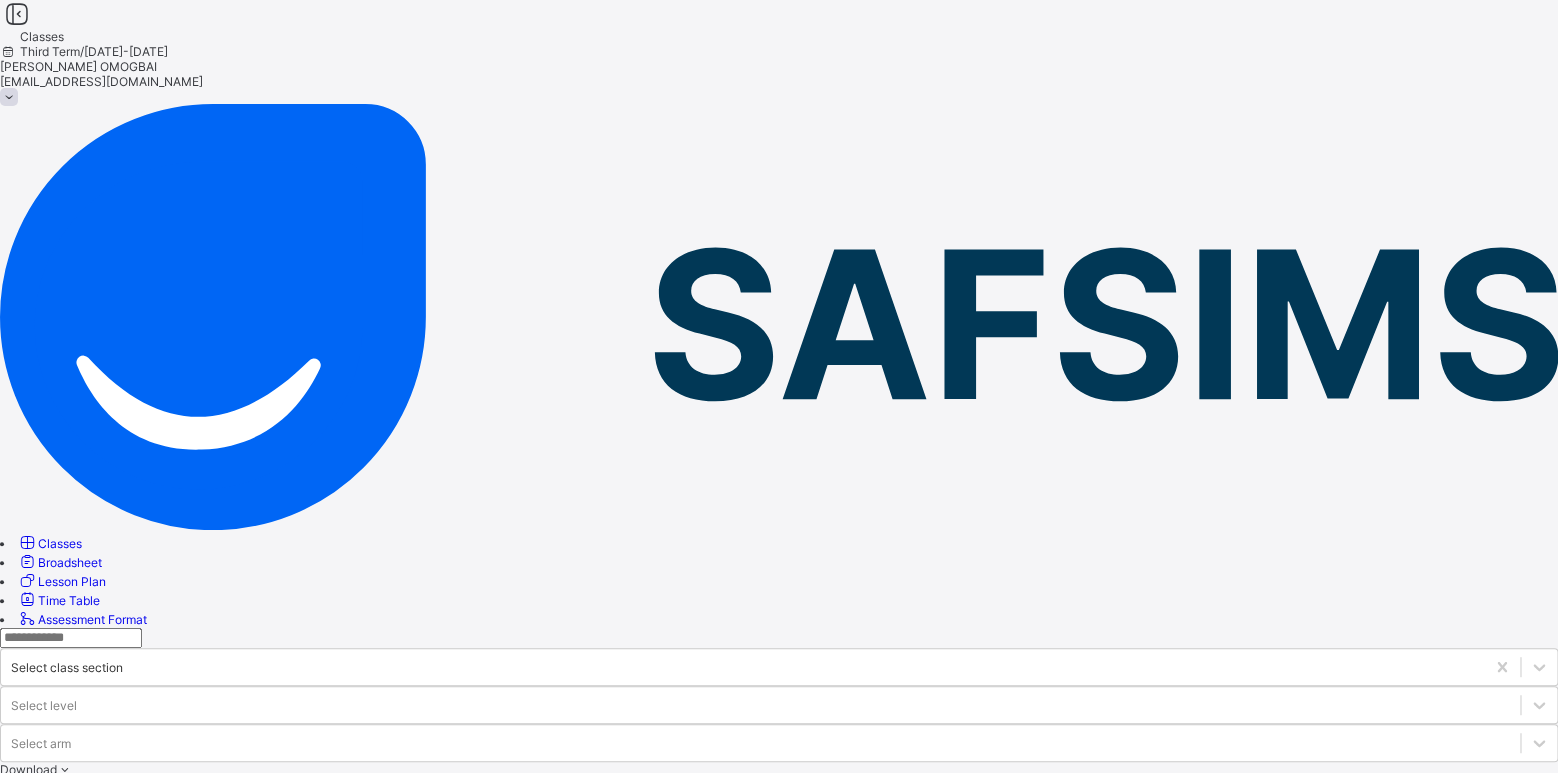 click on "PRIMARY1   A" at bounding box center [94, 890] 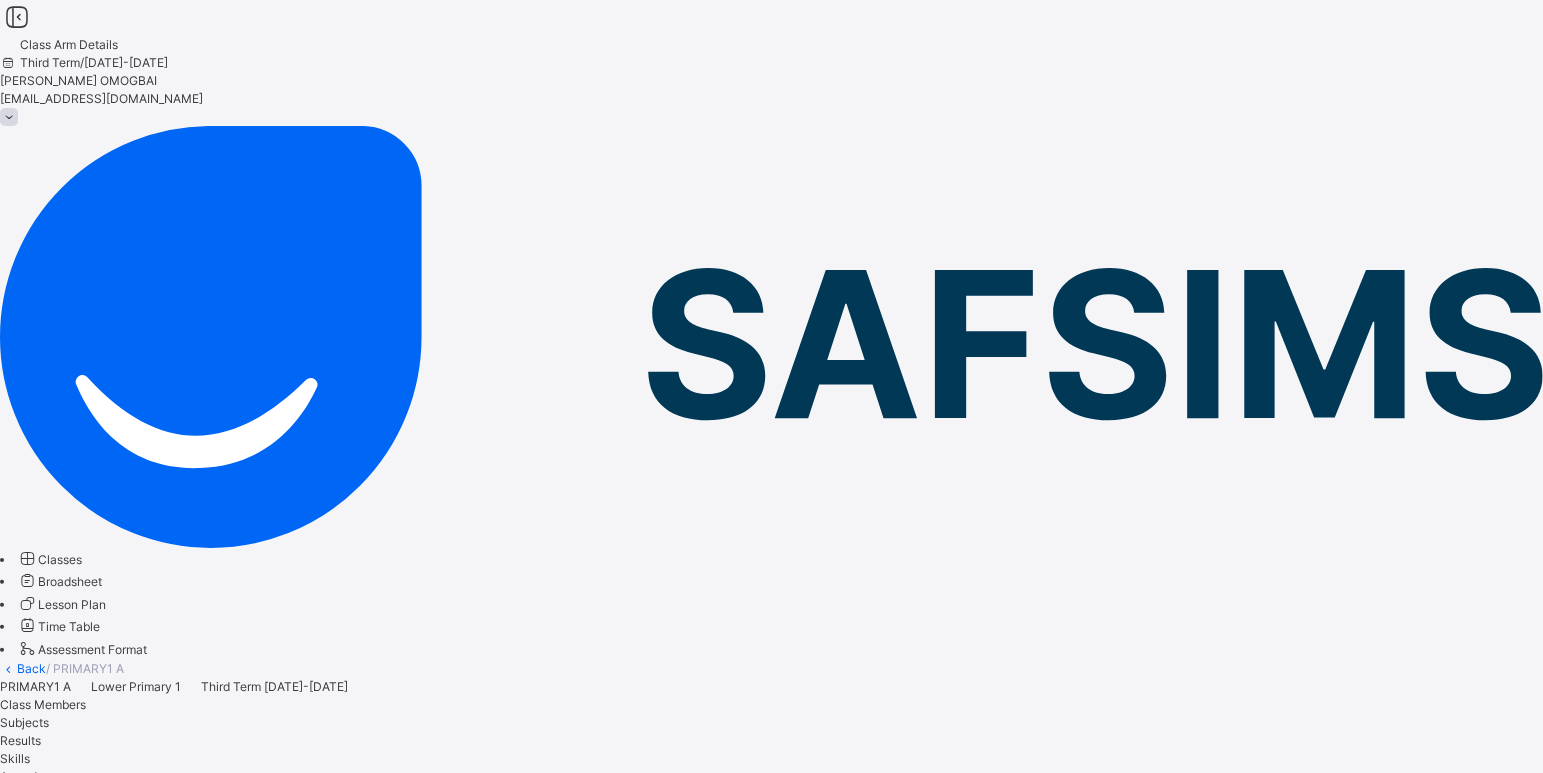 scroll, scrollTop: 486, scrollLeft: 0, axis: vertical 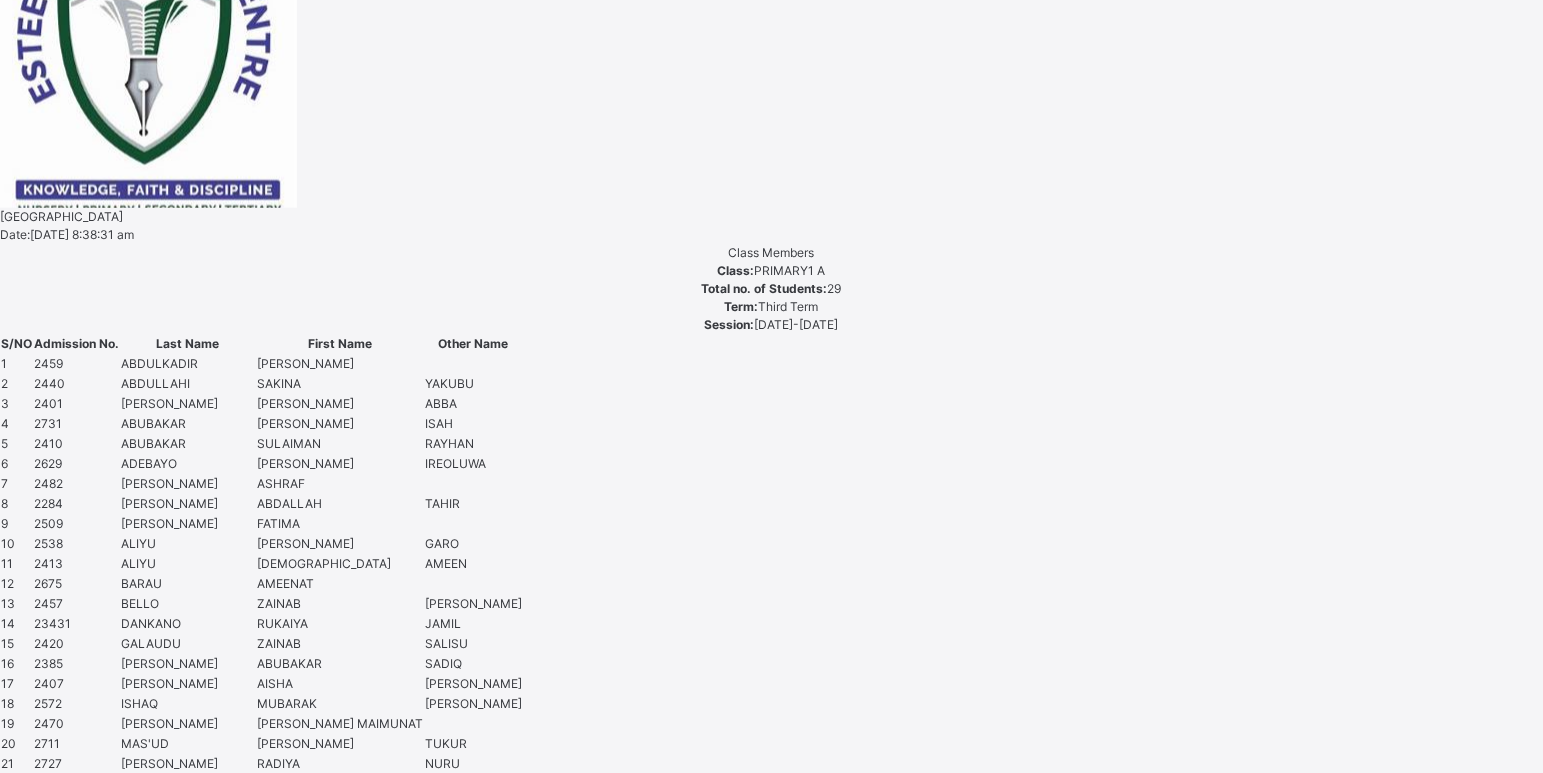click on "Classes" at bounding box center [60, -545] 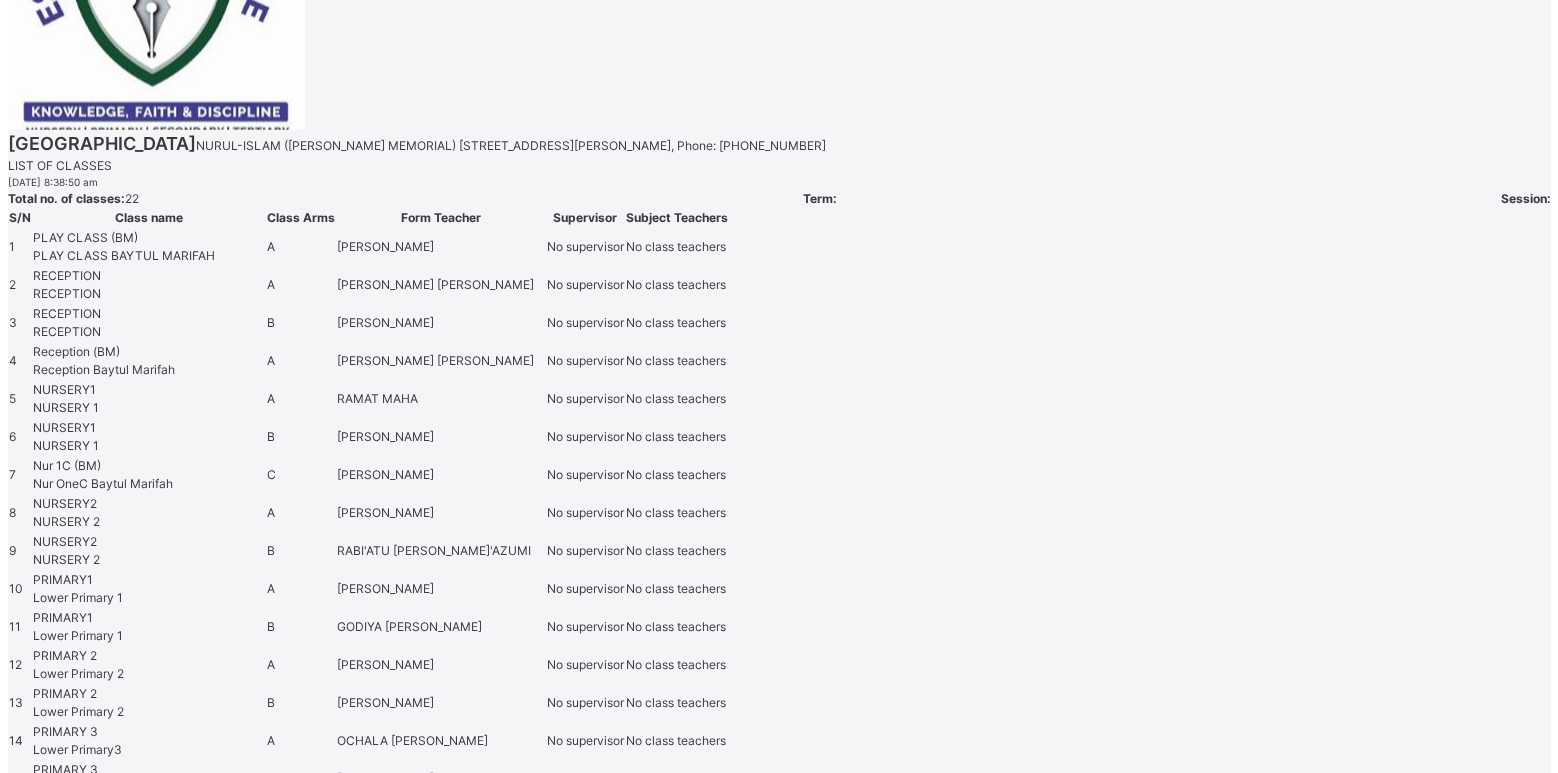 scroll, scrollTop: 0, scrollLeft: 0, axis: both 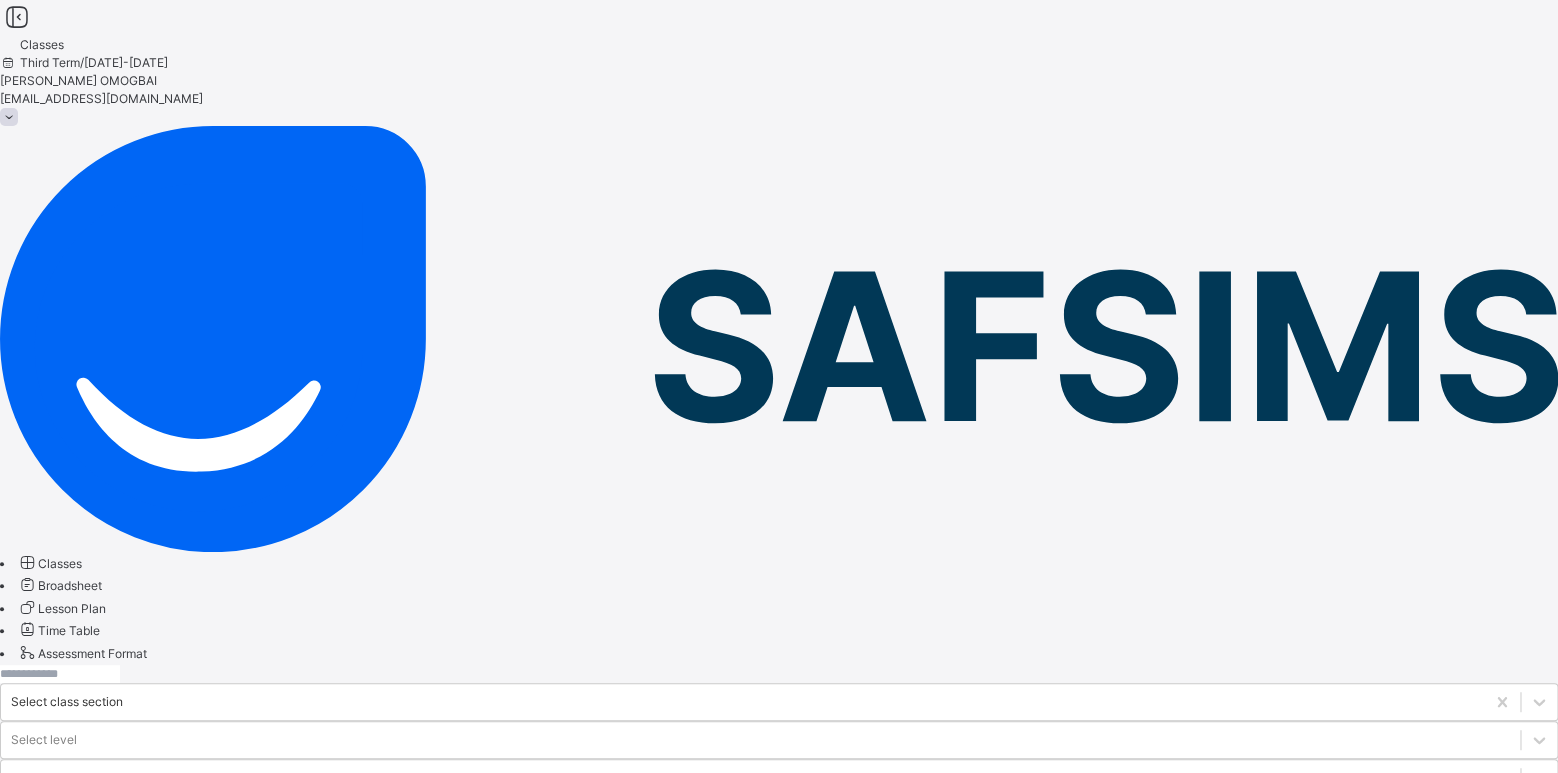 click on "PRIMARY1   A" at bounding box center (88, 900) 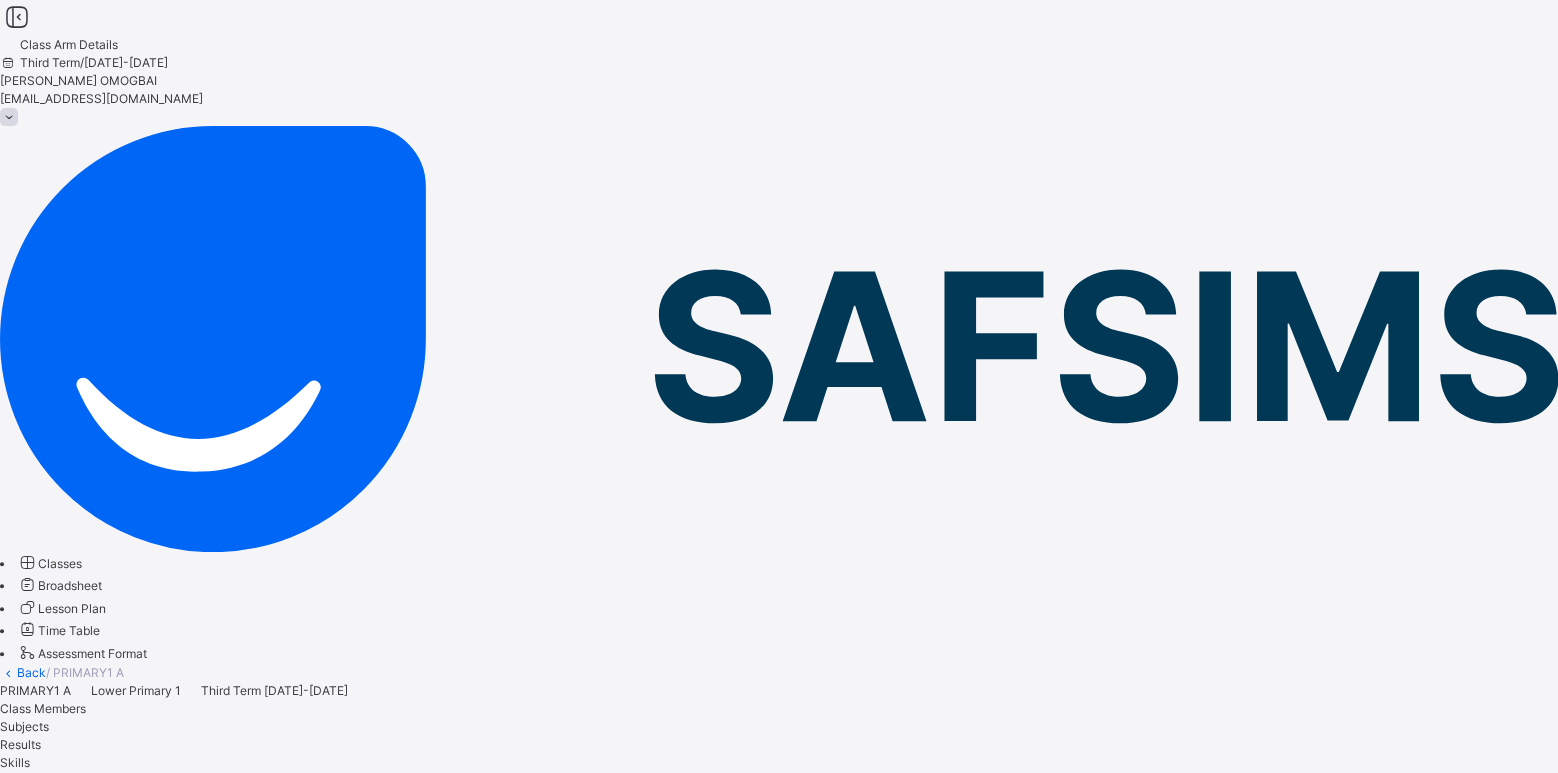 click on "Subjects" at bounding box center [24, 726] 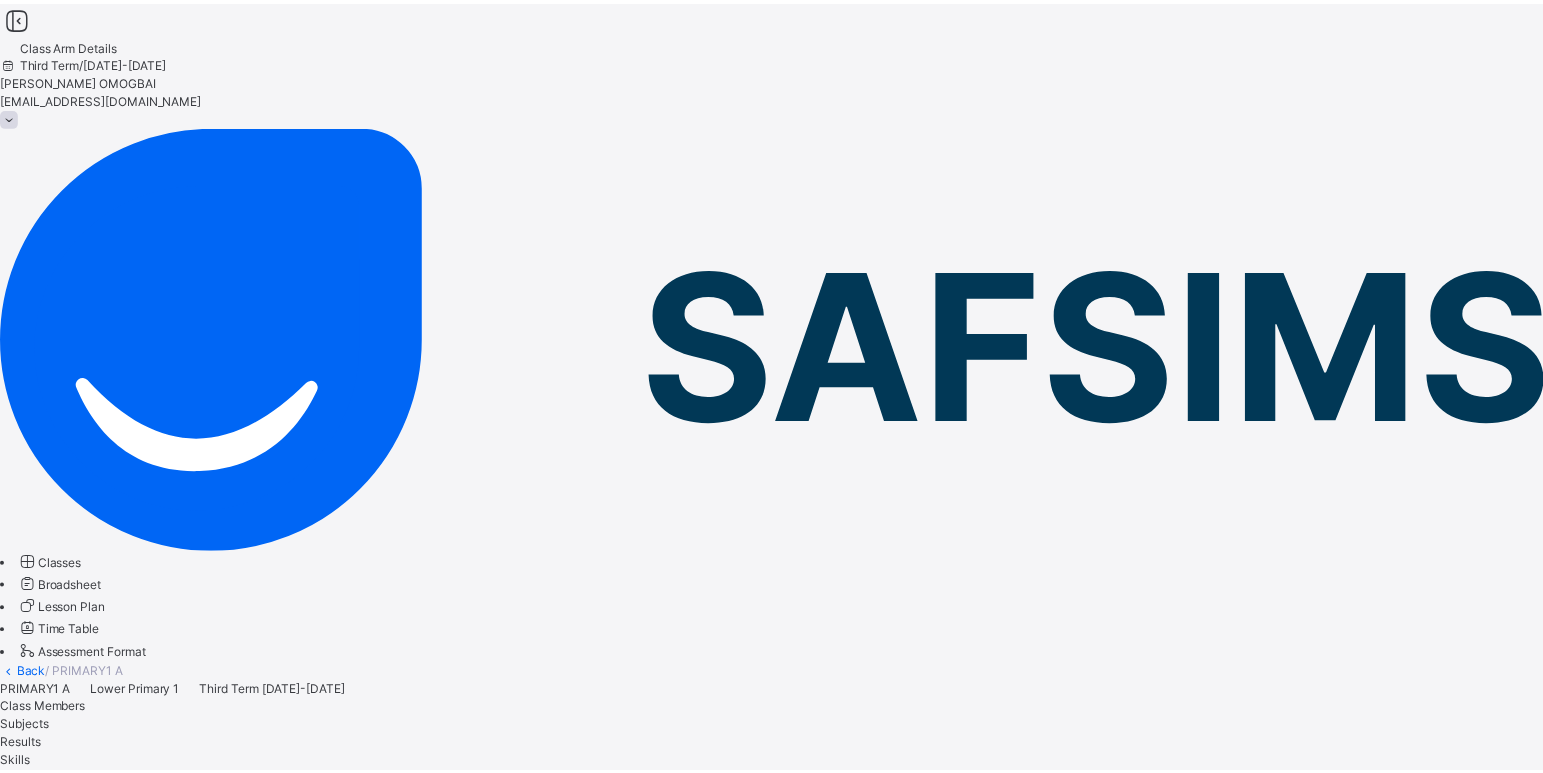 scroll, scrollTop: 224, scrollLeft: 0, axis: vertical 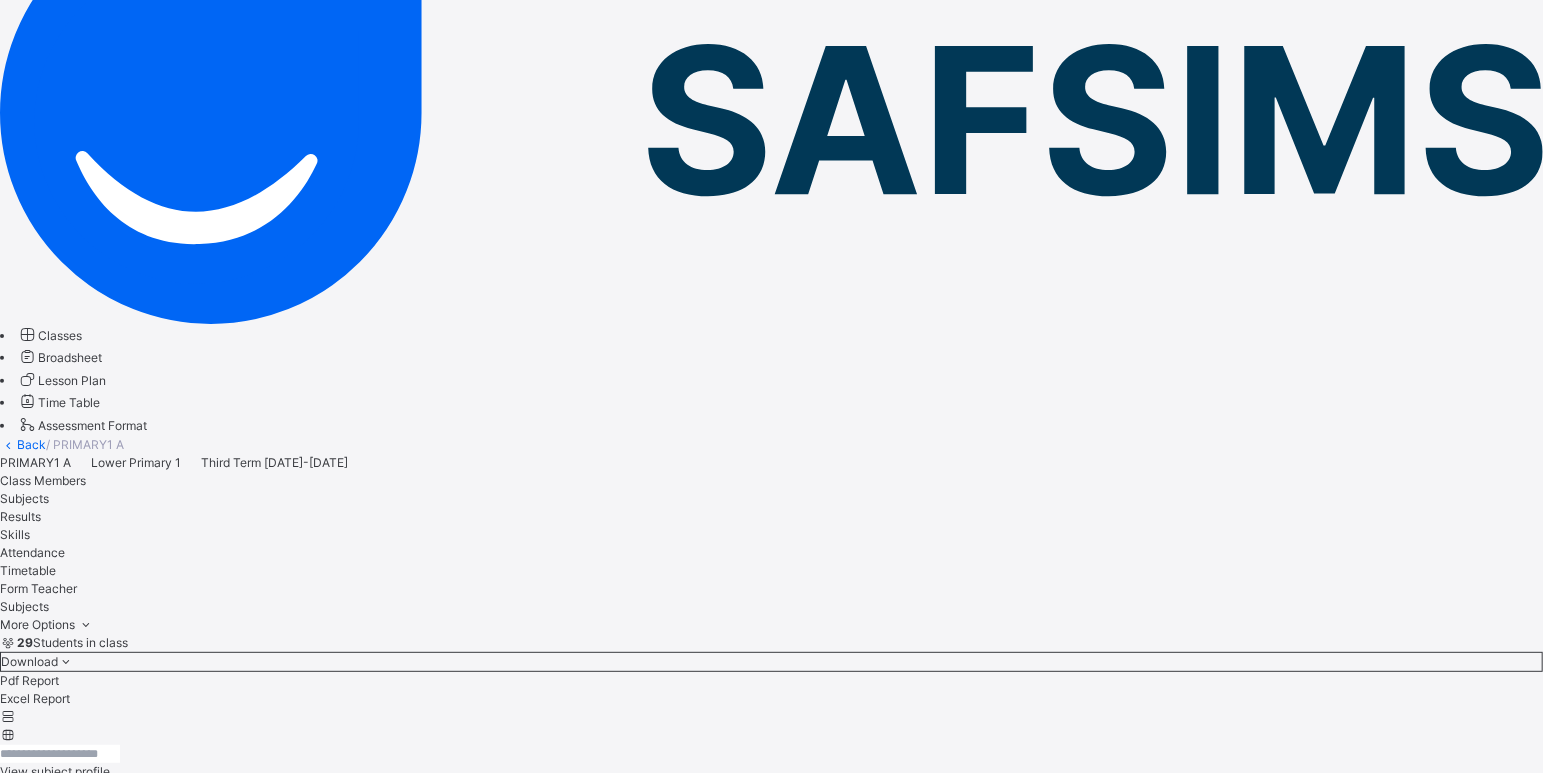 click on "Assess Students" at bounding box center (563, 3209) 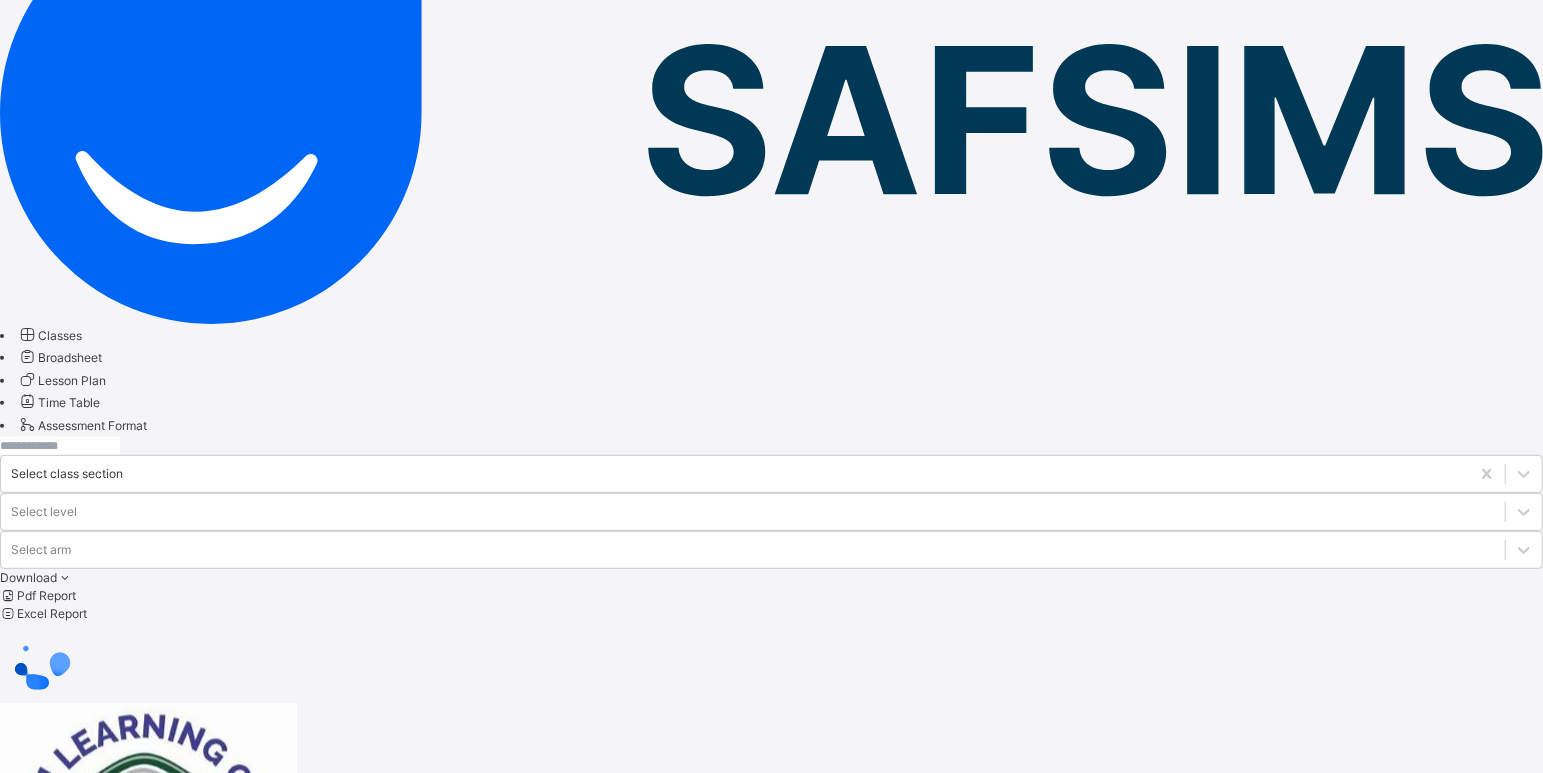 scroll, scrollTop: 0, scrollLeft: 0, axis: both 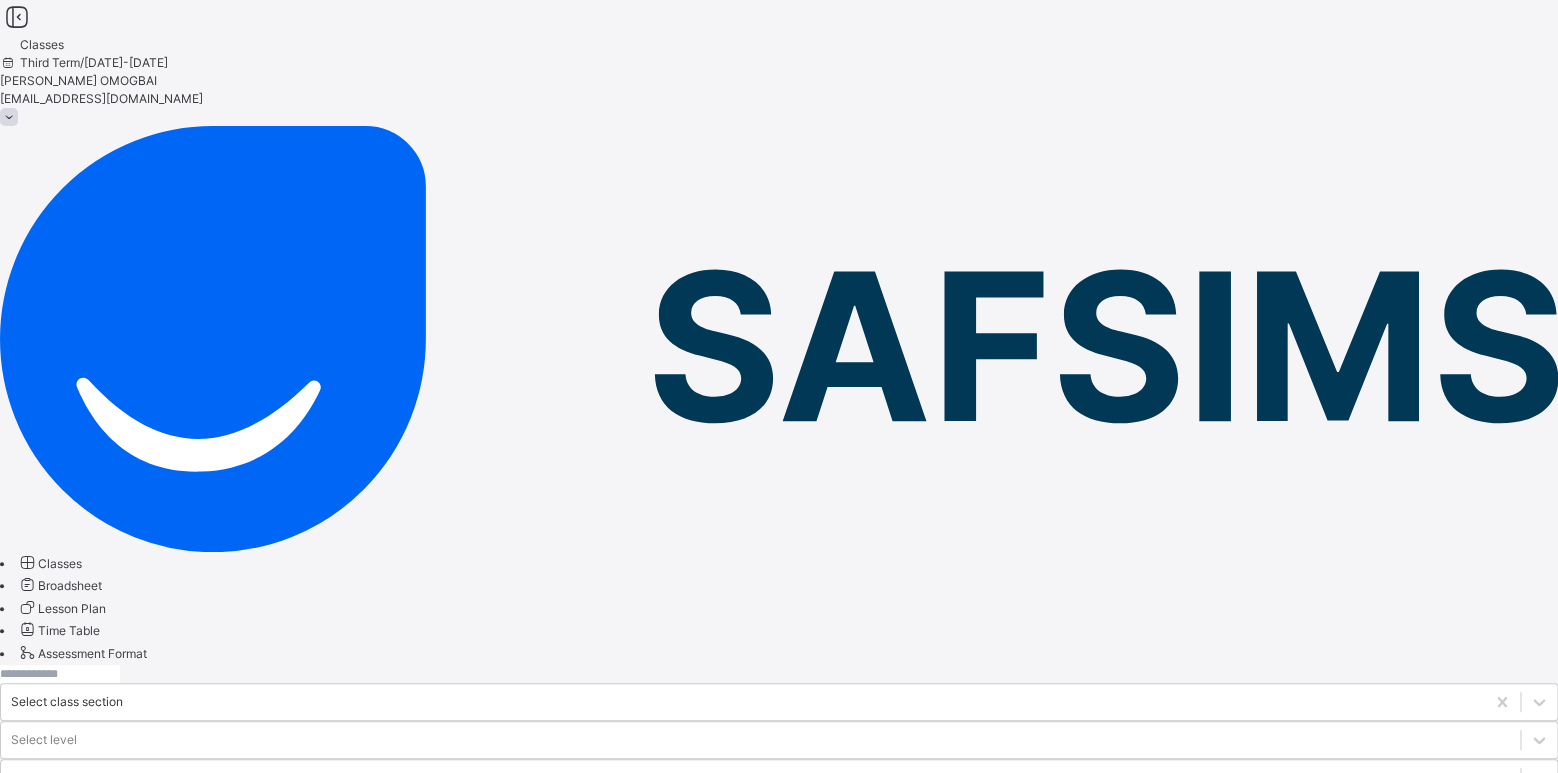 click on "PRIMARY1   B" at bounding box center [88, 959] 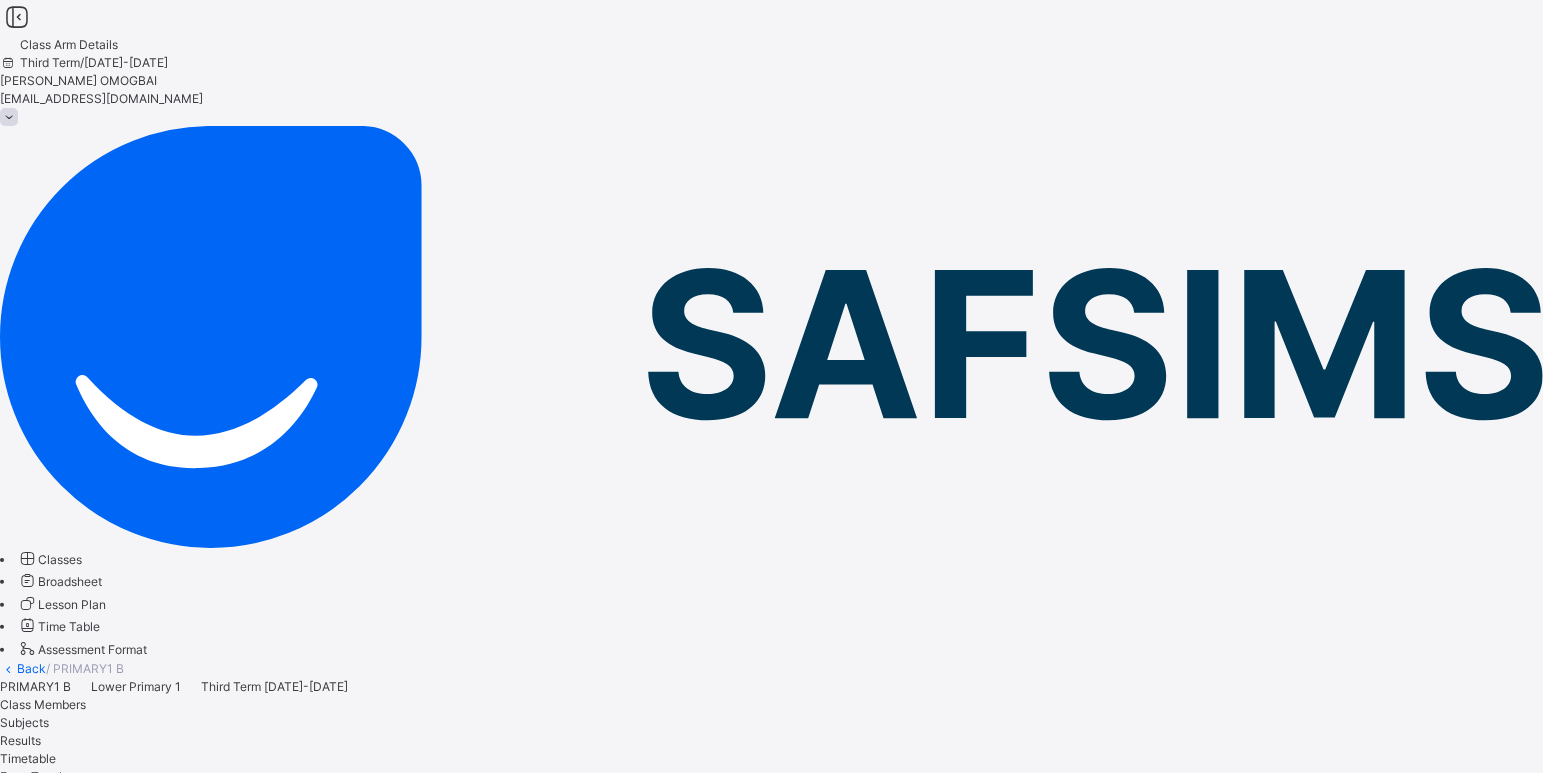 click on "Subjects" at bounding box center (24, 722) 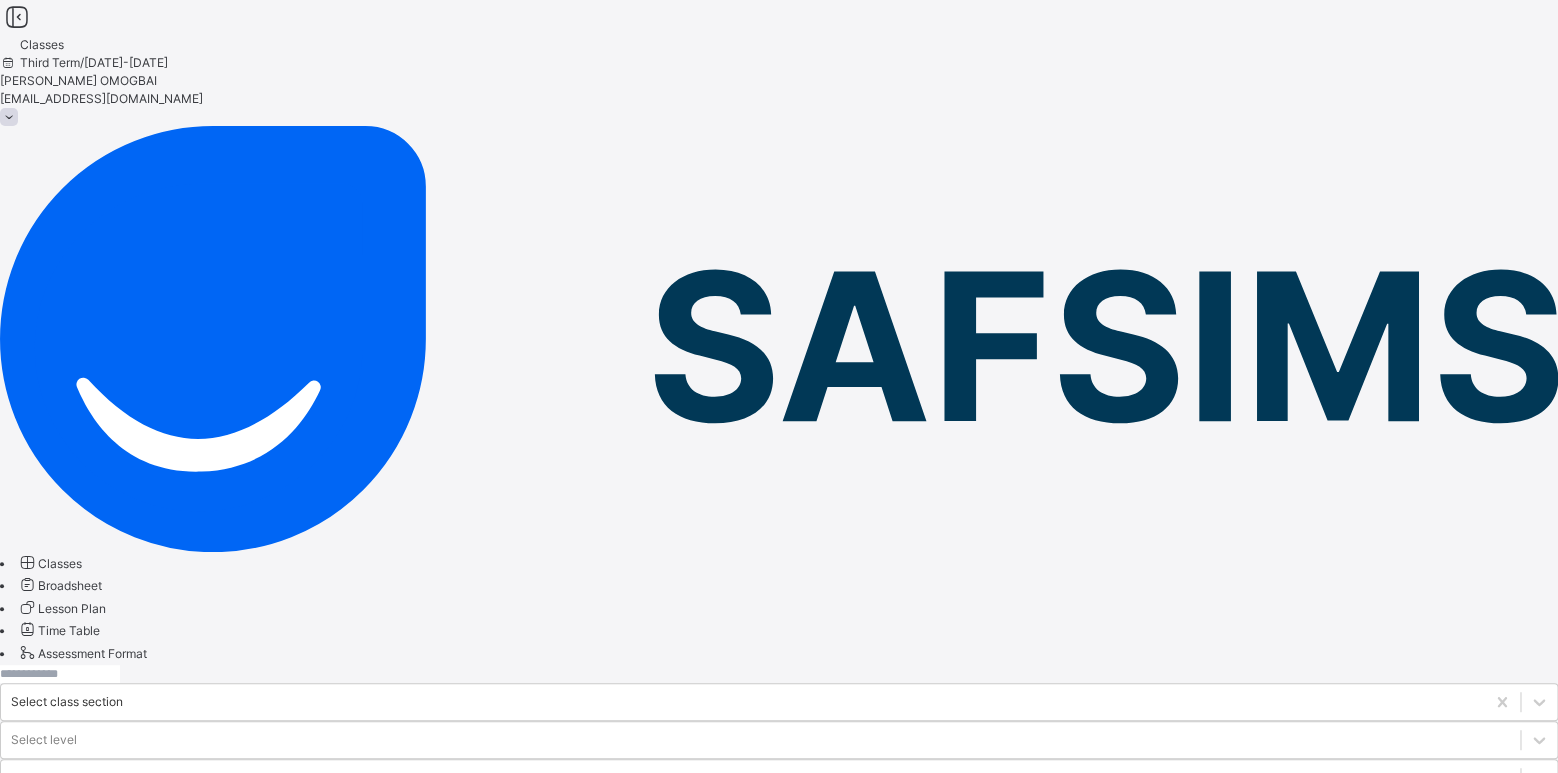 click on "PRIMARY1   A   Lower Primary 1" at bounding box center [133, 900] 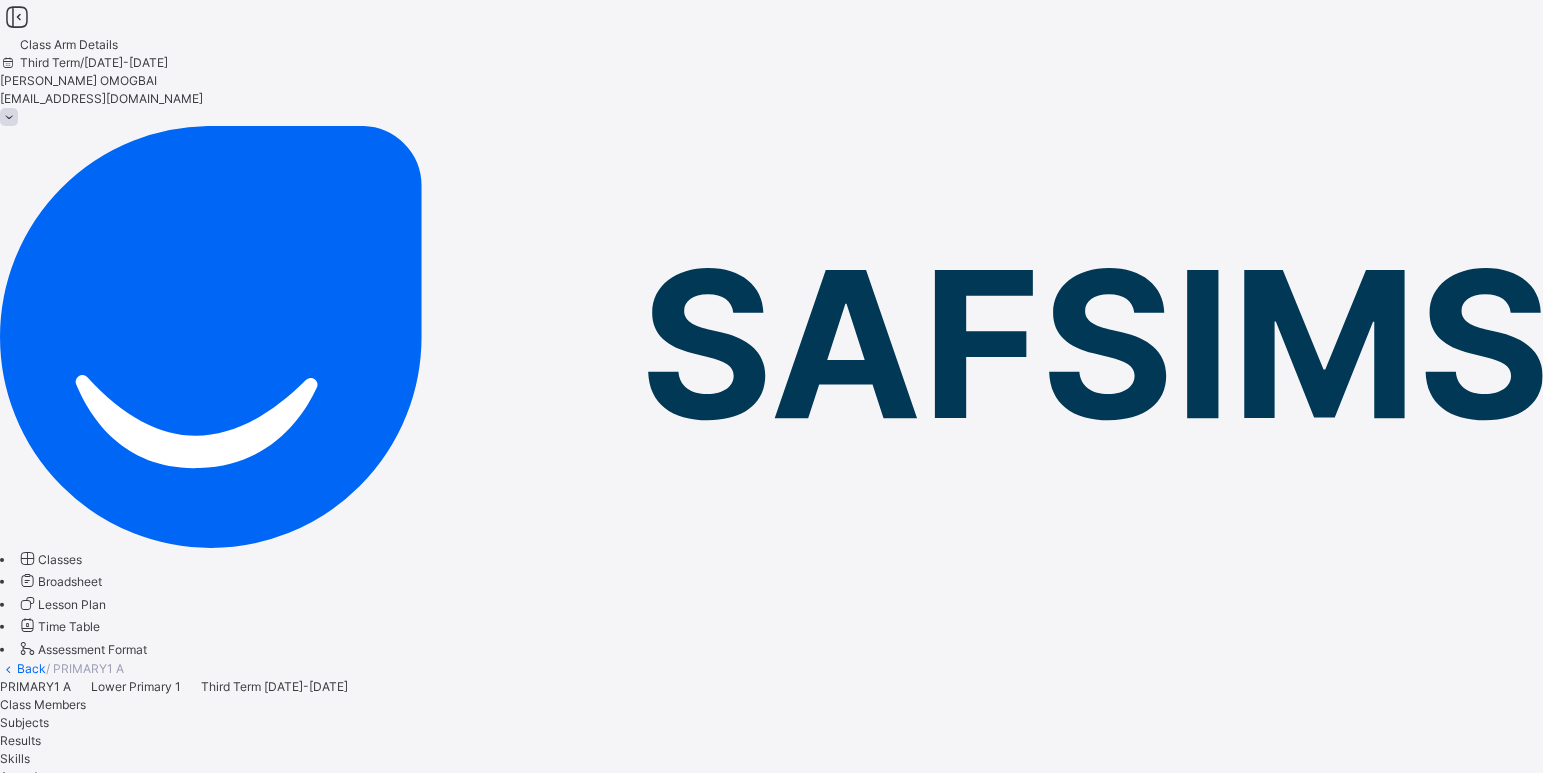 click on "Subjects" at bounding box center [24, 722] 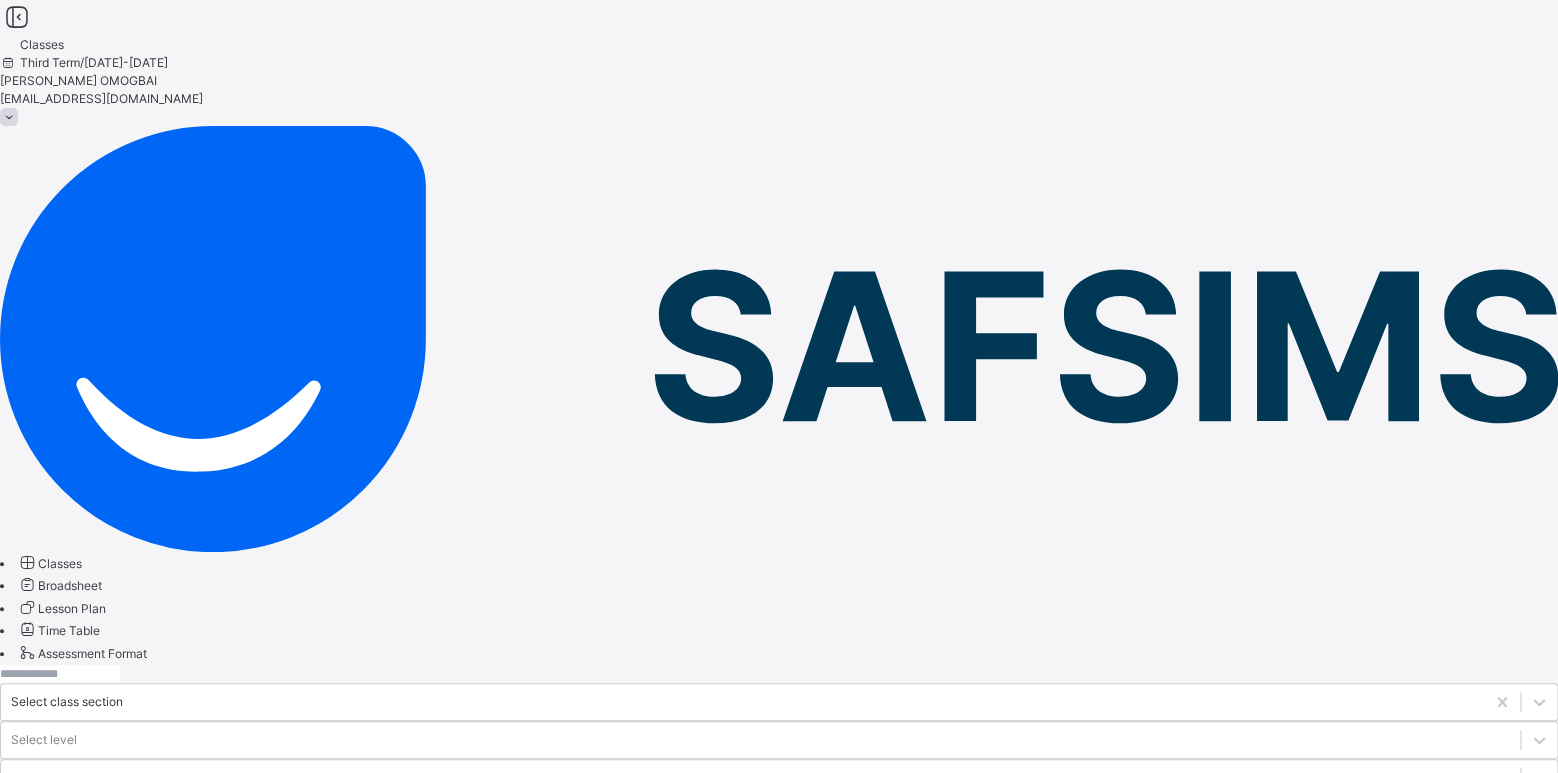 click on "PRIMARY1   B" at bounding box center (88, 959) 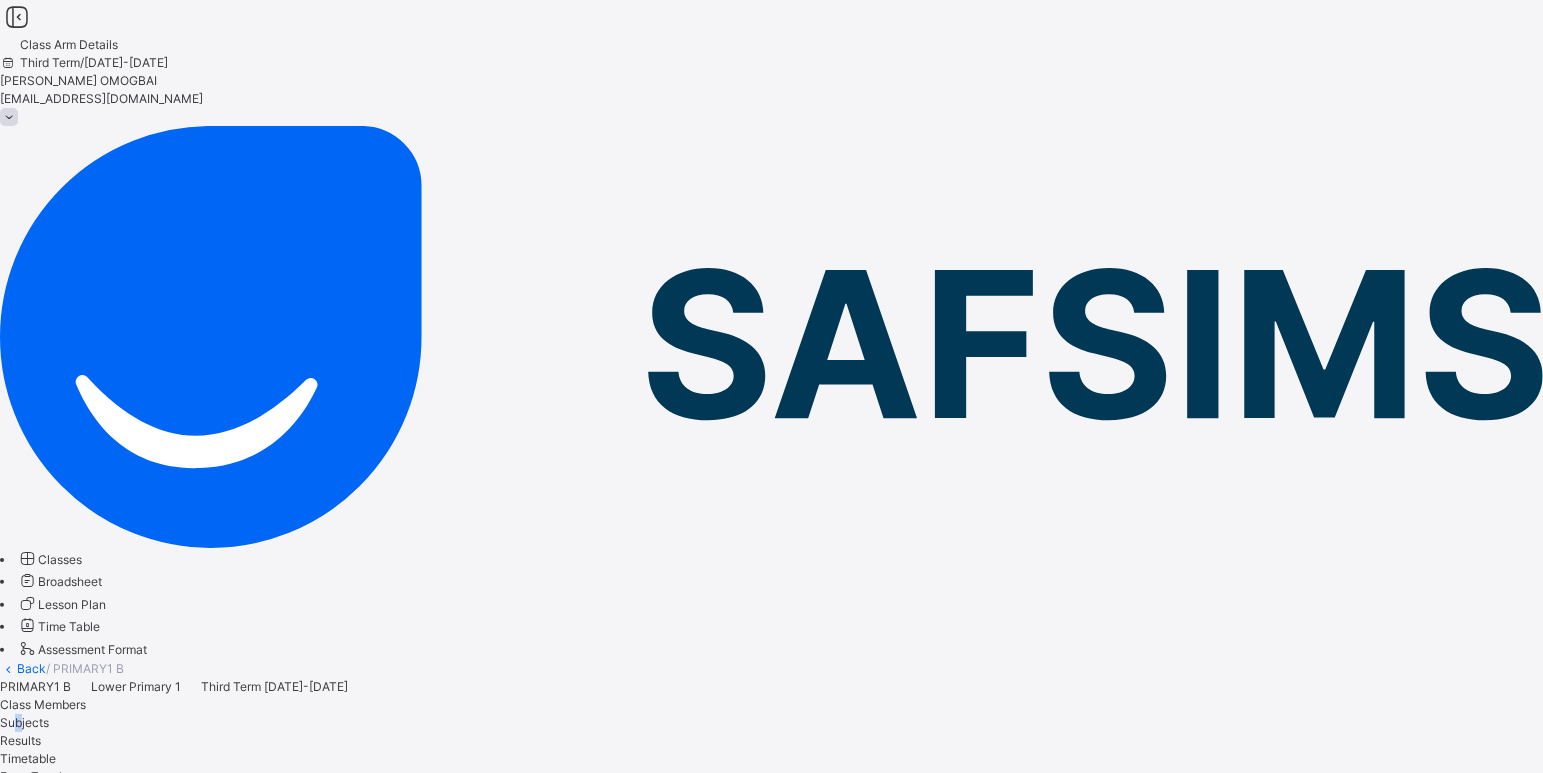click on "Subjects" at bounding box center [24, 722] 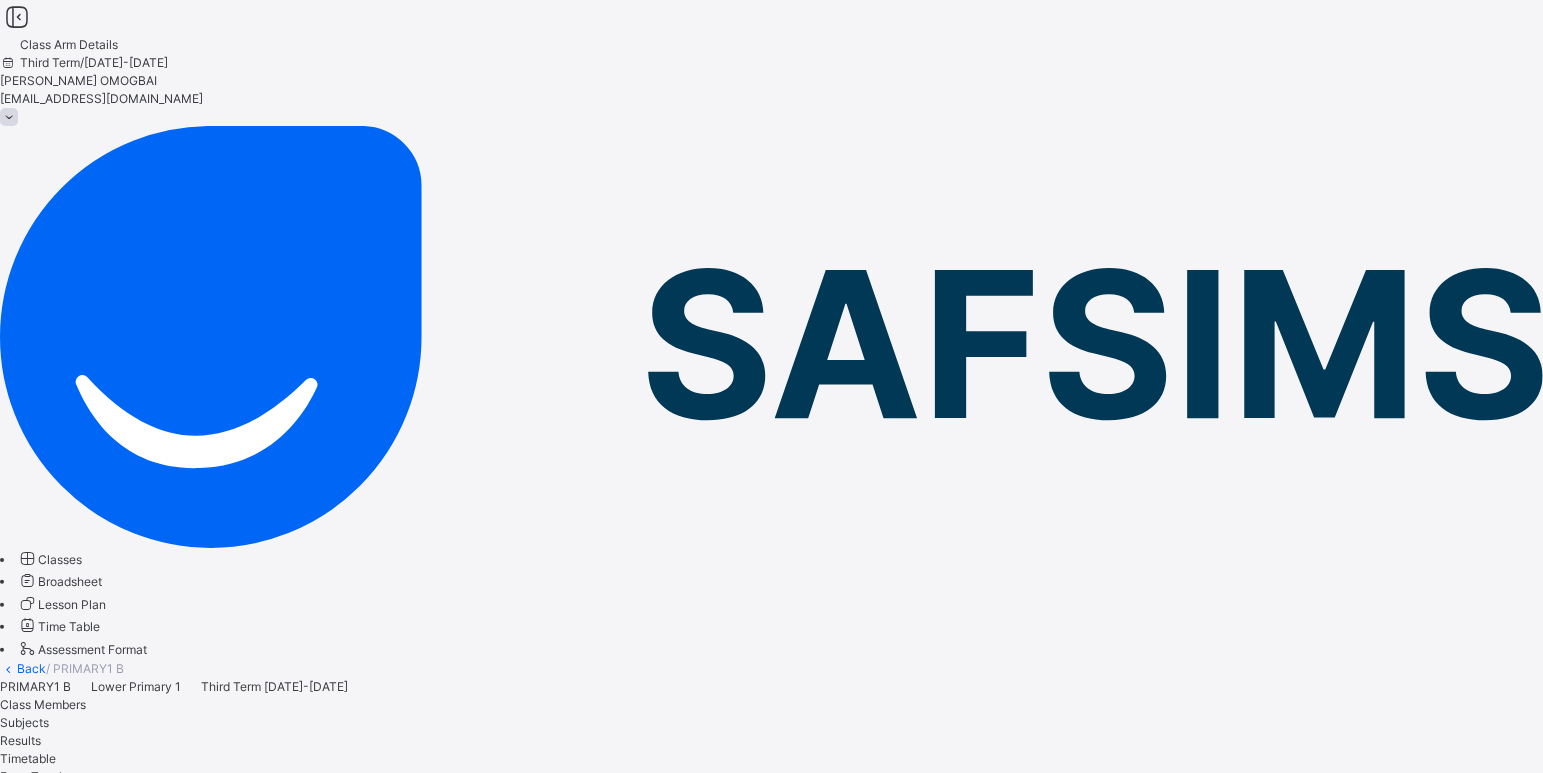 click on "Assess Students" at bounding box center (525, 3059) 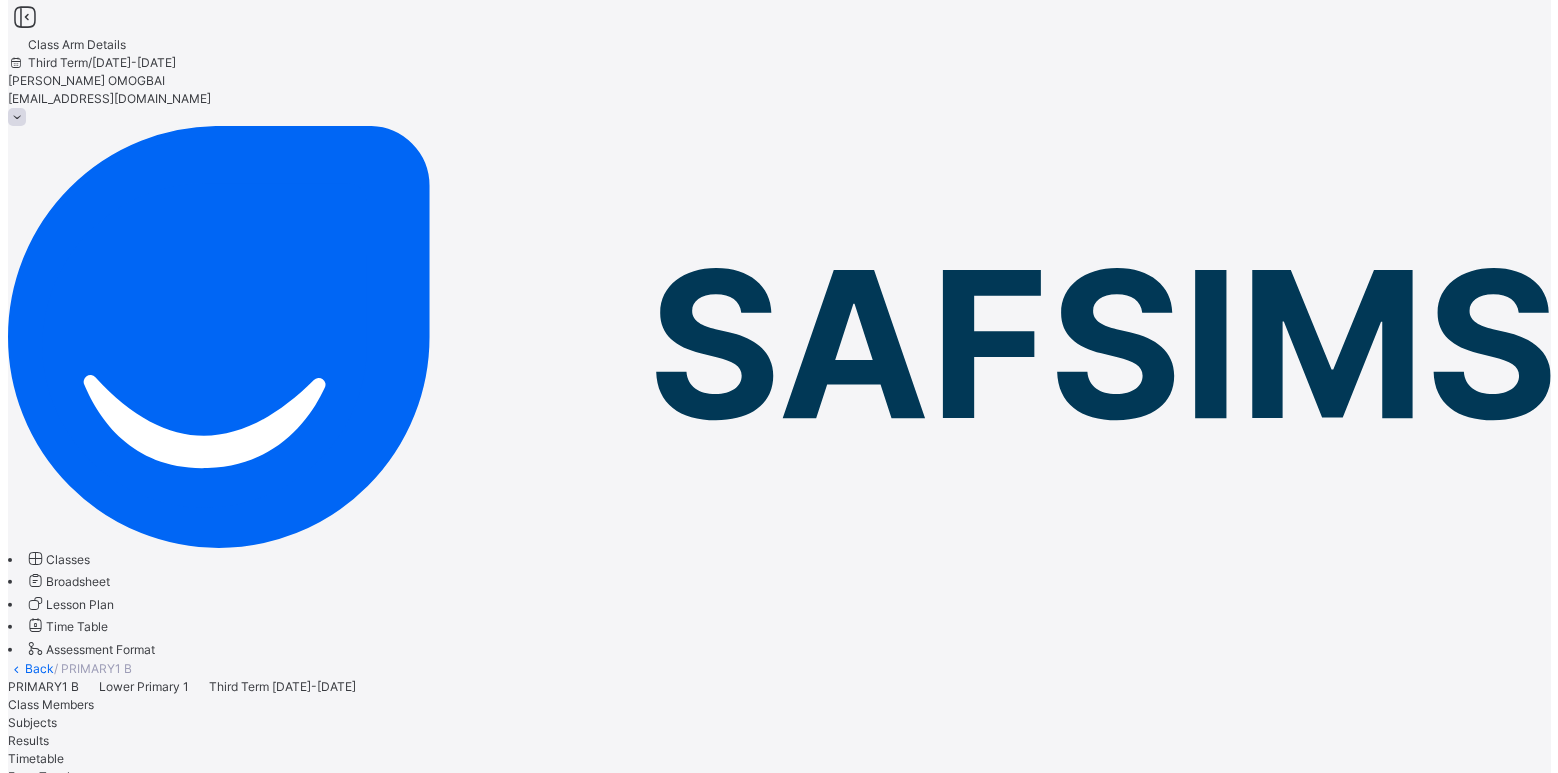 scroll, scrollTop: 1053, scrollLeft: 0, axis: vertical 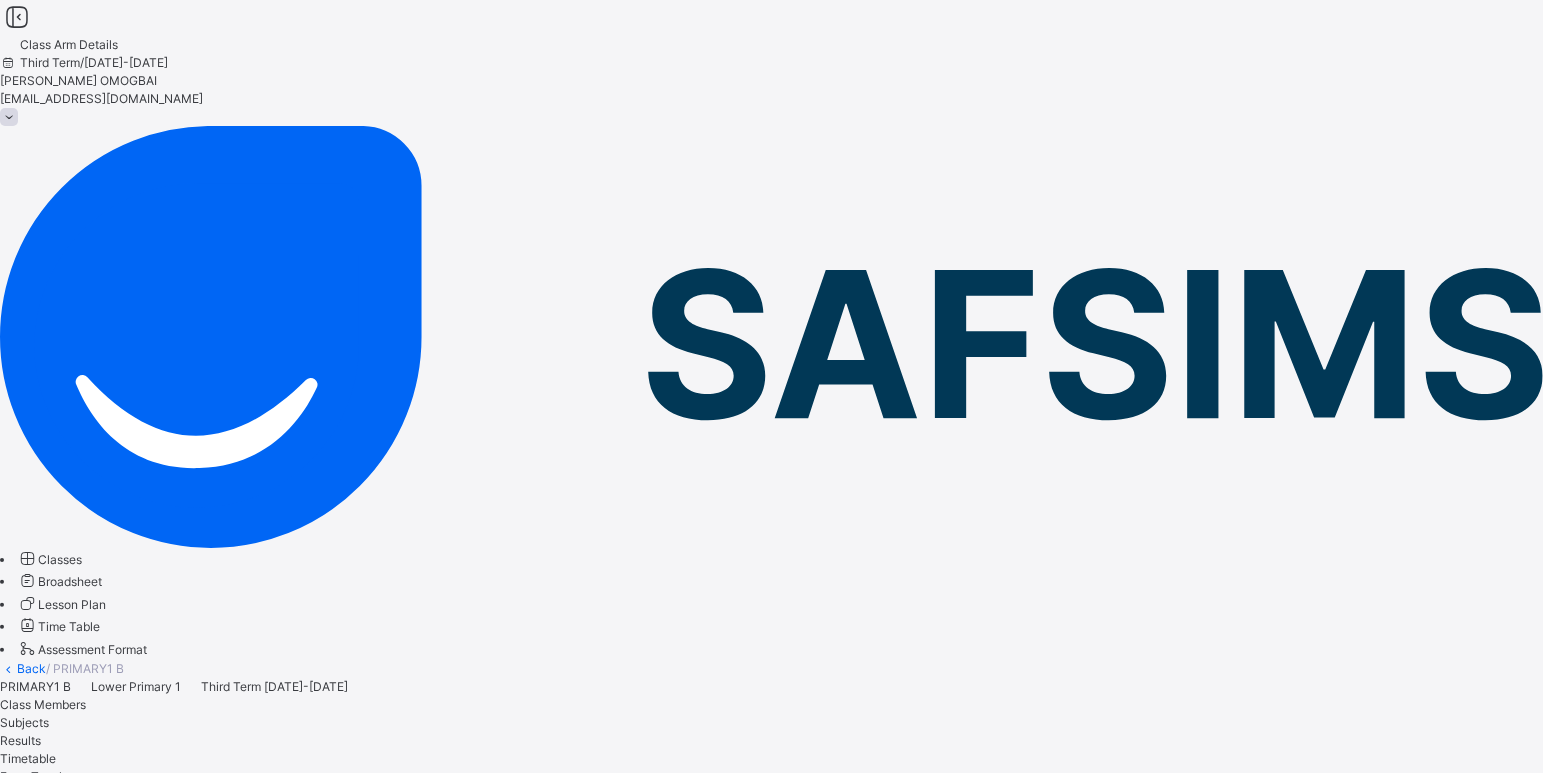 click on "Save Entries" at bounding box center [55, 4211] 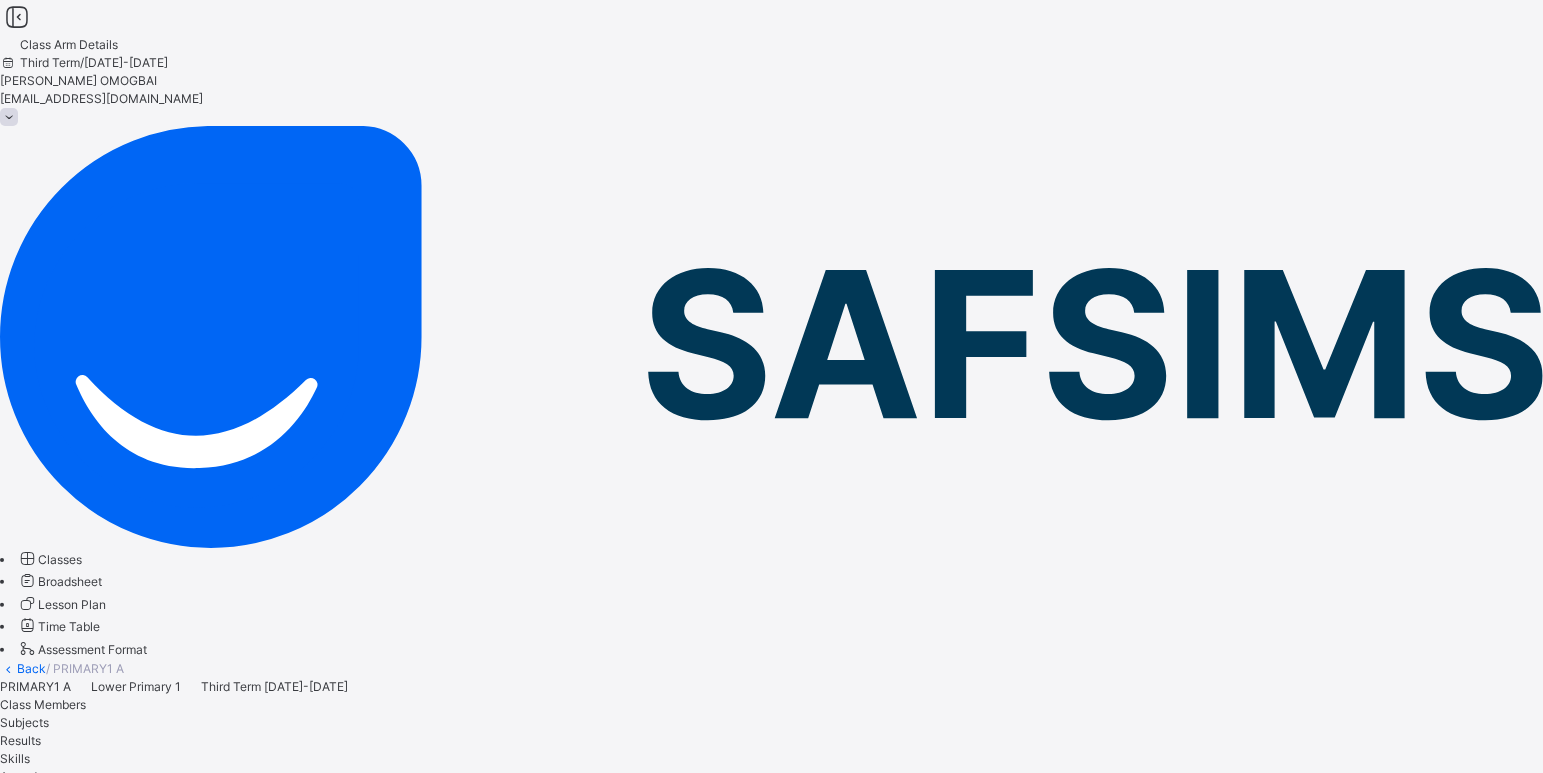 click at bounding box center [9, 117] 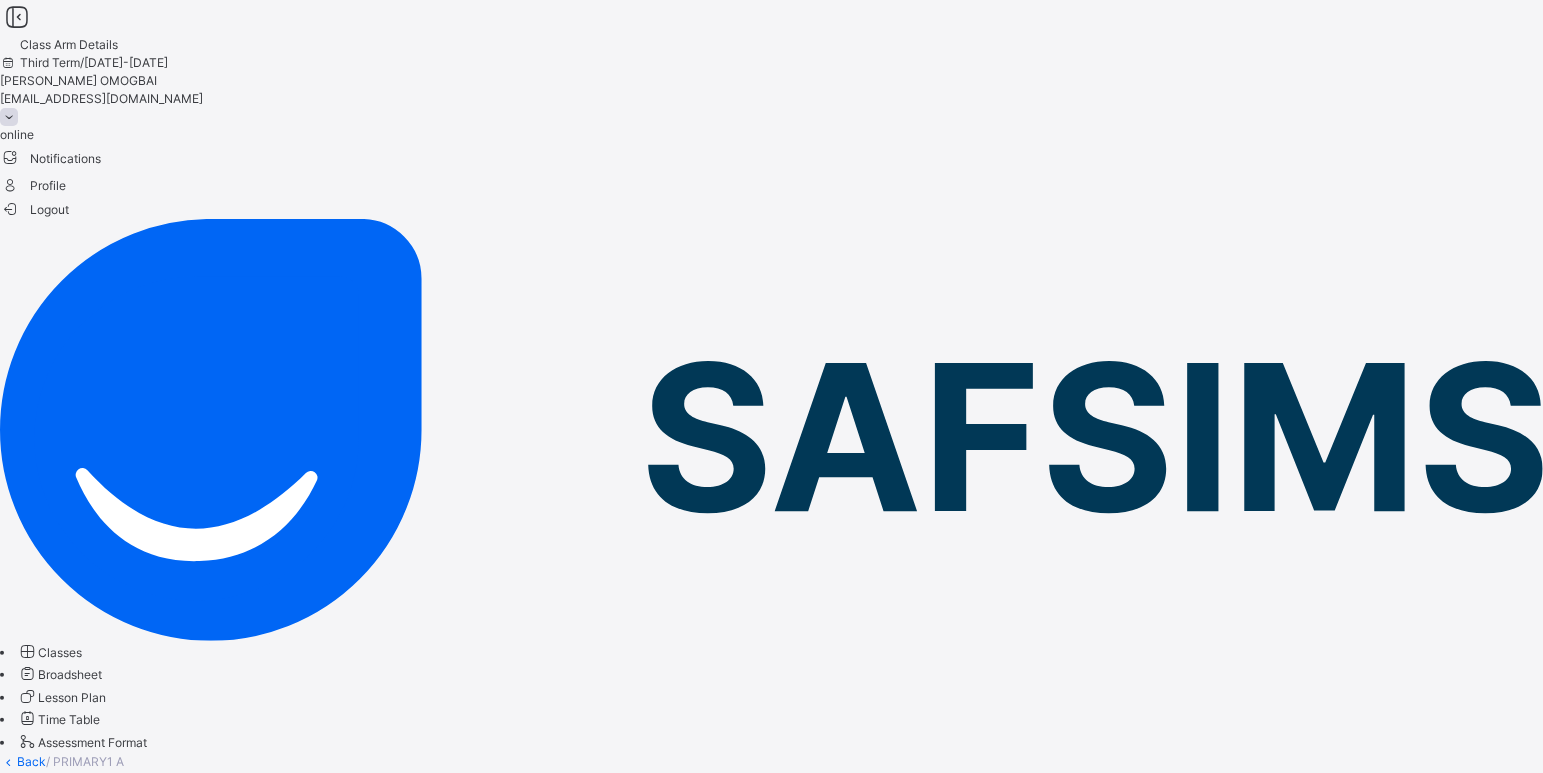 click on "Logout" at bounding box center [34, 209] 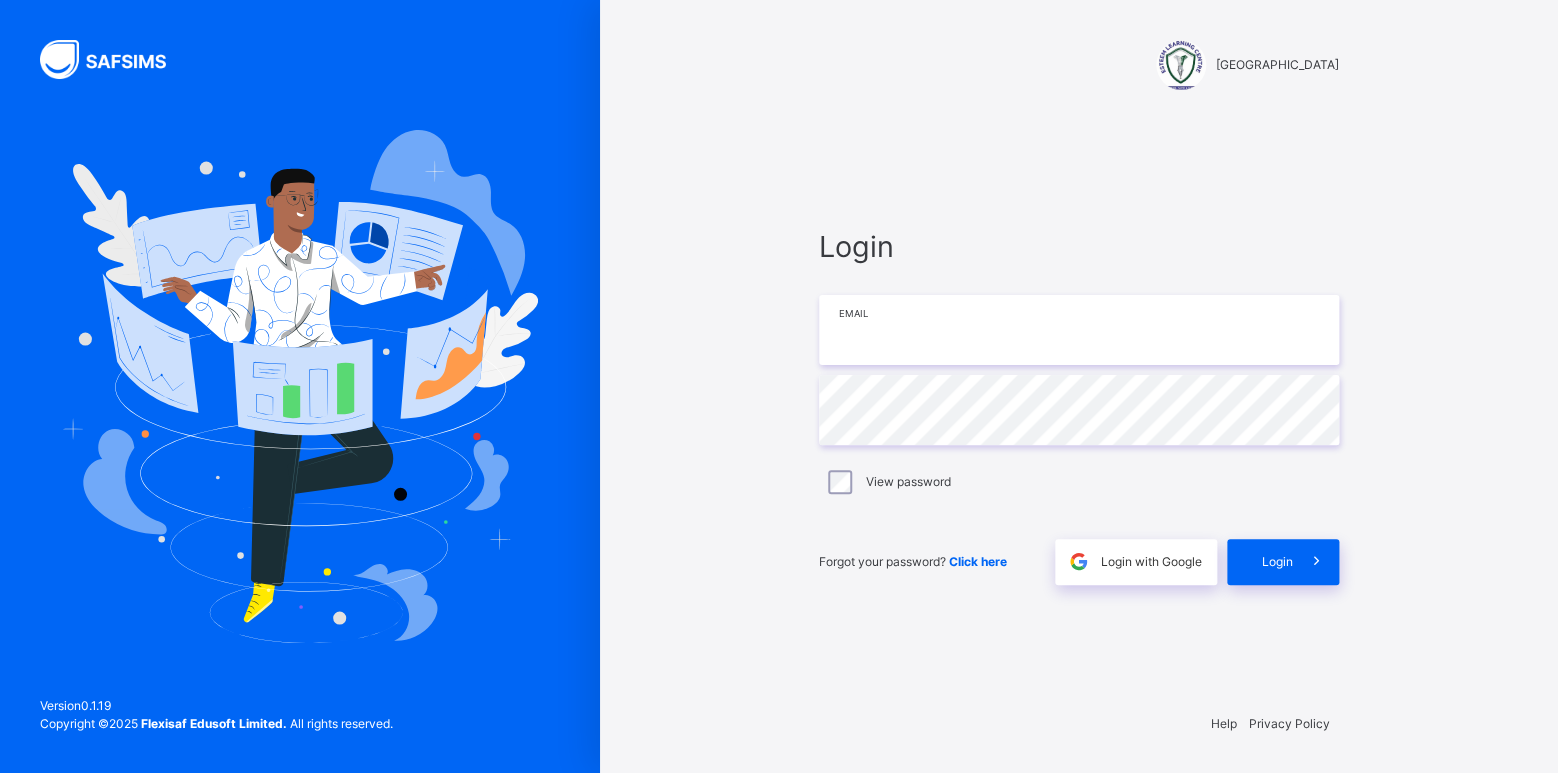 click at bounding box center [1079, 330] 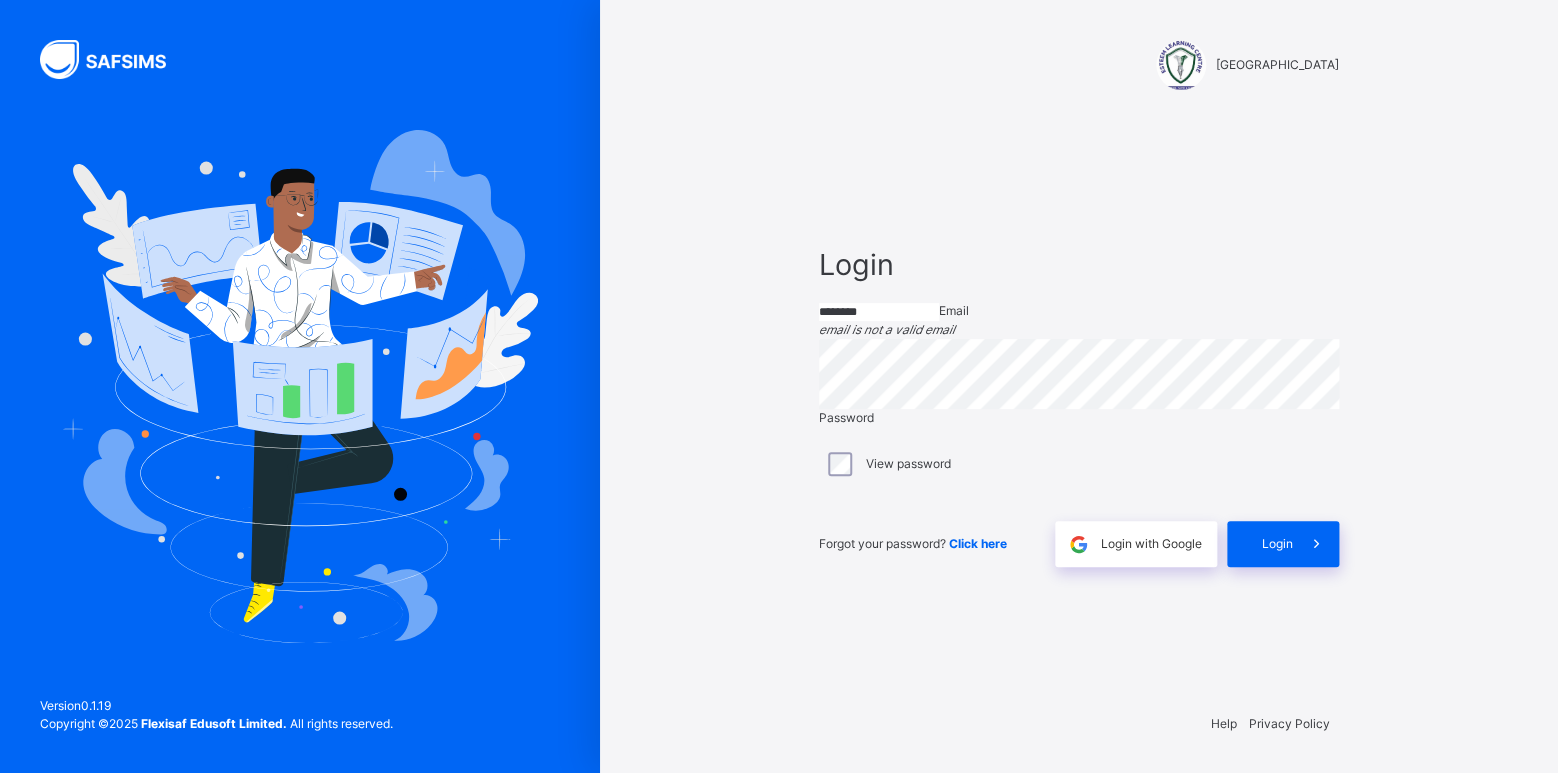 click on "********" at bounding box center [879, 312] 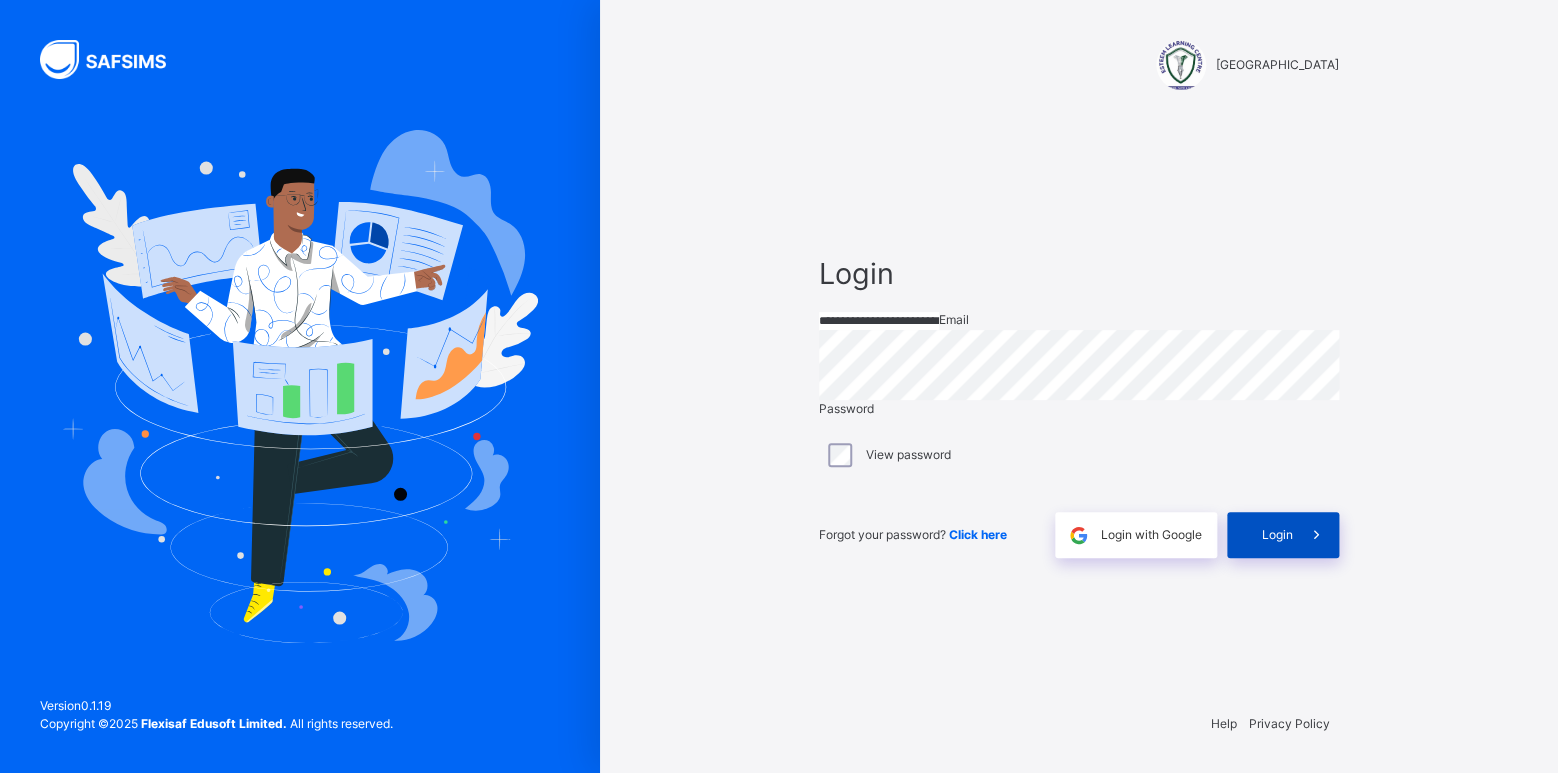 click on "Login" at bounding box center (1277, 535) 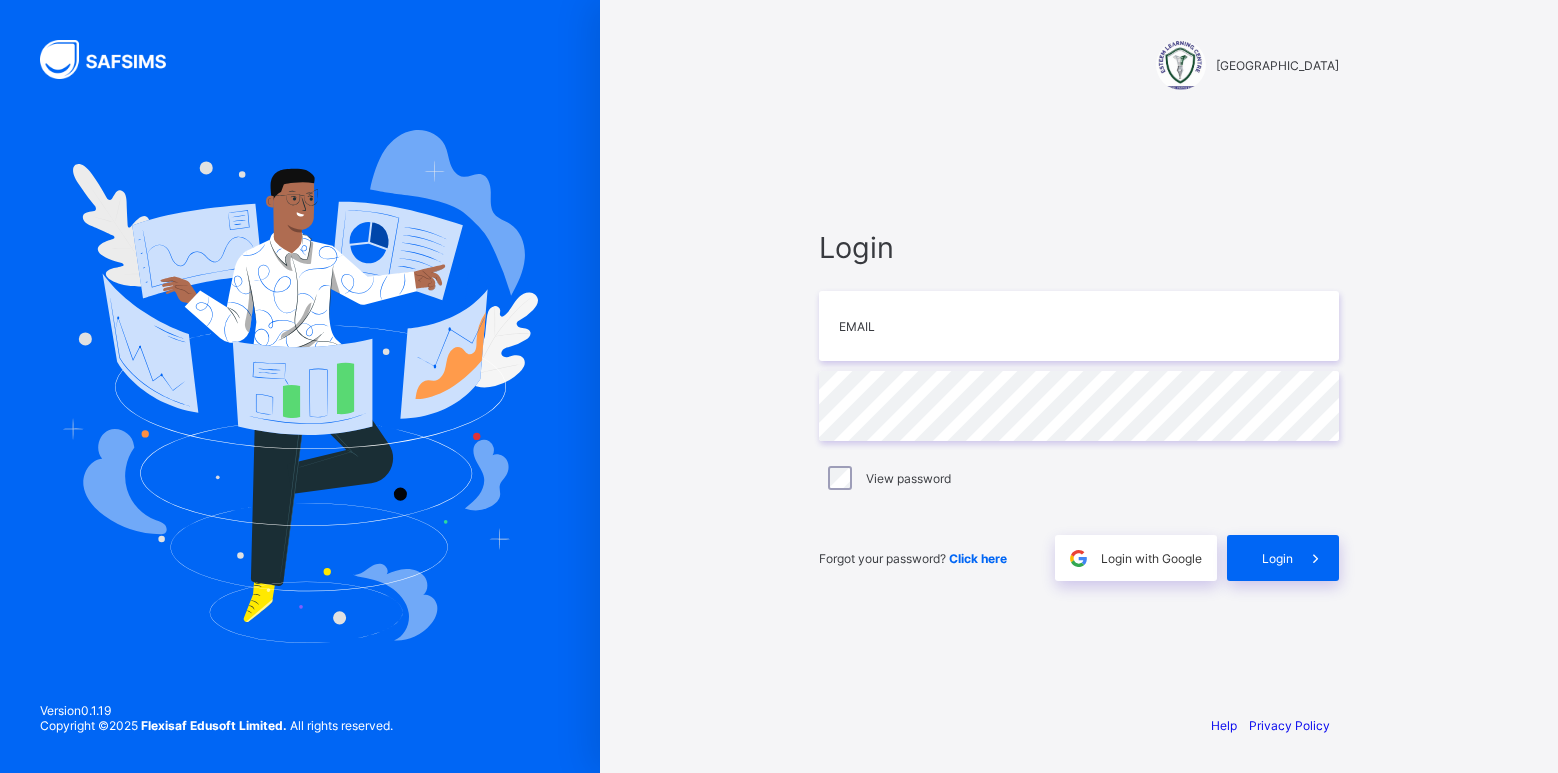 scroll, scrollTop: 0, scrollLeft: 0, axis: both 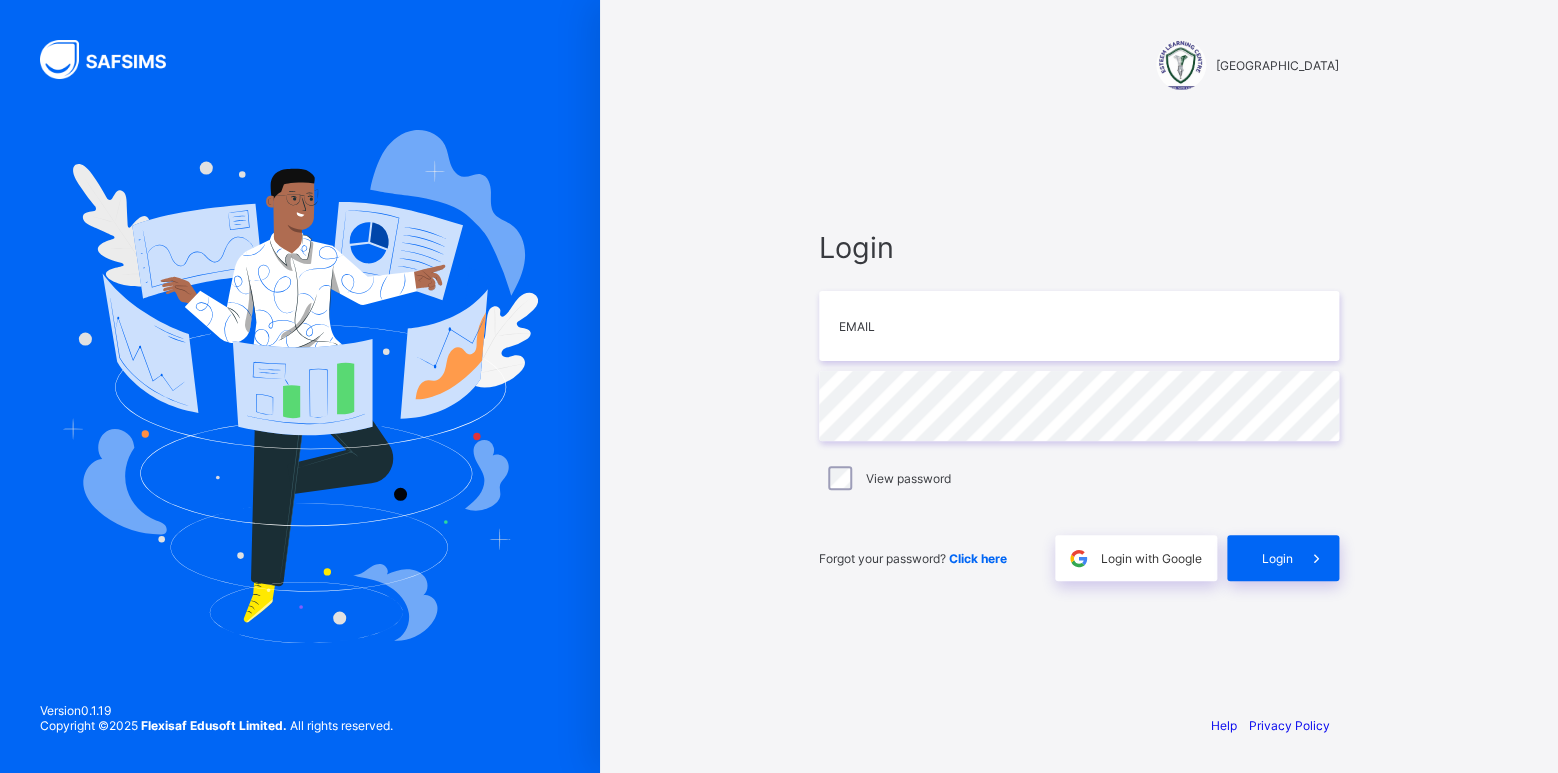 click on "Login" at bounding box center [1283, 558] 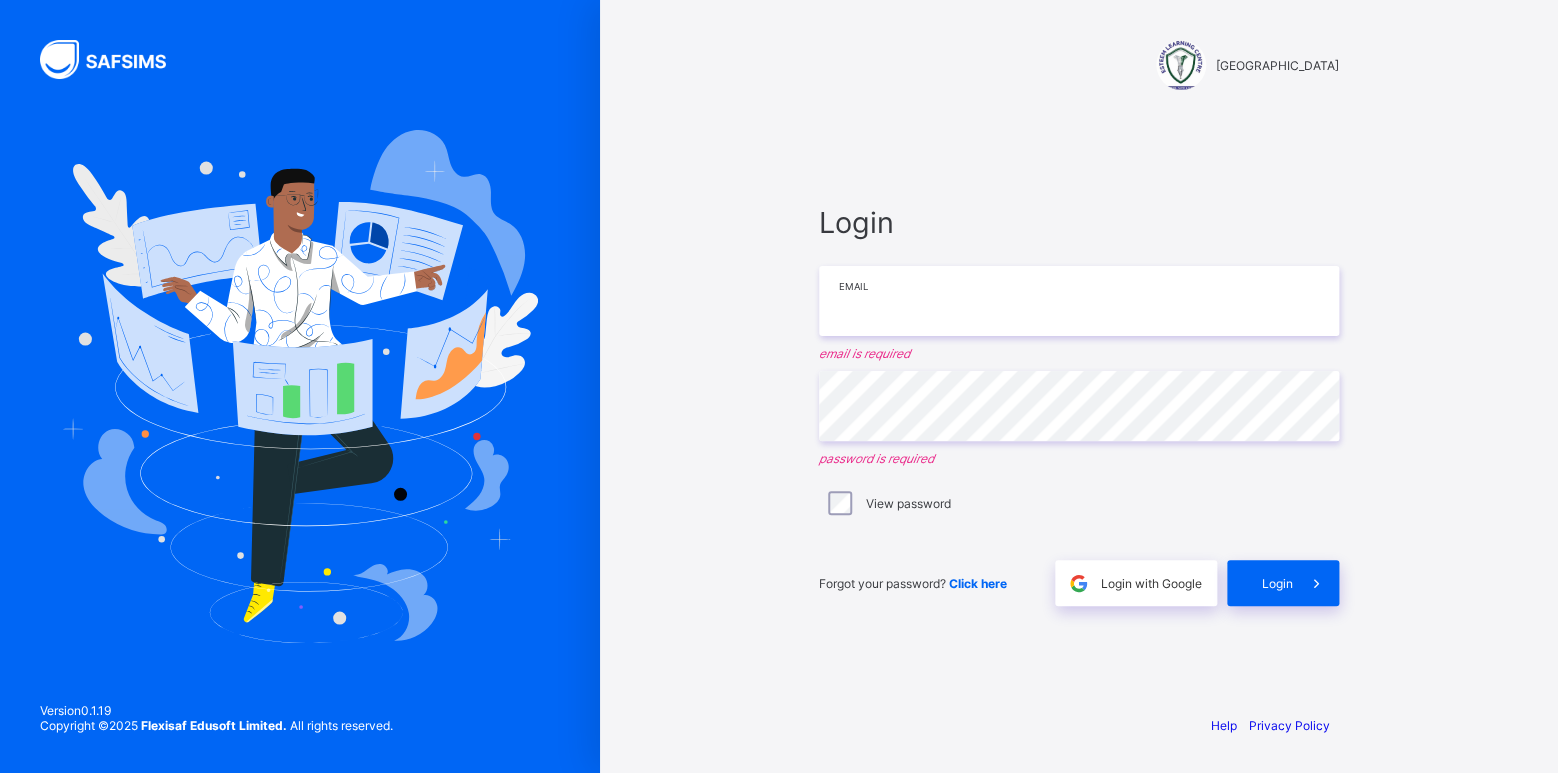 click at bounding box center [1079, 301] 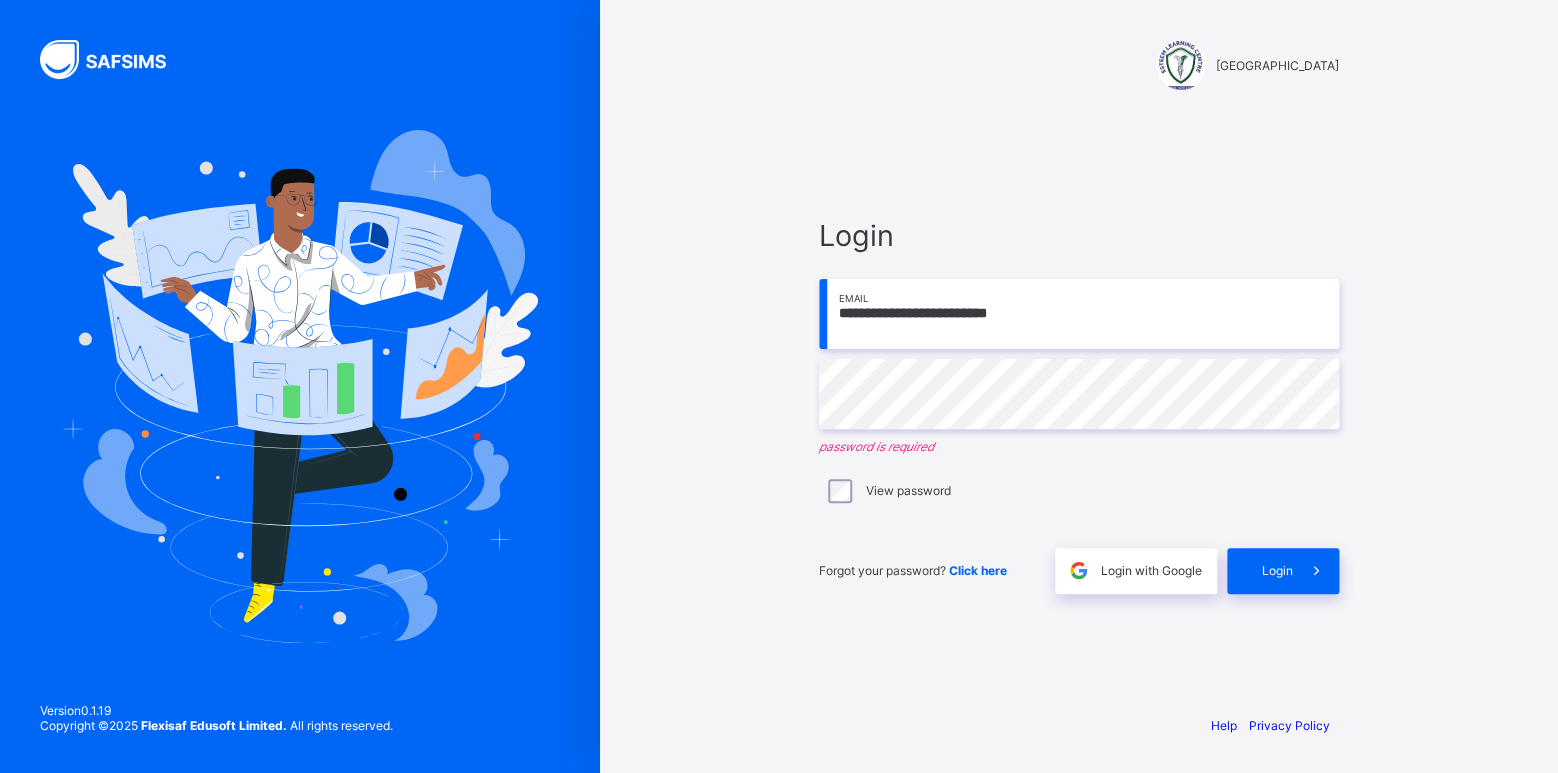 type on "**********" 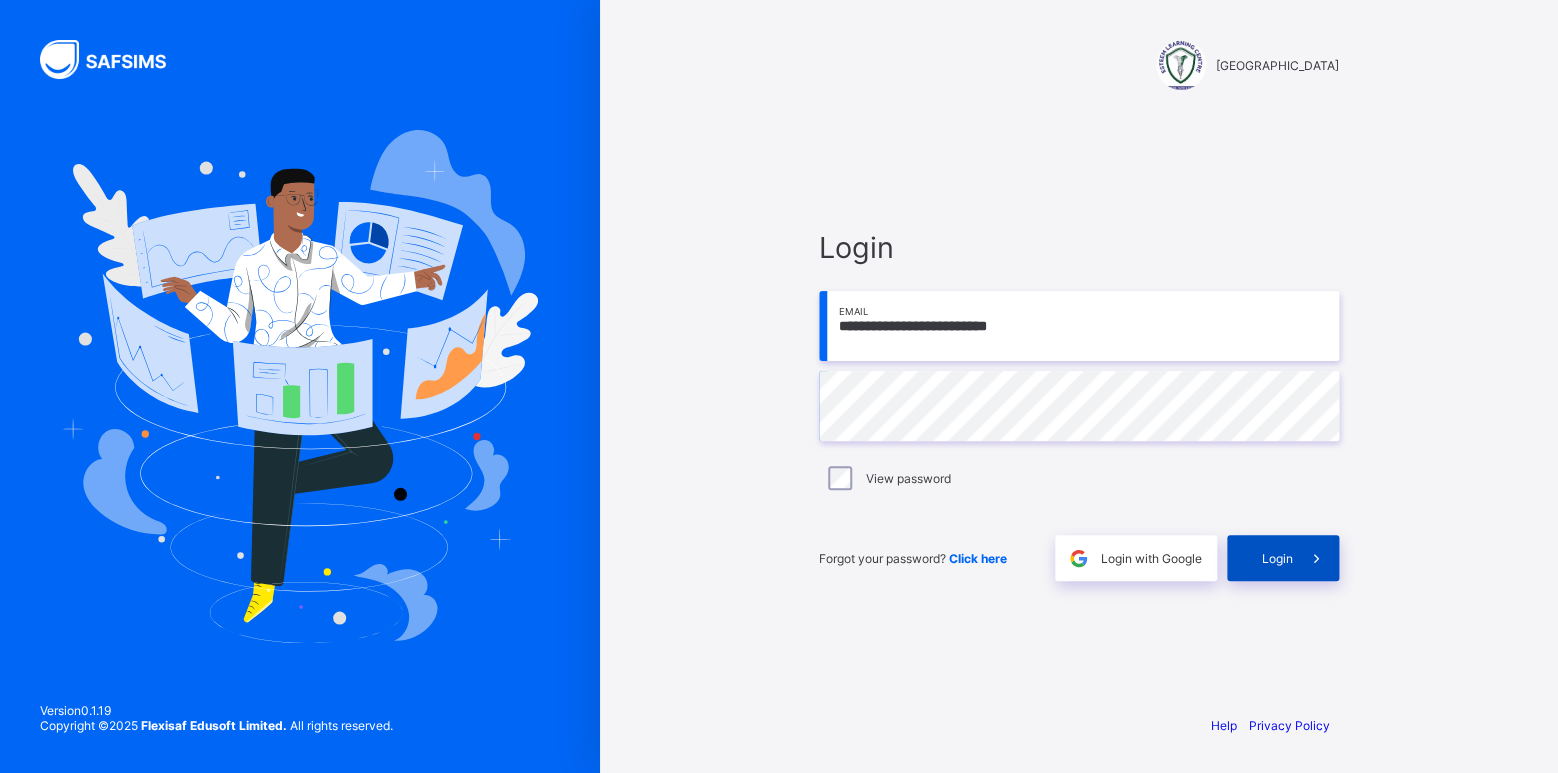 click on "Login" at bounding box center [1283, 558] 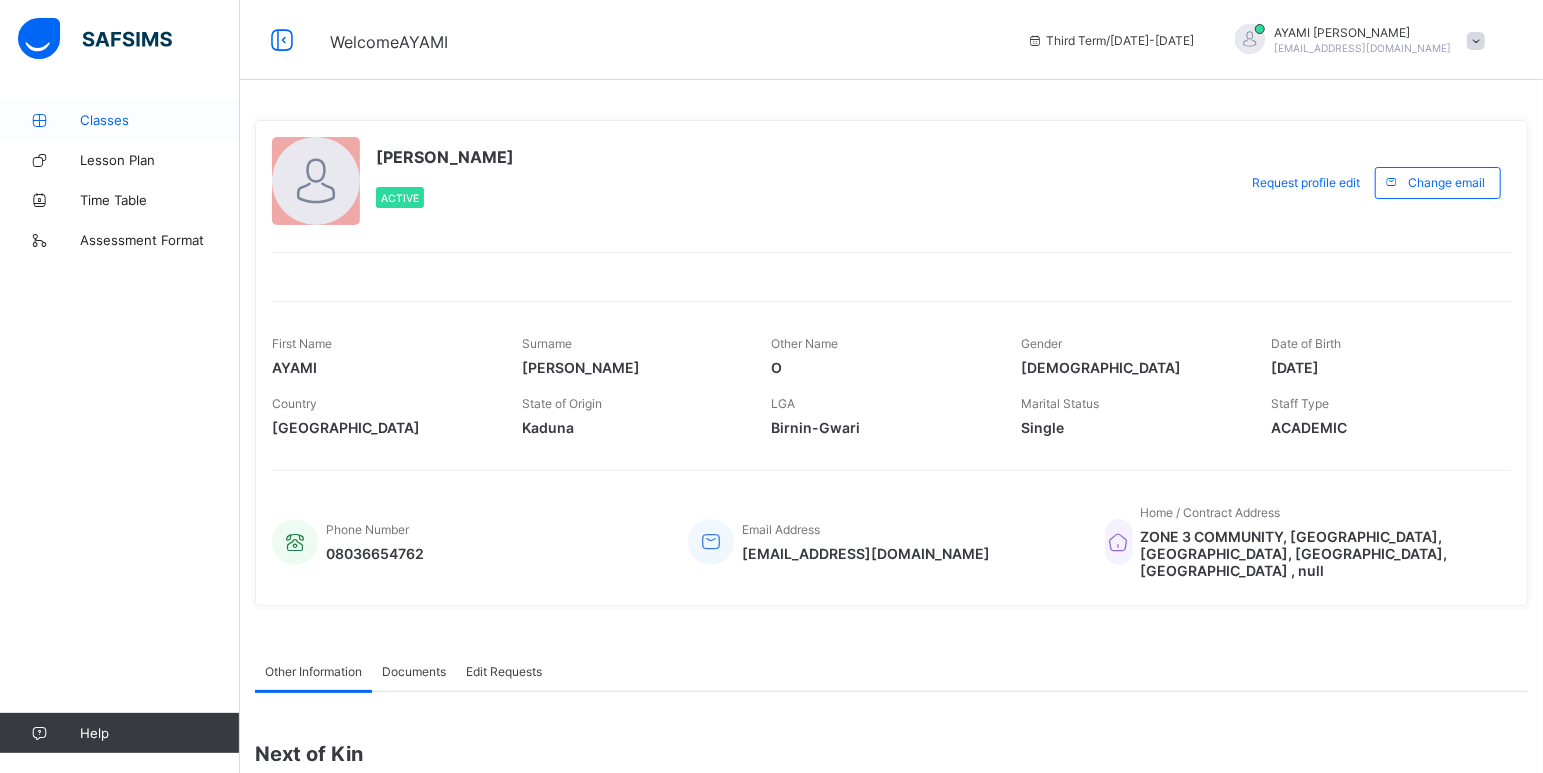 click on "Classes" at bounding box center [160, 120] 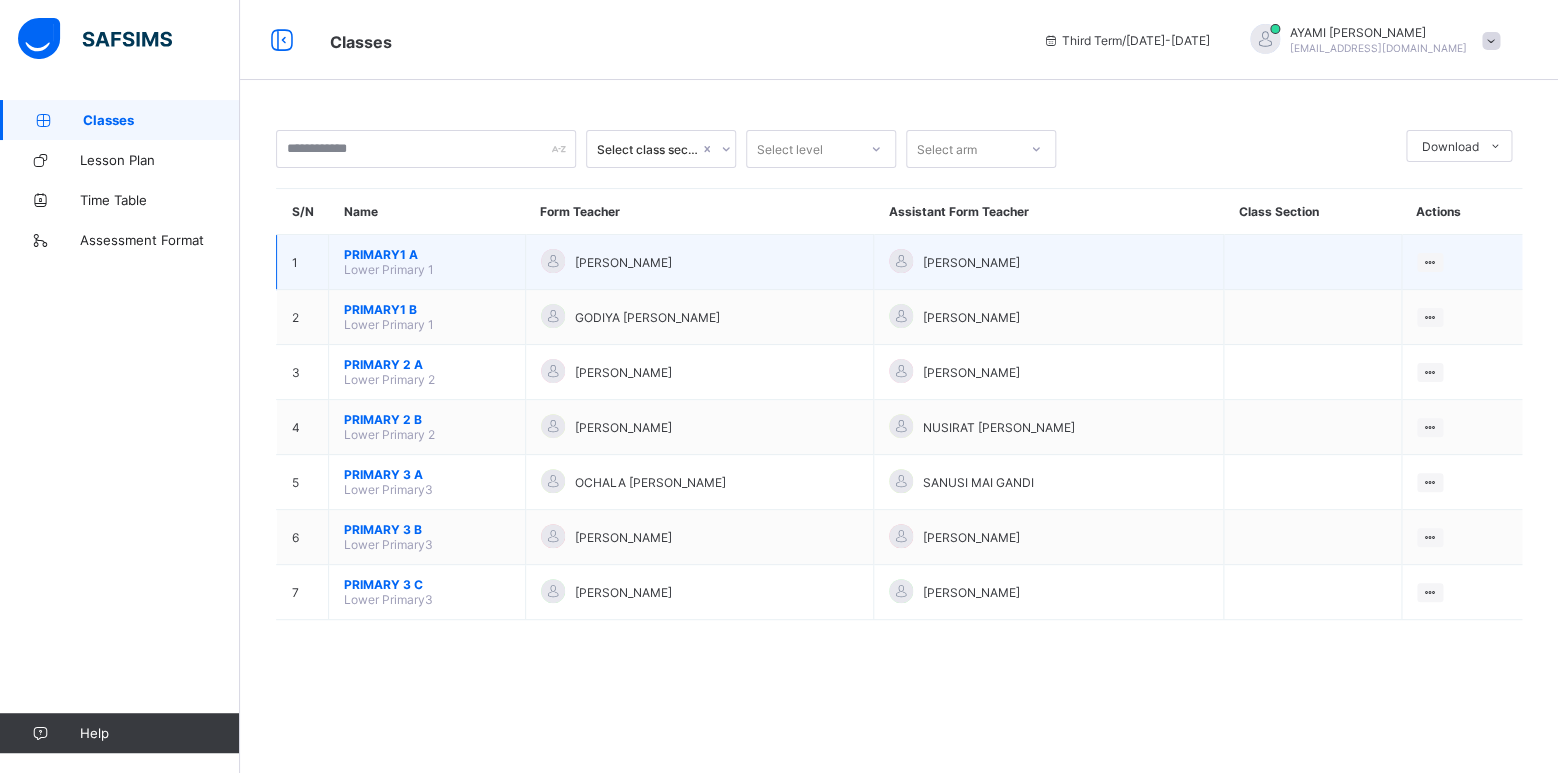 click on "PRIMARY1   A" at bounding box center (427, 254) 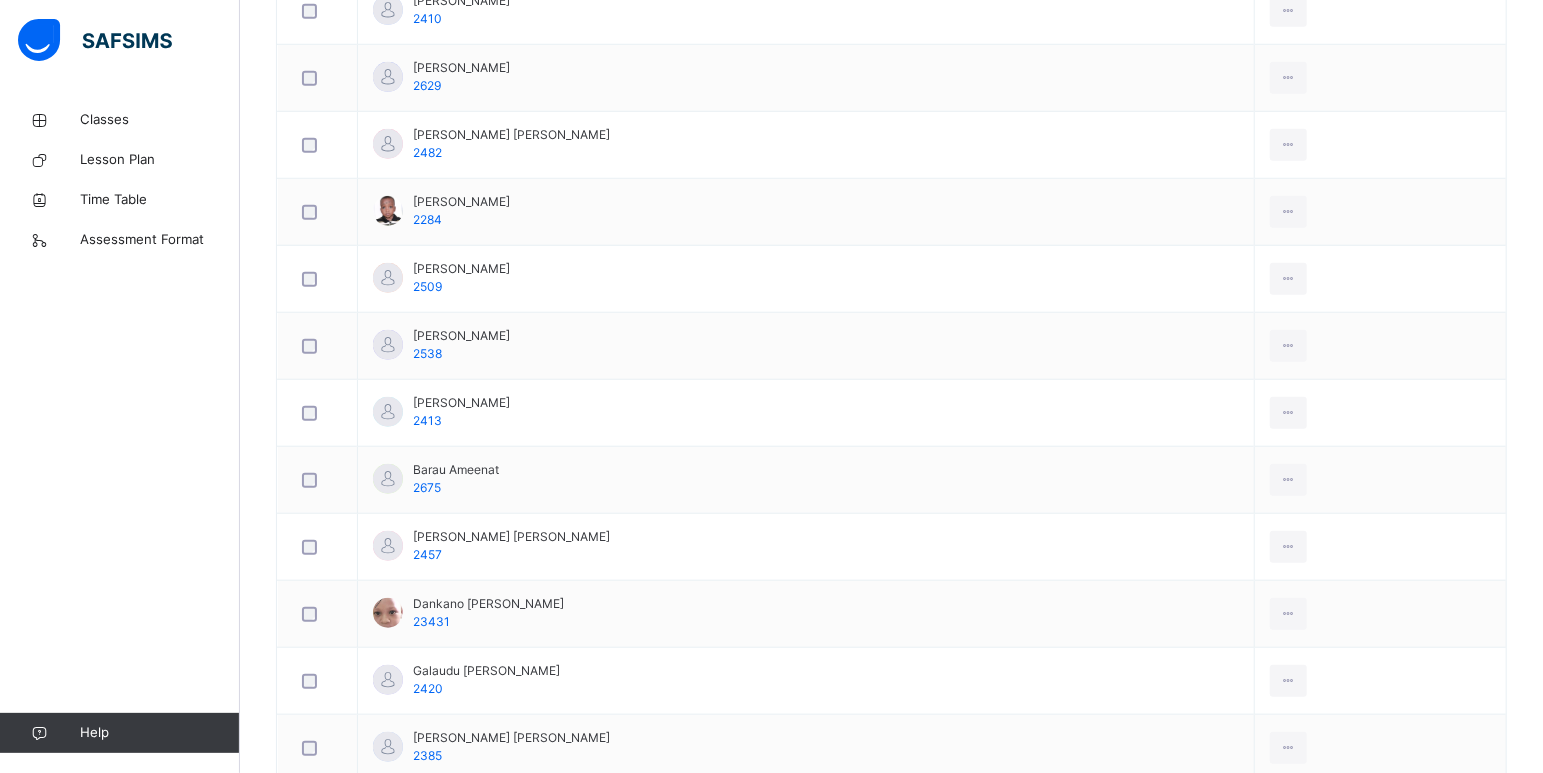 scroll, scrollTop: 315, scrollLeft: 0, axis: vertical 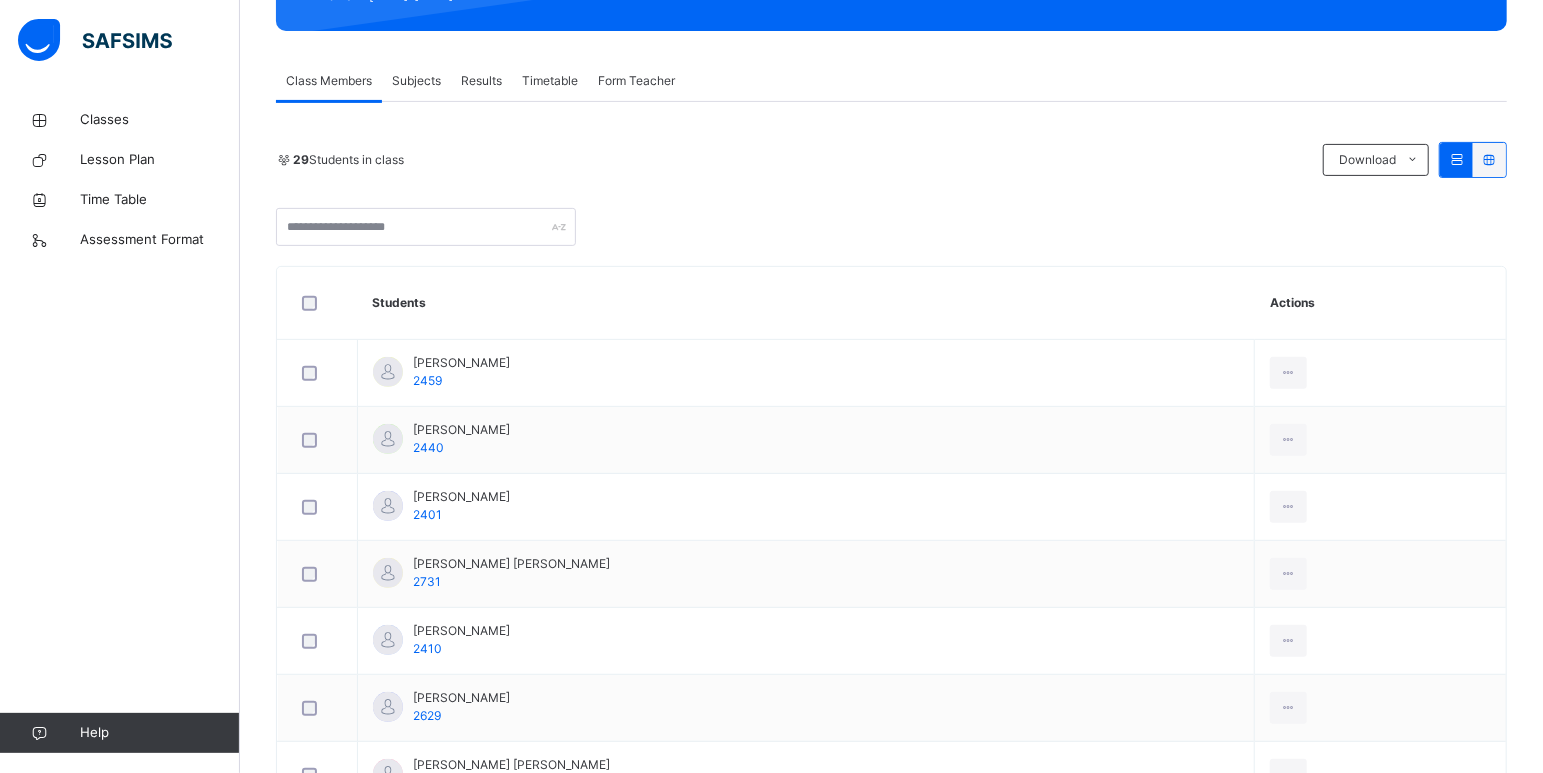 click on "Subjects" at bounding box center [416, 81] 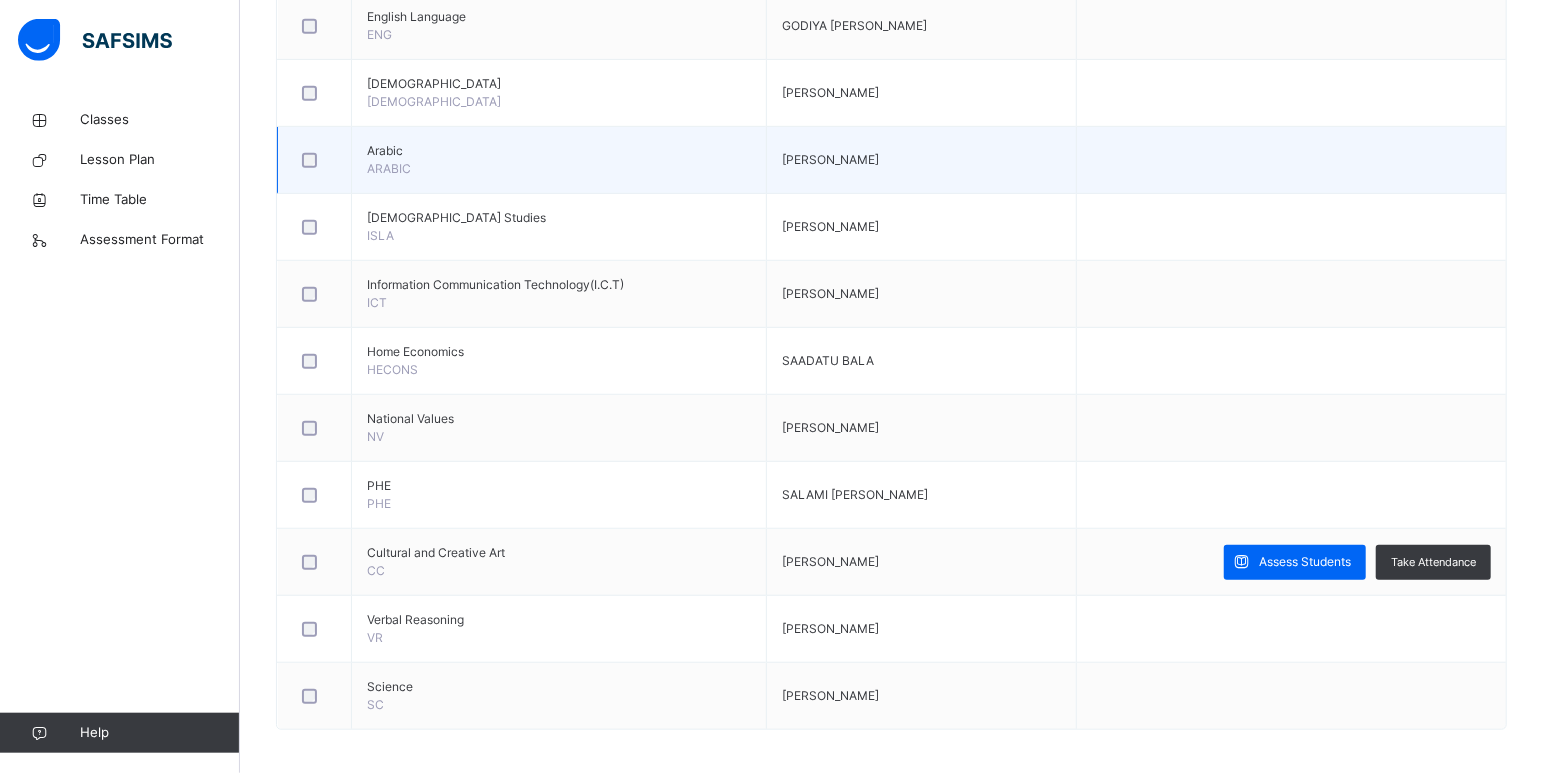 scroll, scrollTop: 651, scrollLeft: 0, axis: vertical 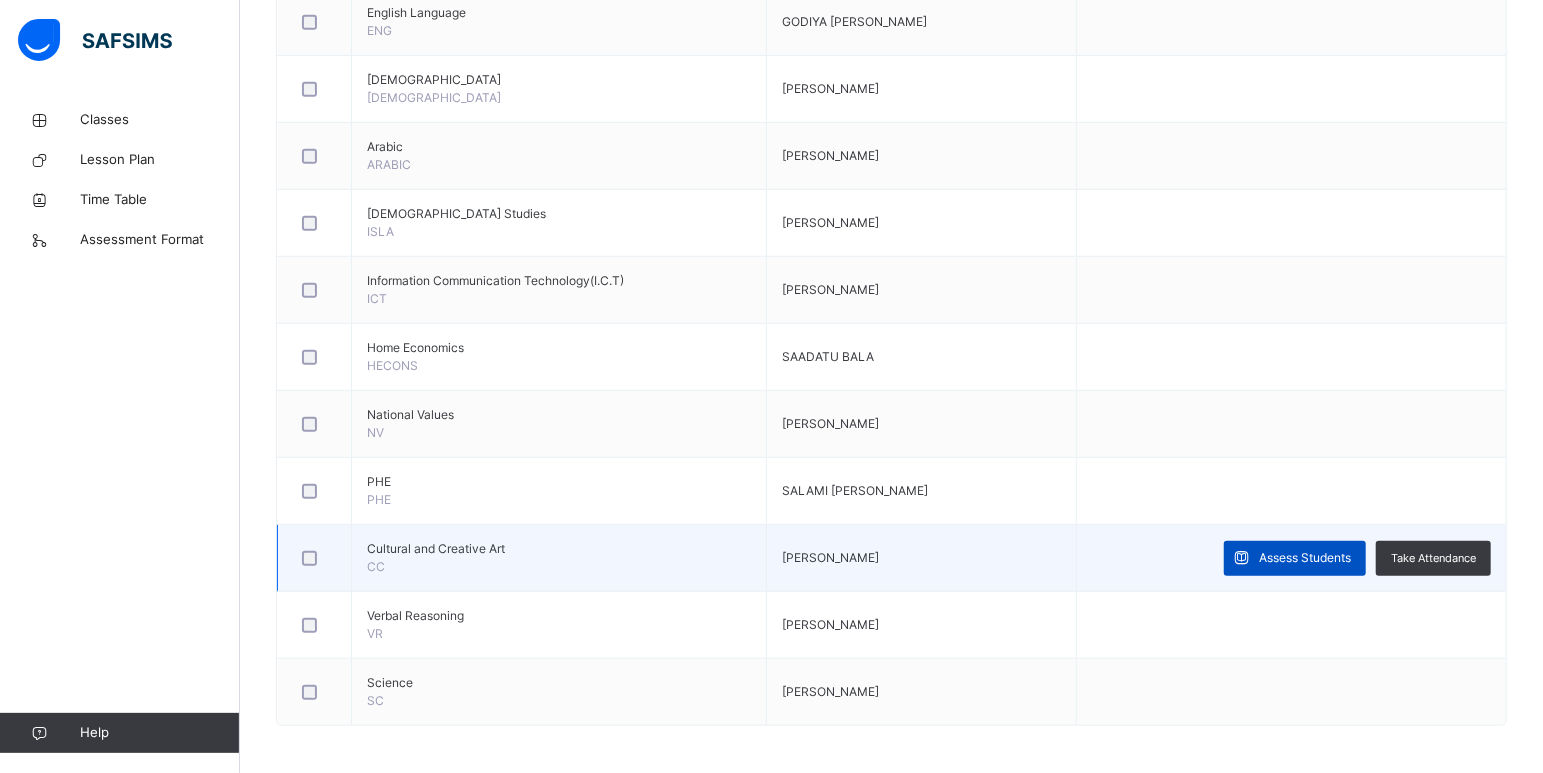 click on "Assess Students" at bounding box center [1305, 558] 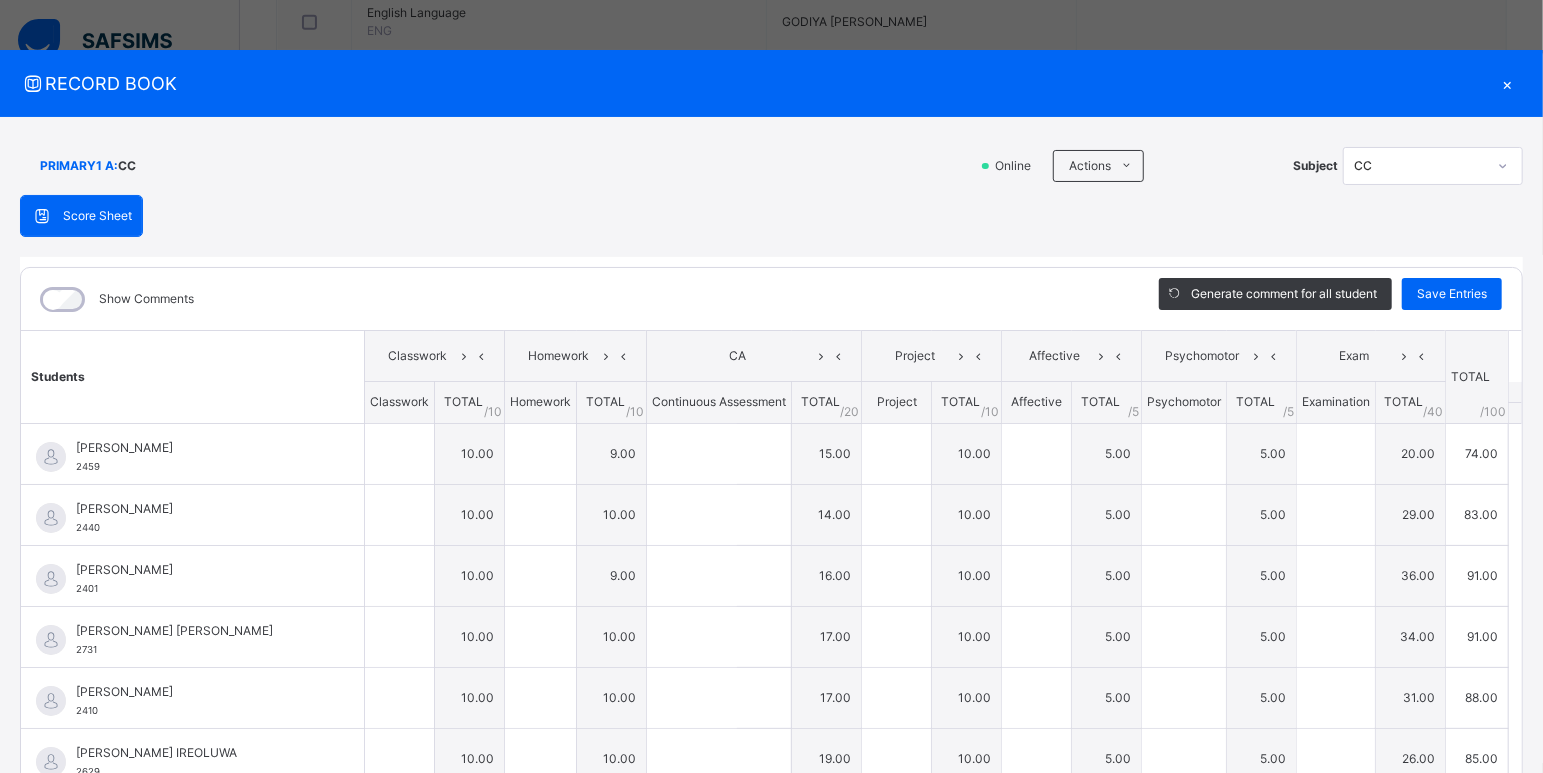 type on "**" 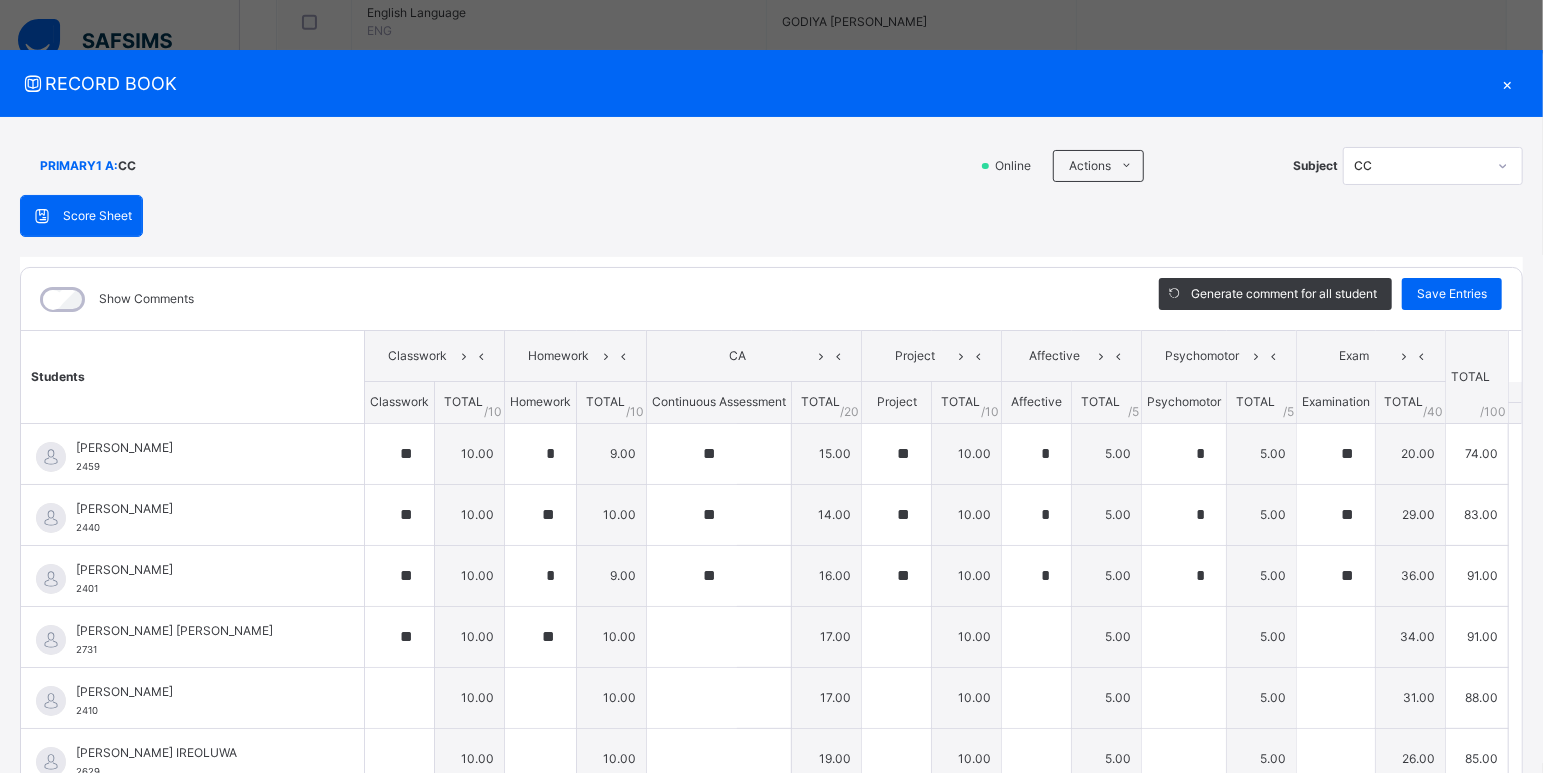 type on "**" 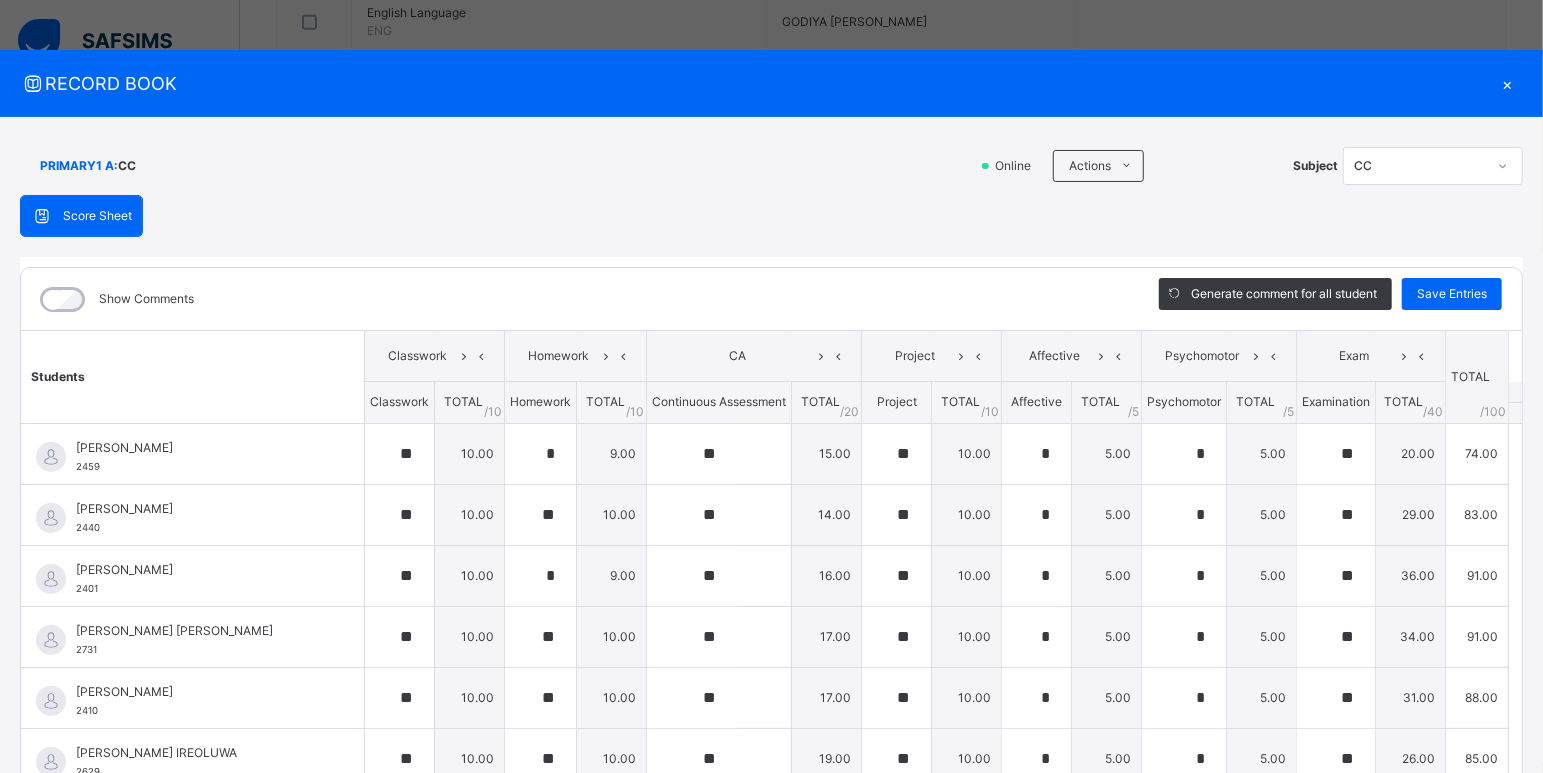 type on "*" 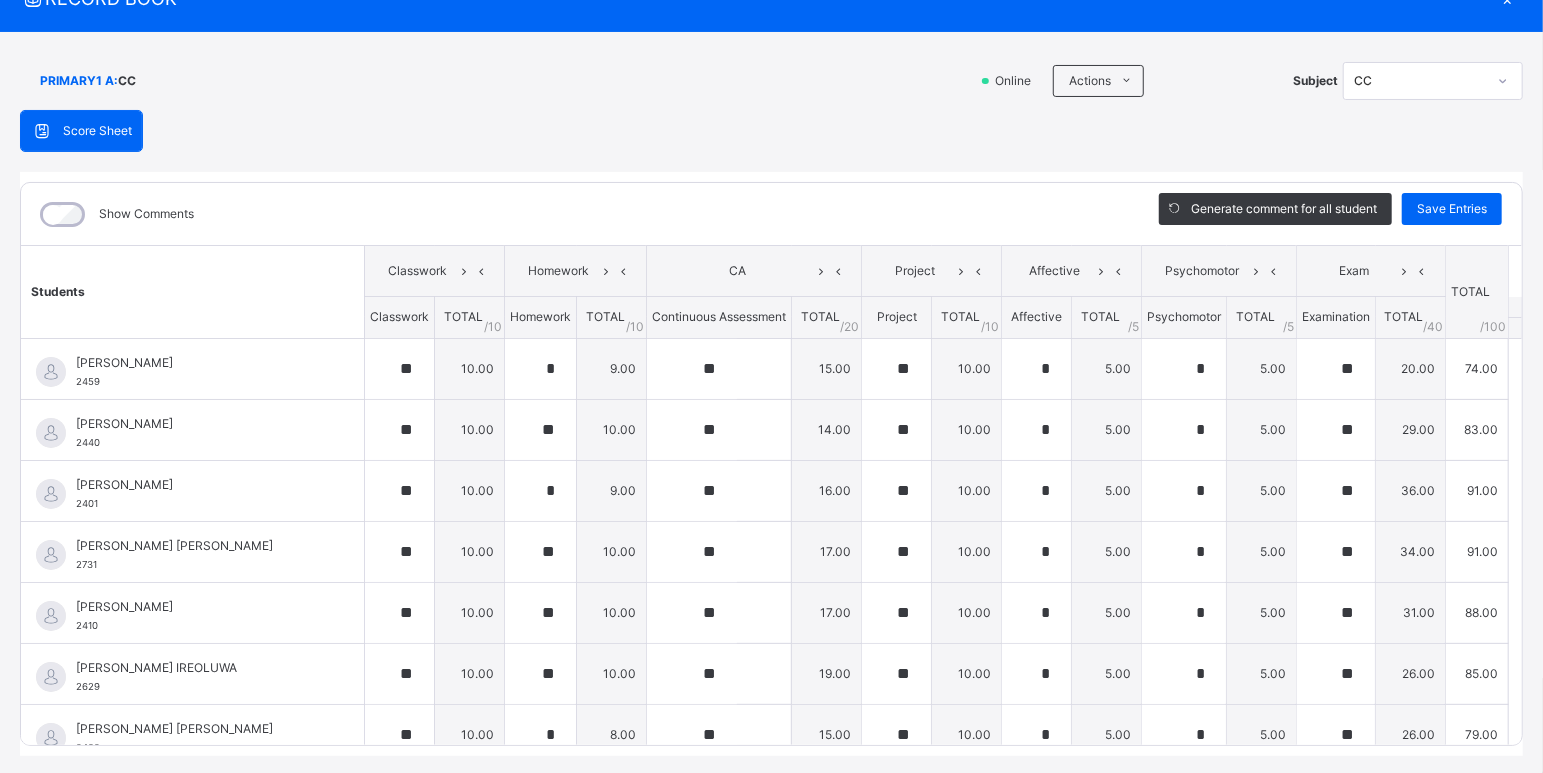 scroll, scrollTop: 138, scrollLeft: 0, axis: vertical 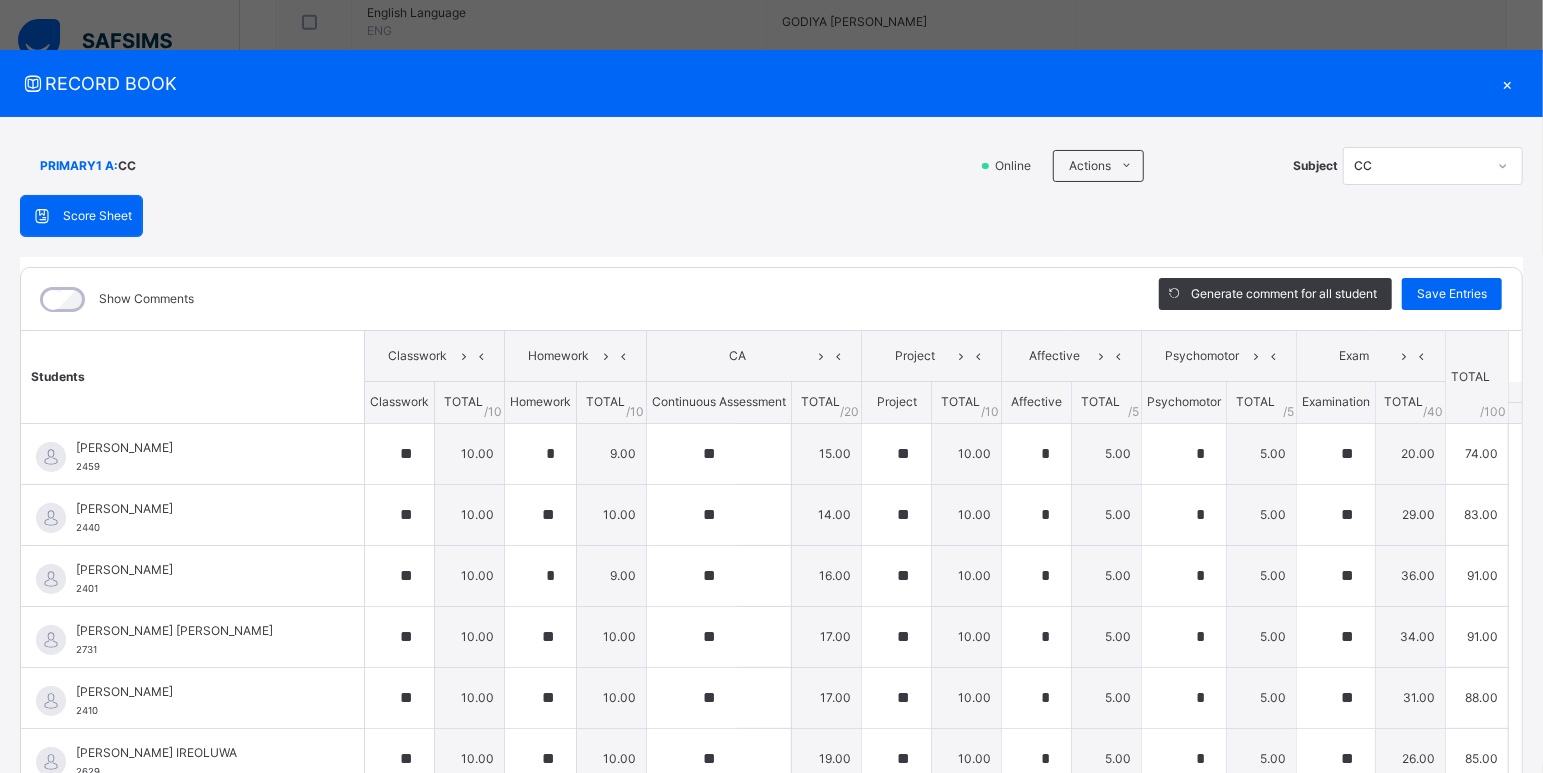 click on "PRIMARY1   A :   CC Online Actions  Download Empty Score Sheet  Upload/map score sheet Subject  CC ESTEEM LEARNING CENTRE Date: [DATE] 9:23:16 am Score Sheet Score Sheet Show Comments   Generate comment for all student   Save Entries Class Level:  PRIMARY1   A Subject:  CC Session:  2024/2025 Session Session:  Third Term Students Classwork Homework CA Project Affective Psychomotor Exam TOTAL /100 Comment Classwork TOTAL / 10 Homework TOTAL / 10 Continuous Assessment TOTAL / 20 Project TOTAL / 10 Affective TOTAL / 5 Psychomotor TOTAL / 5 Examination TOTAL / 40 [PERSON_NAME]  2459 [PERSON_NAME]  2459 ** 10.00 * 9.00 ** 15.00 ** 10.00 * 5.00 * 5.00 ** 20.00 74.00 Generate comment 0 / 250   ×   Subject Teacher’s Comment Generate and see in full the comment developed by the AI with an option to regenerate the comment [PERSON_NAME] [PERSON_NAME]    2459   Total 74.00  / 100.00 [PERSON_NAME] Bot   Regenerate     Use this comment   [PERSON_NAME] 2440 [PERSON_NAME] 2440 ** 10.00 ** 10.00 ** 14.00 *" at bounding box center (771, 489) 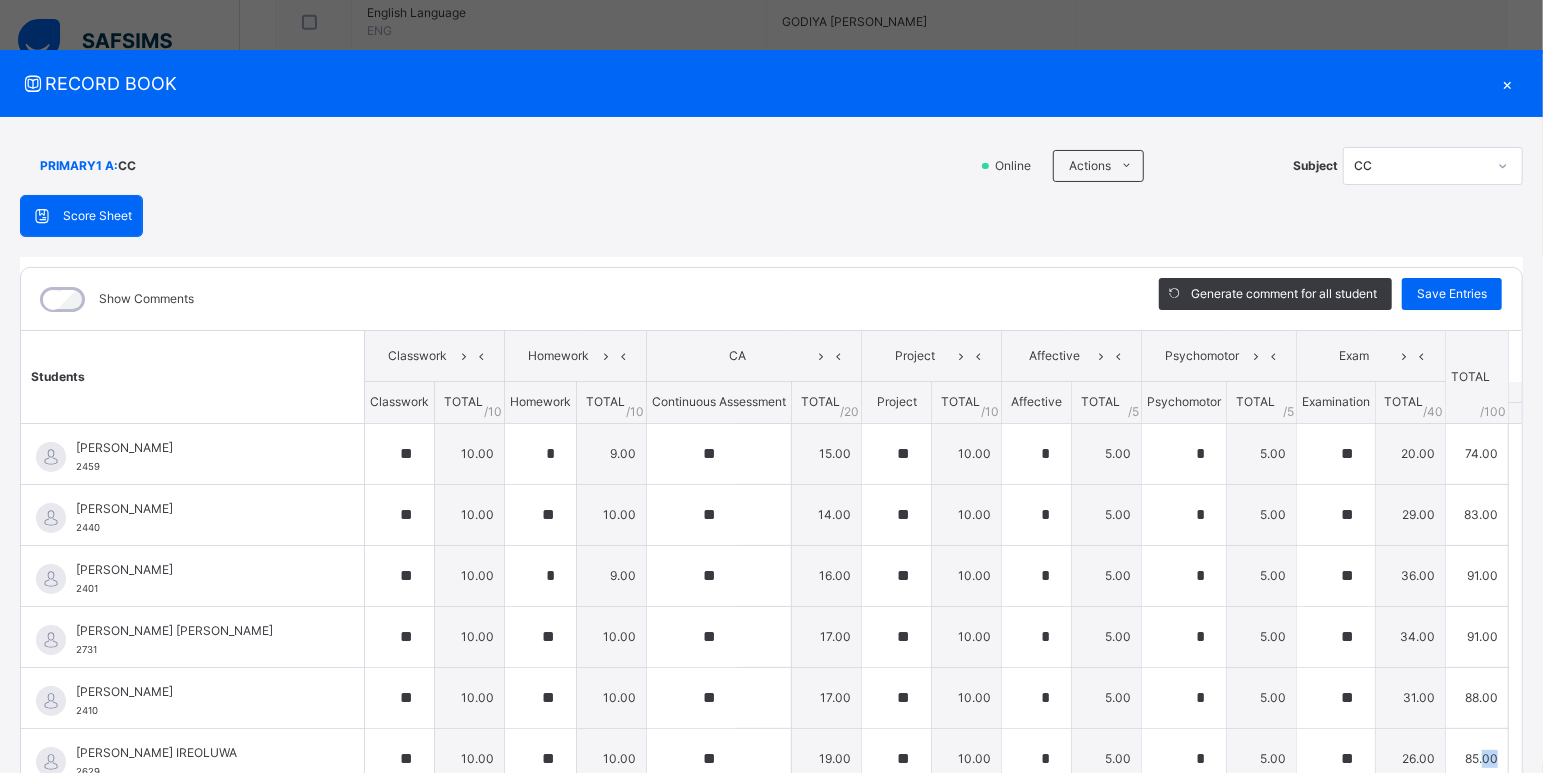 click on "PRIMARY1   A :   CC Online Actions  Download Empty Score Sheet  Upload/map score sheet Subject  CC ESTEEM LEARNING CENTRE Date: [DATE] 9:23:16 am Score Sheet Score Sheet Show Comments   Generate comment for all student   Save Entries Class Level:  PRIMARY1   A Subject:  CC Session:  2024/2025 Session Session:  Third Term Students Classwork Homework CA Project Affective Psychomotor Exam TOTAL /100 Comment Classwork TOTAL / 10 Homework TOTAL / 10 Continuous Assessment TOTAL / 20 Project TOTAL / 10 Affective TOTAL / 5 Psychomotor TOTAL / 5 Examination TOTAL / 40 [PERSON_NAME]  2459 [PERSON_NAME]  2459 ** 10.00 * 9.00 ** 15.00 ** 10.00 * 5.00 * 5.00 ** 20.00 74.00 Generate comment 0 / 250   ×   Subject Teacher’s Comment Generate and see in full the comment developed by the AI with an option to regenerate the comment [PERSON_NAME] [PERSON_NAME]    2459   Total 74.00  / 100.00 [PERSON_NAME] Bot   Regenerate     Use this comment   [PERSON_NAME] 2440 [PERSON_NAME] 2440 ** 10.00 ** 10.00 ** 14.00 *" at bounding box center [771, 489] 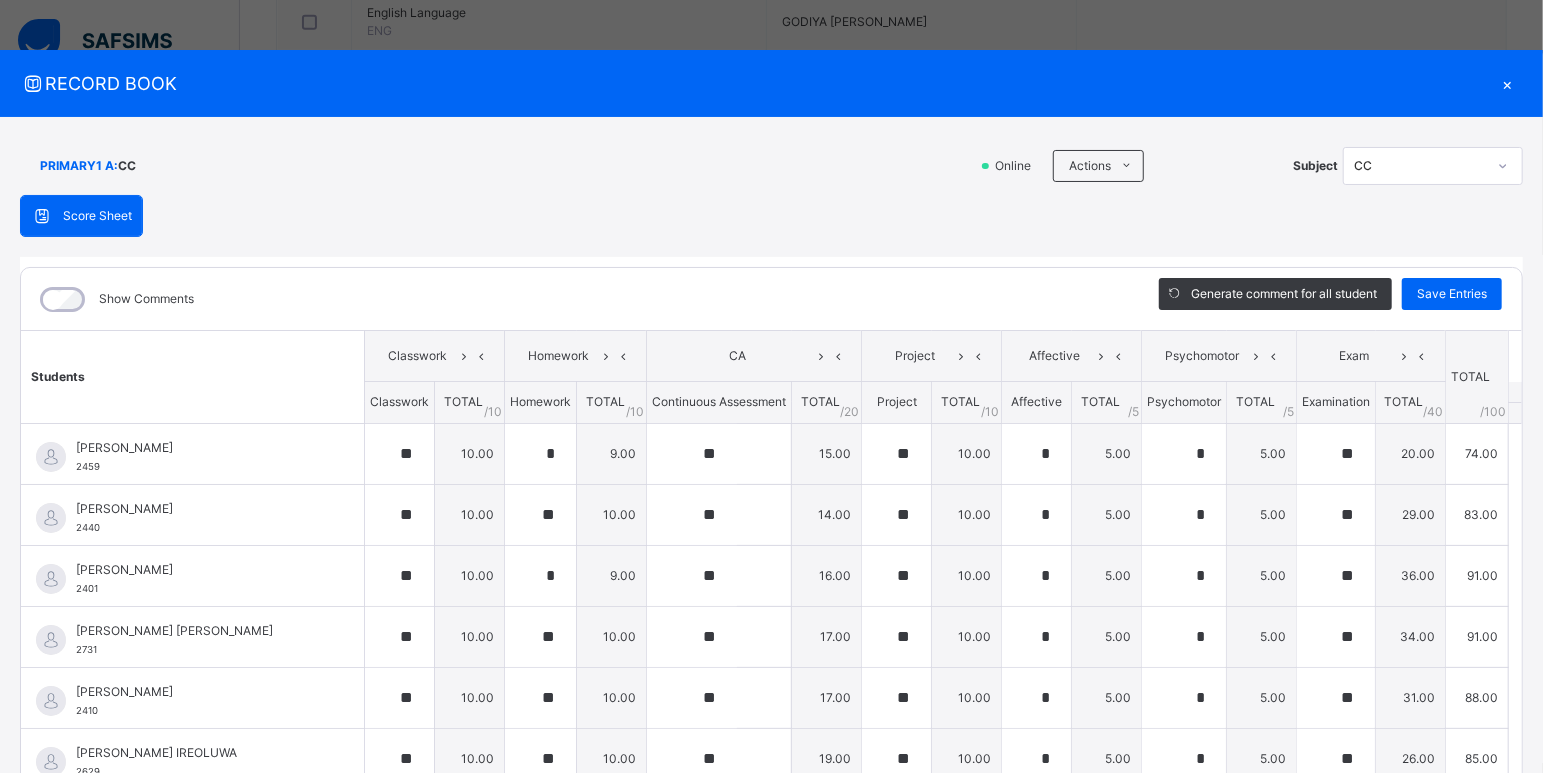 click on "PRIMARY1   A :   CC Online Actions  Download Empty Score Sheet  Upload/map score sheet Subject  CC ESTEEM LEARNING CENTRE Date: [DATE] 9:23:16 am Score Sheet Score Sheet Show Comments   Generate comment for all student   Save Entries Class Level:  PRIMARY1   A Subject:  CC Session:  2024/2025 Session Session:  Third Term Students Classwork Homework CA Project Affective Psychomotor Exam TOTAL /100 Comment Classwork TOTAL / 10 Homework TOTAL / 10 Continuous Assessment TOTAL / 20 Project TOTAL / 10 Affective TOTAL / 5 Psychomotor TOTAL / 5 Examination TOTAL / 40 [PERSON_NAME]  2459 [PERSON_NAME]  2459 ** 10.00 * 9.00 ** 15.00 ** 10.00 * 5.00 * 5.00 ** 20.00 74.00 Generate comment 0 / 250   ×   Subject Teacher’s Comment Generate and see in full the comment developed by the AI with an option to regenerate the comment [PERSON_NAME] [PERSON_NAME]    2459   Total 74.00  / 100.00 [PERSON_NAME] Bot   Regenerate     Use this comment   [PERSON_NAME] 2440 [PERSON_NAME] 2440 ** 10.00 ** 10.00 ** 14.00 *" at bounding box center [771, 489] 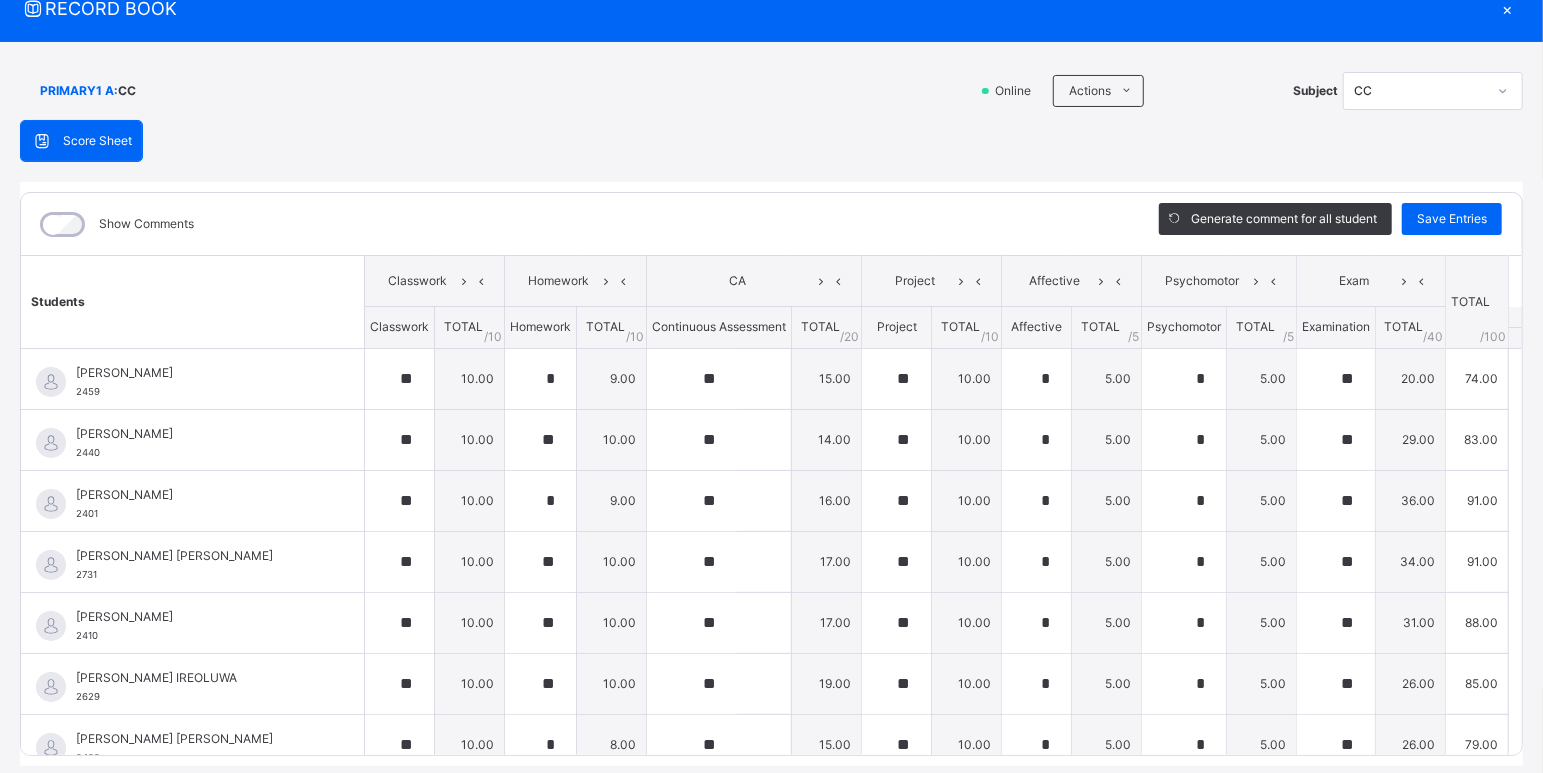 scroll, scrollTop: 53, scrollLeft: 0, axis: vertical 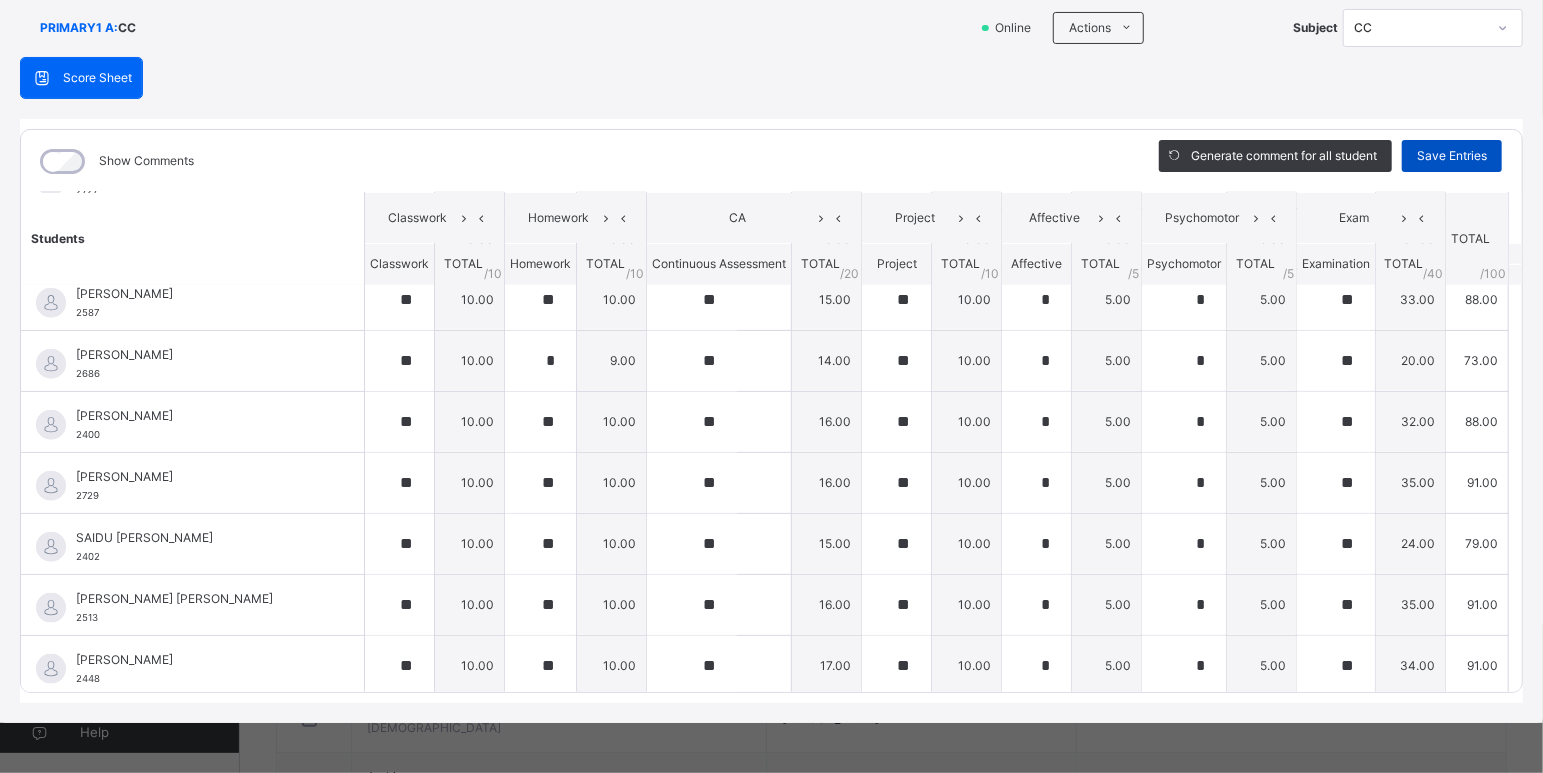 click on "Save Entries" at bounding box center [1452, 156] 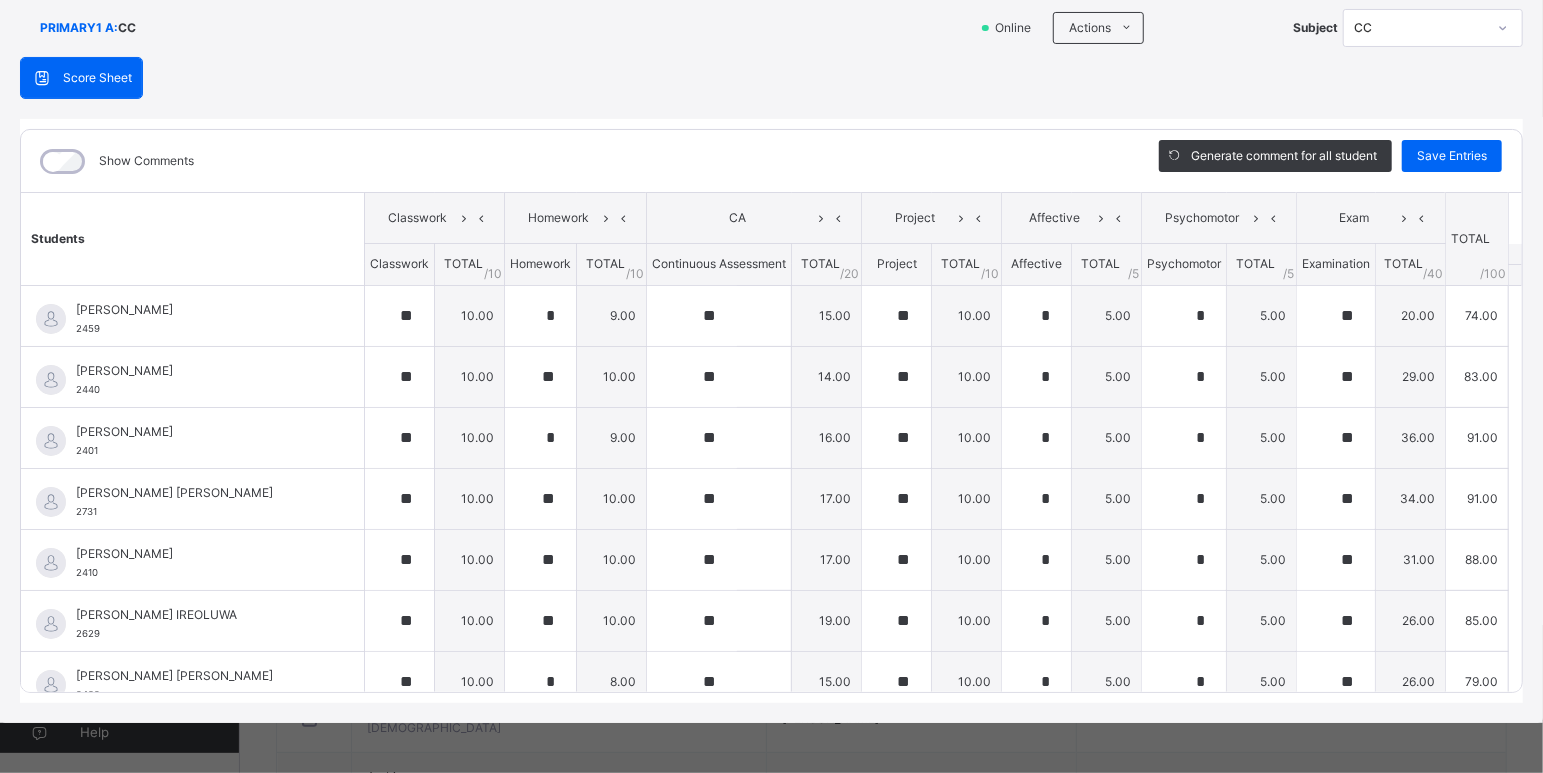 scroll, scrollTop: 0, scrollLeft: 0, axis: both 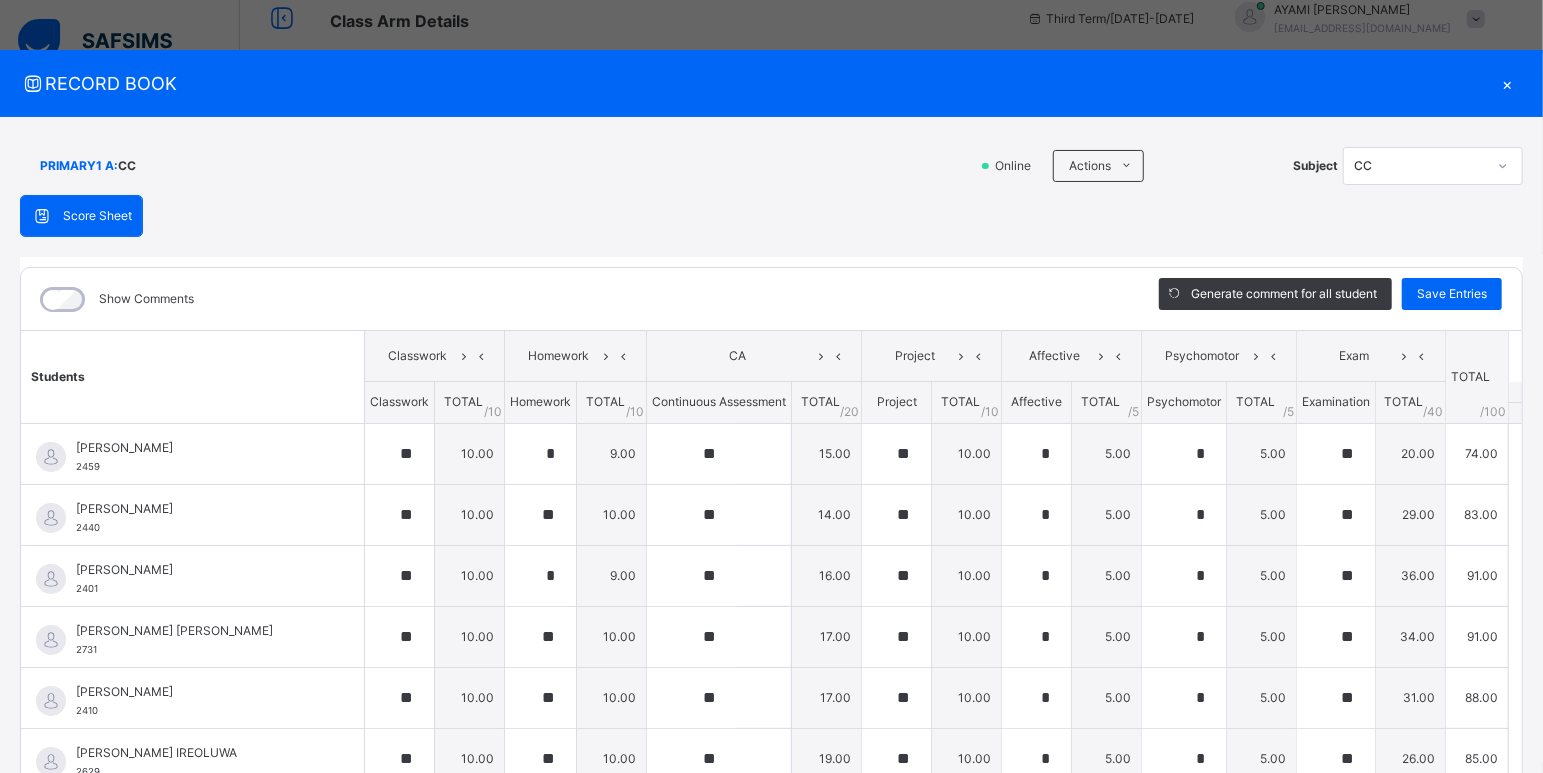 click on "×" at bounding box center [1508, 83] 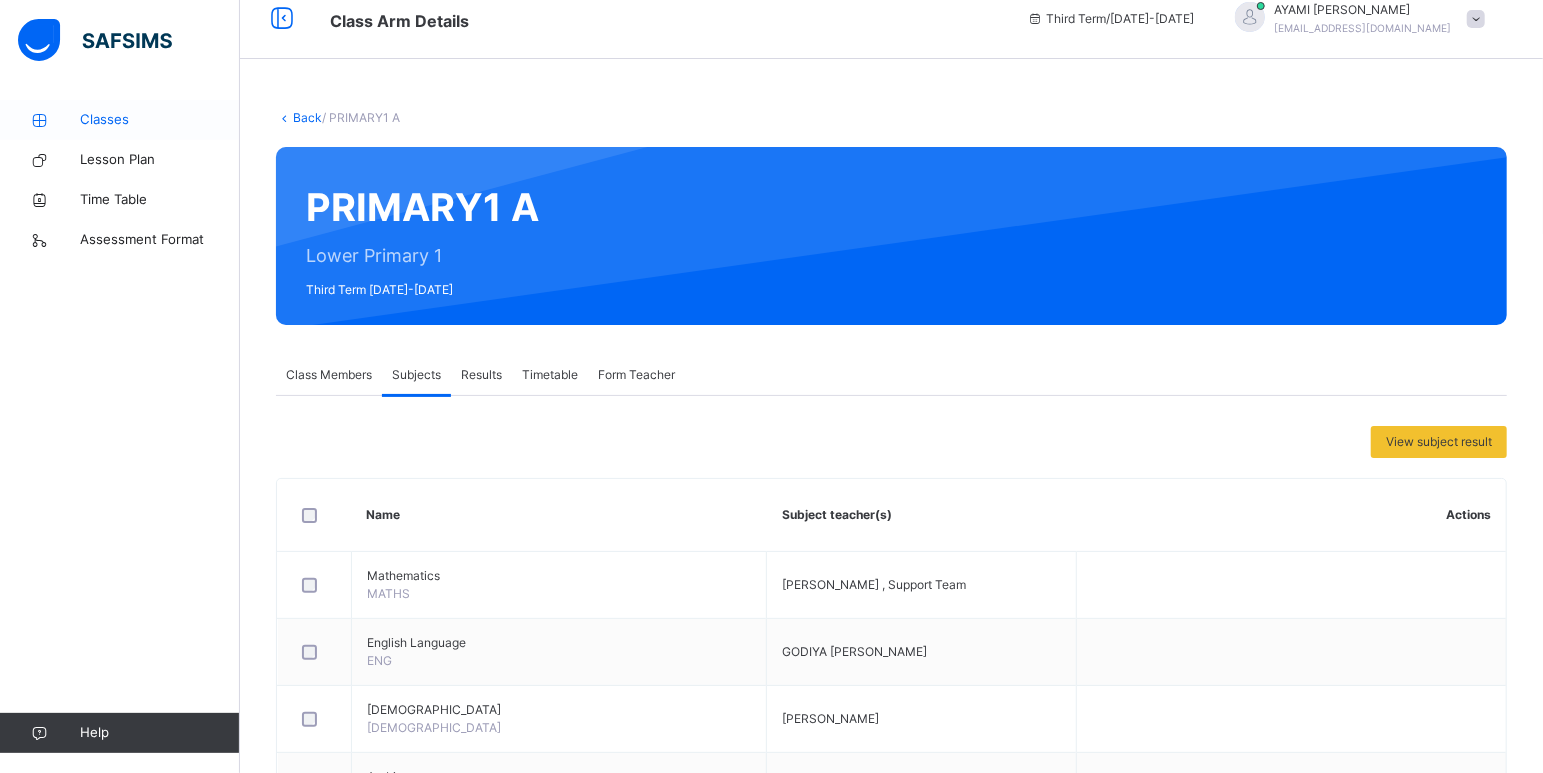 click on "Classes" at bounding box center [160, 120] 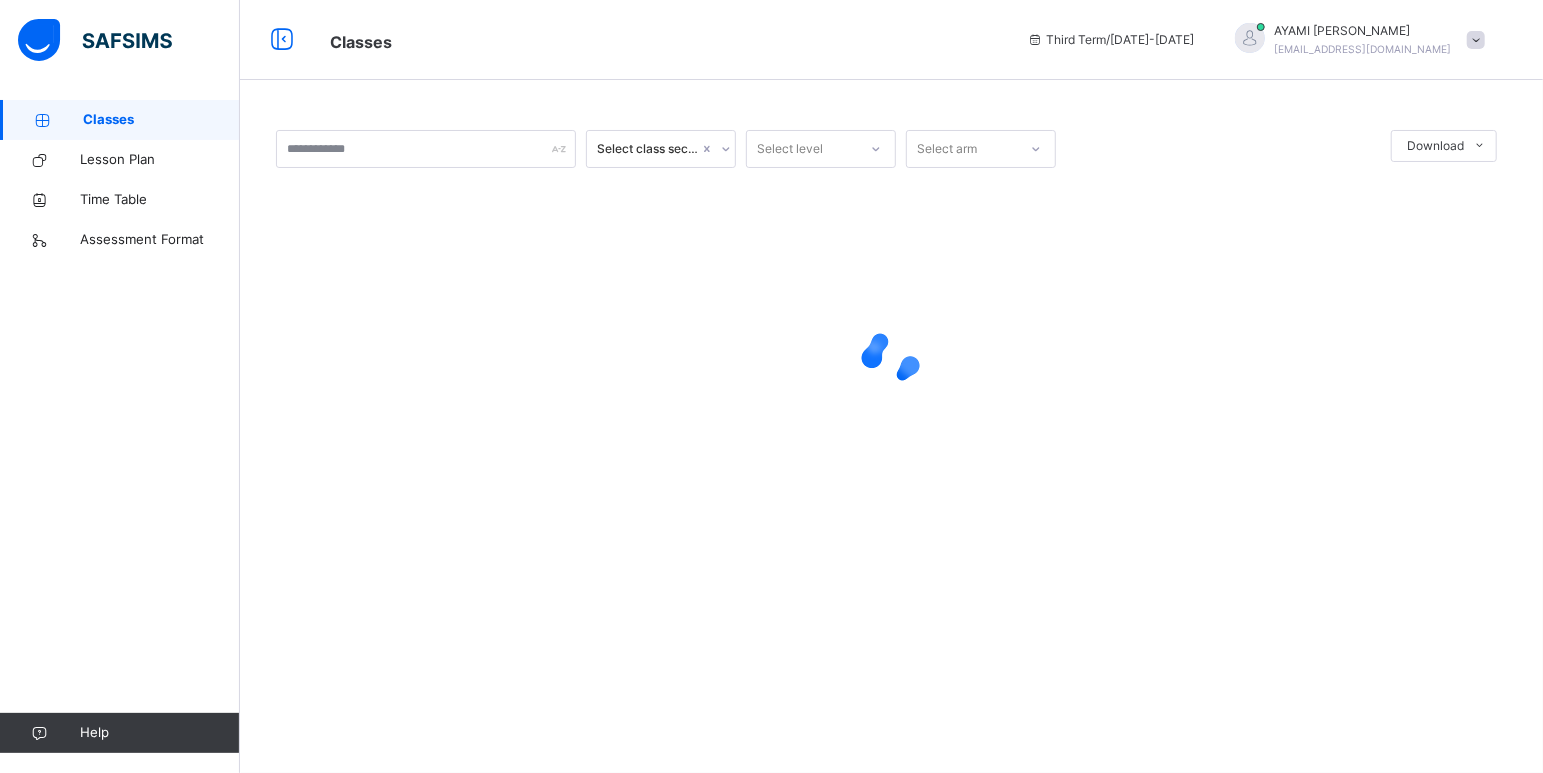 scroll, scrollTop: 0, scrollLeft: 0, axis: both 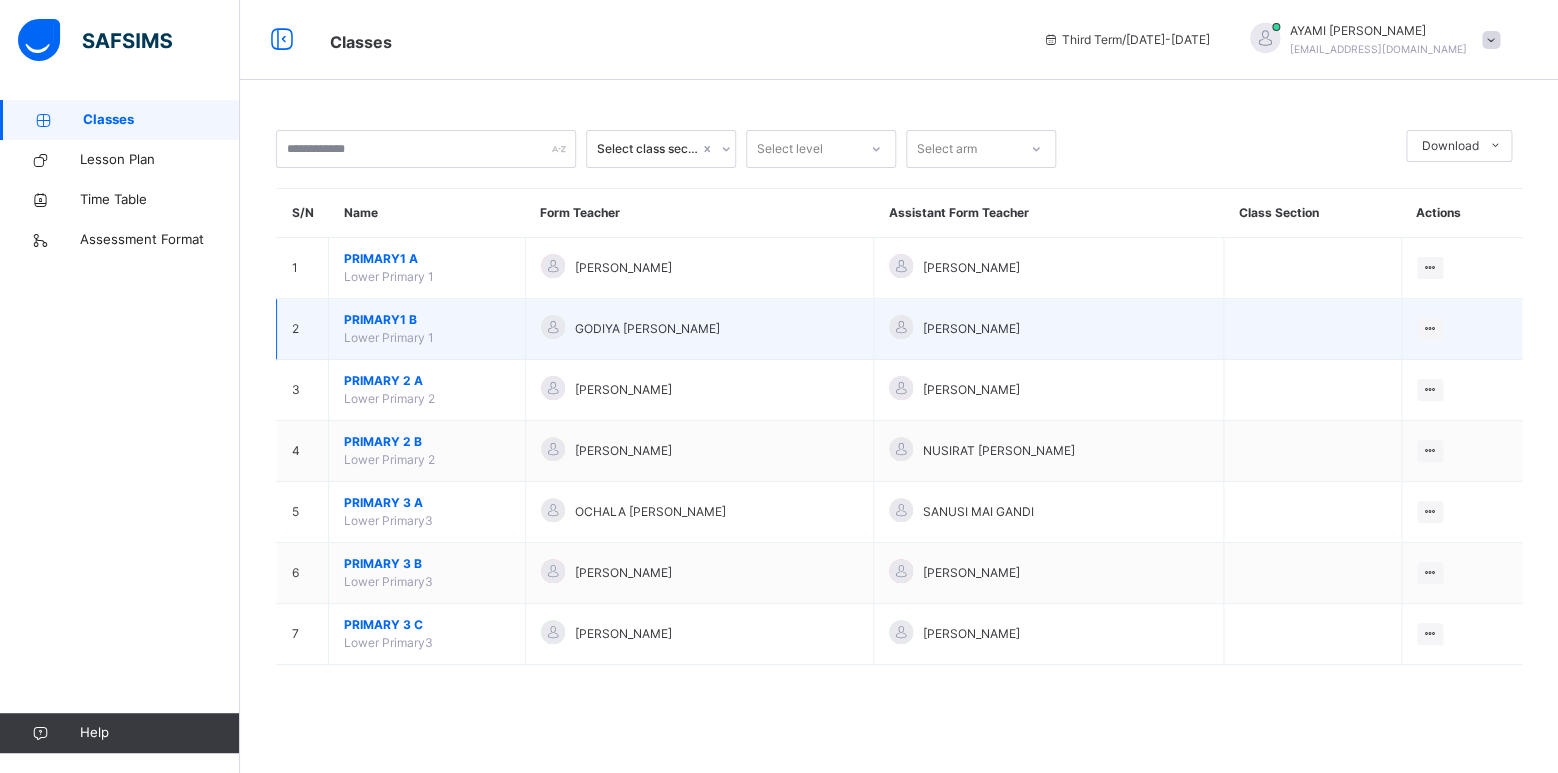 click on "Lower Primary 1" at bounding box center (389, 337) 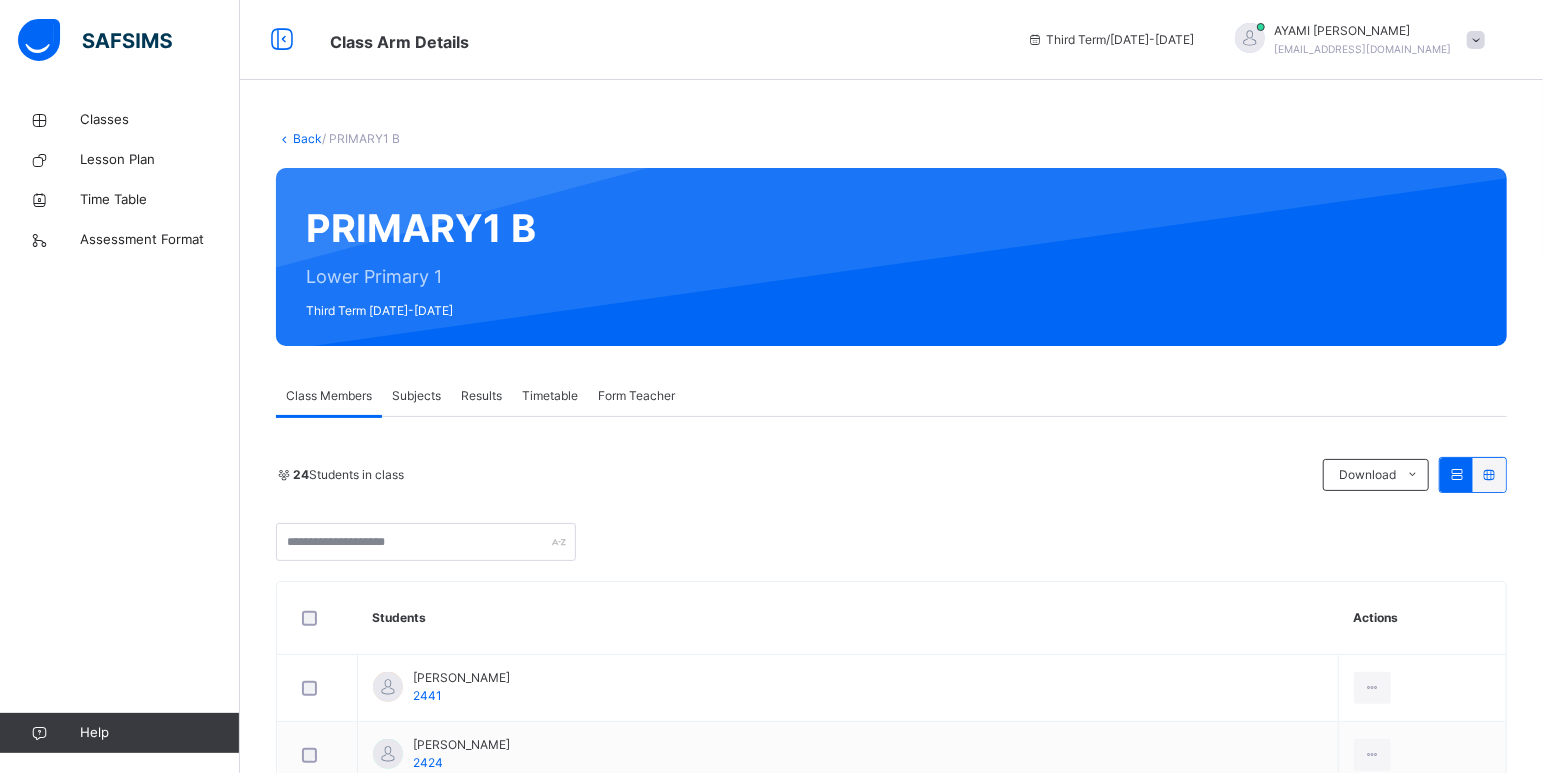 click on "Subjects" at bounding box center (416, 396) 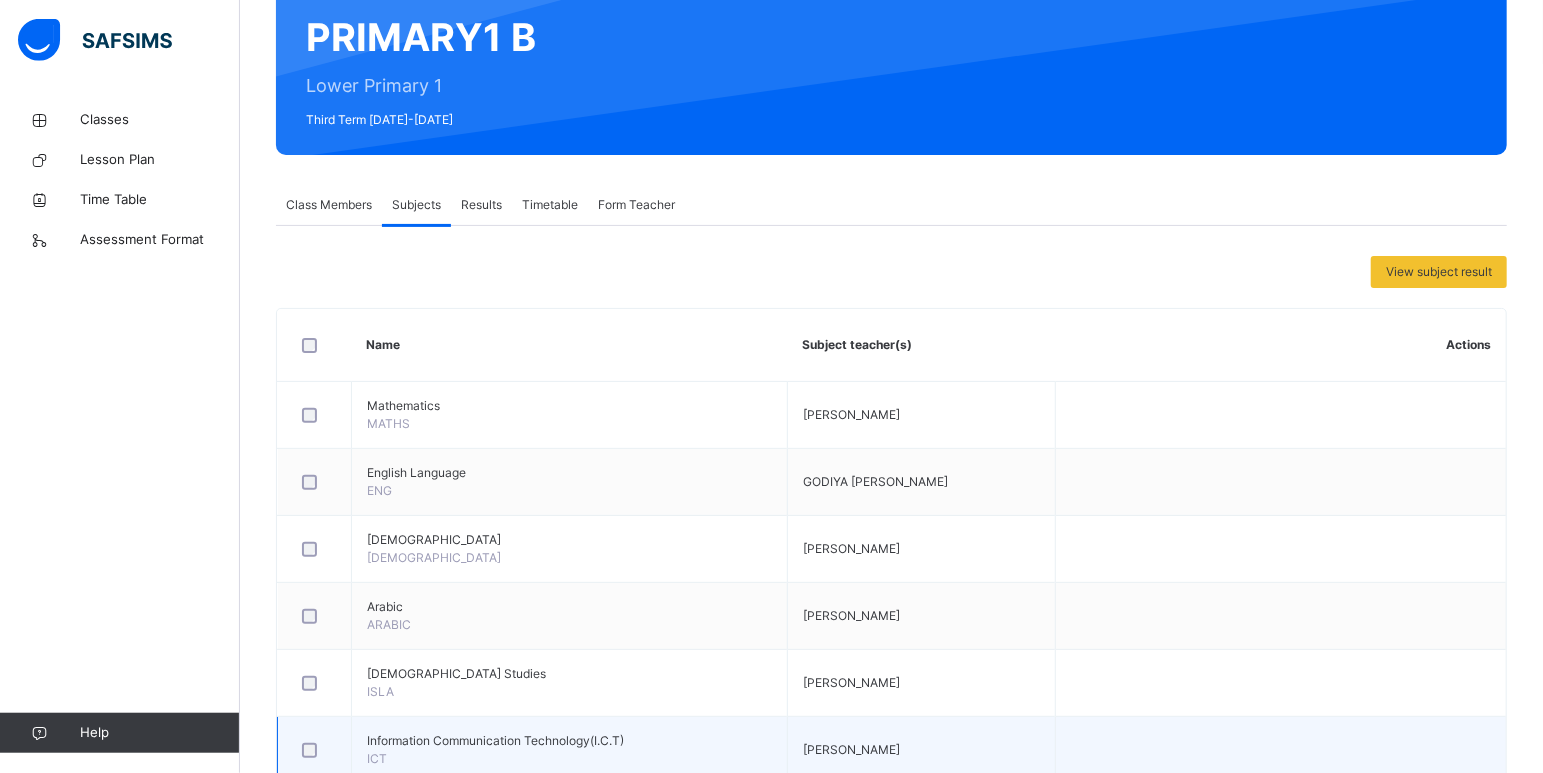 scroll, scrollTop: 525, scrollLeft: 0, axis: vertical 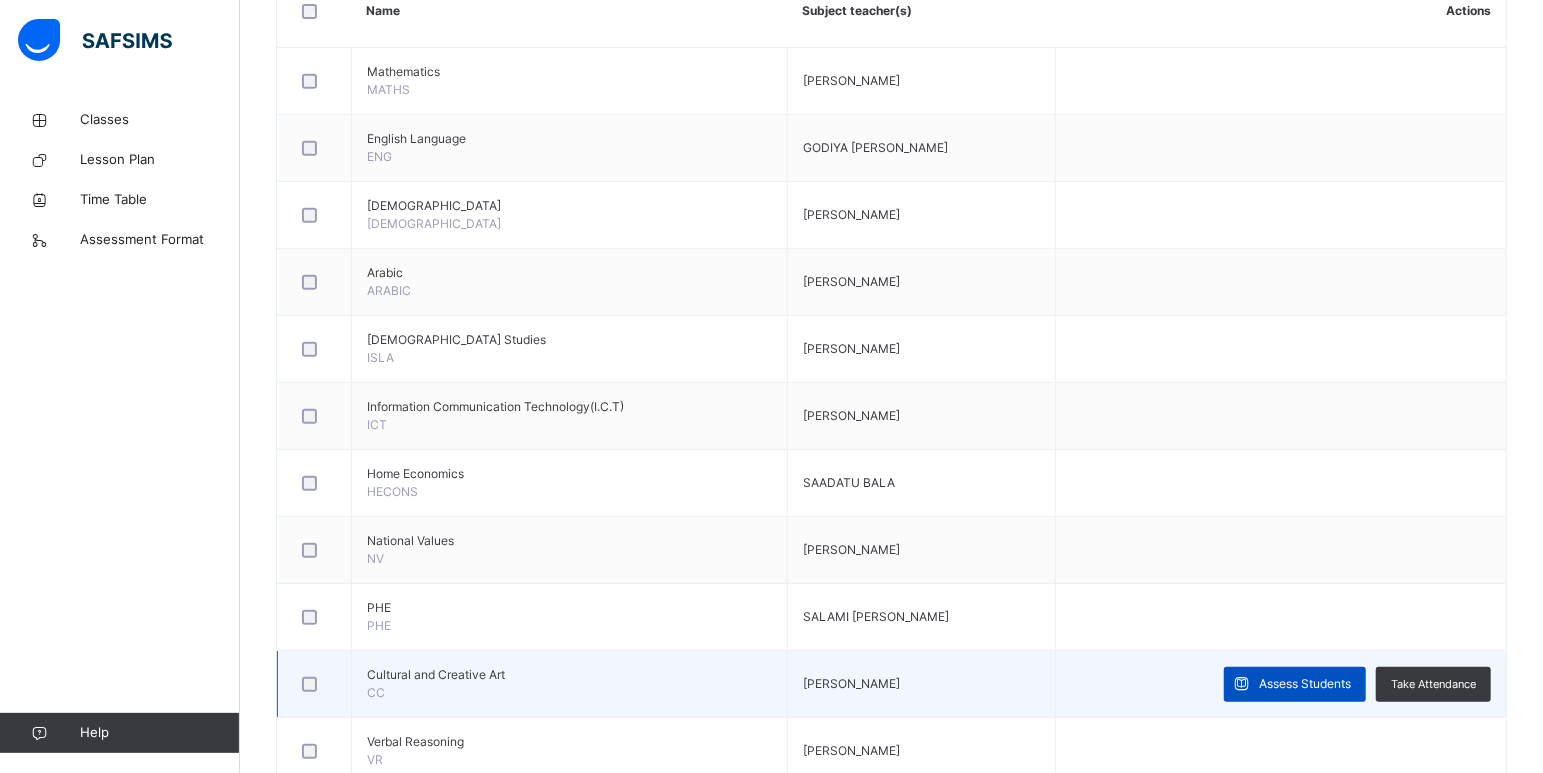 click on "Assess Students" at bounding box center (1305, 684) 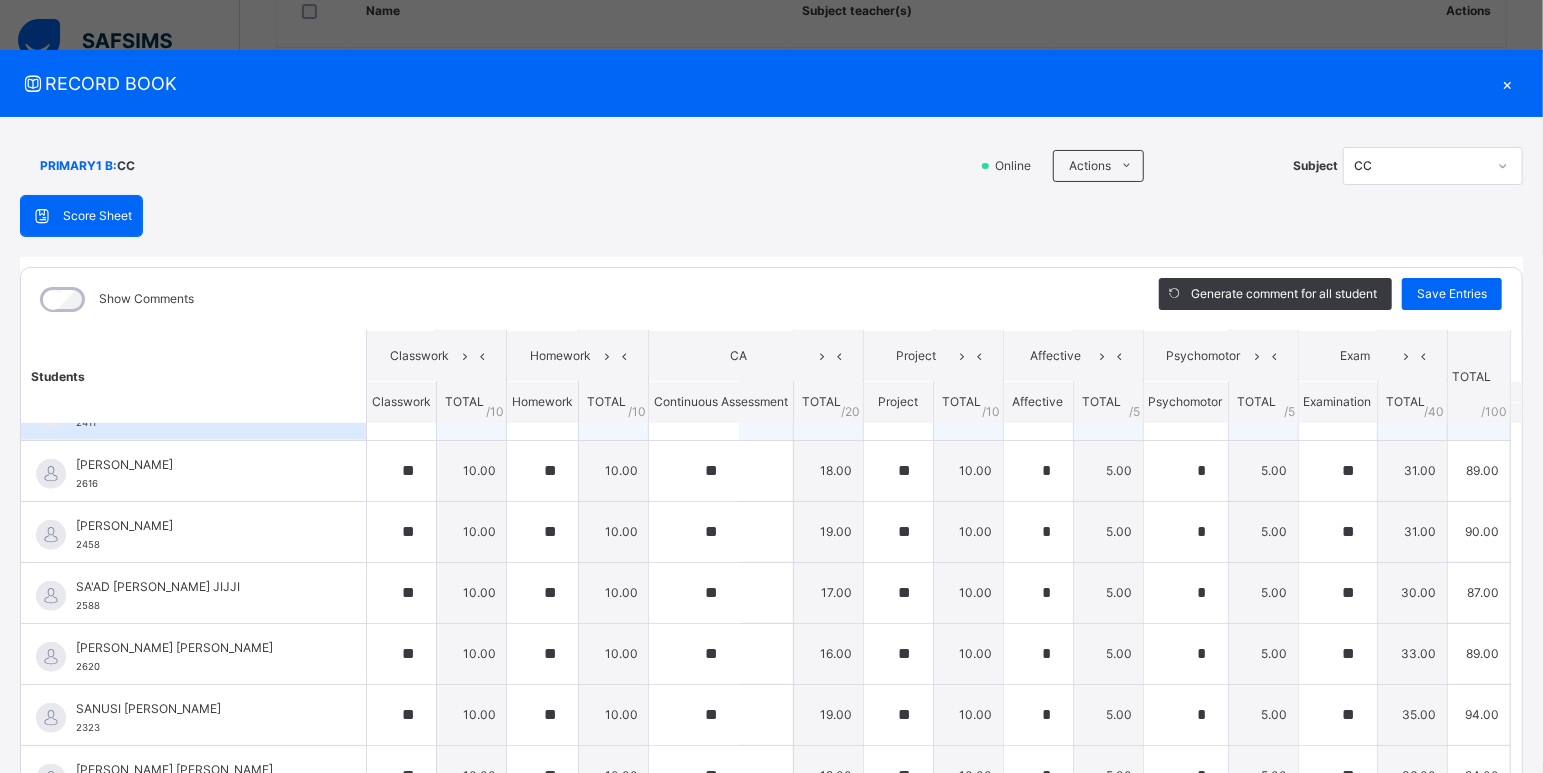 scroll, scrollTop: 1053, scrollLeft: 0, axis: vertical 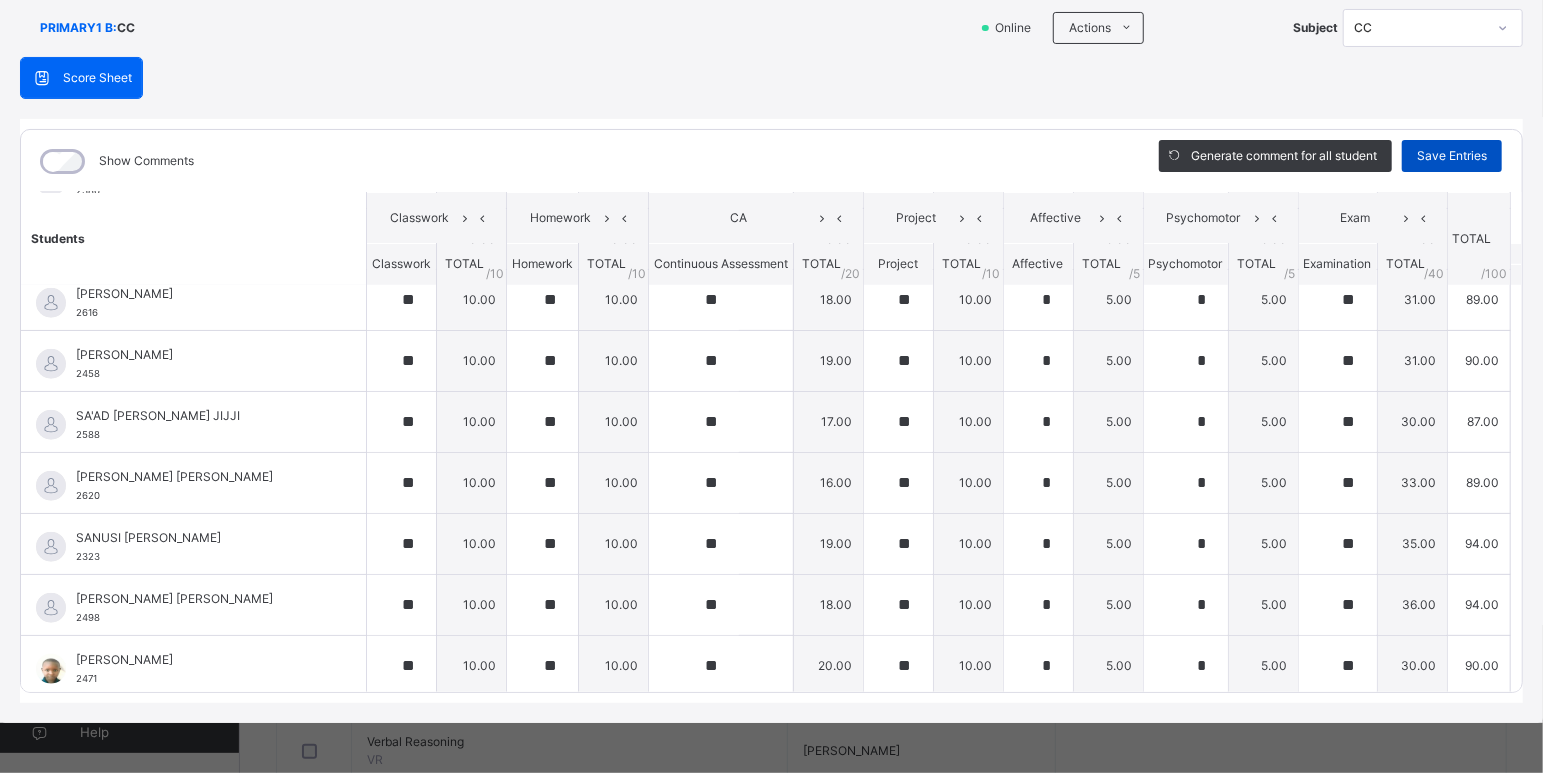 click on "Save Entries" at bounding box center (1452, 156) 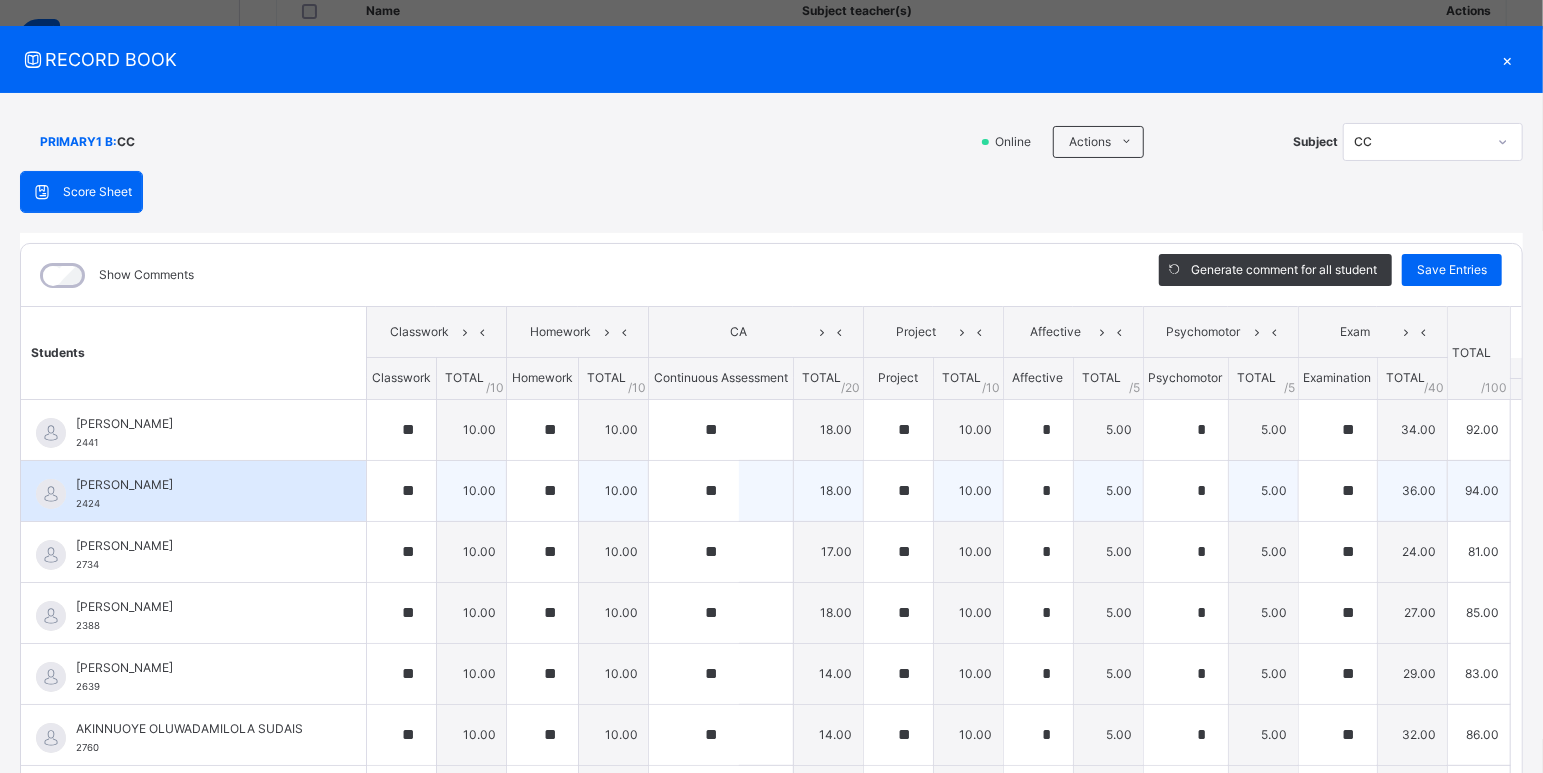 scroll, scrollTop: 0, scrollLeft: 0, axis: both 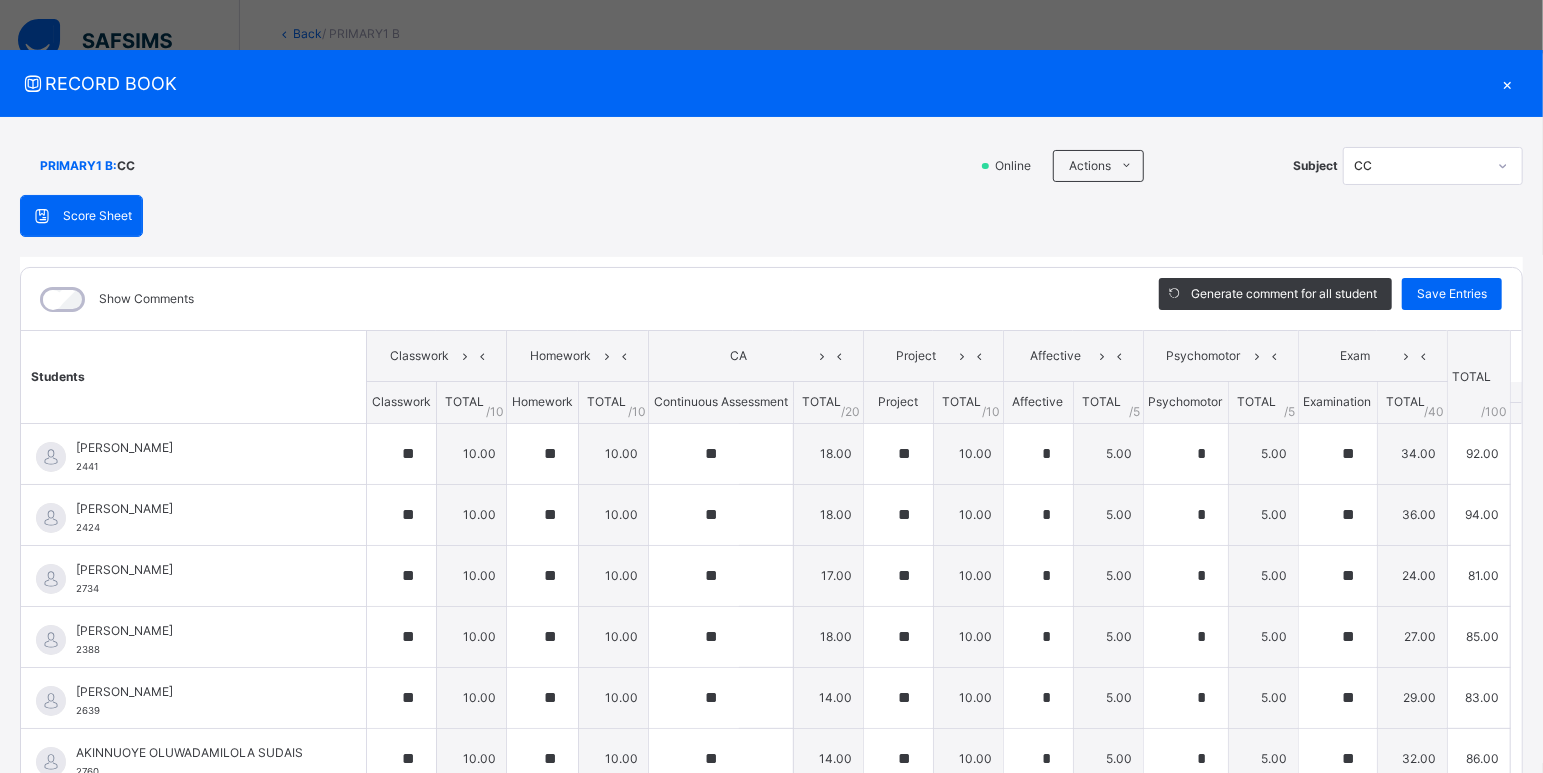 click on "×" at bounding box center (1508, 83) 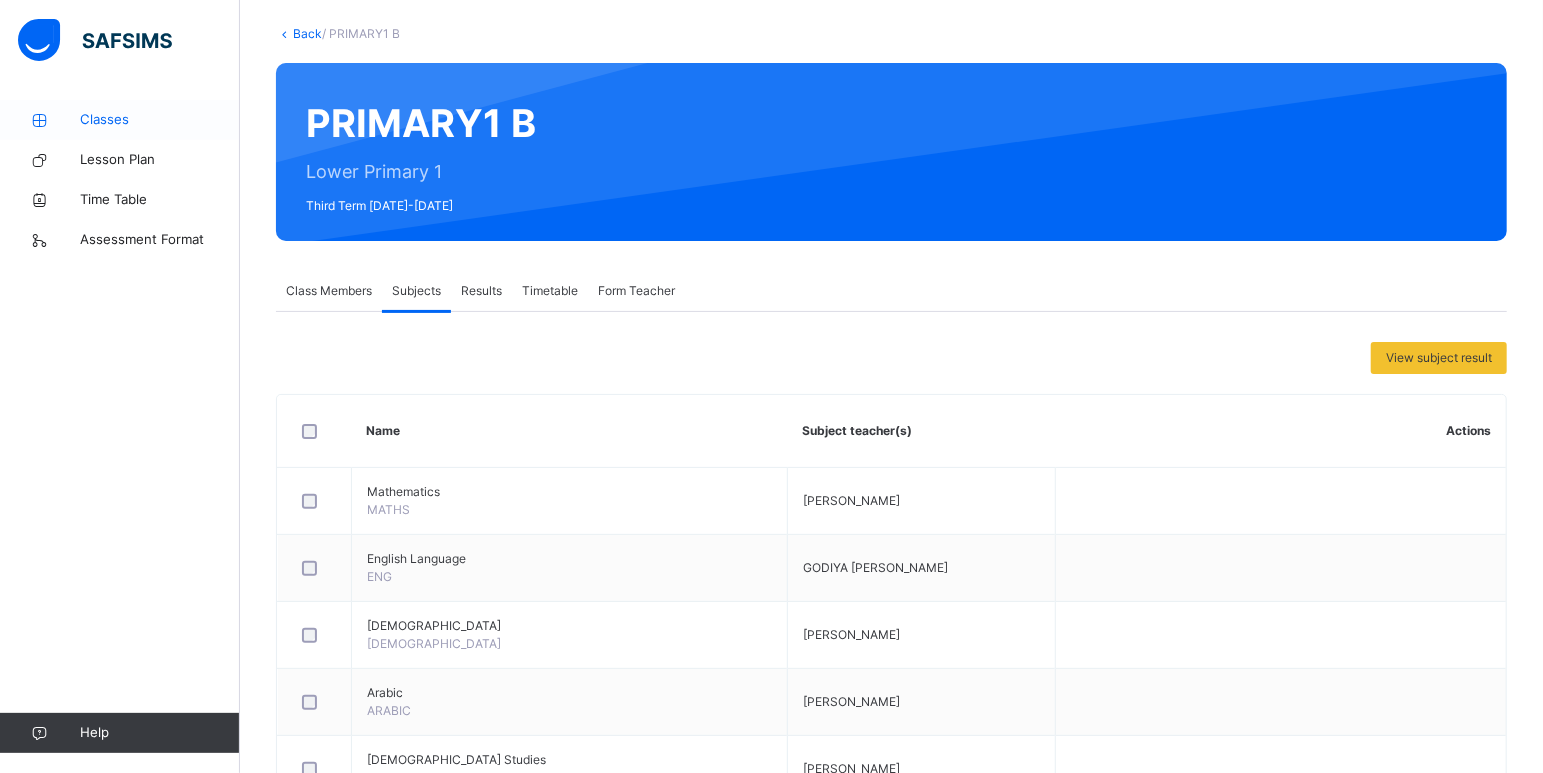 click on "Classes" at bounding box center [160, 120] 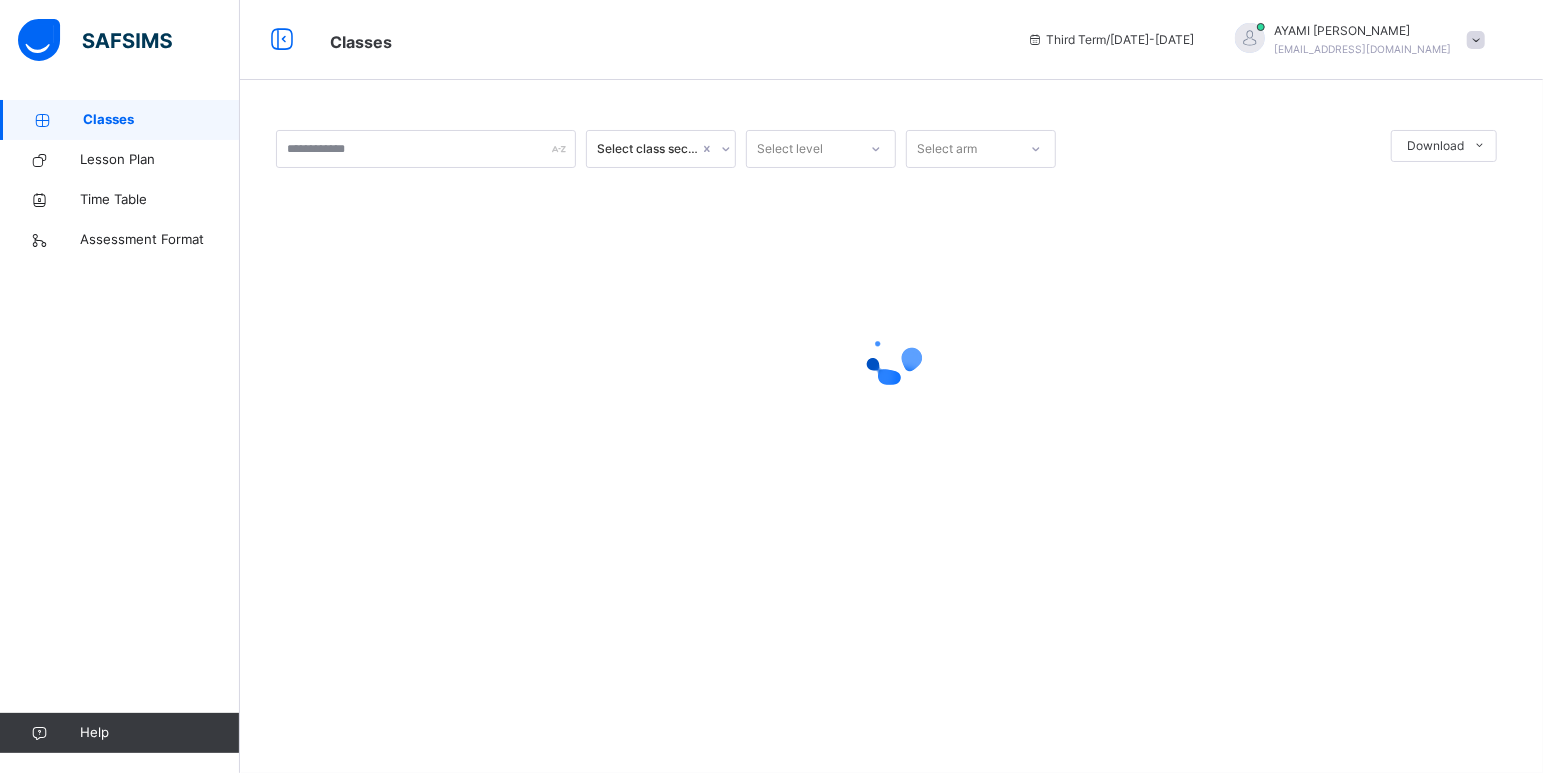 scroll, scrollTop: 0, scrollLeft: 0, axis: both 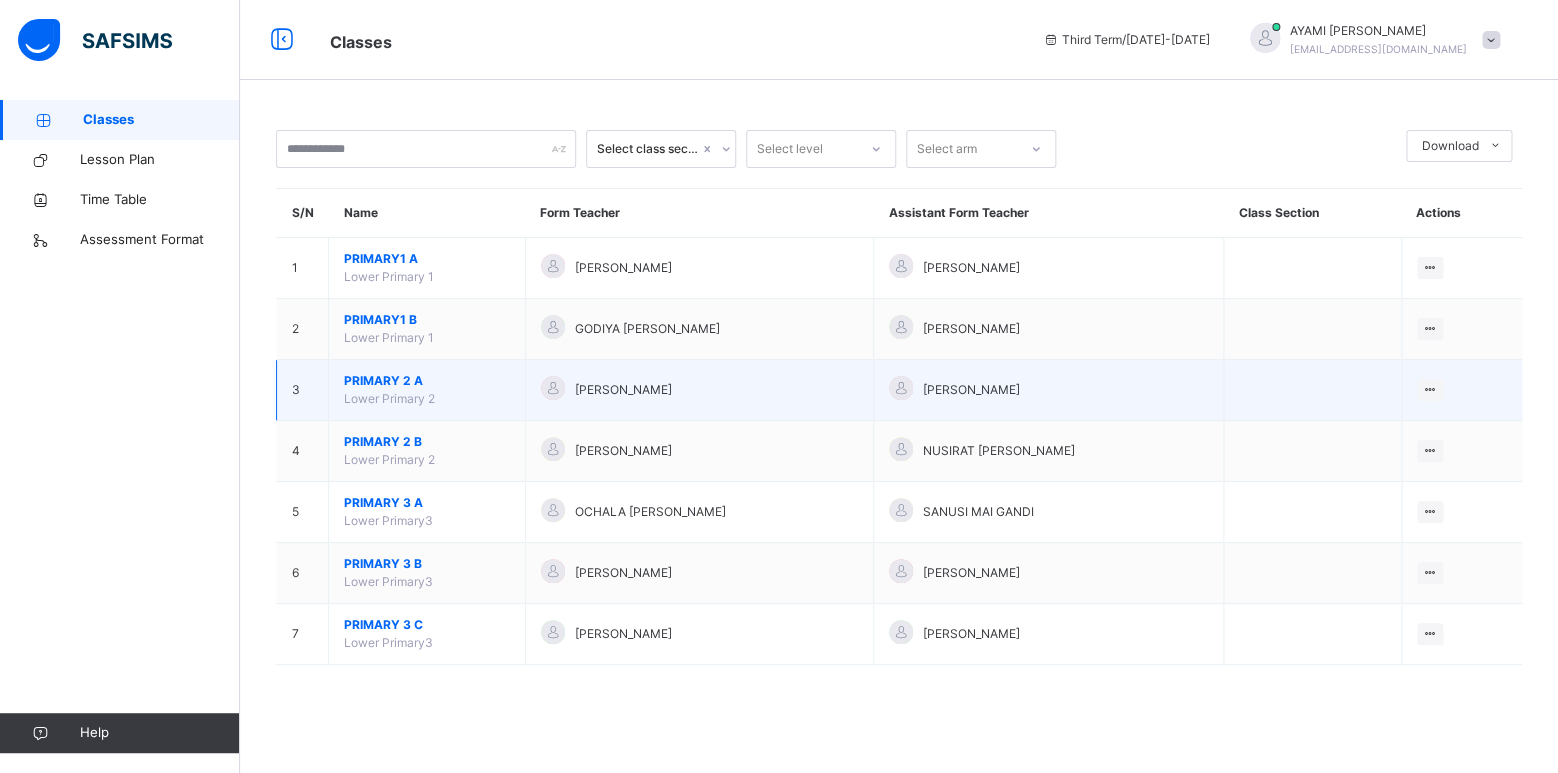 click on "PRIMARY 2   A" at bounding box center [427, 381] 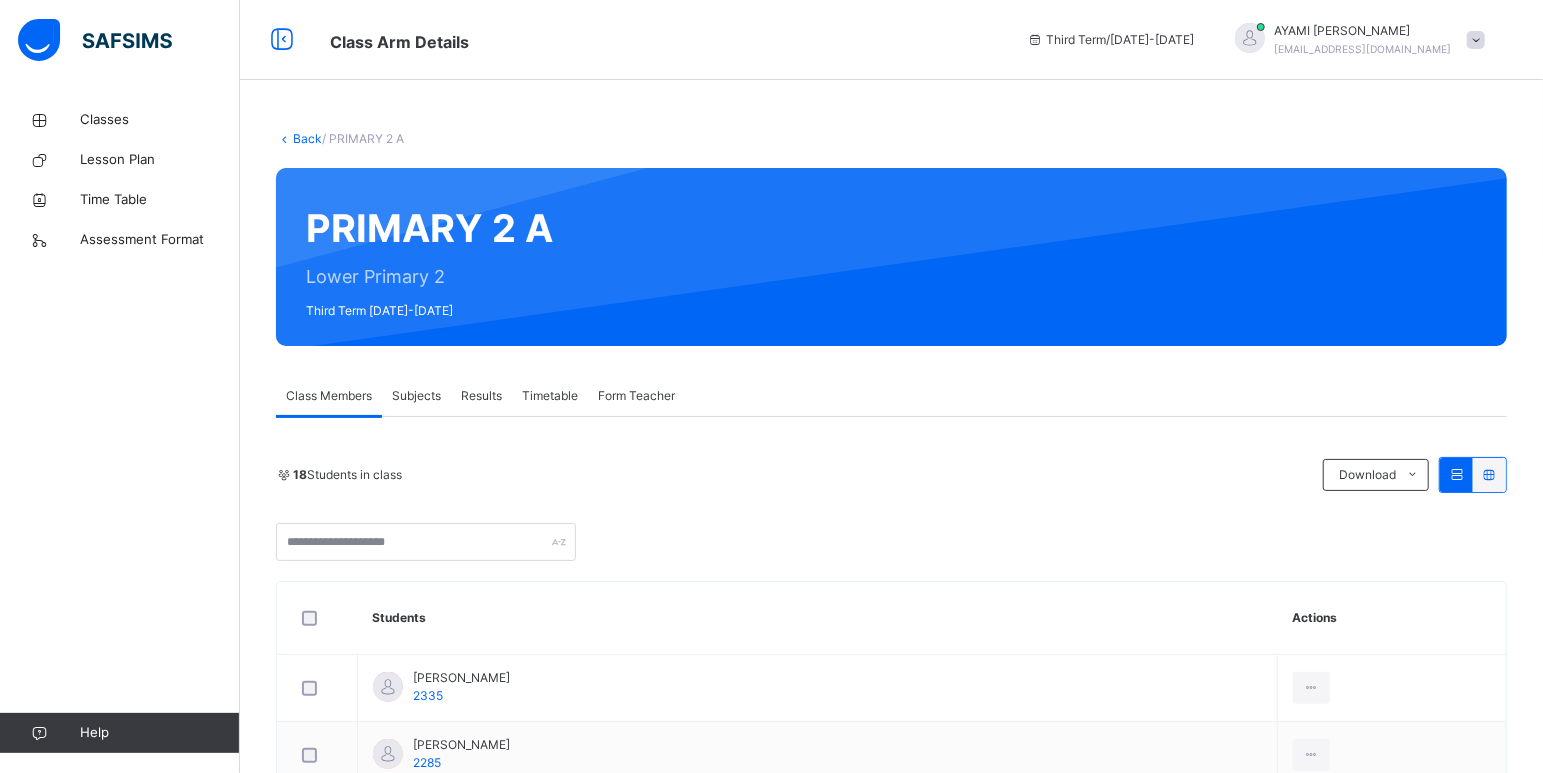 click on "Subjects" at bounding box center (416, 396) 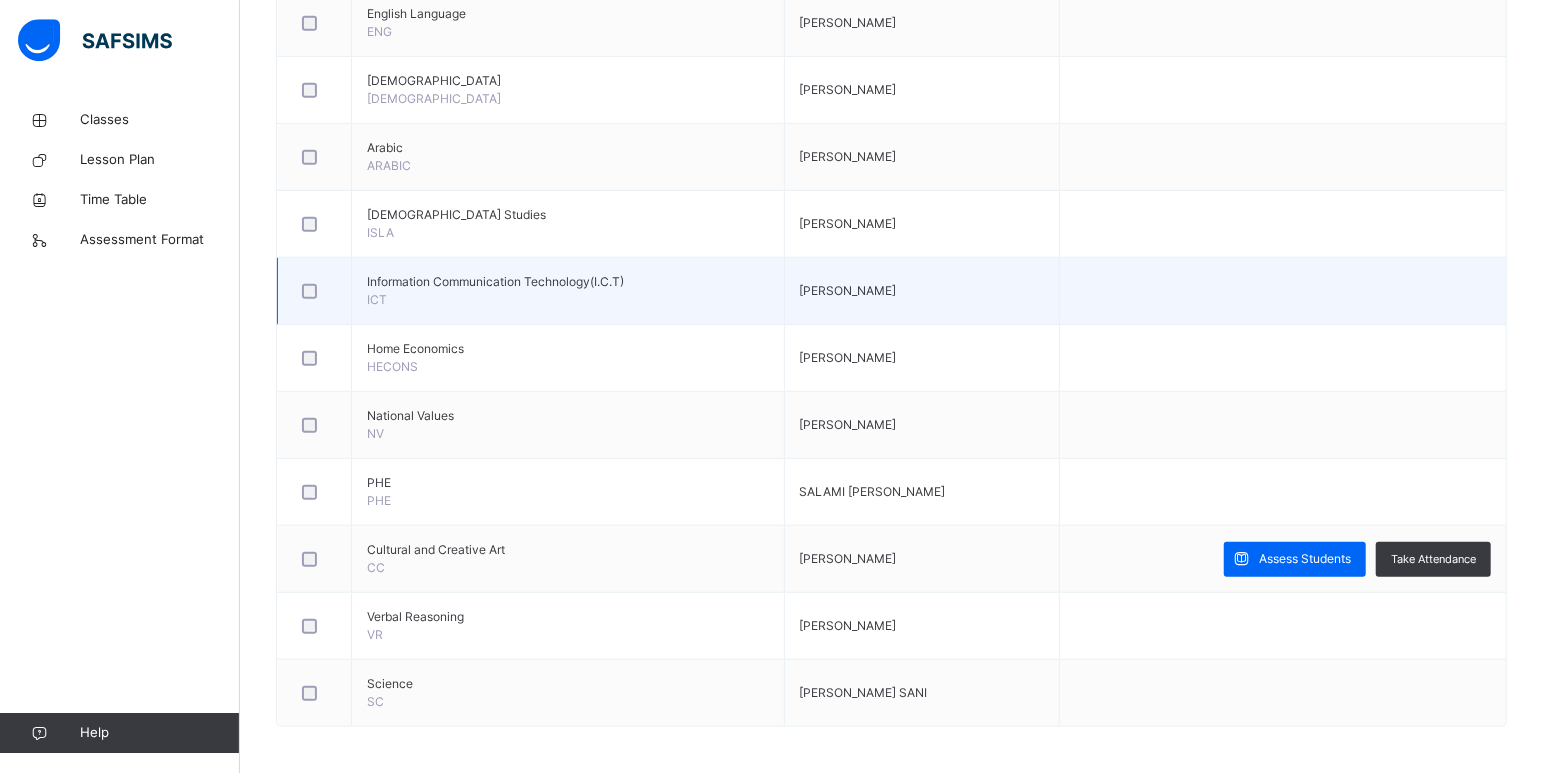 scroll, scrollTop: 651, scrollLeft: 0, axis: vertical 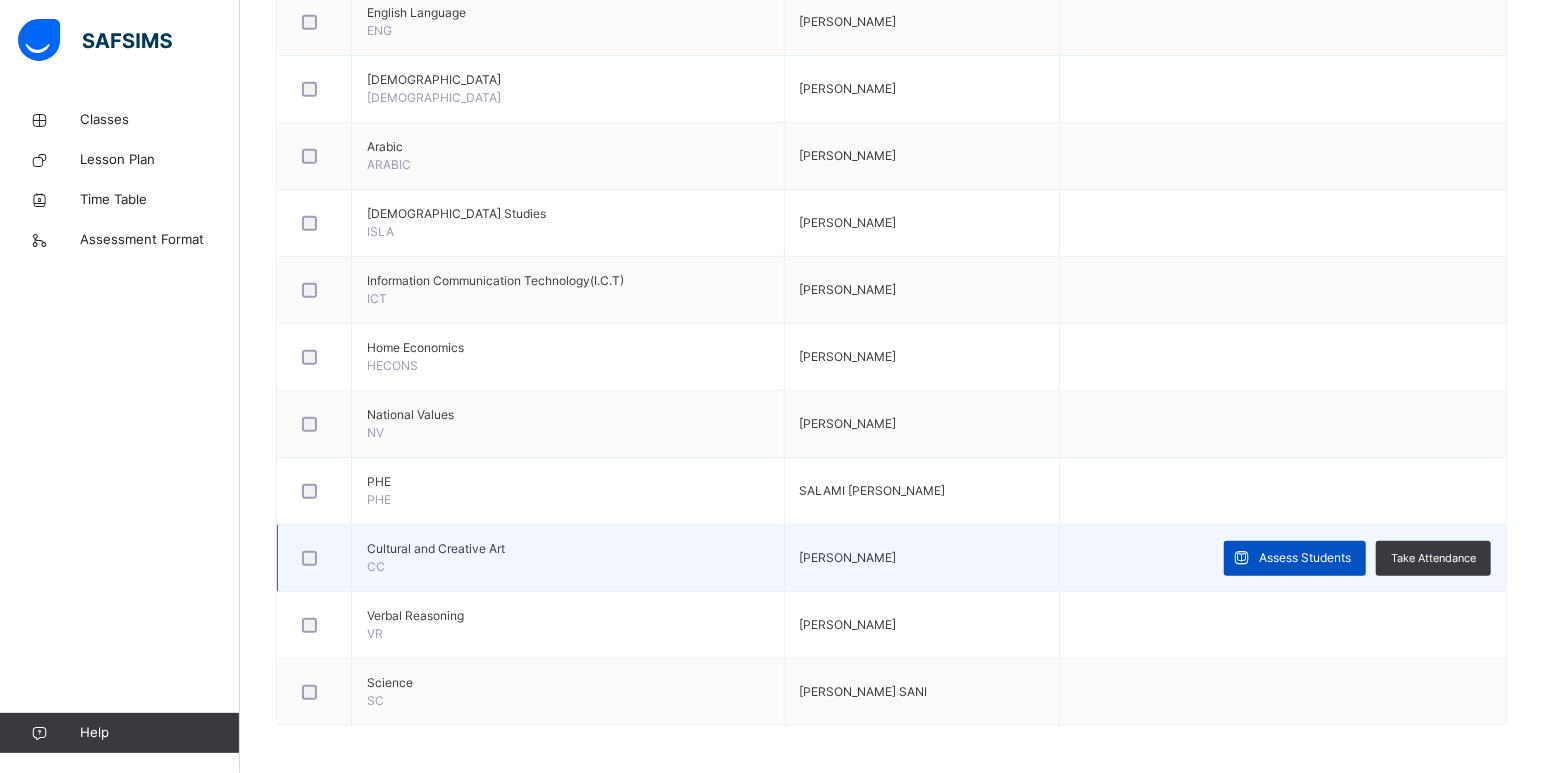 click on "Assess Students" at bounding box center [1305, 558] 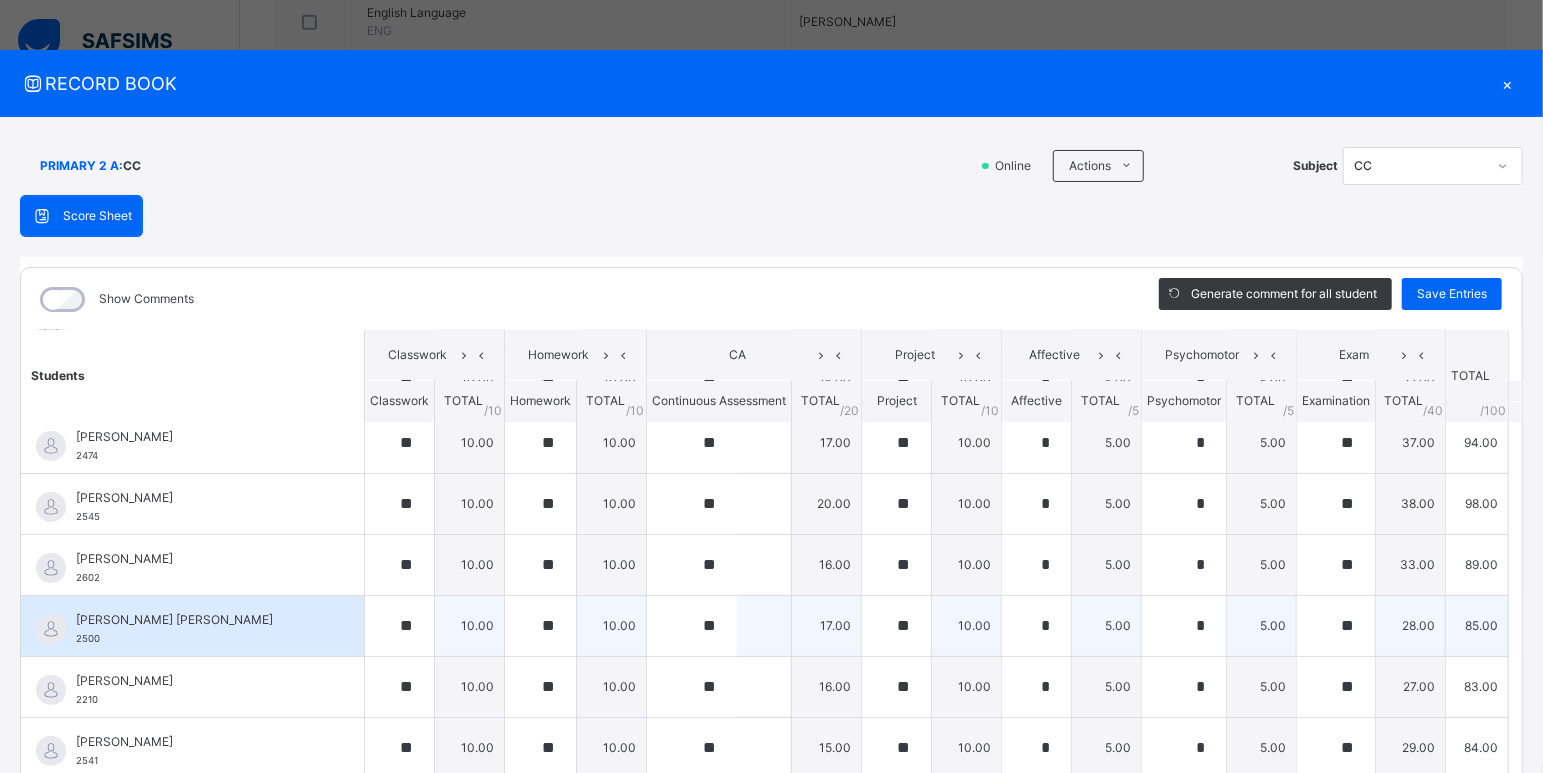 scroll, scrollTop: 0, scrollLeft: 0, axis: both 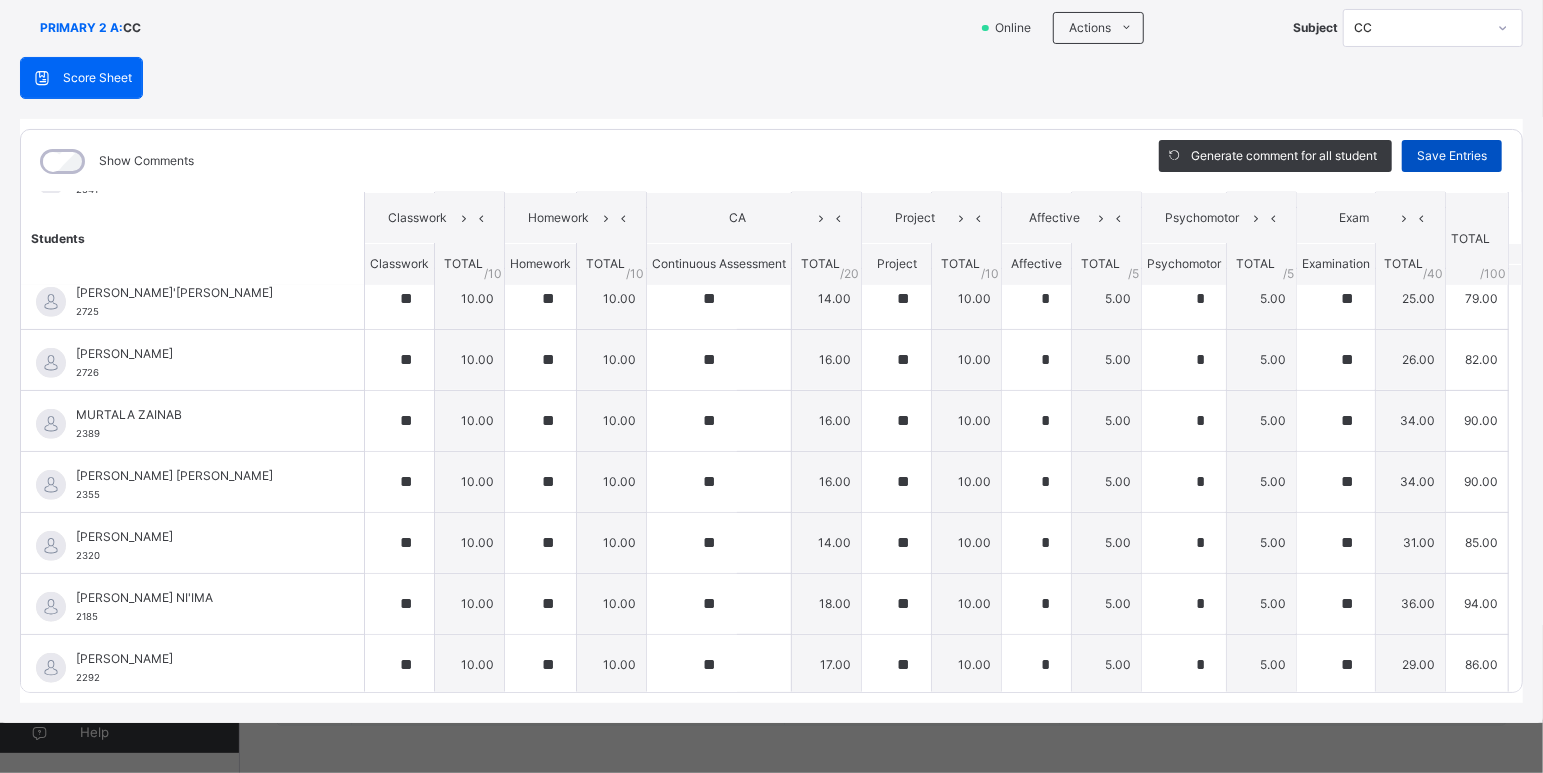 click on "Save Entries" at bounding box center (1452, 156) 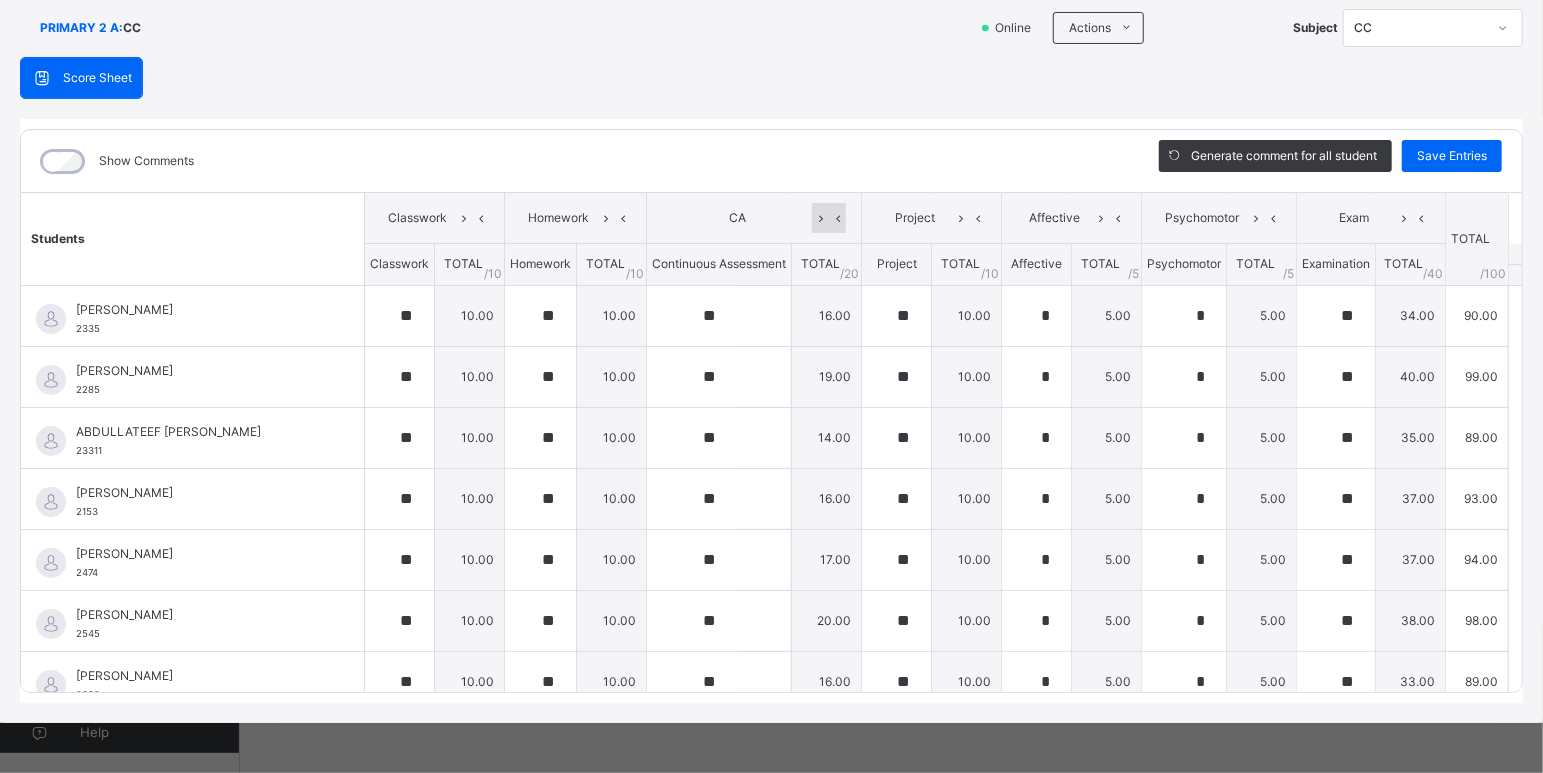 scroll, scrollTop: 0, scrollLeft: 0, axis: both 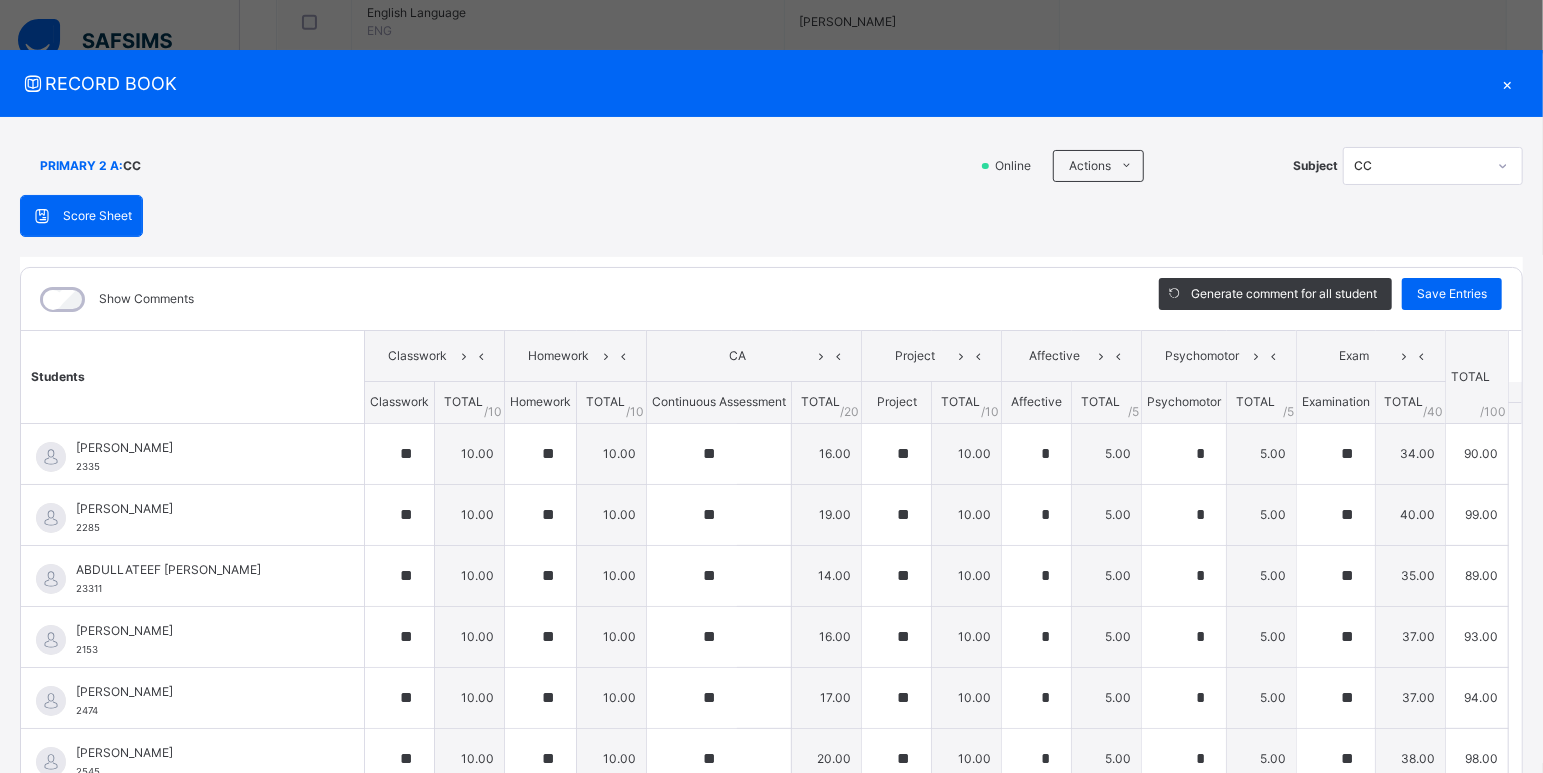 click on "×" at bounding box center [1508, 83] 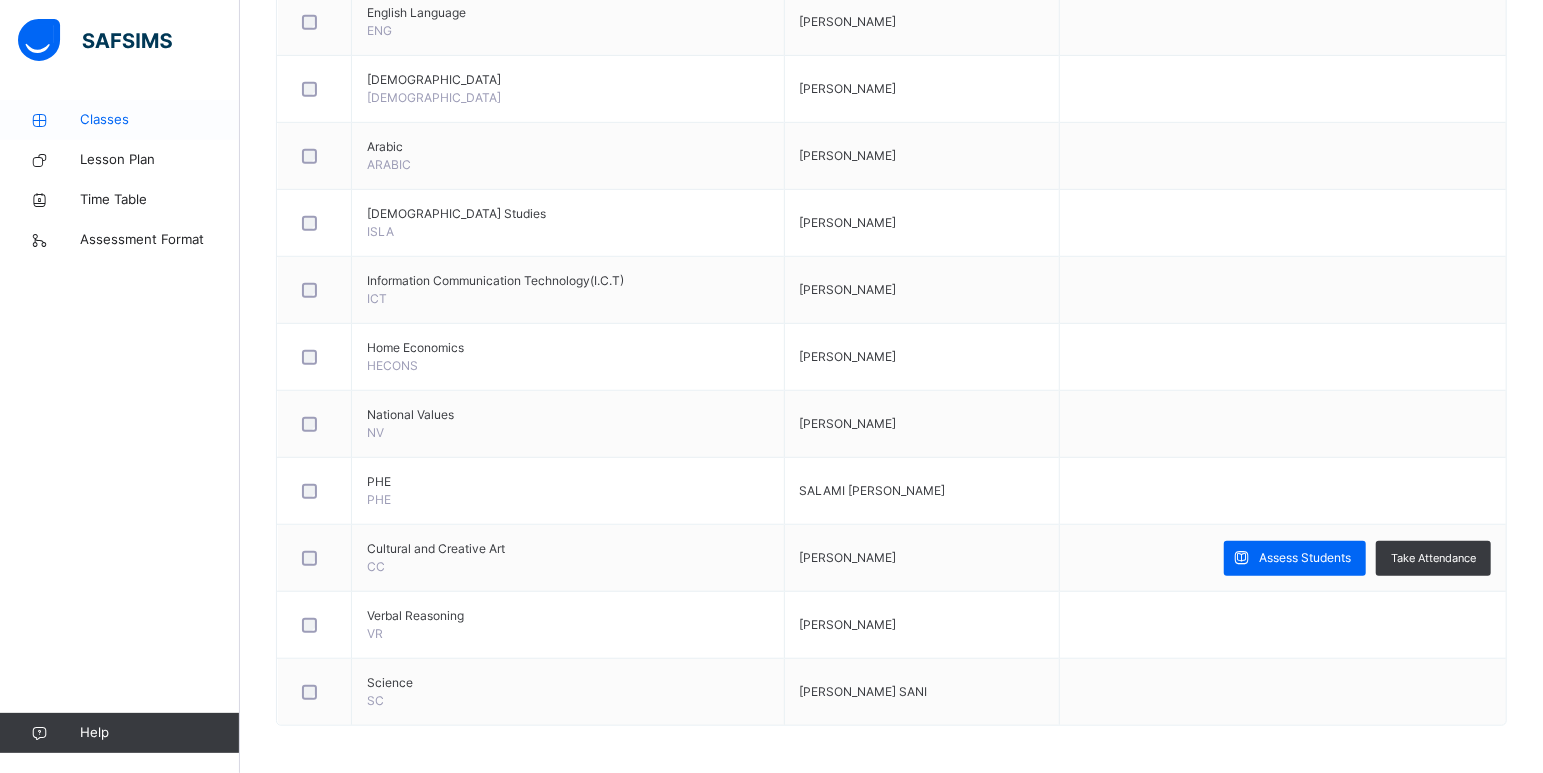 click on "Classes" at bounding box center [160, 120] 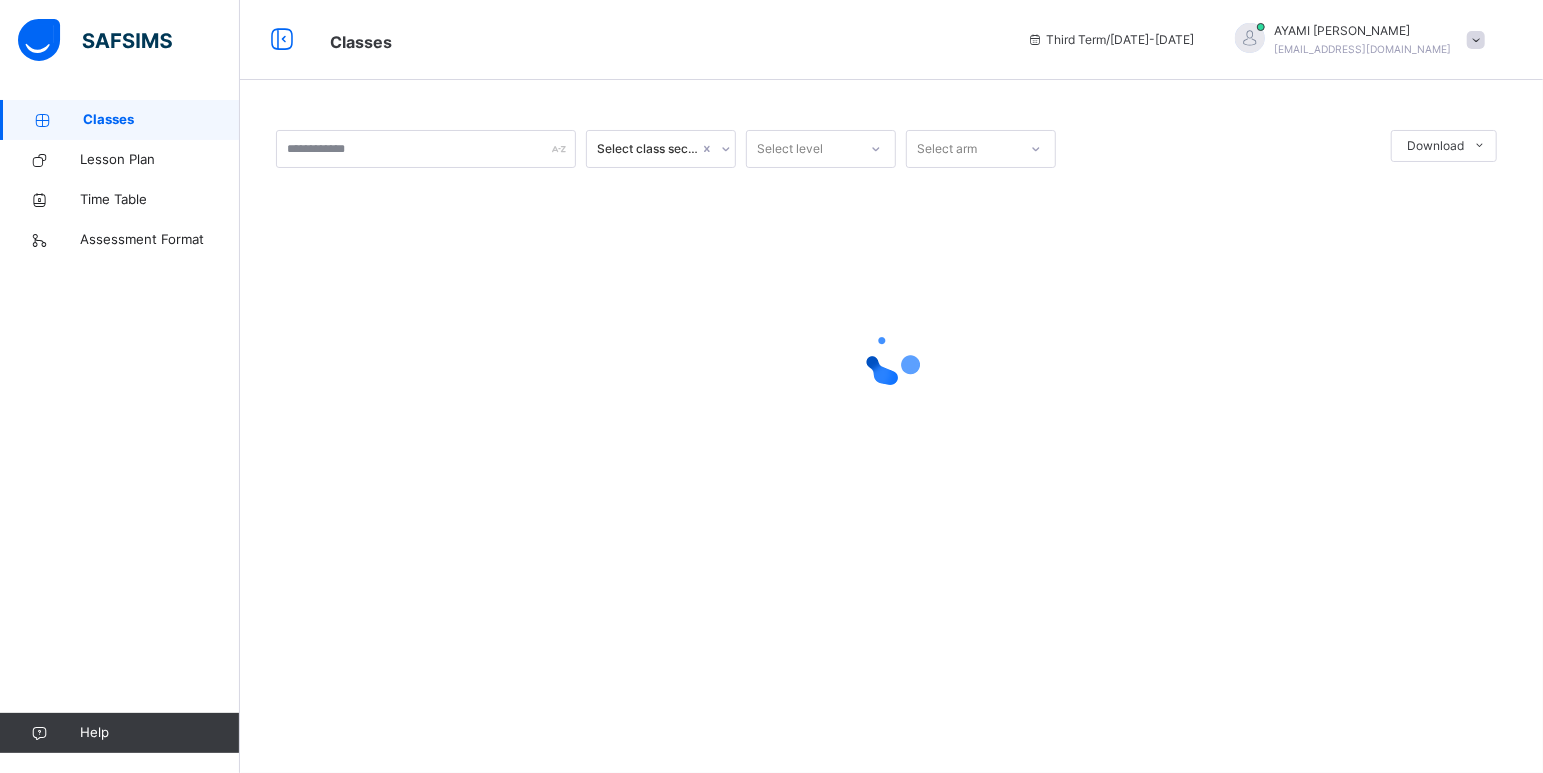 scroll, scrollTop: 0, scrollLeft: 0, axis: both 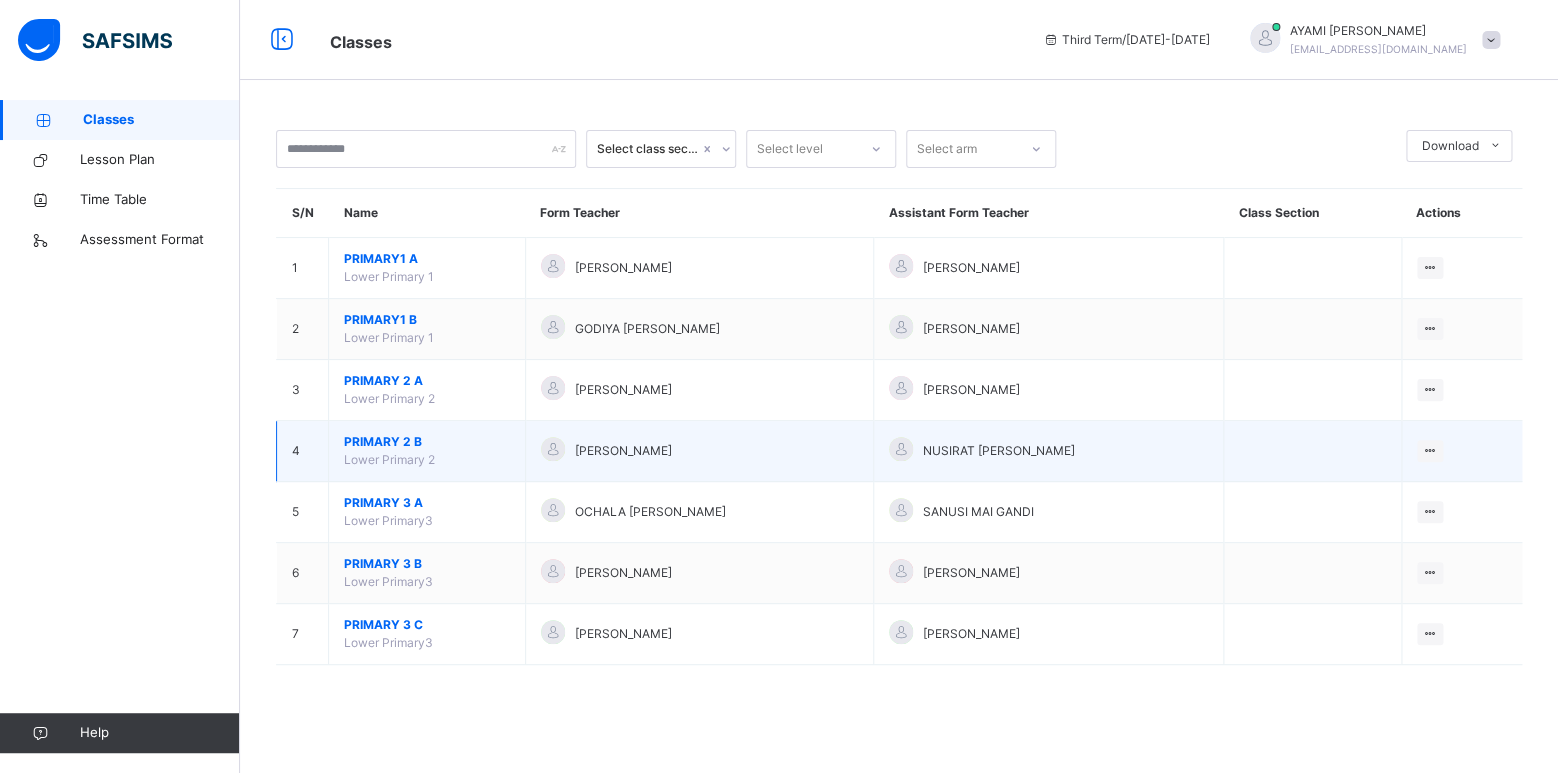 click on "PRIMARY 2   B" at bounding box center [427, 442] 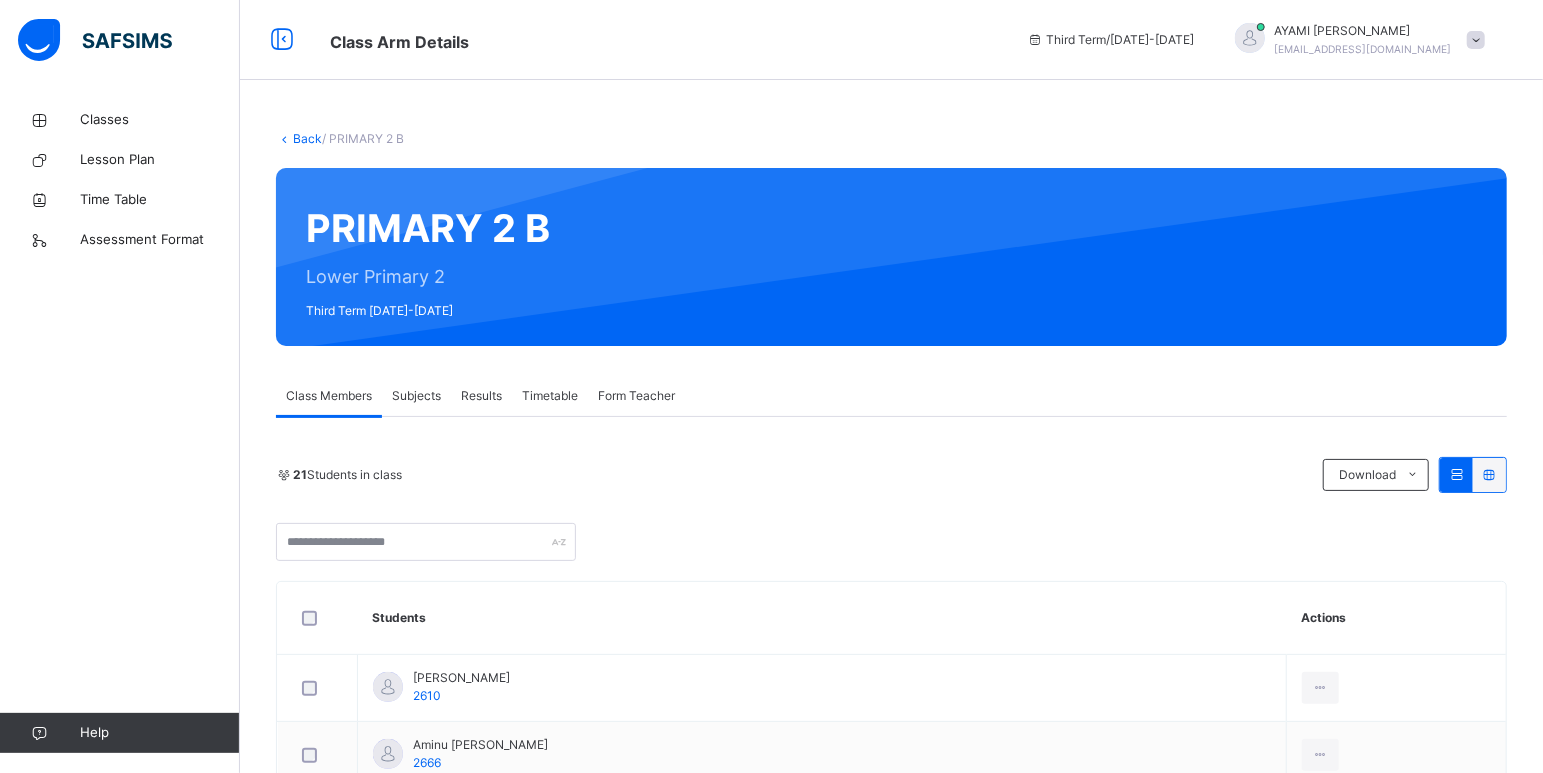 click on "Subjects" at bounding box center [416, 396] 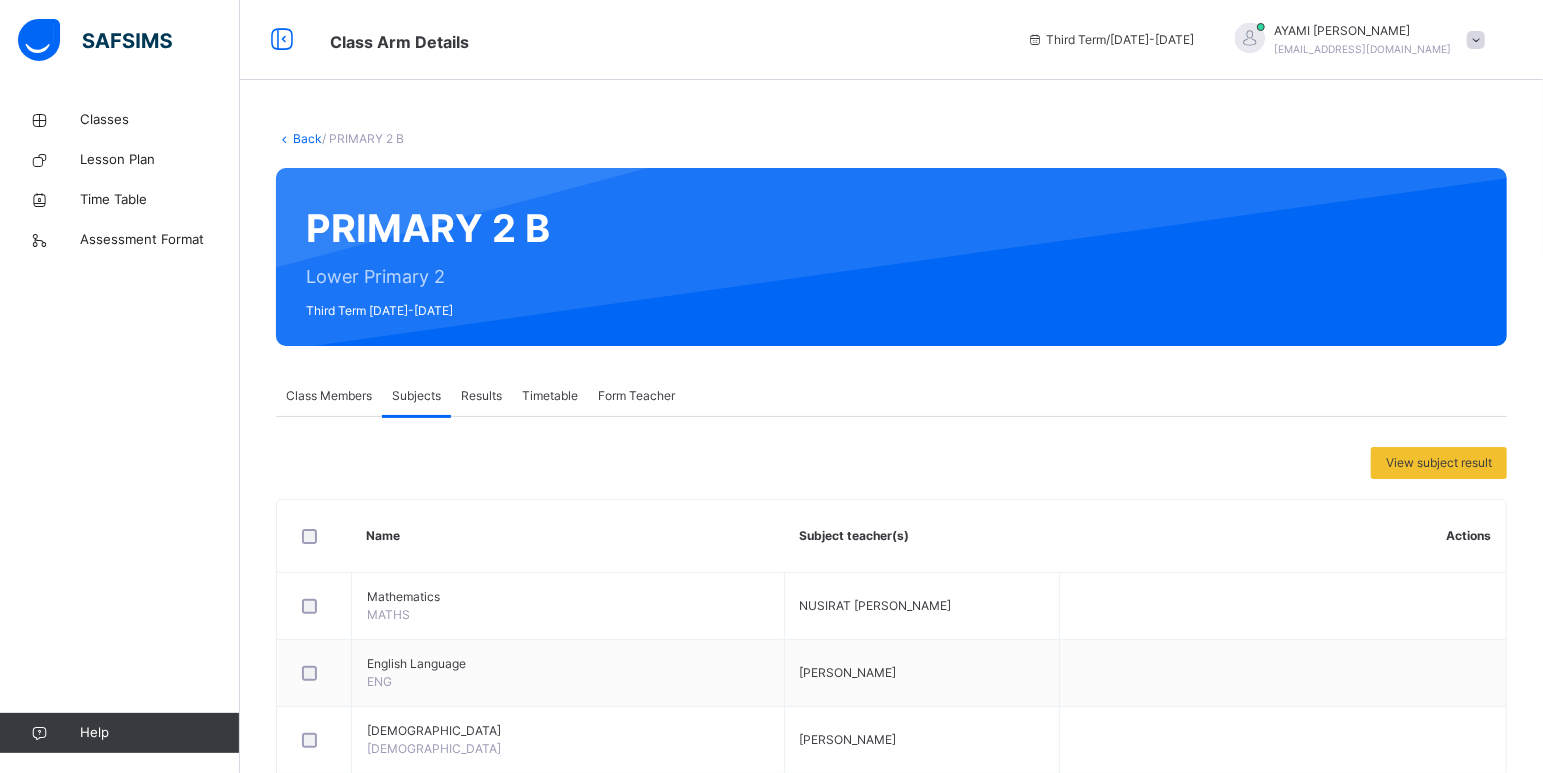 click on "Subjects" at bounding box center (416, 396) 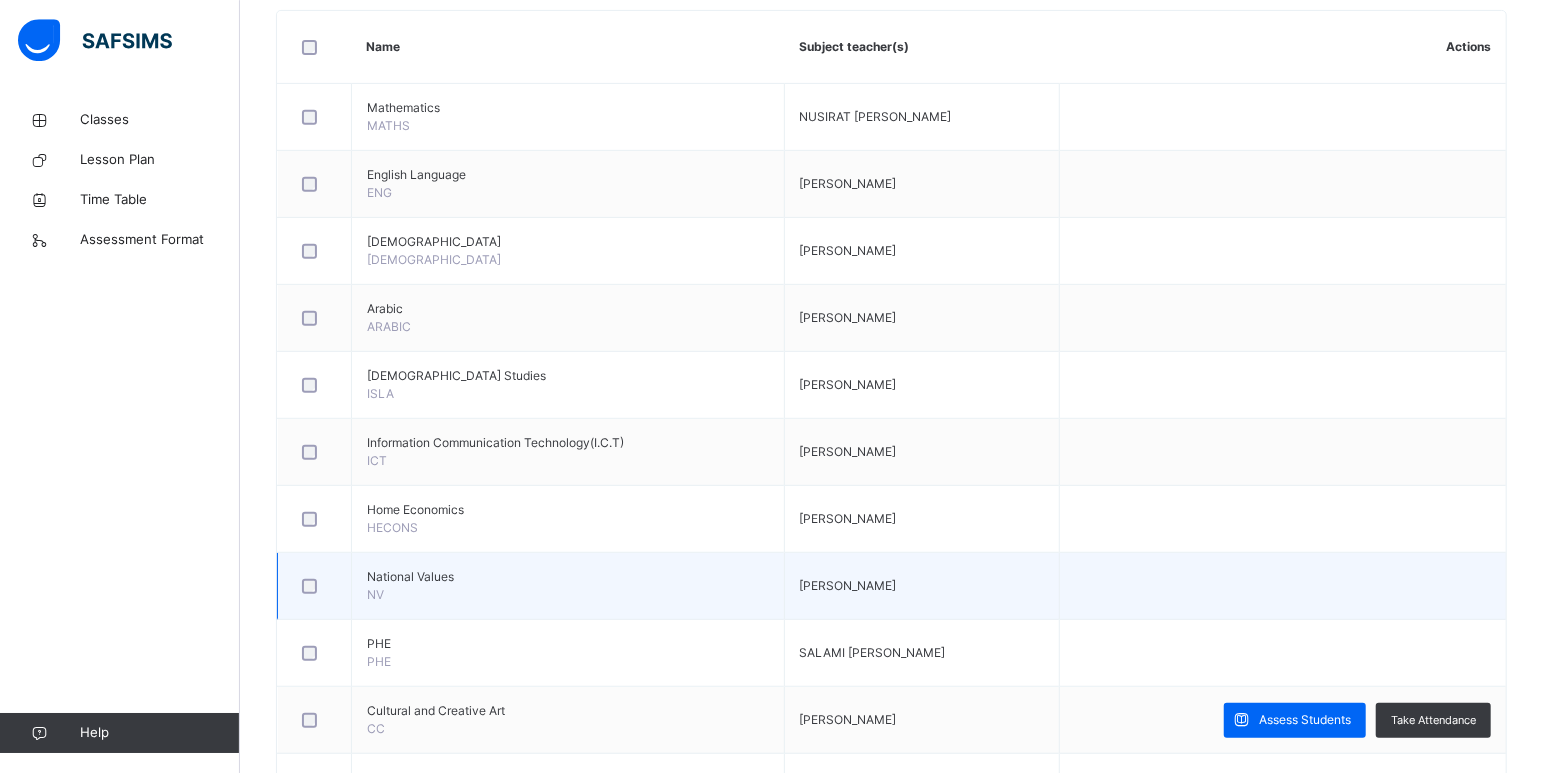 scroll, scrollTop: 630, scrollLeft: 0, axis: vertical 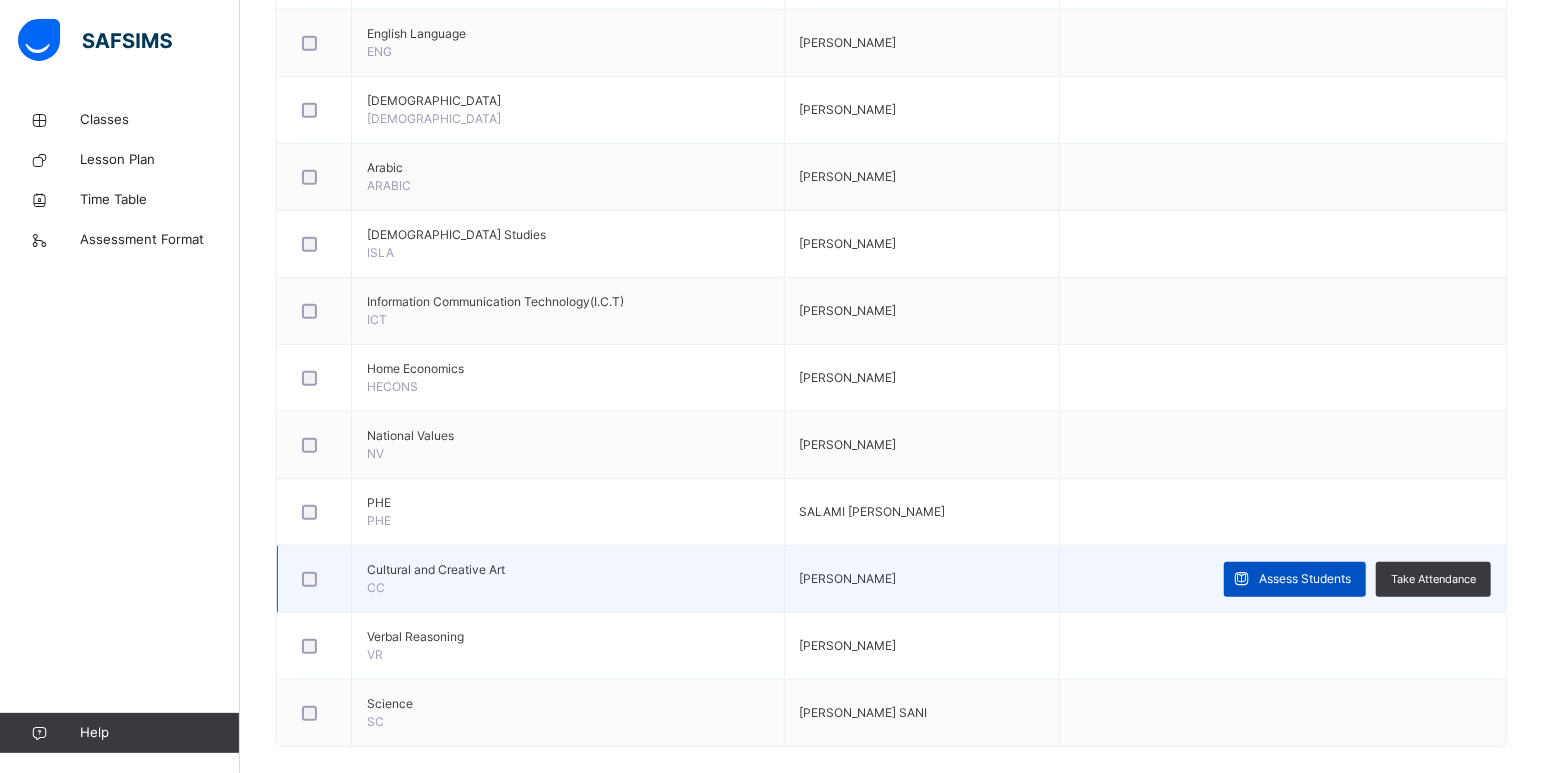 click on "Assess Students" at bounding box center (1305, 579) 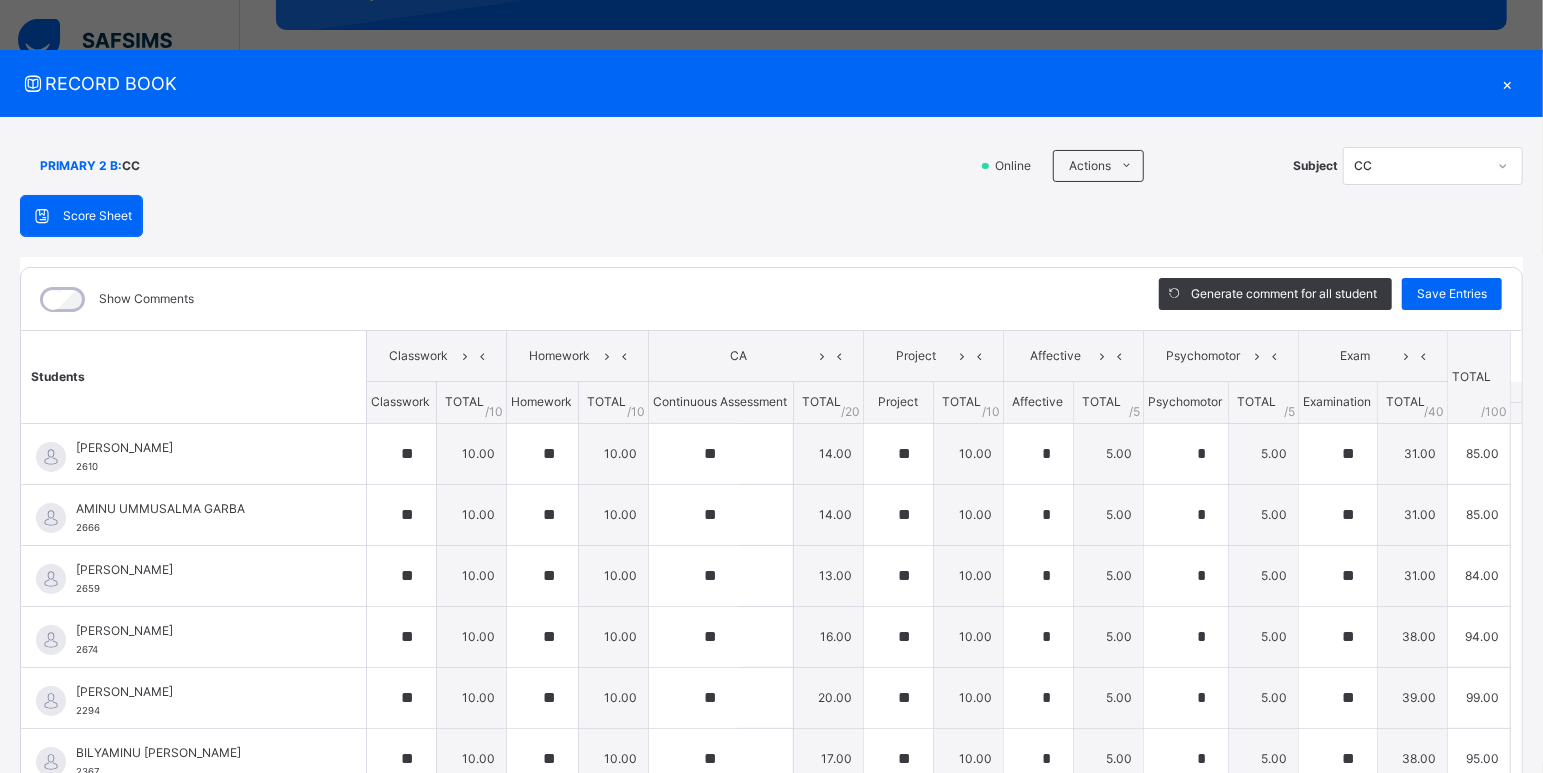 scroll, scrollTop: 315, scrollLeft: 0, axis: vertical 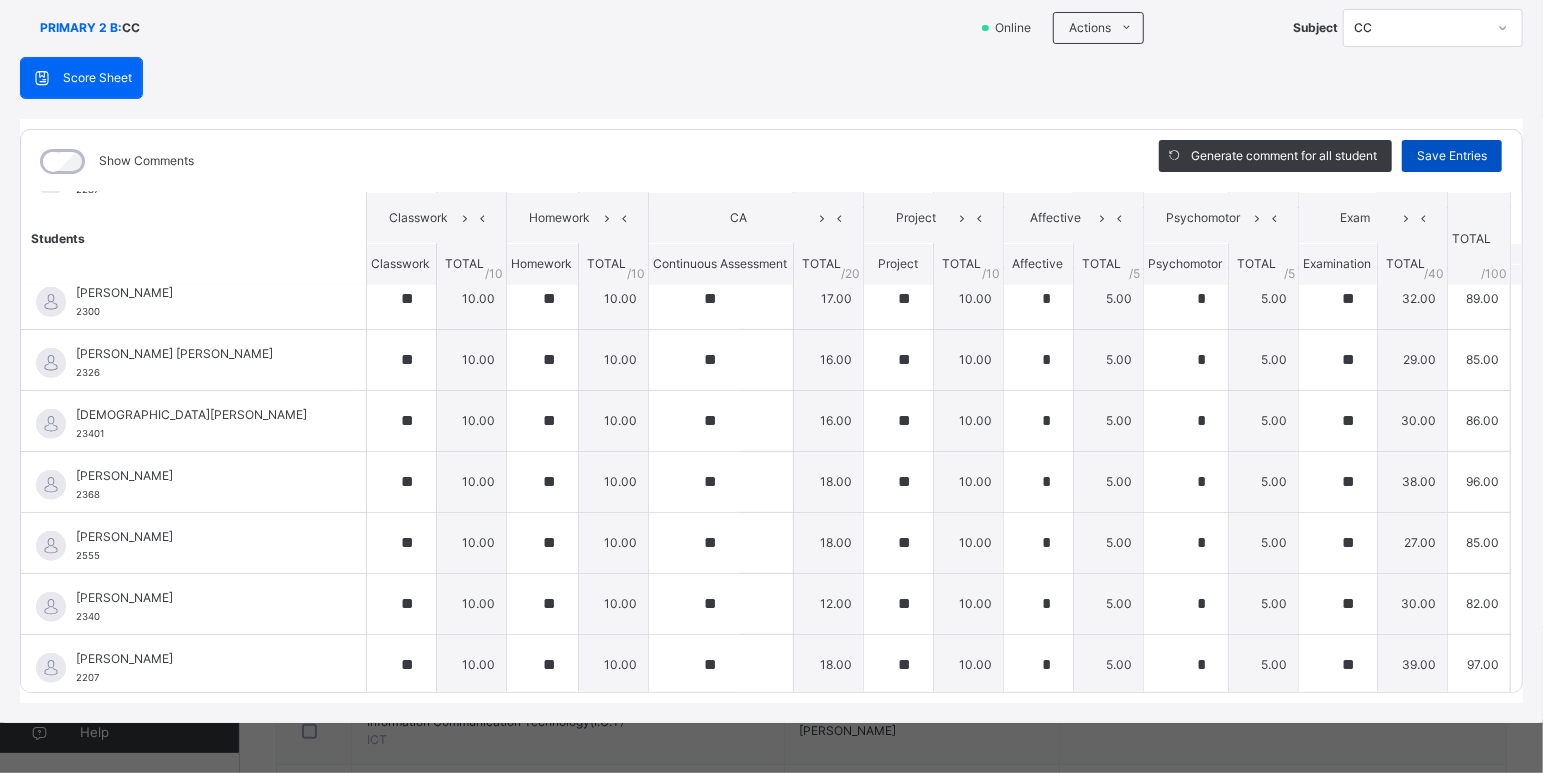 click on "Save Entries" at bounding box center (1452, 156) 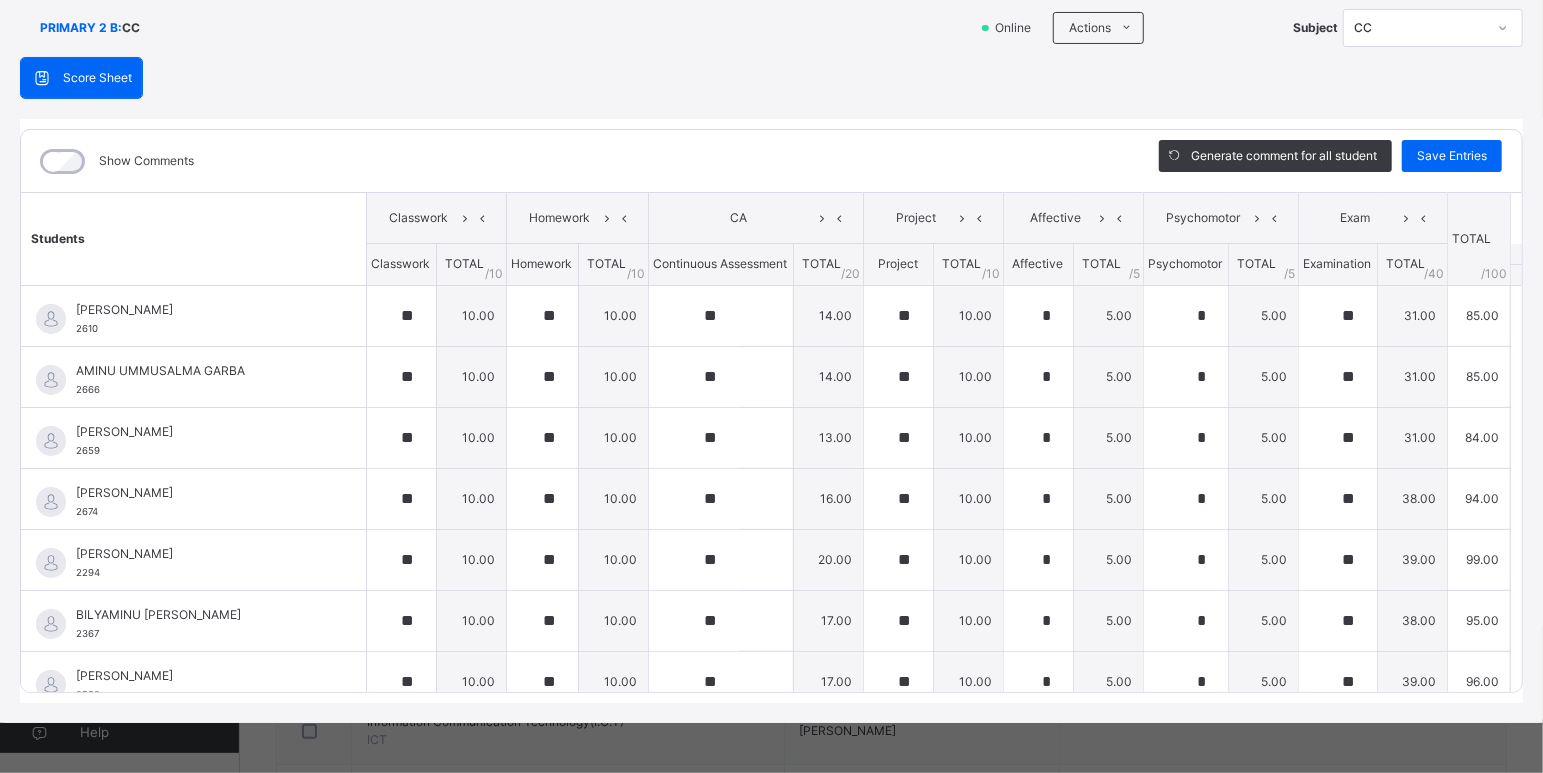 scroll, scrollTop: 0, scrollLeft: 0, axis: both 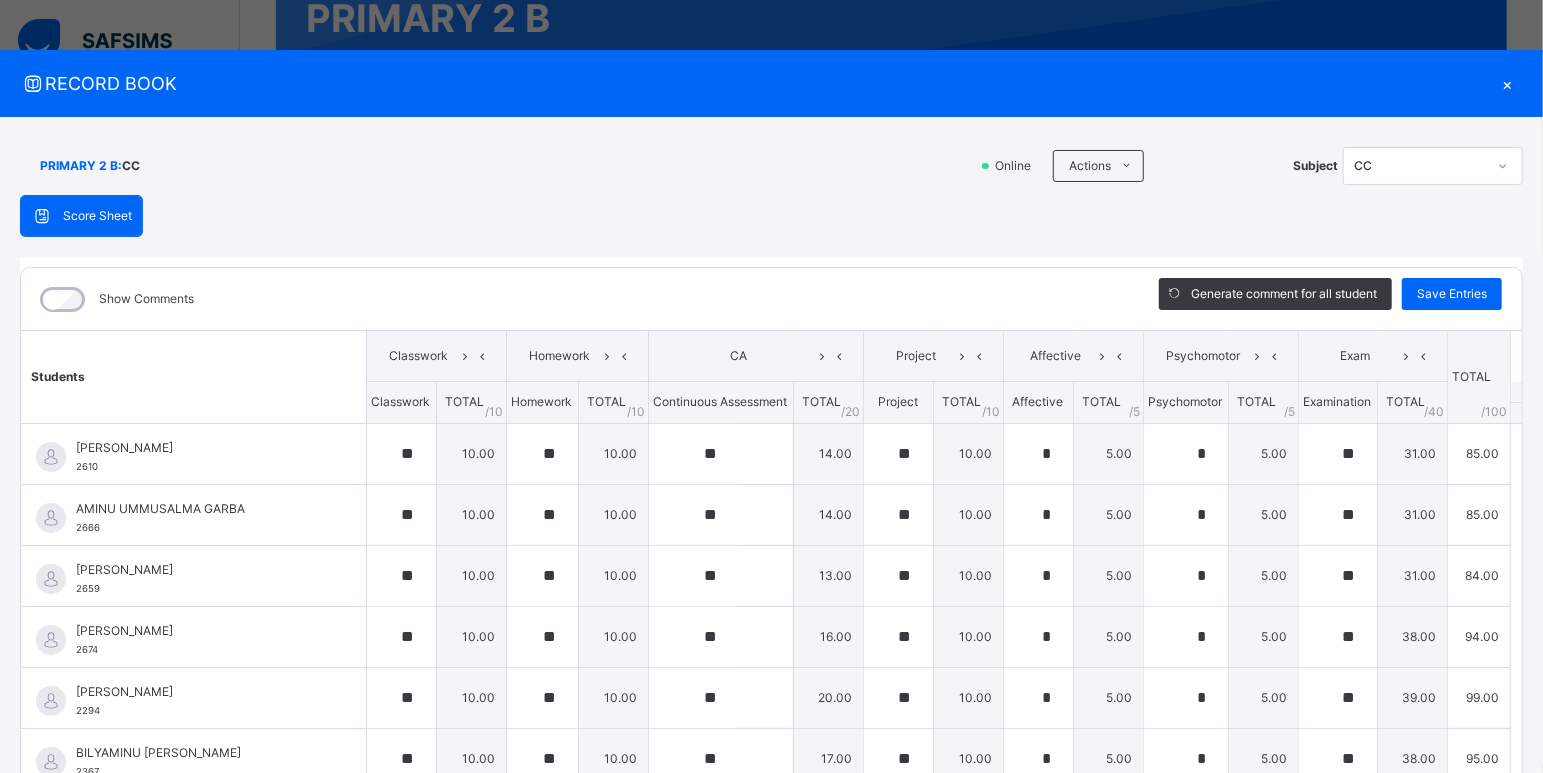 click on "×" at bounding box center (1508, 83) 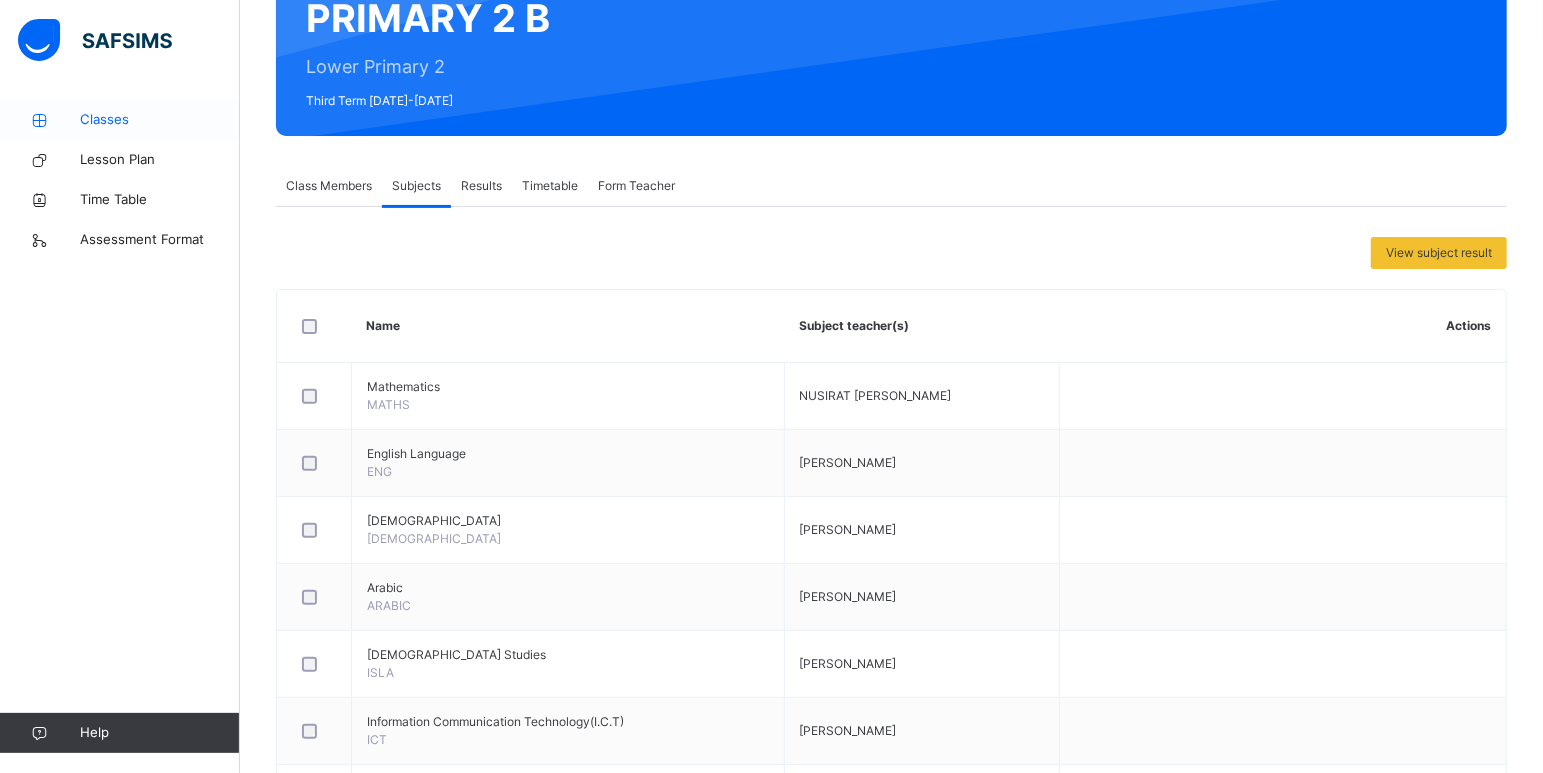 click on "Classes" at bounding box center [160, 120] 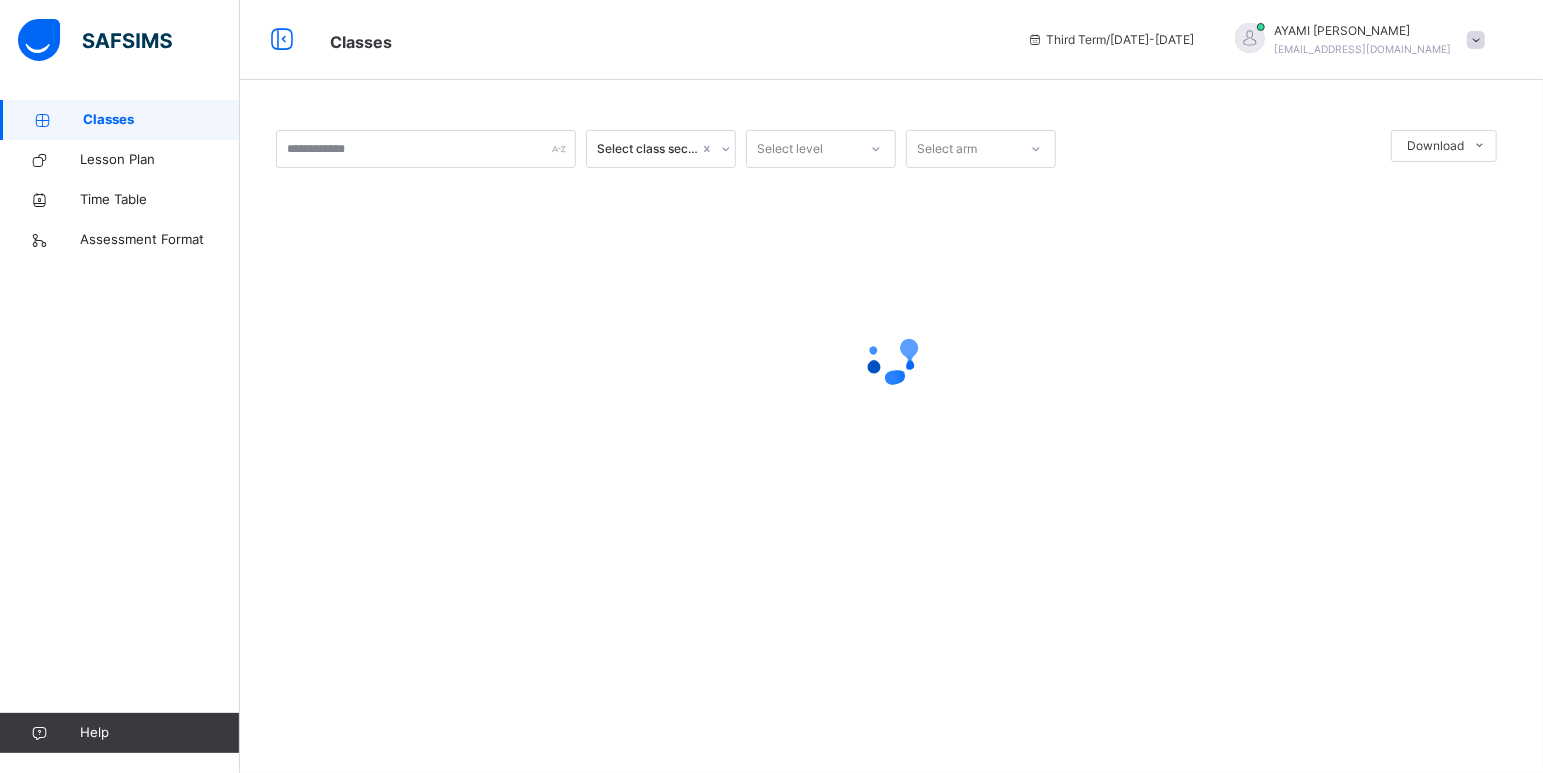 scroll, scrollTop: 0, scrollLeft: 0, axis: both 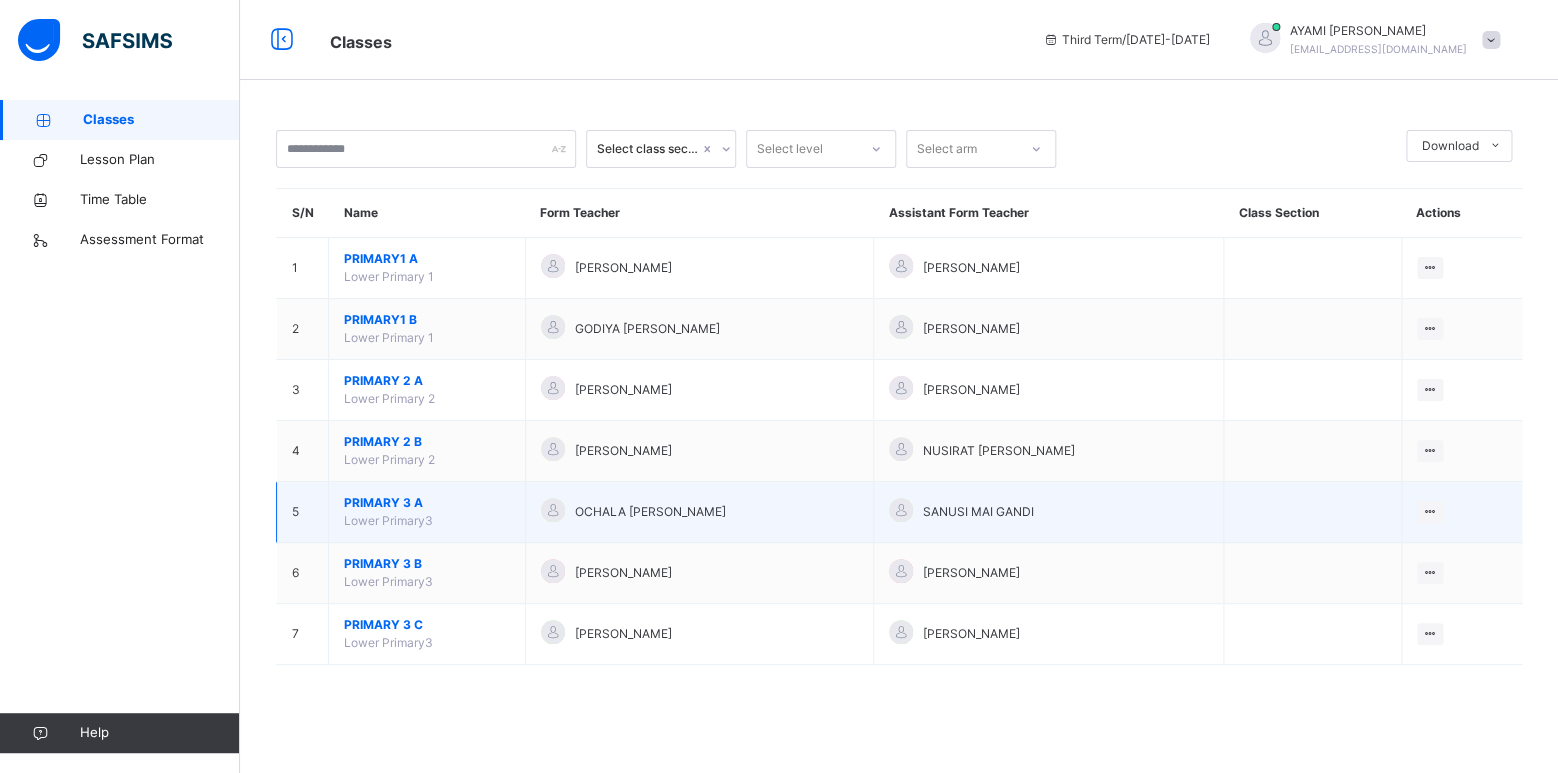 click on "Lower Primary3" at bounding box center [388, 520] 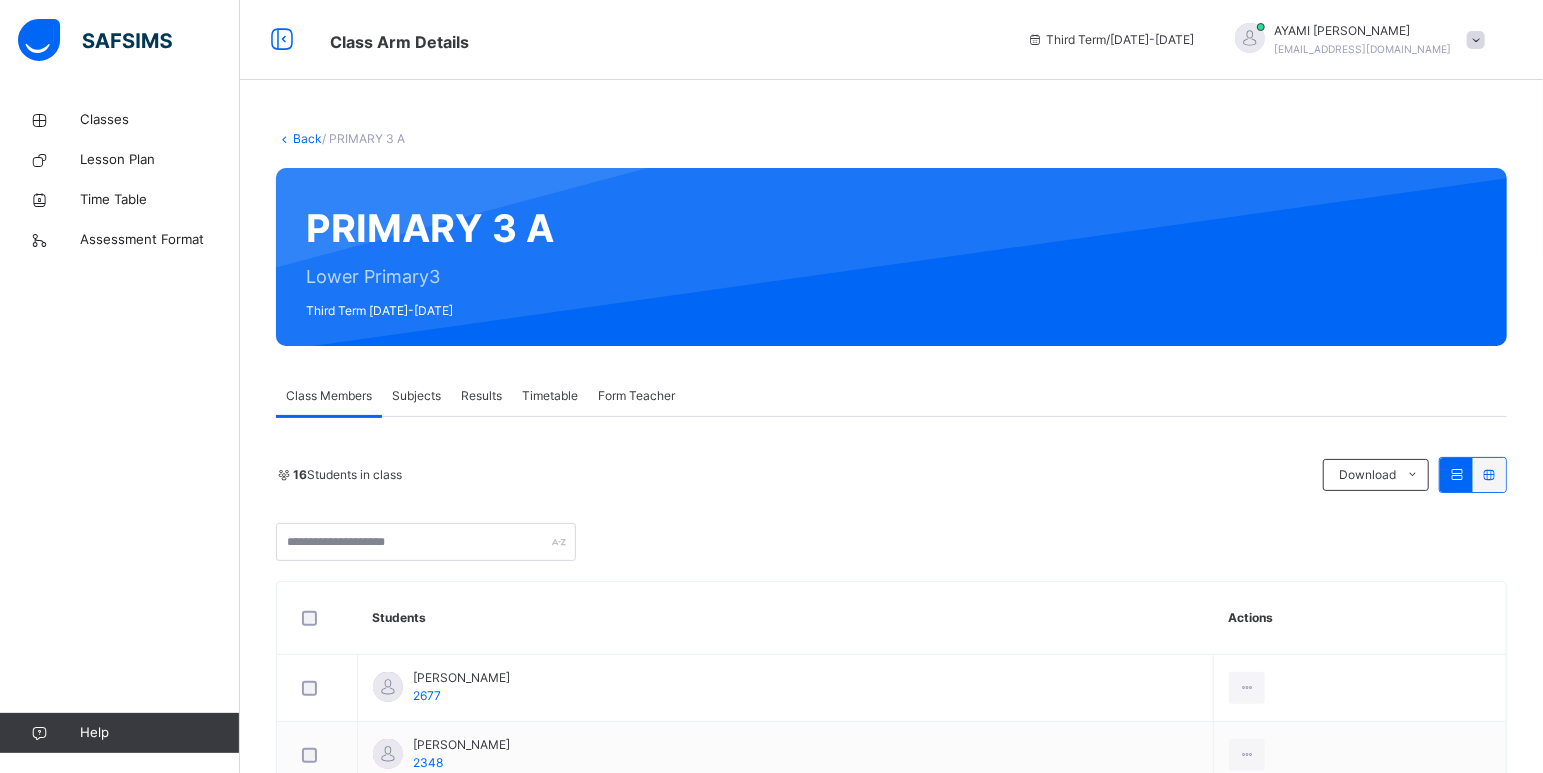 click on "Subjects" at bounding box center (416, 396) 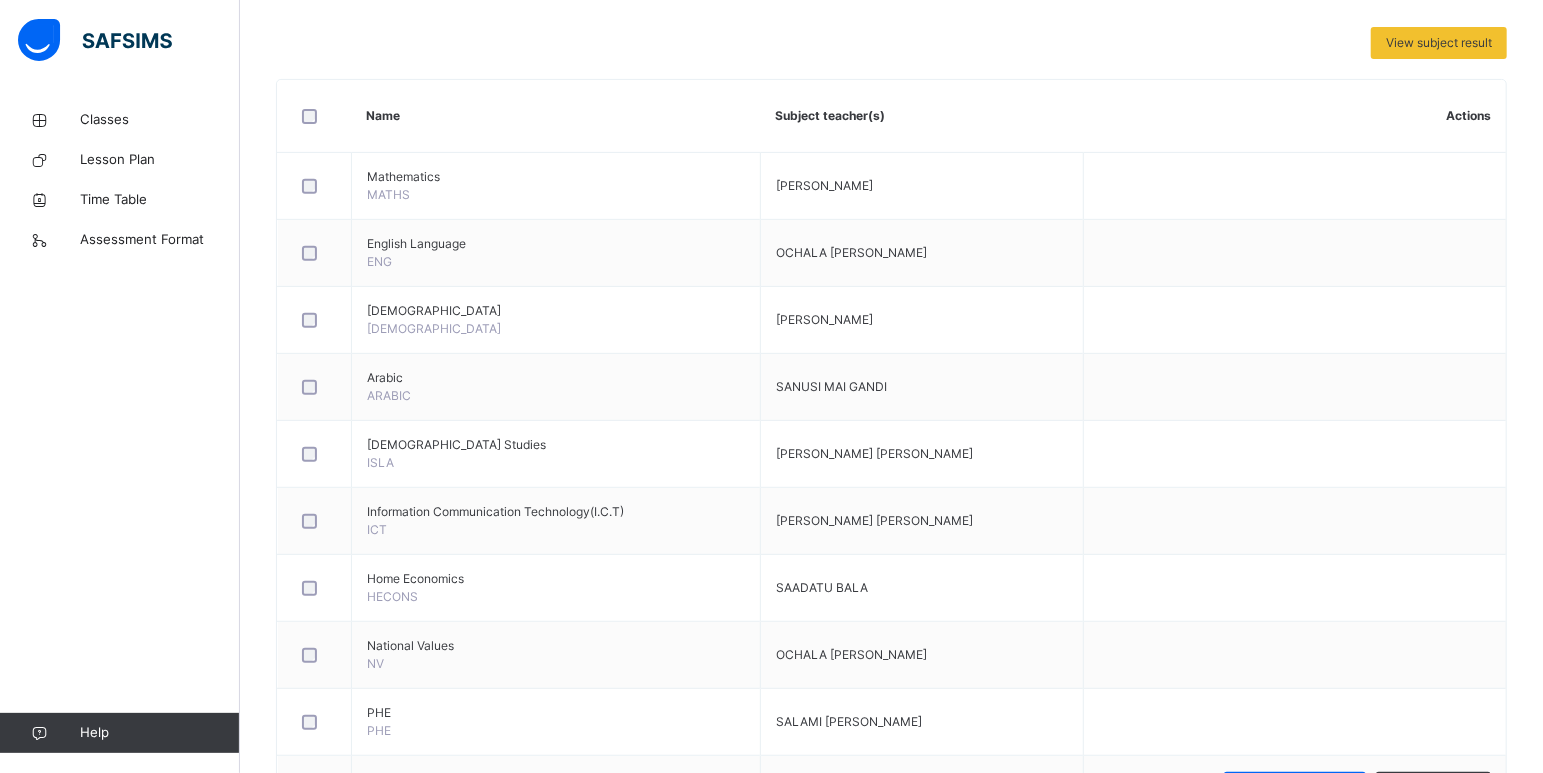 scroll, scrollTop: 651, scrollLeft: 0, axis: vertical 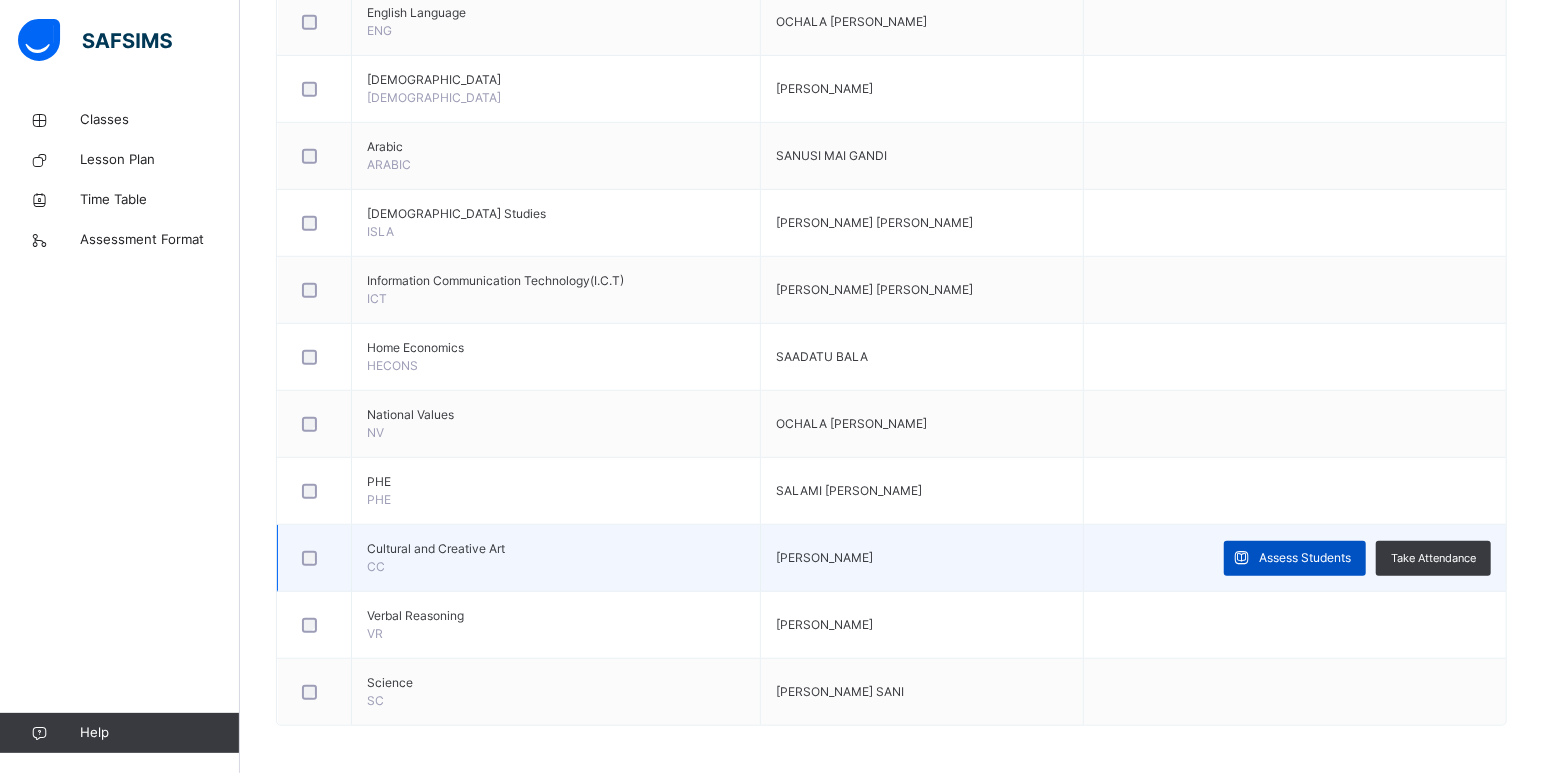 click on "Assess Students" at bounding box center [1305, 558] 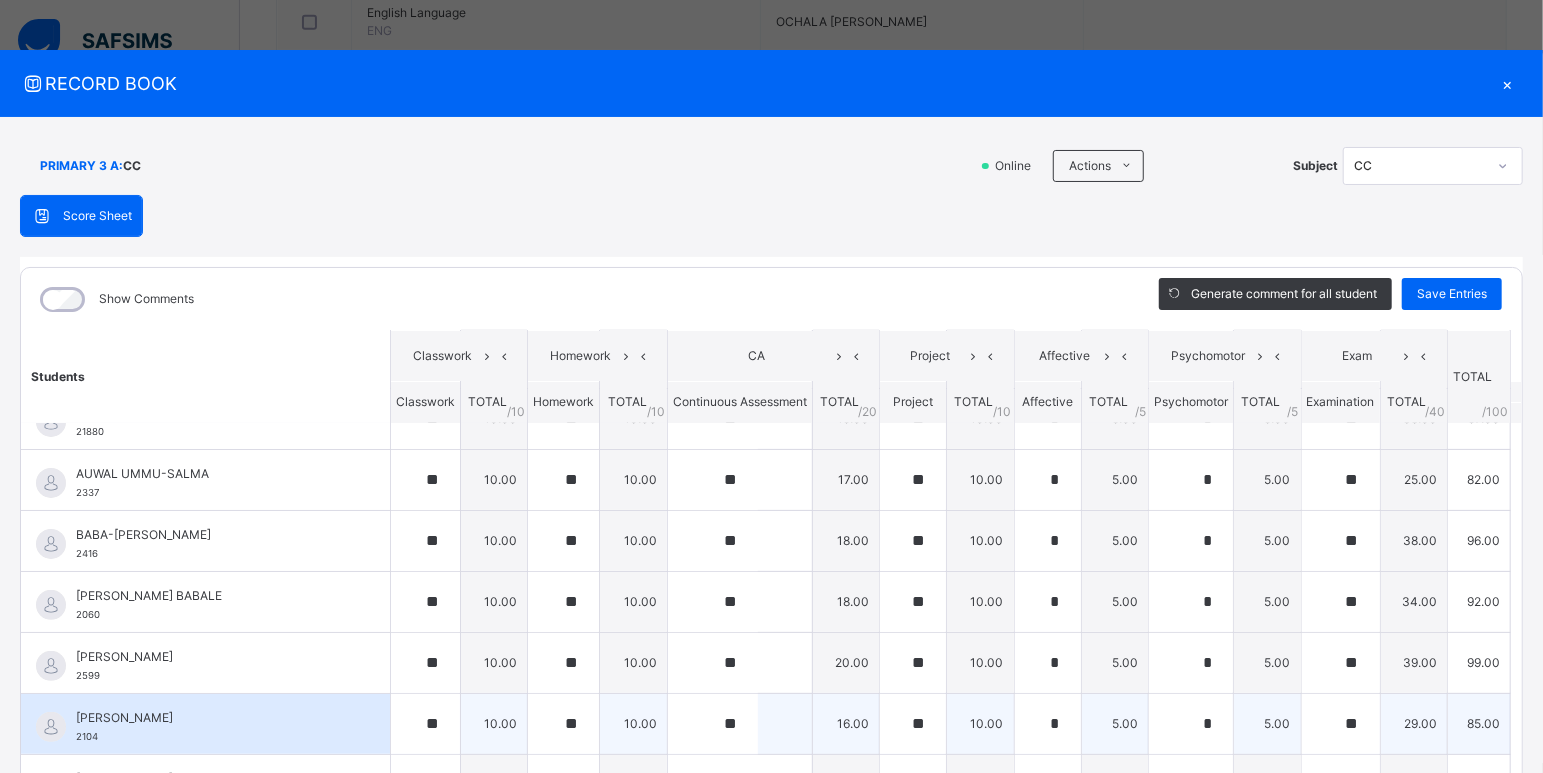 scroll, scrollTop: 567, scrollLeft: 0, axis: vertical 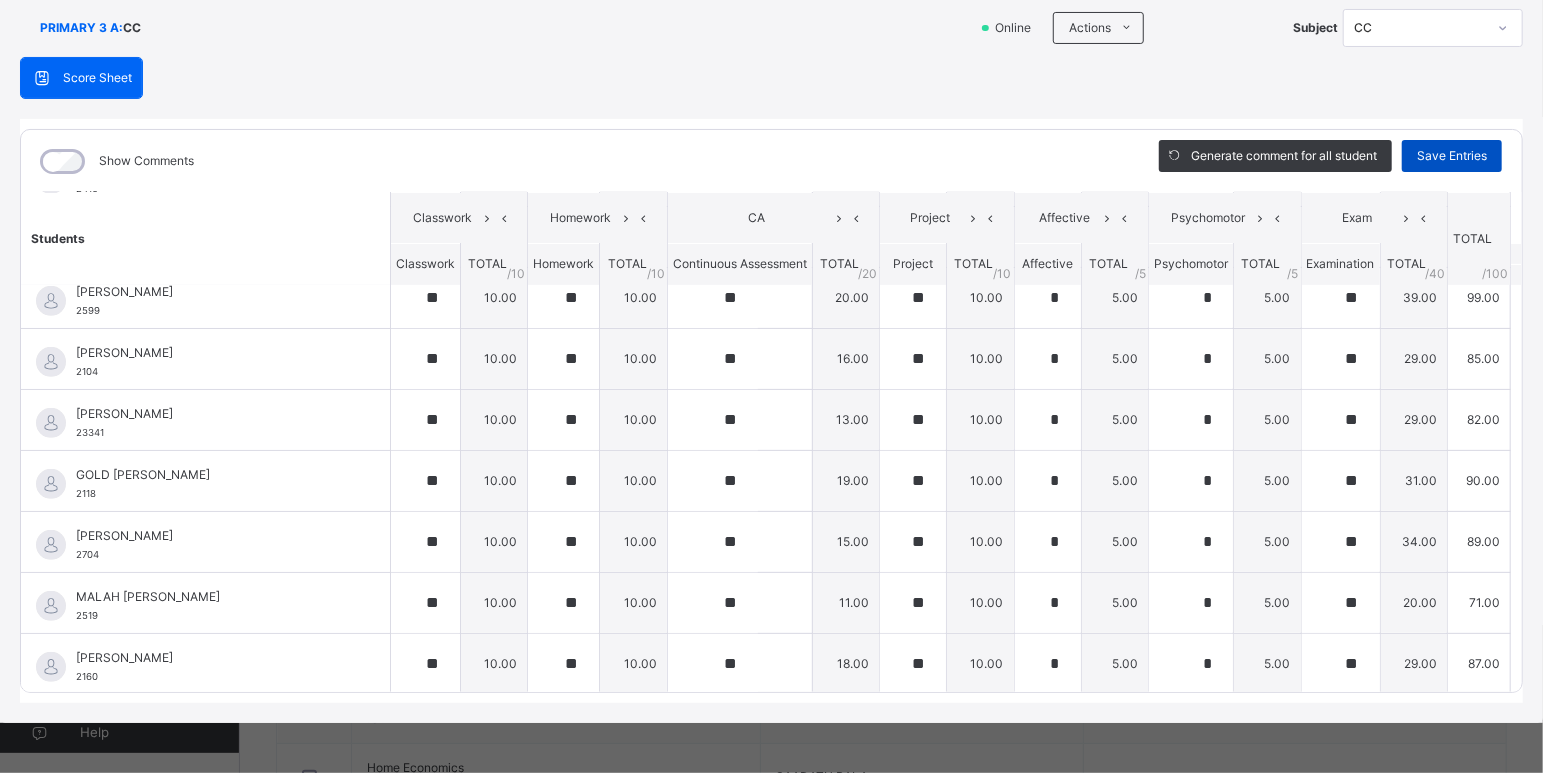 click on "Save Entries" at bounding box center (1452, 156) 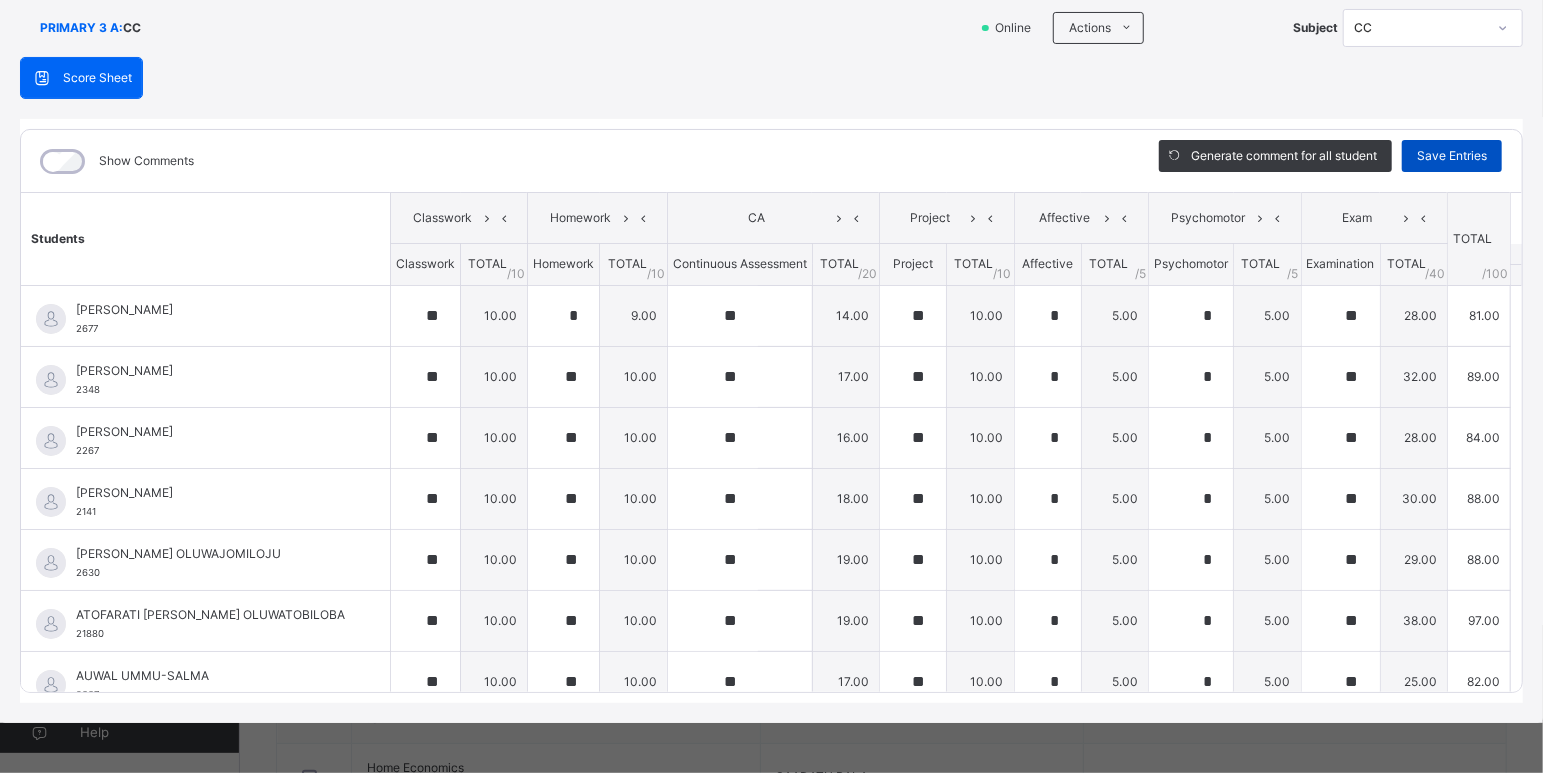 scroll, scrollTop: 0, scrollLeft: 0, axis: both 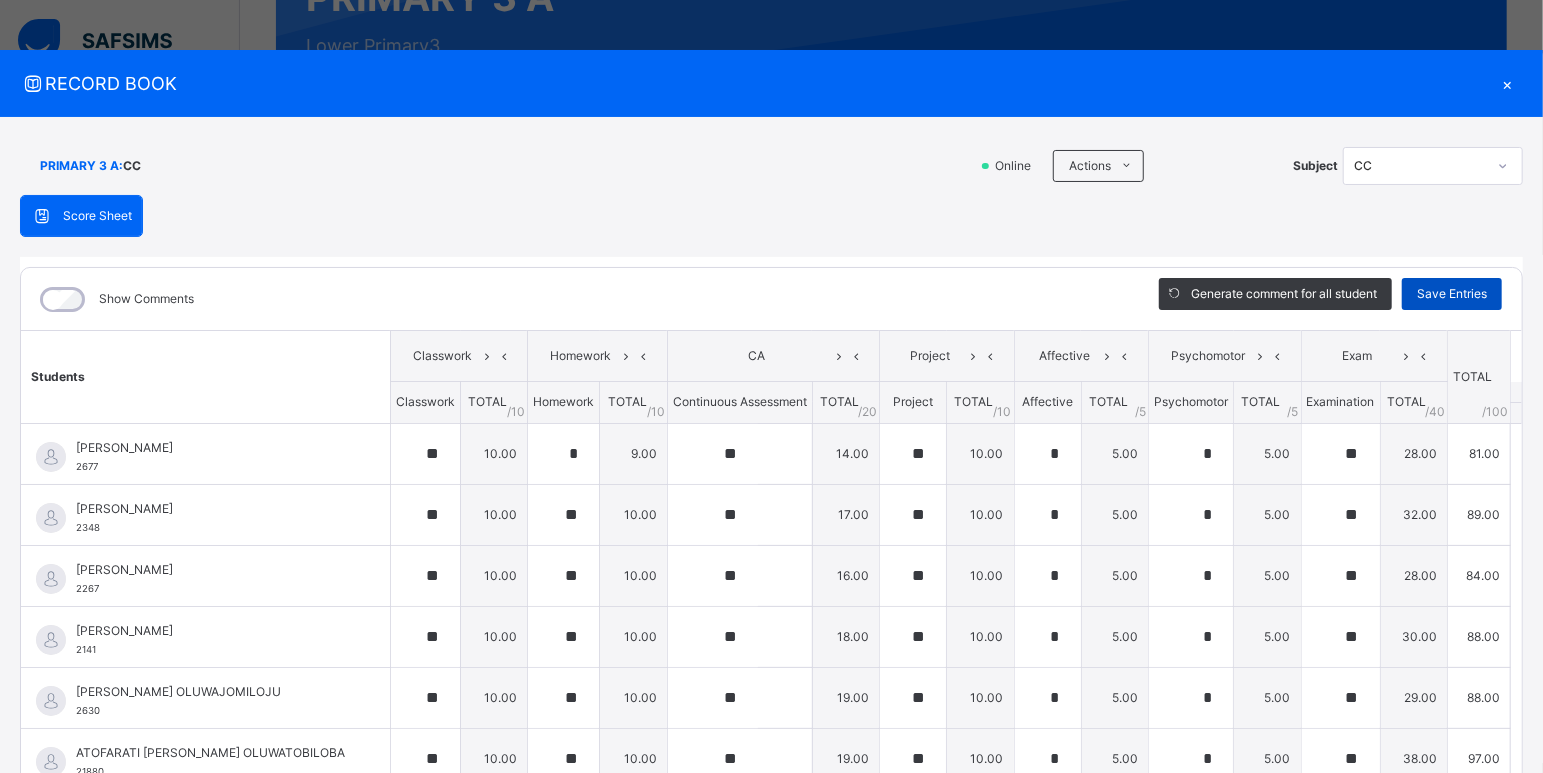 click on "Save Entries" at bounding box center [1452, 294] 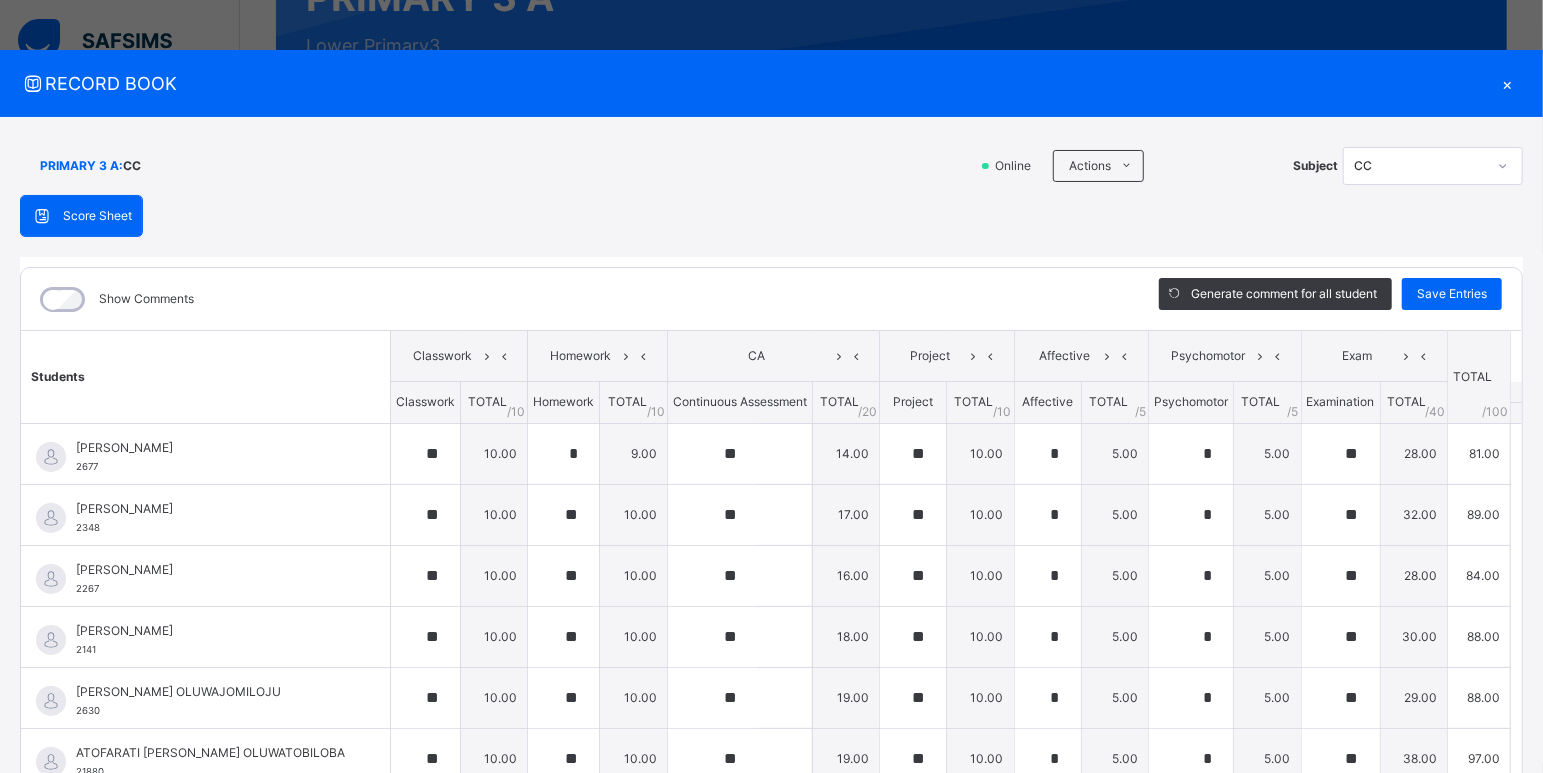 click on "×" at bounding box center [1508, 83] 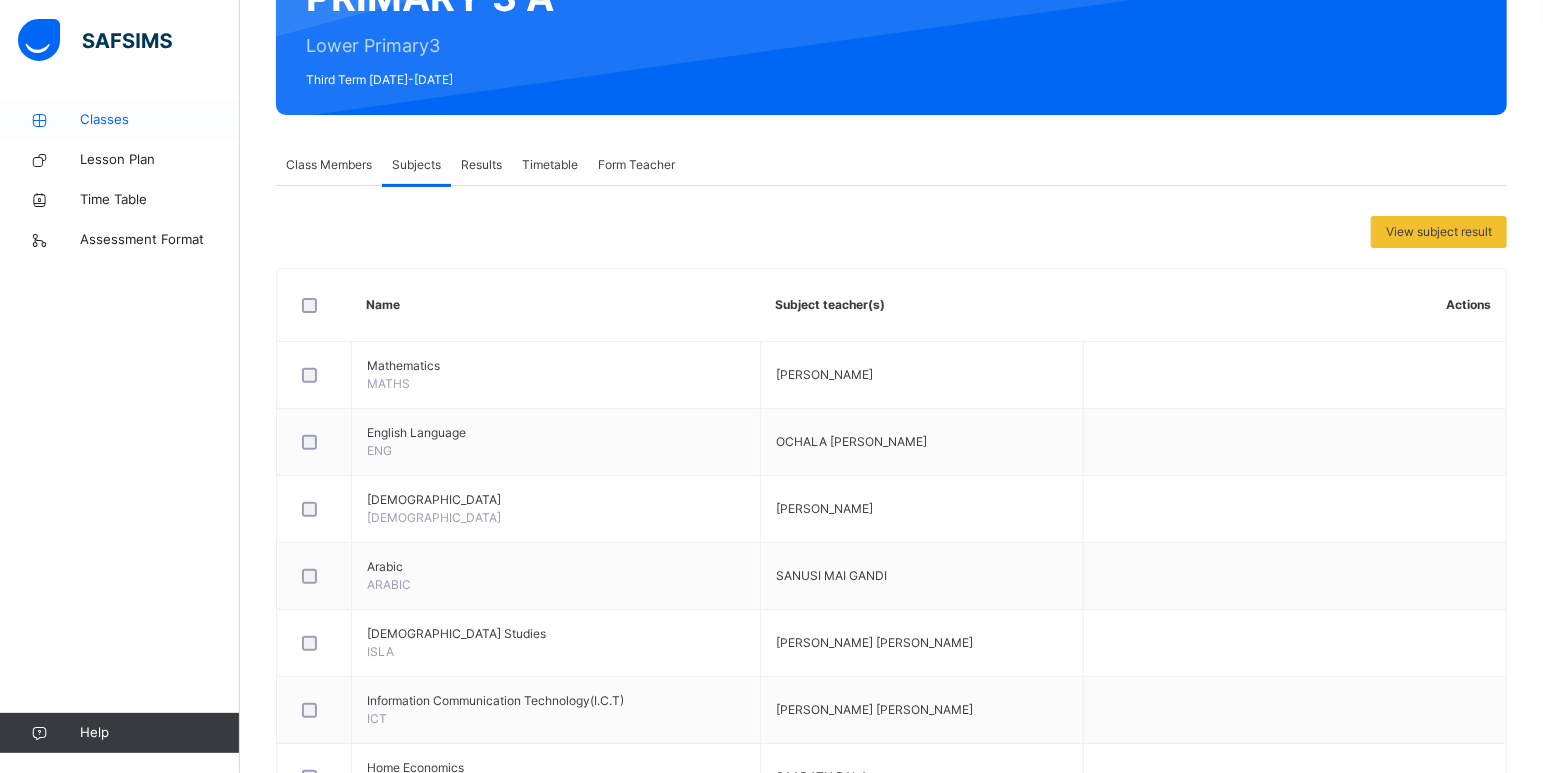 click on "Classes" at bounding box center [160, 120] 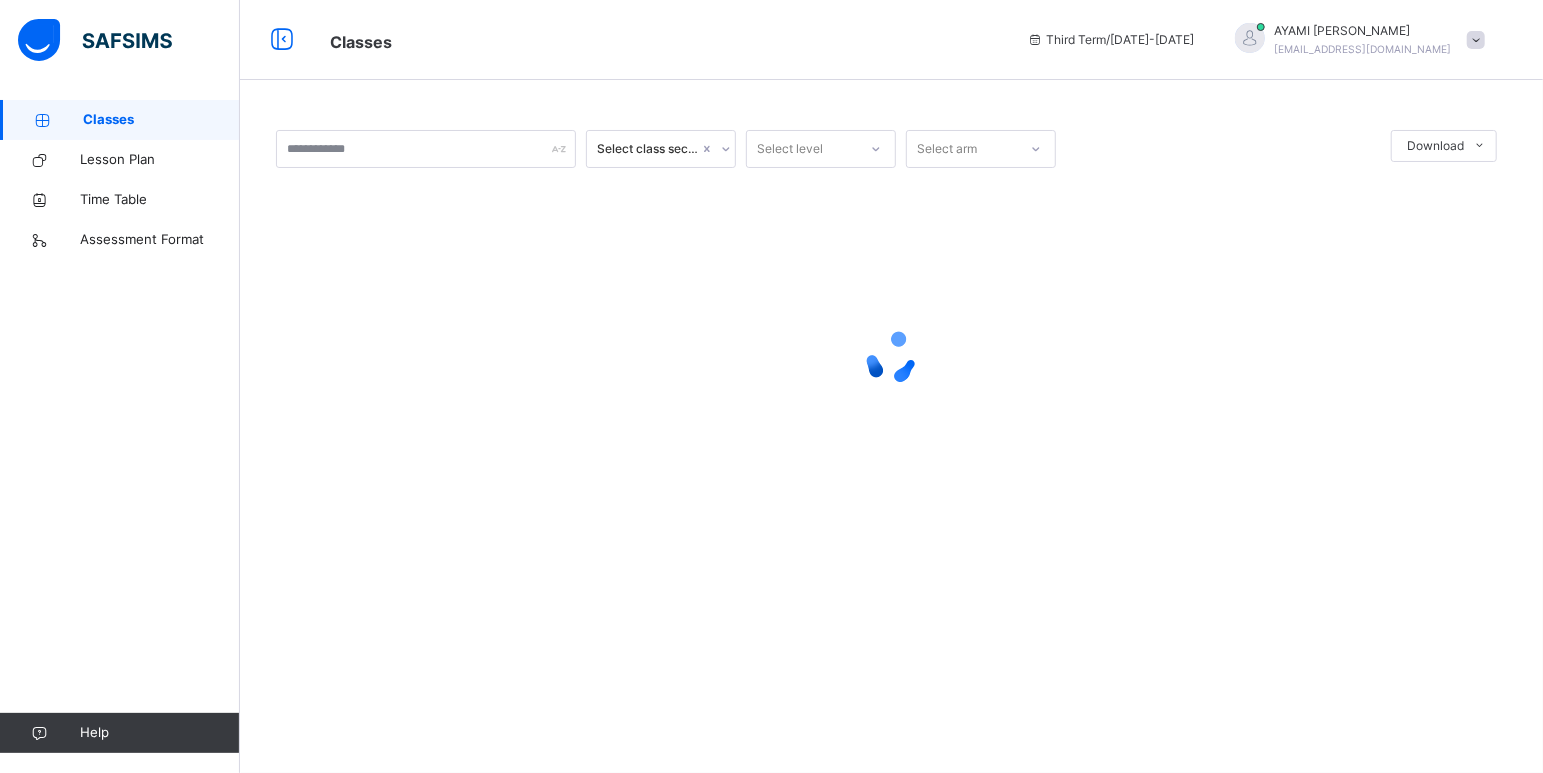 scroll, scrollTop: 0, scrollLeft: 0, axis: both 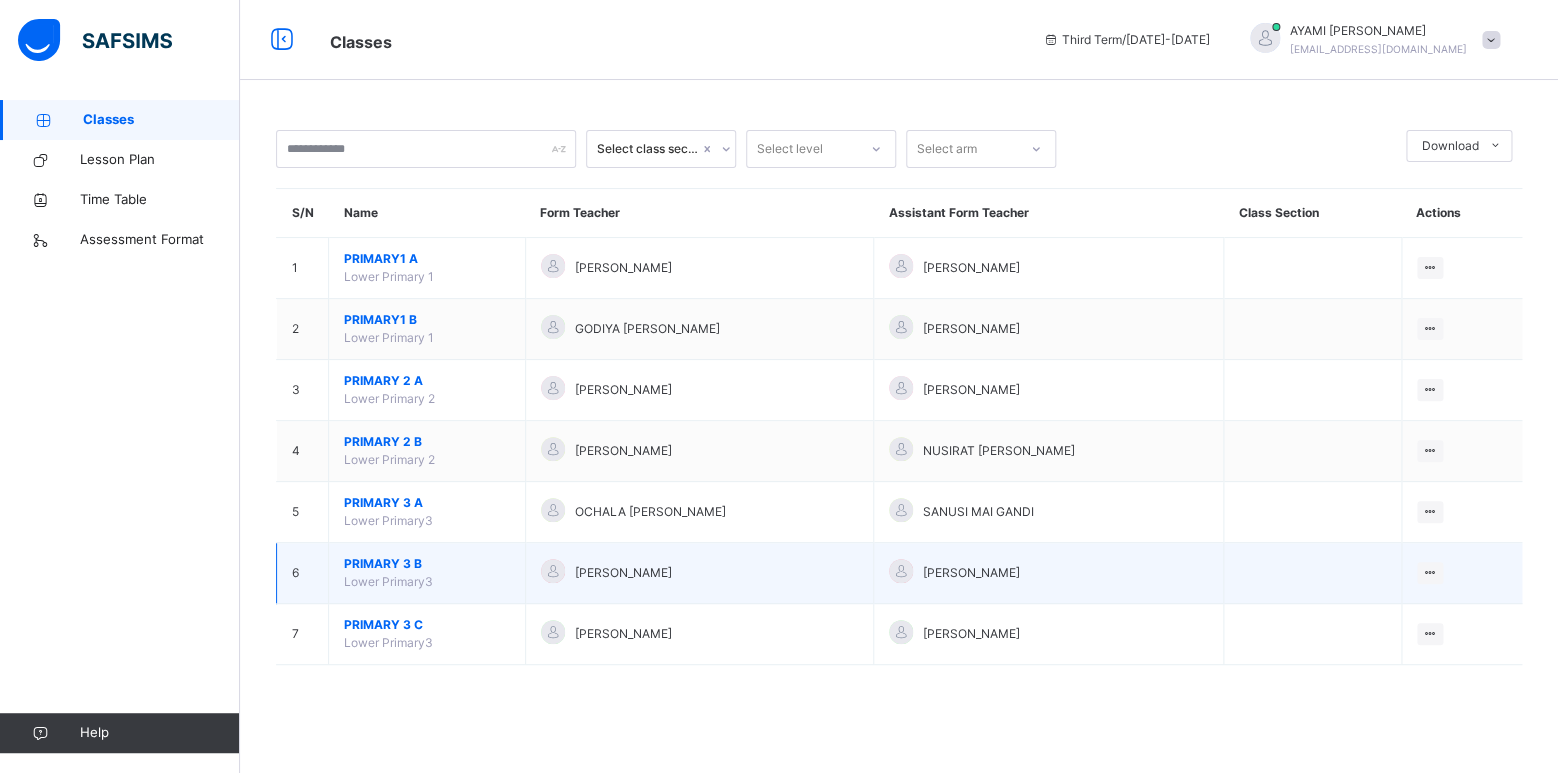 click on "PRIMARY 3   B" at bounding box center (427, 564) 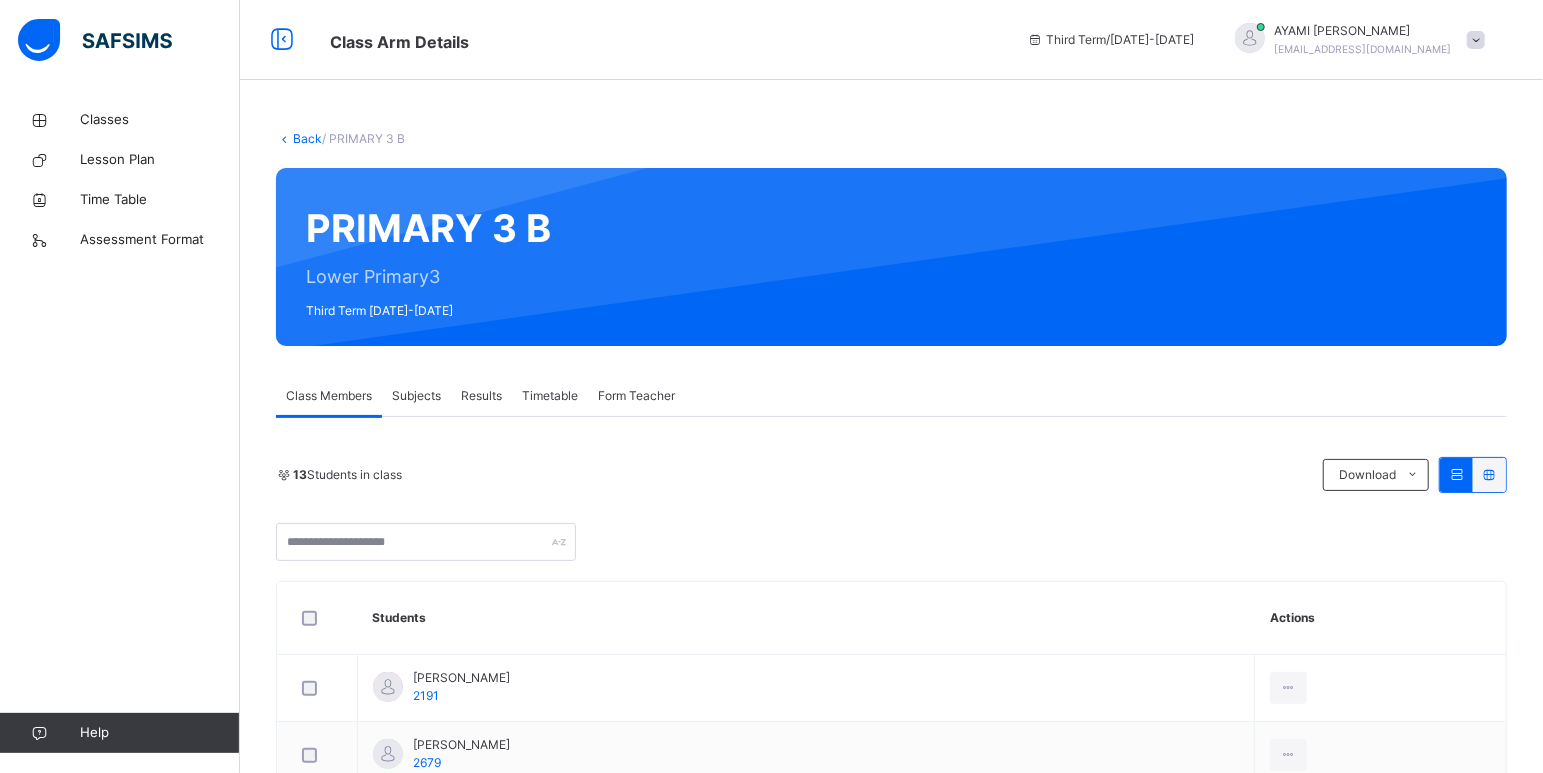 click on "Subjects" at bounding box center (416, 396) 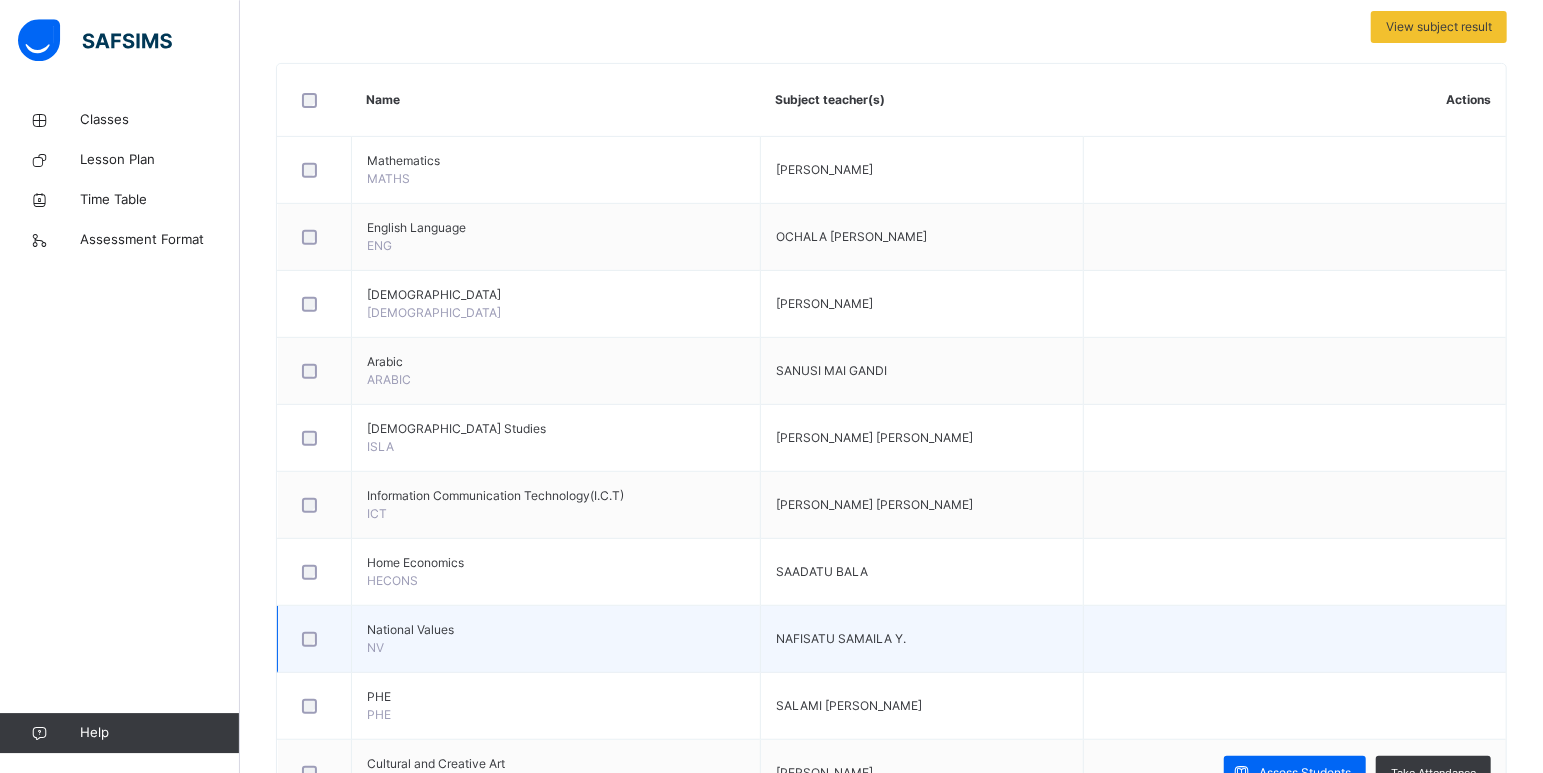 scroll, scrollTop: 651, scrollLeft: 0, axis: vertical 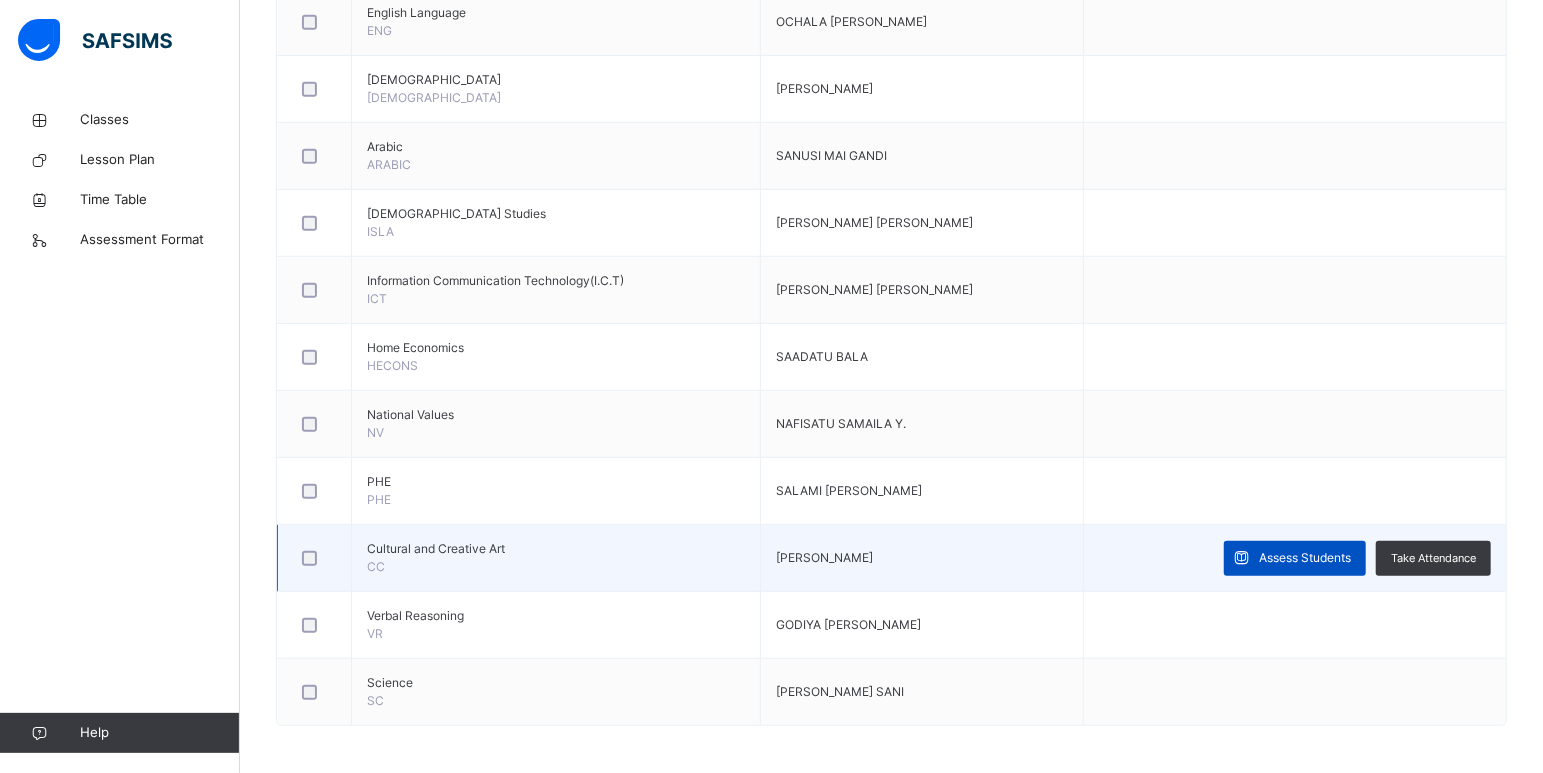 click on "Assess Students" at bounding box center [1305, 558] 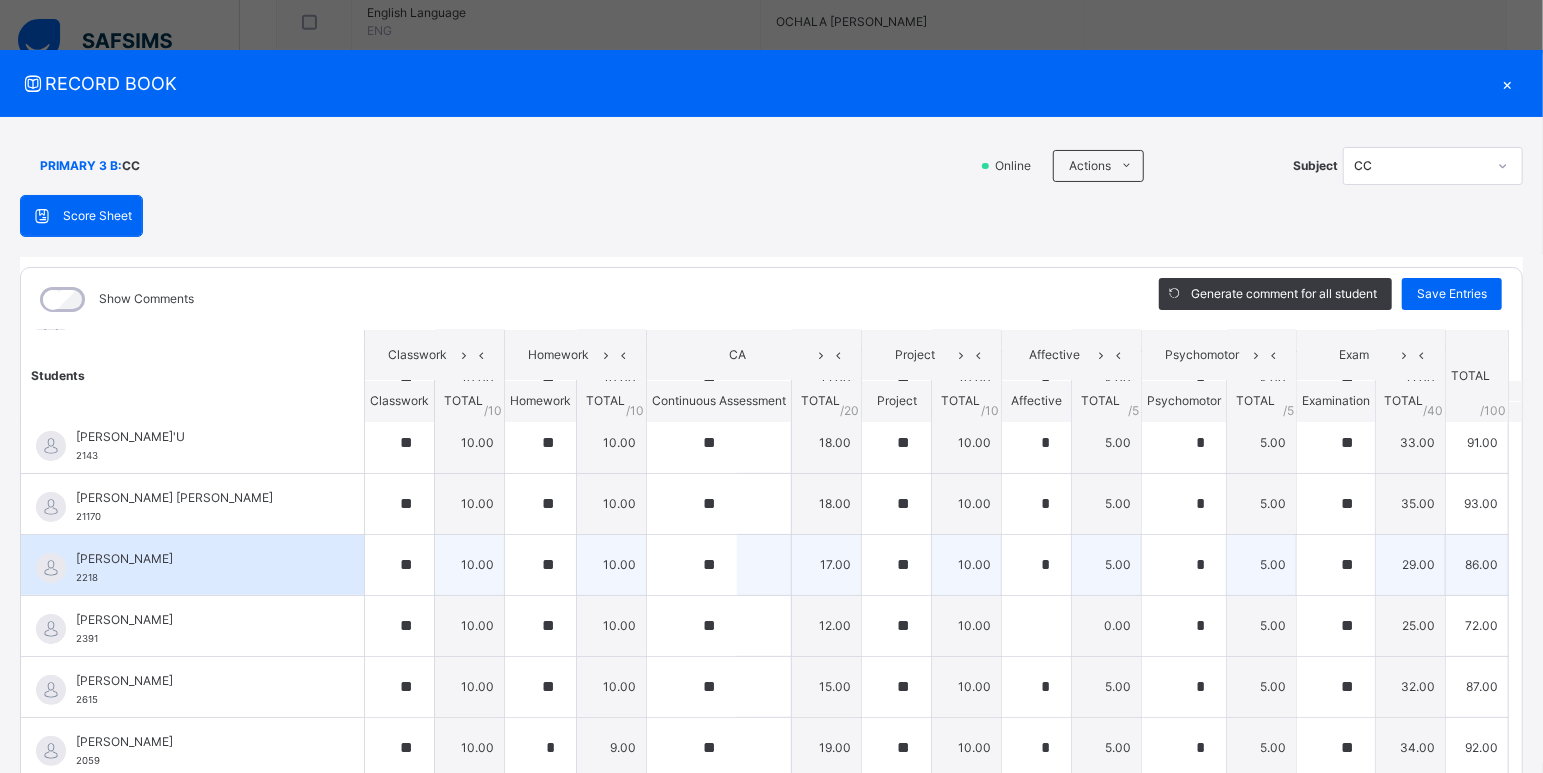 scroll, scrollTop: 0, scrollLeft: 0, axis: both 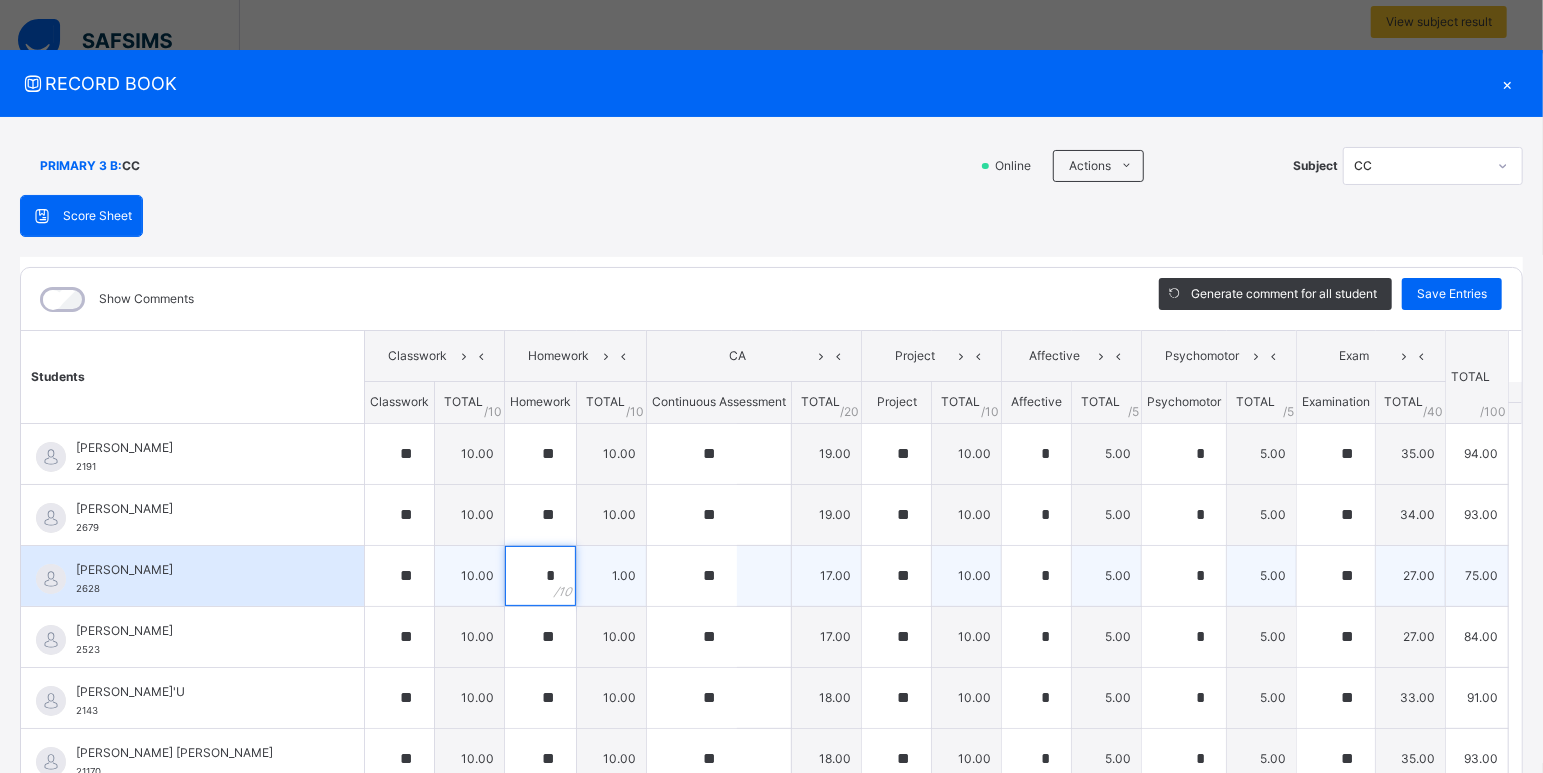 click on "*" at bounding box center [540, 576] 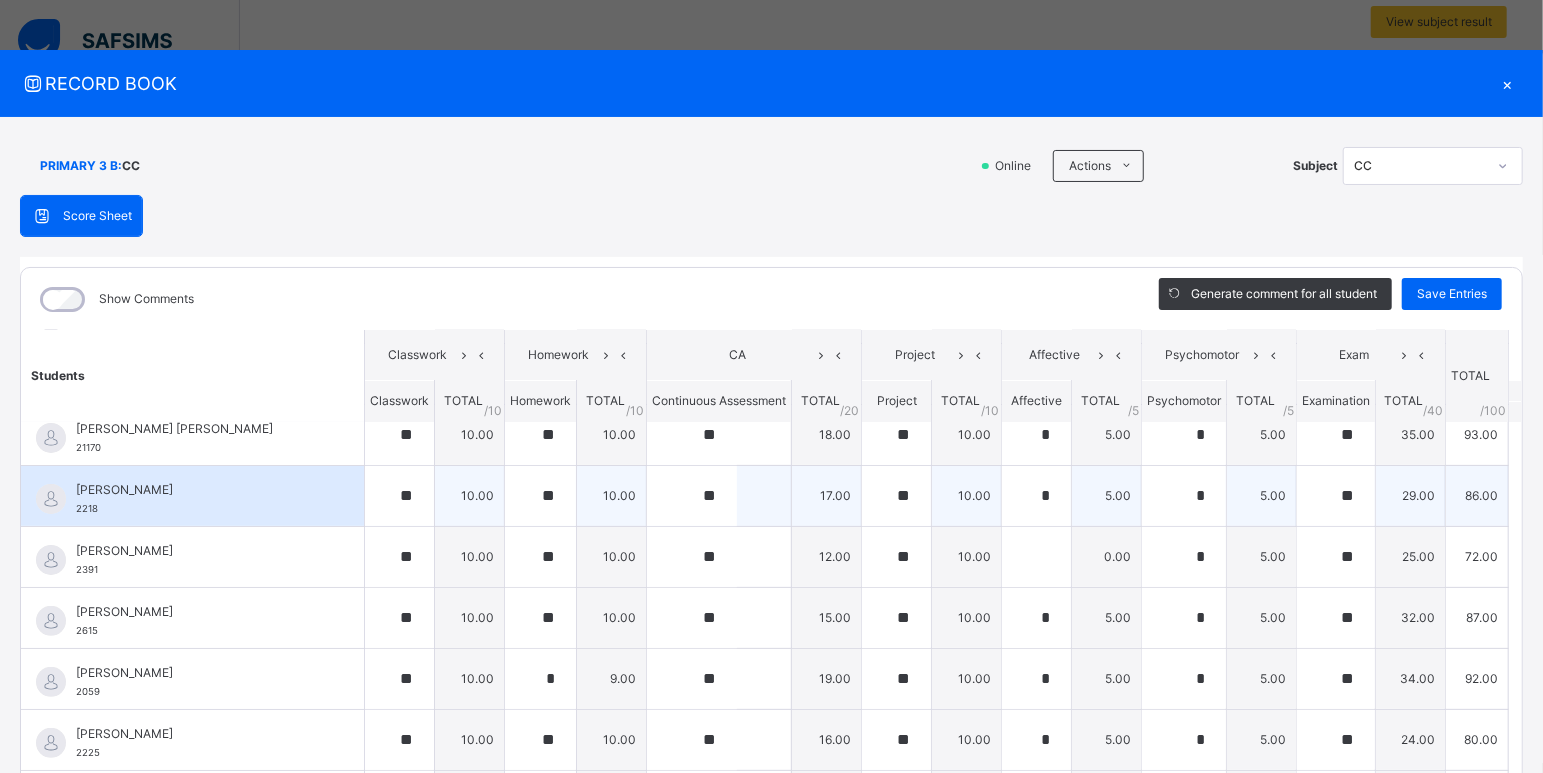 scroll, scrollTop: 384, scrollLeft: 0, axis: vertical 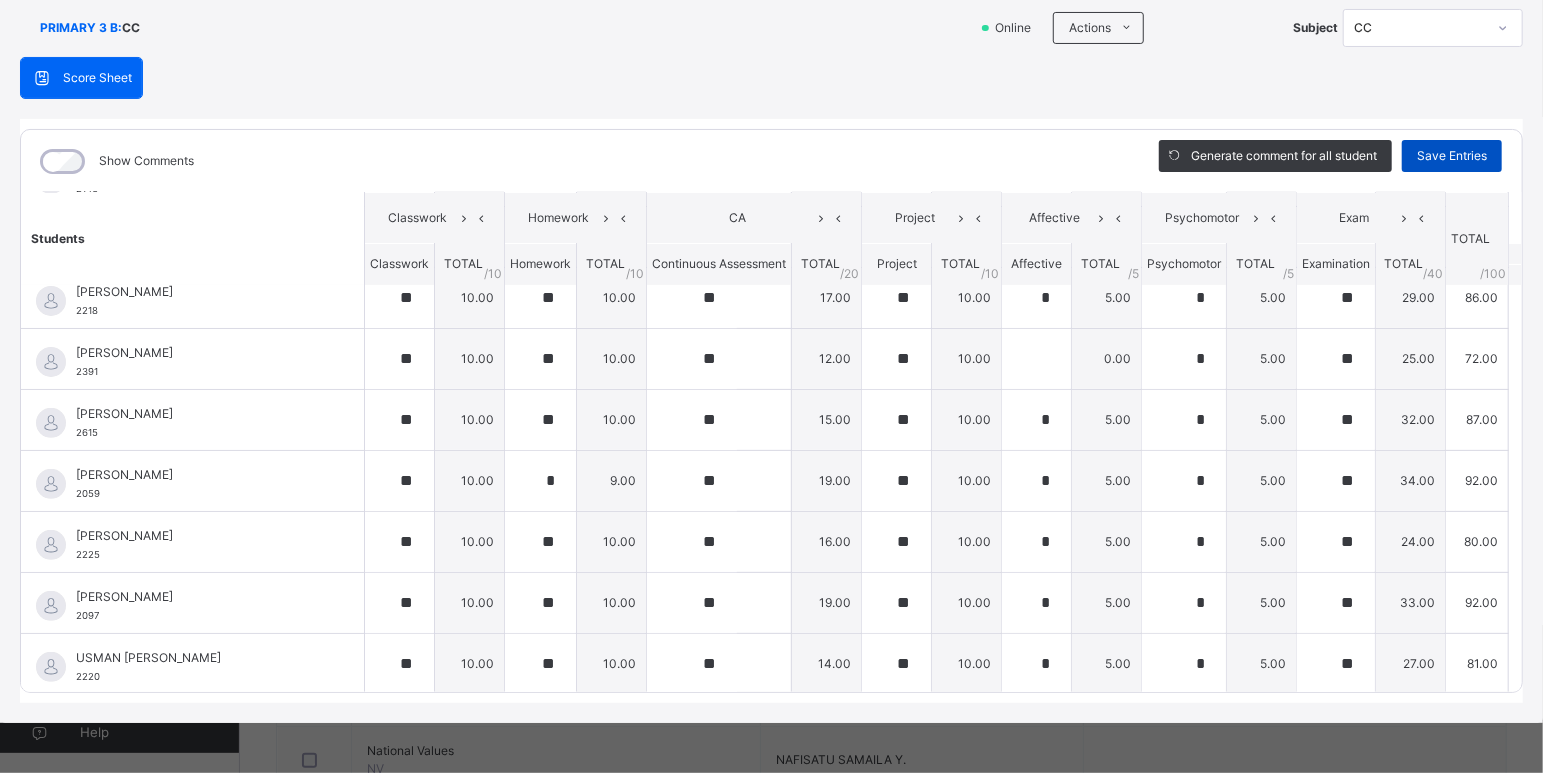 click on "Save Entries" at bounding box center [1452, 156] 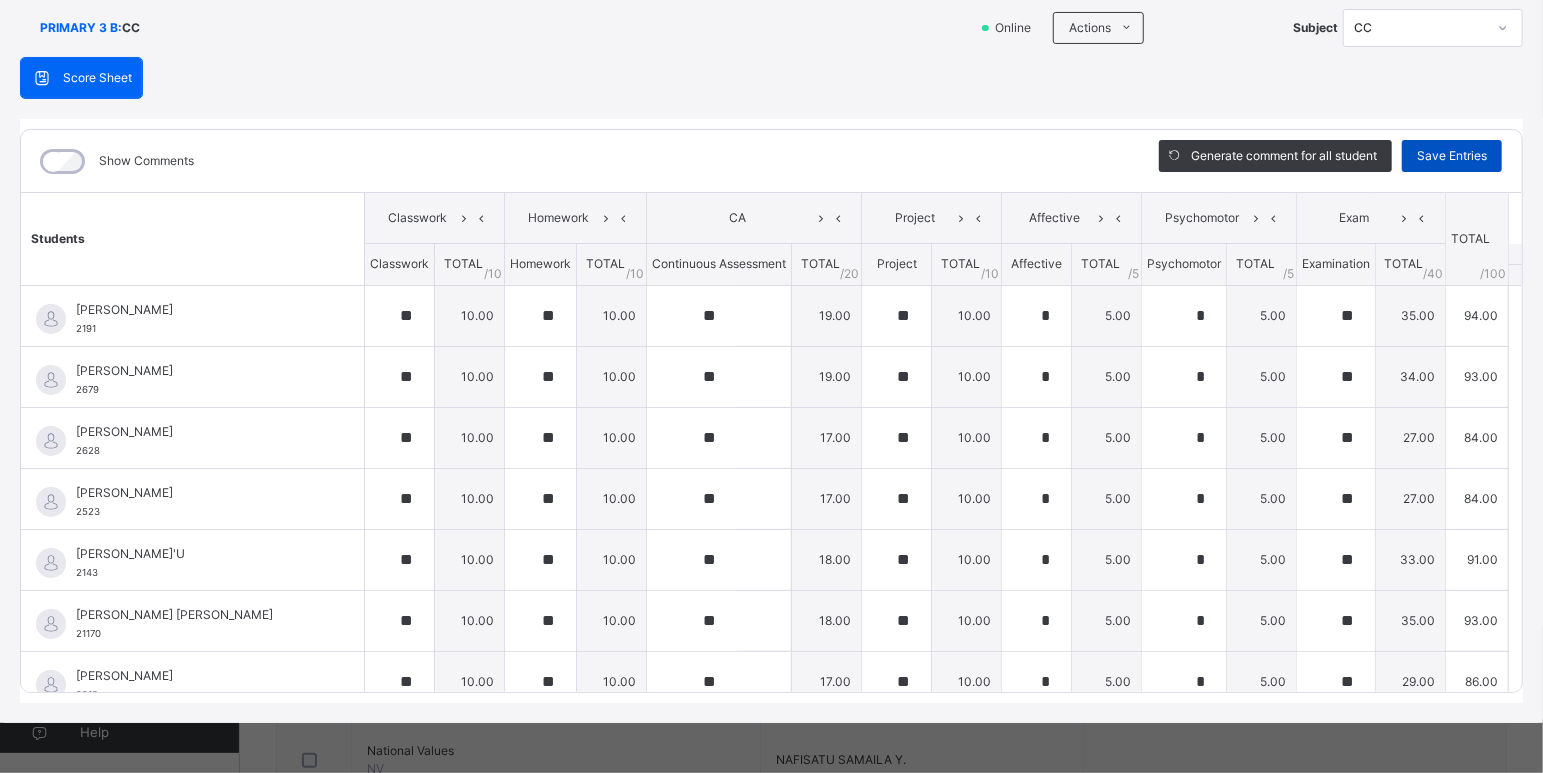 scroll, scrollTop: 0, scrollLeft: 0, axis: both 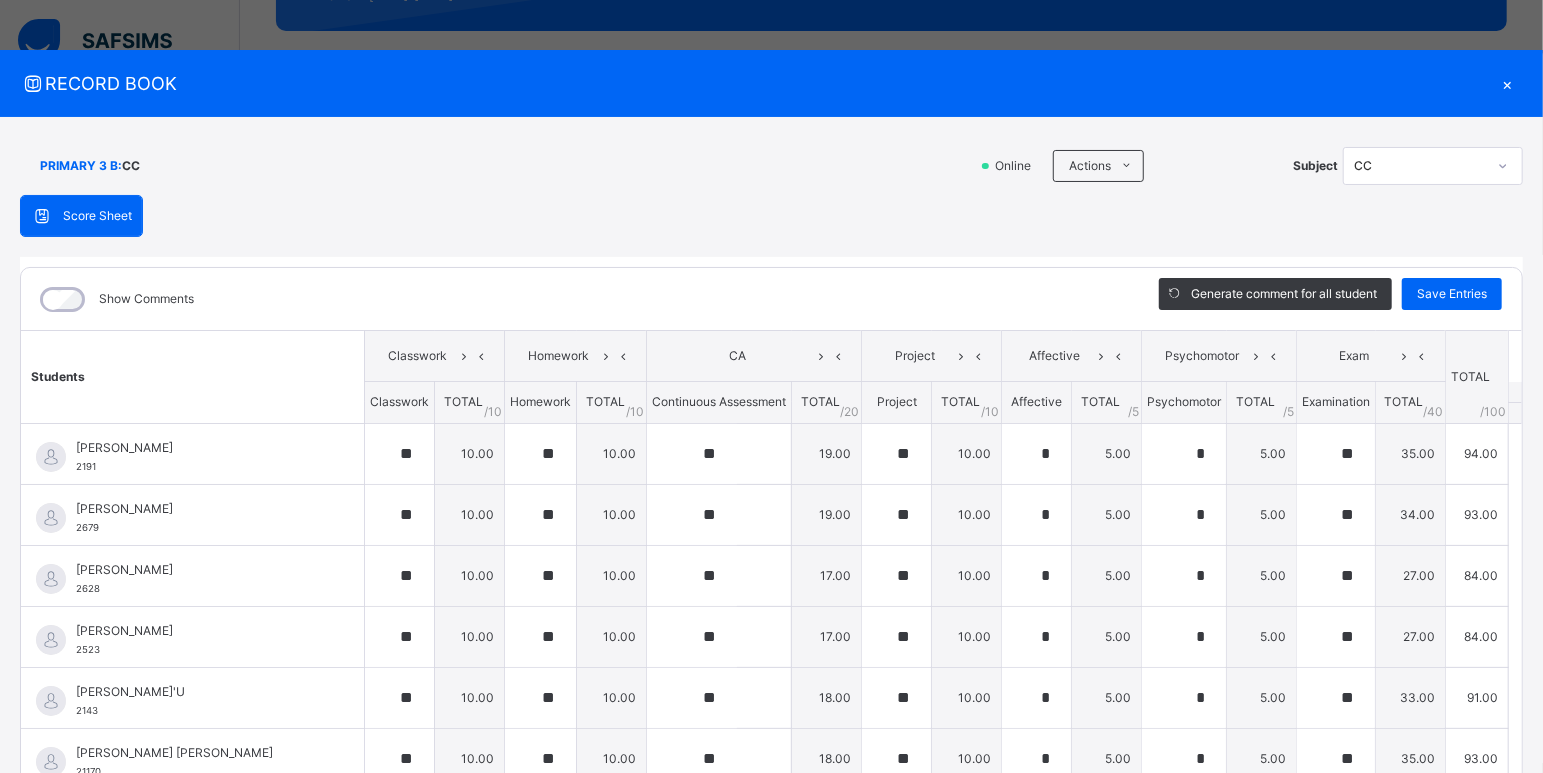 click on "×" at bounding box center [1508, 83] 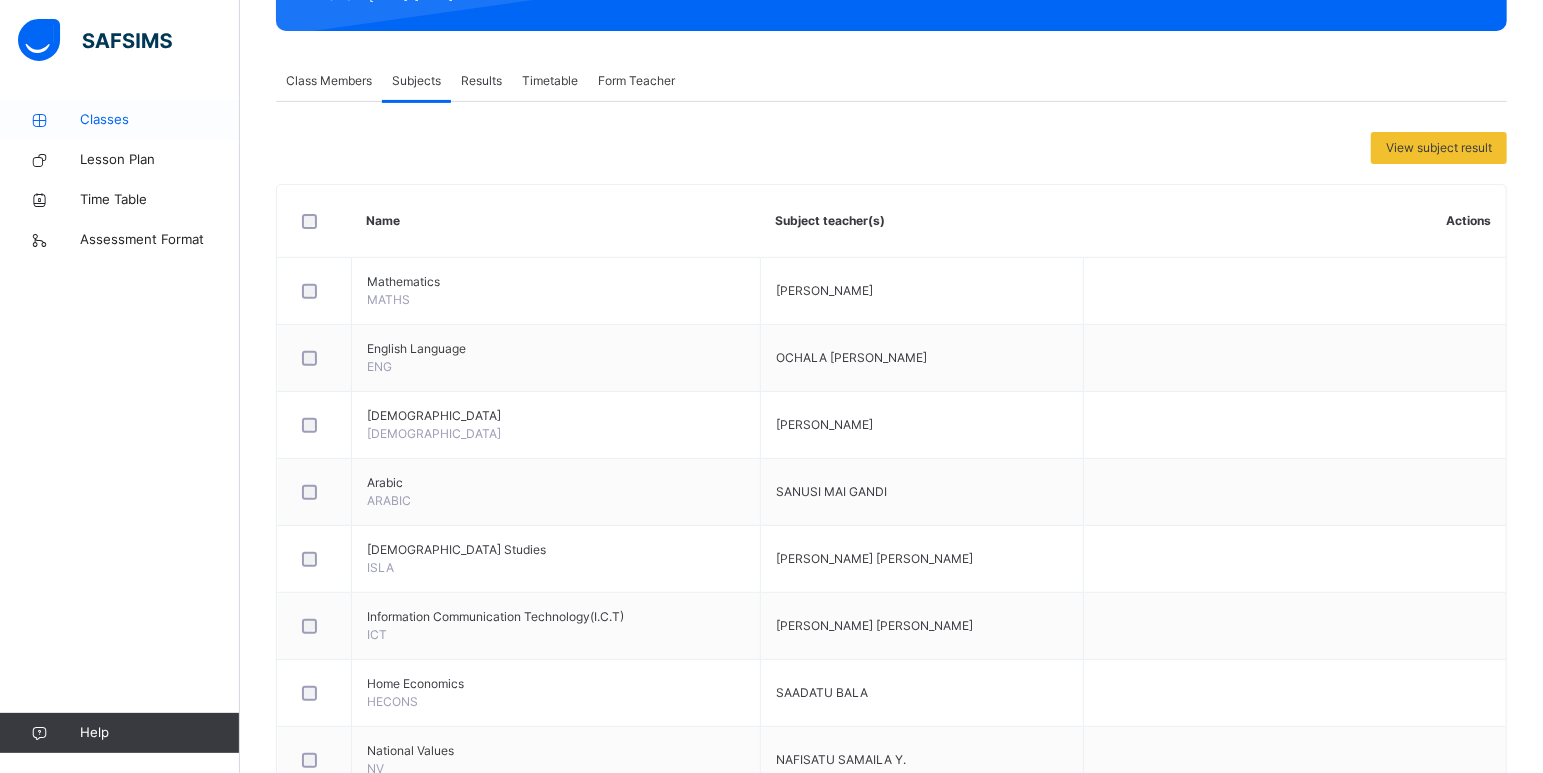 click on "Classes" at bounding box center [160, 120] 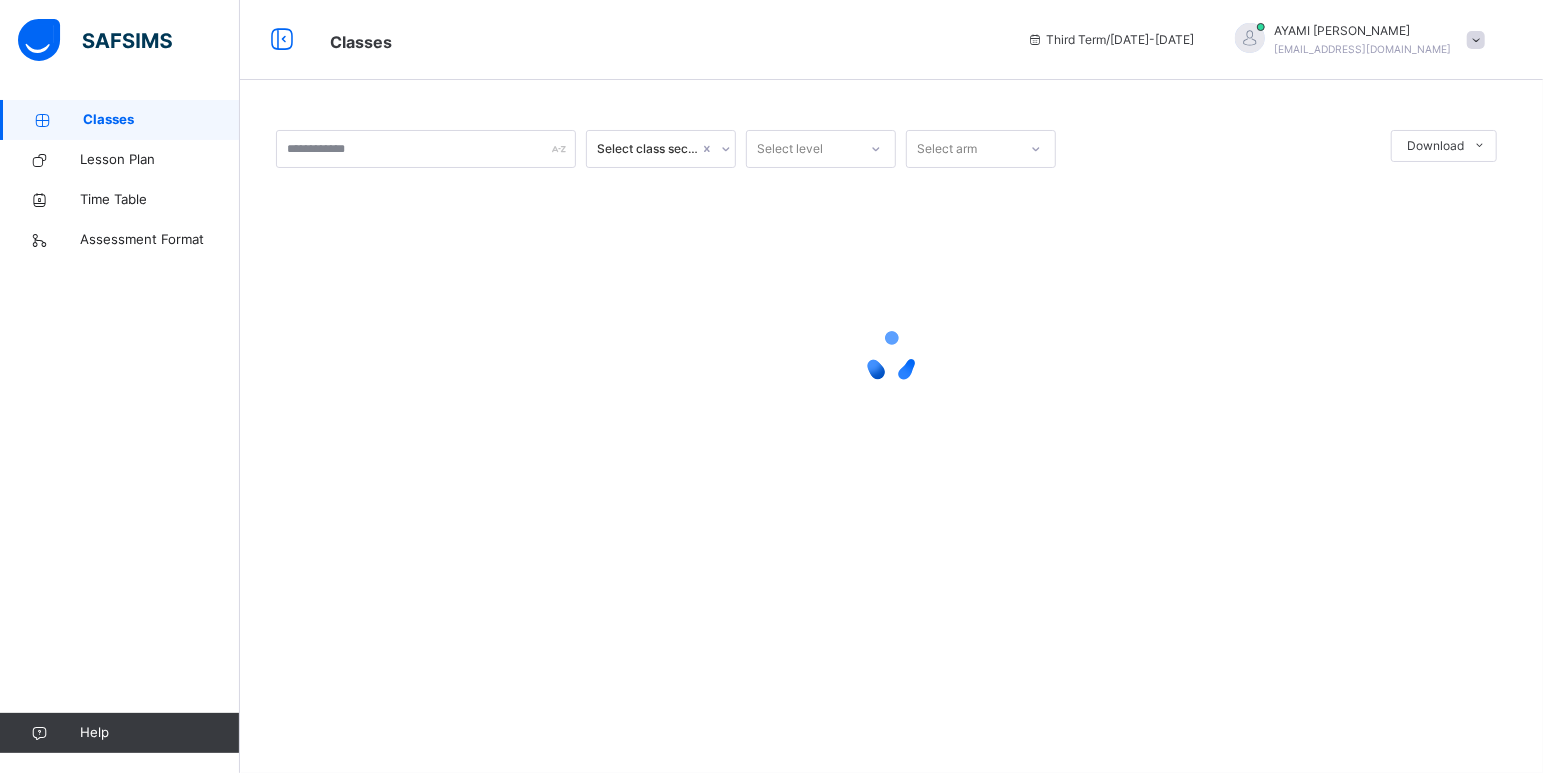 scroll, scrollTop: 0, scrollLeft: 0, axis: both 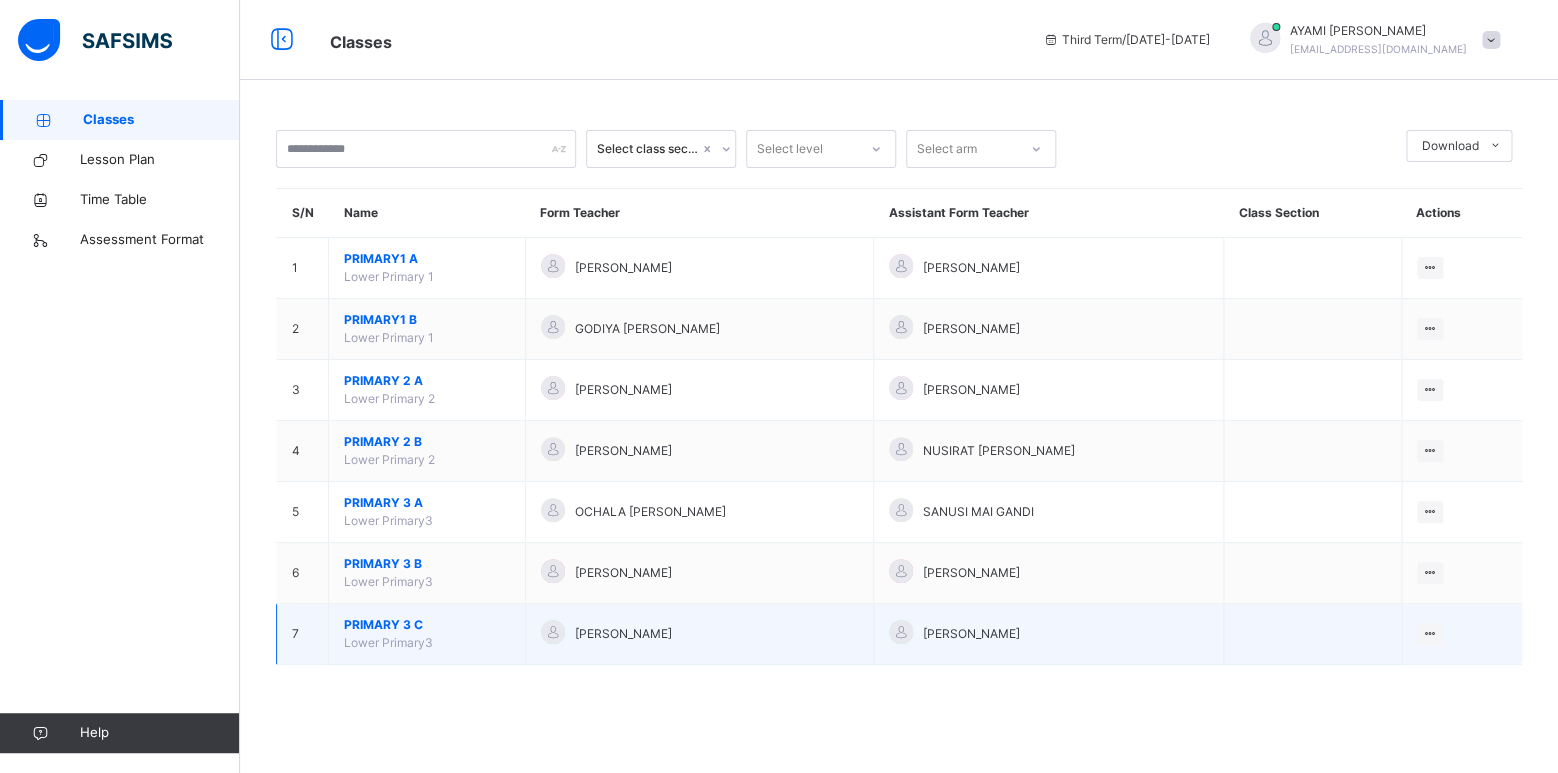 click on "PRIMARY 3   C" at bounding box center (427, 625) 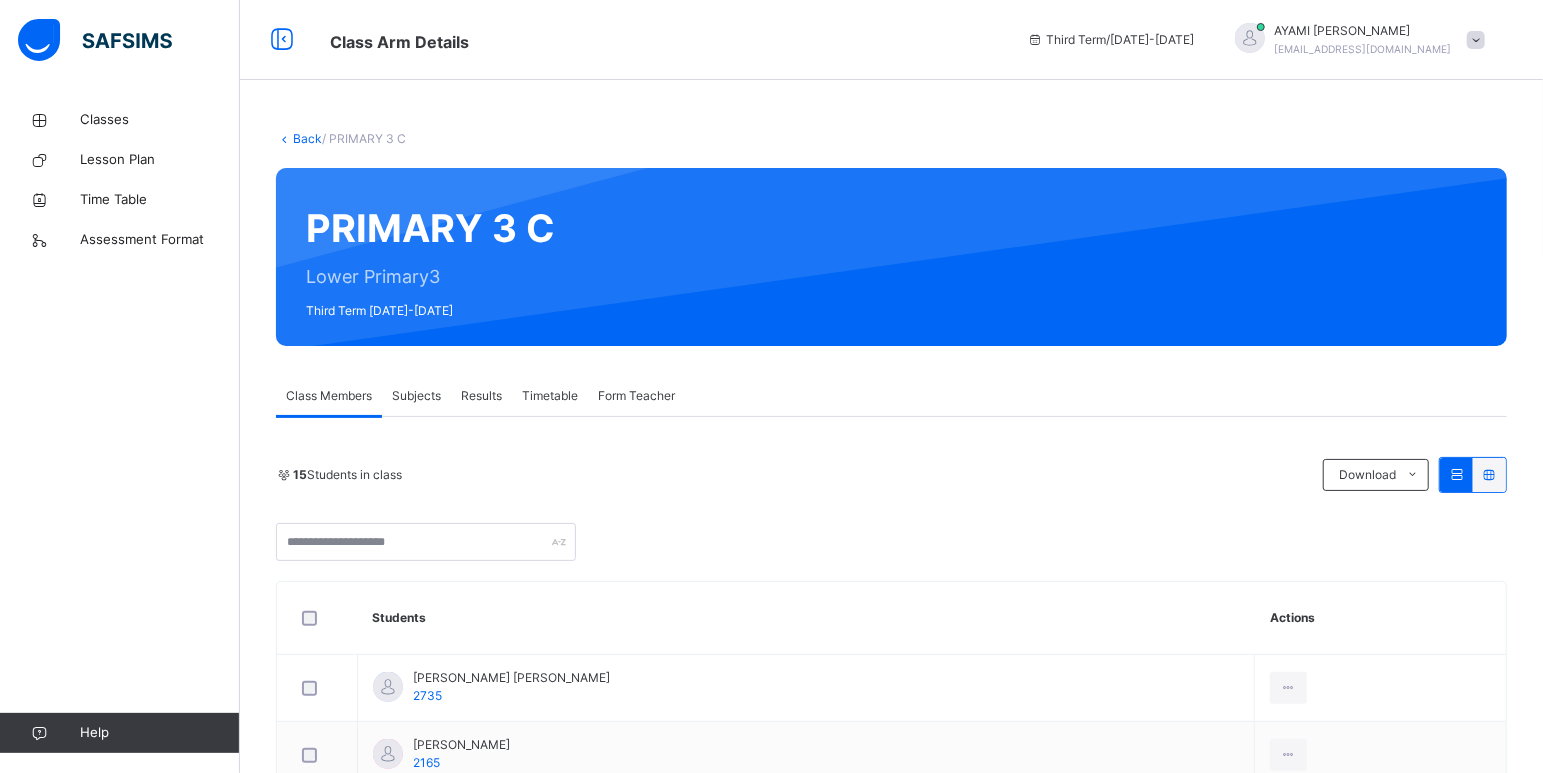 click on "Subjects" at bounding box center [416, 396] 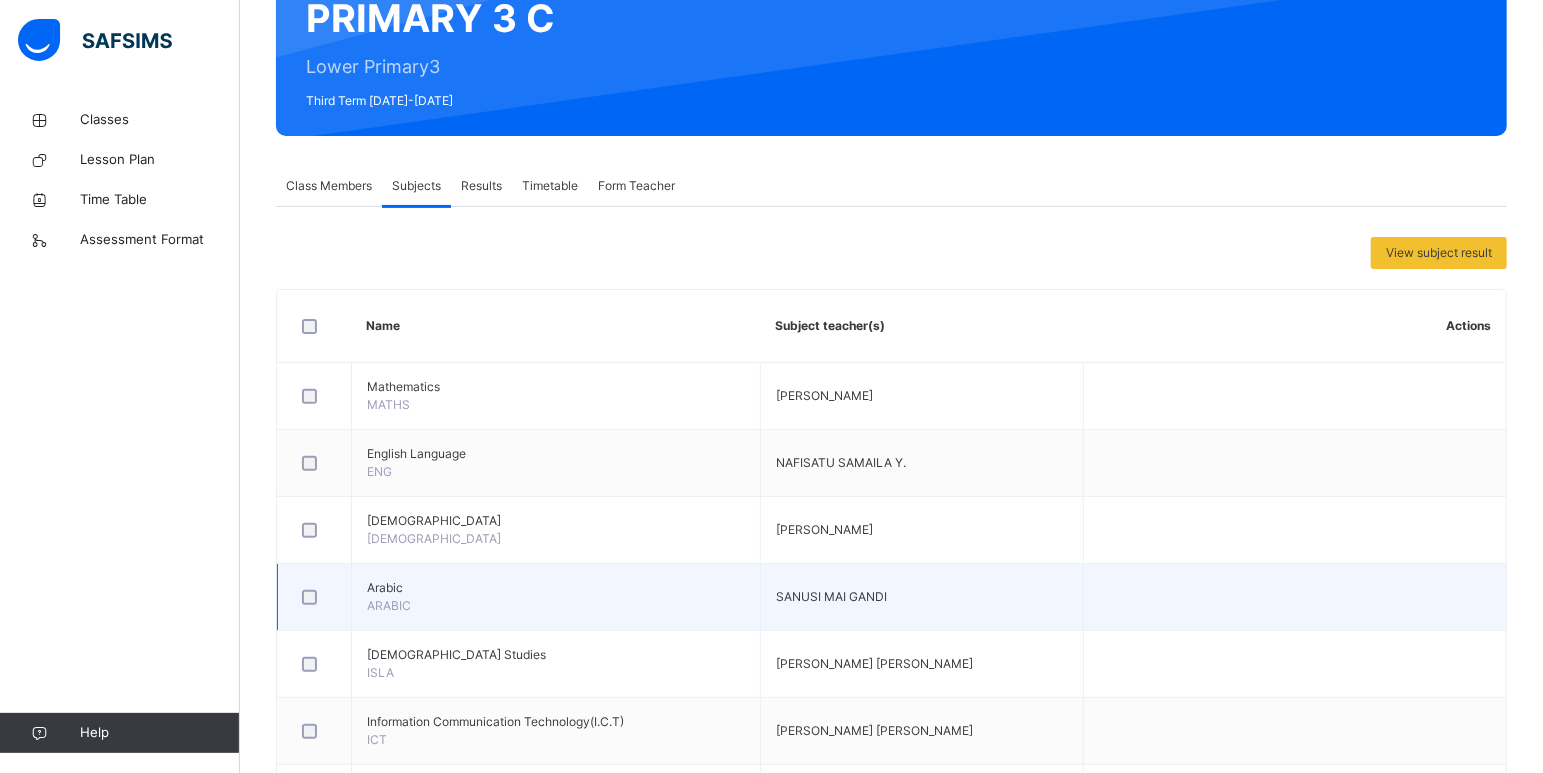 scroll, scrollTop: 651, scrollLeft: 0, axis: vertical 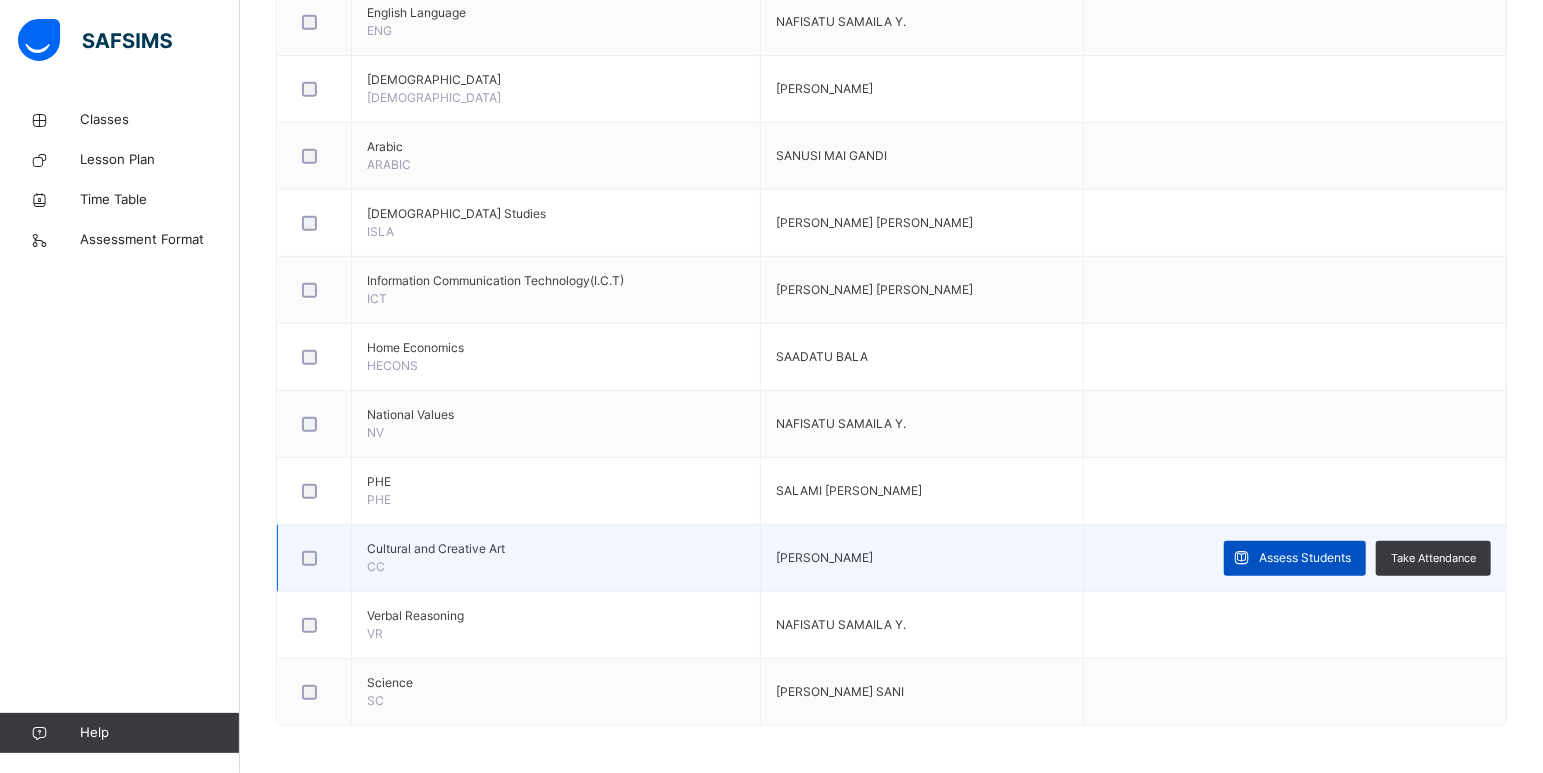 click on "Assess Students" at bounding box center (1305, 558) 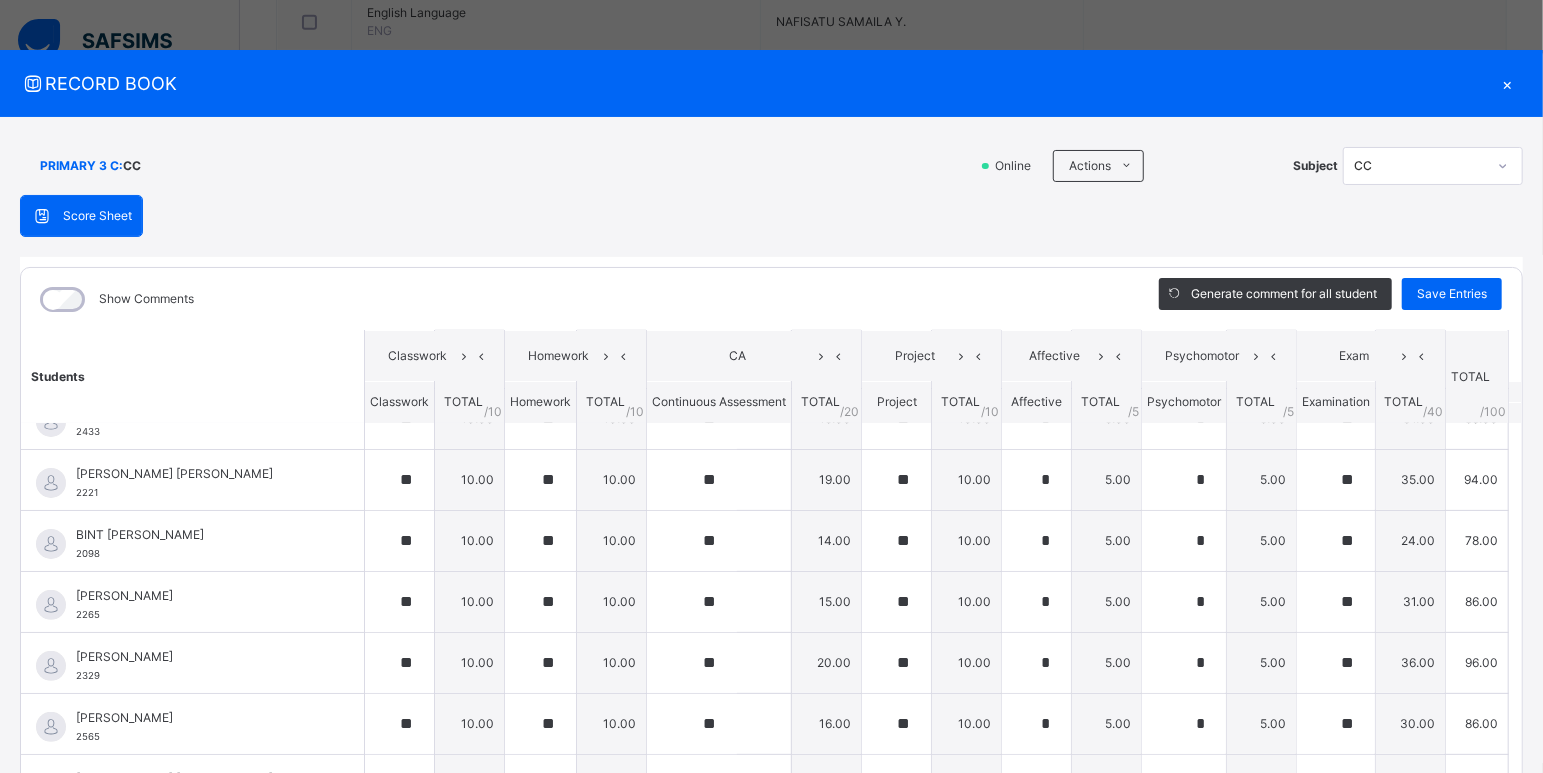 scroll, scrollTop: 506, scrollLeft: 0, axis: vertical 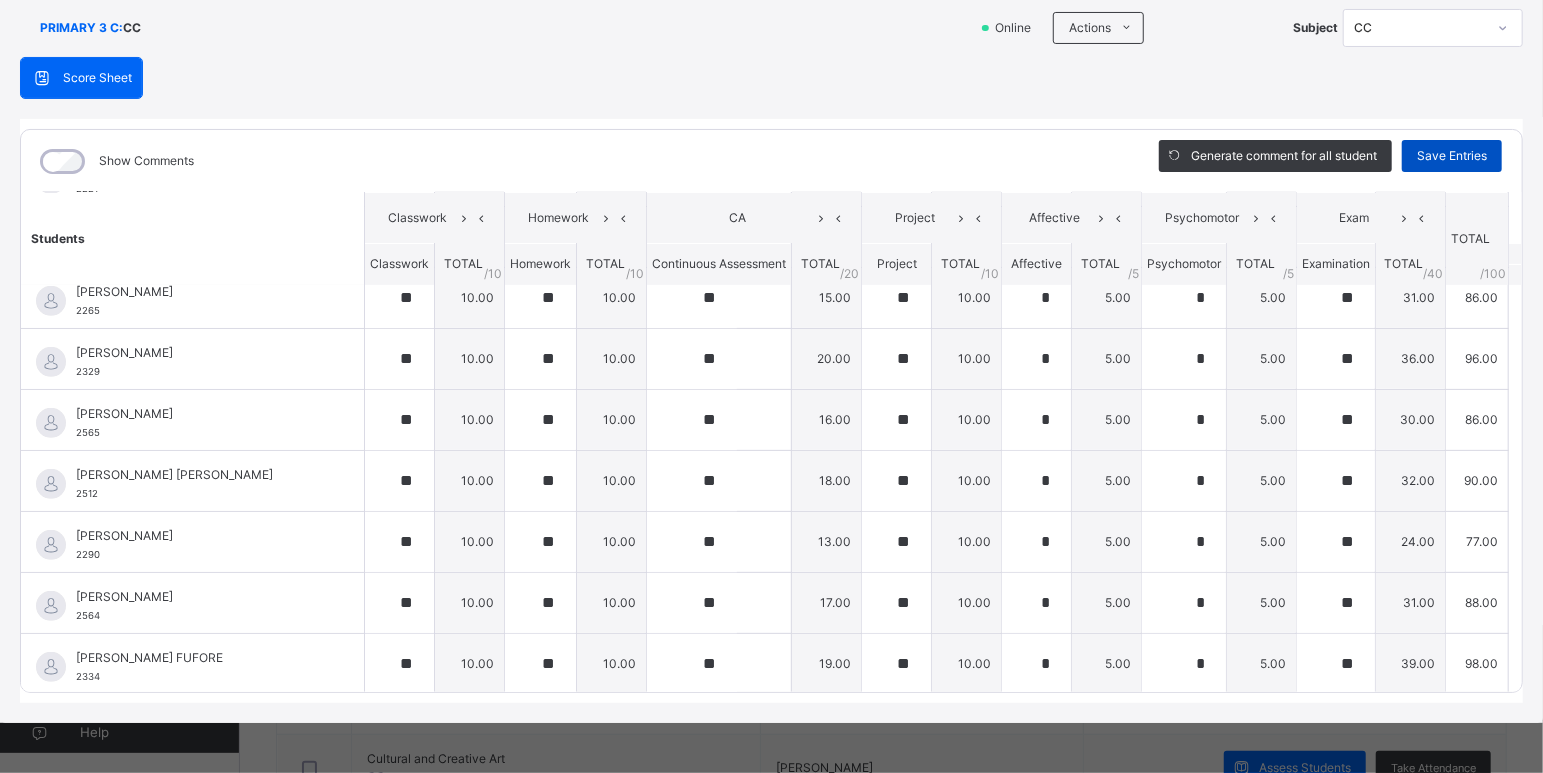 click on "Save Entries" at bounding box center [1452, 156] 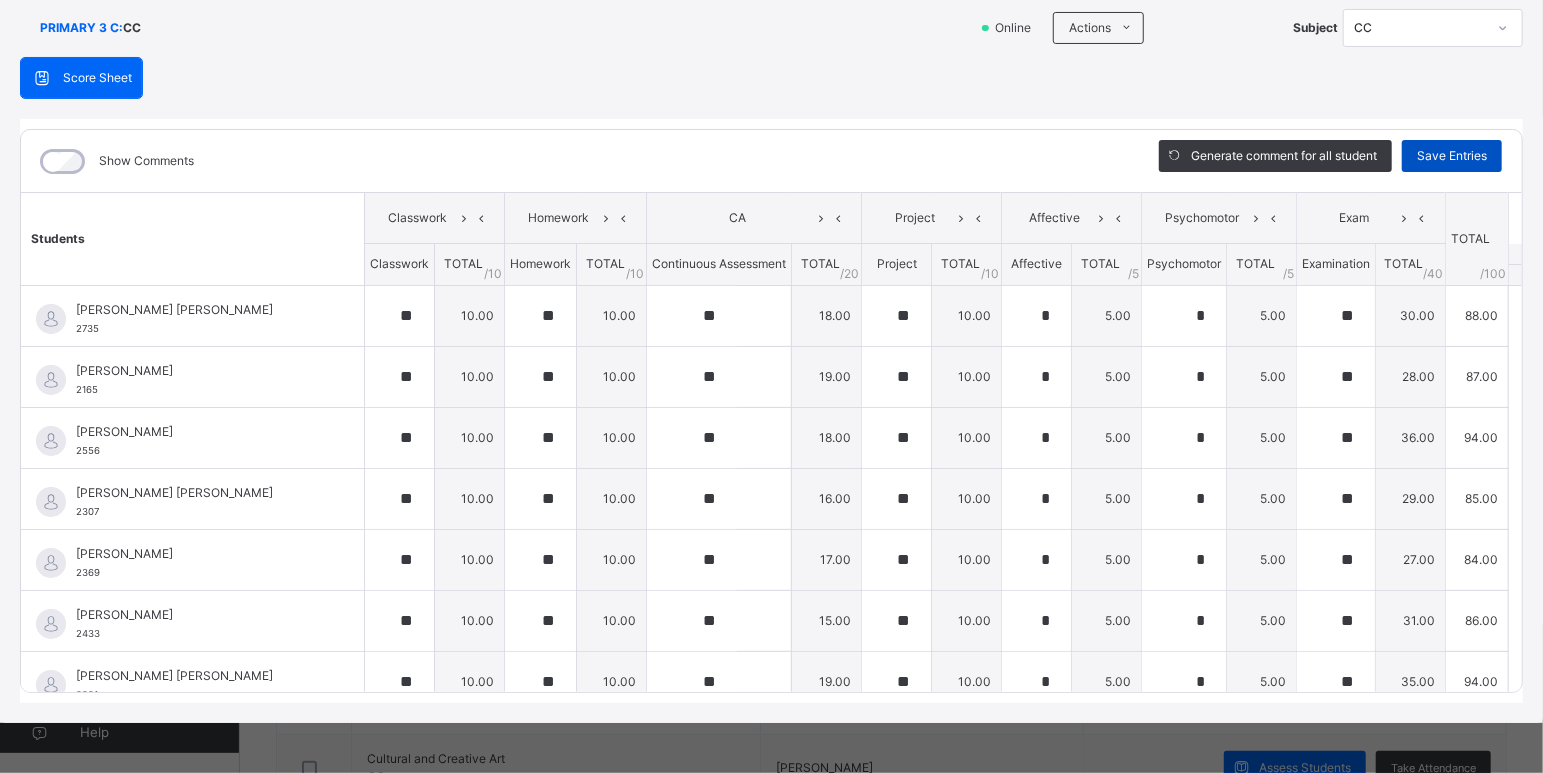 click on "Save Entries" at bounding box center (1452, 156) 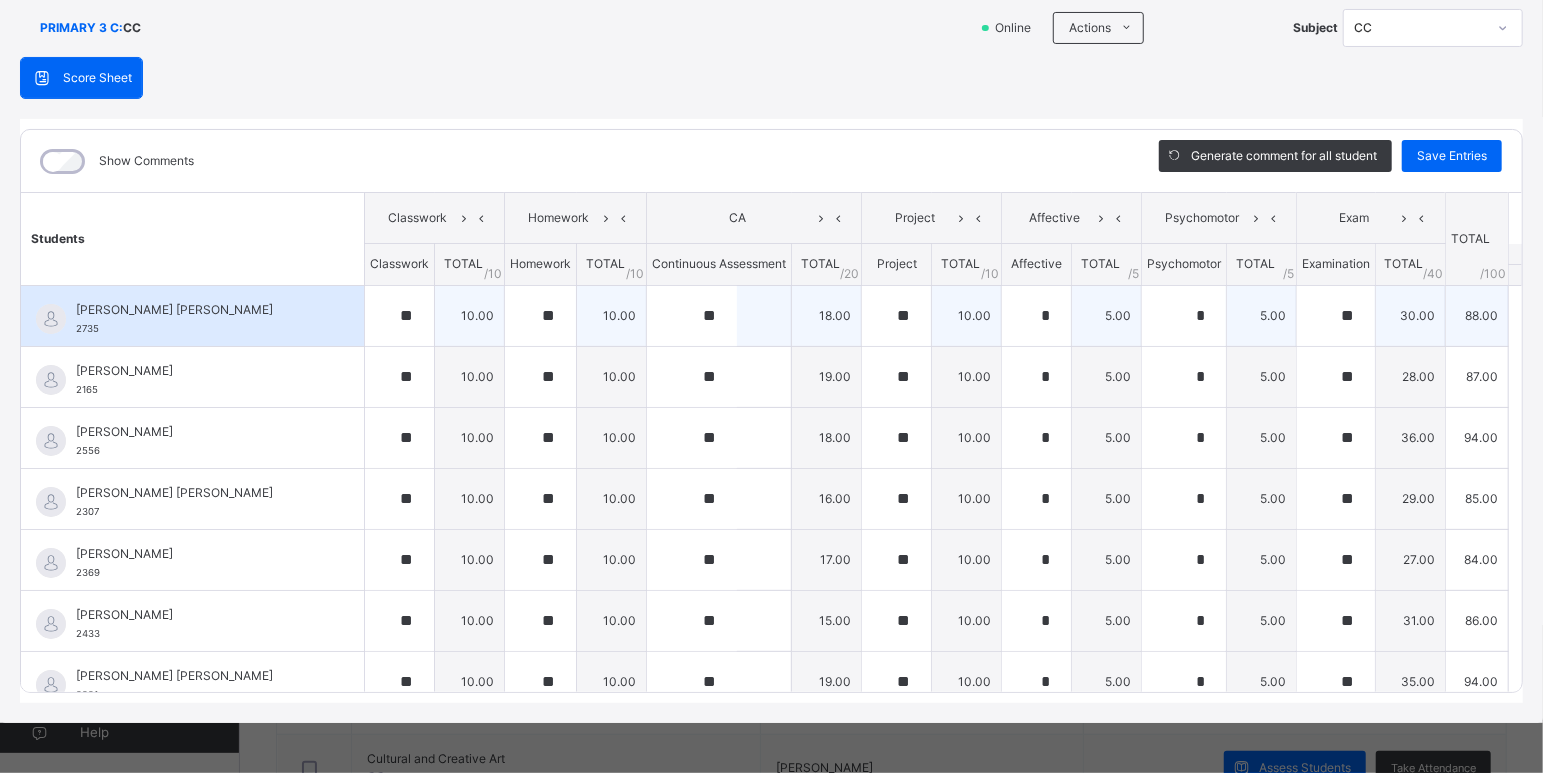 scroll, scrollTop: 0, scrollLeft: 0, axis: both 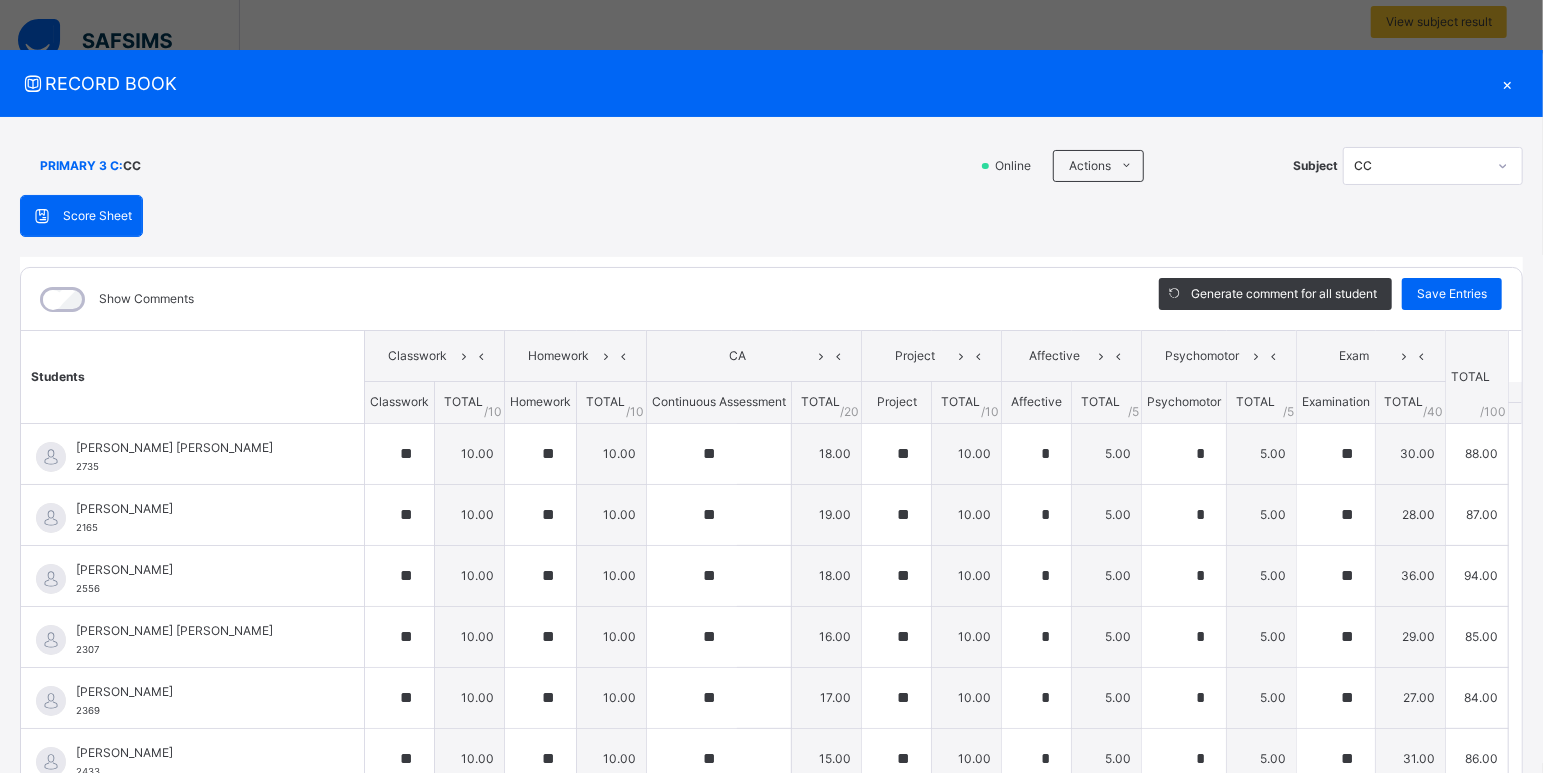 click on "×" at bounding box center (1508, 83) 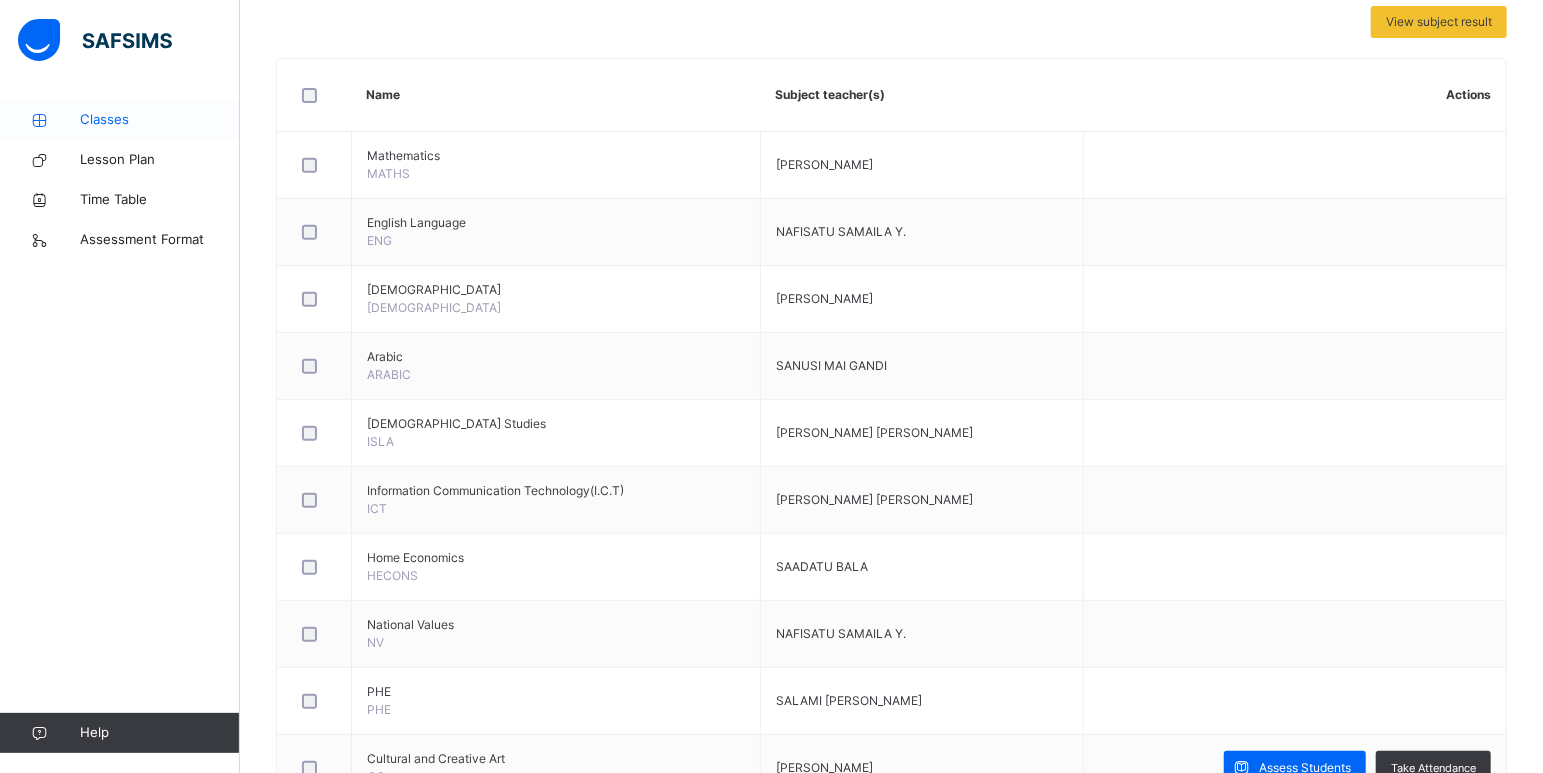 click on "Classes" at bounding box center (160, 120) 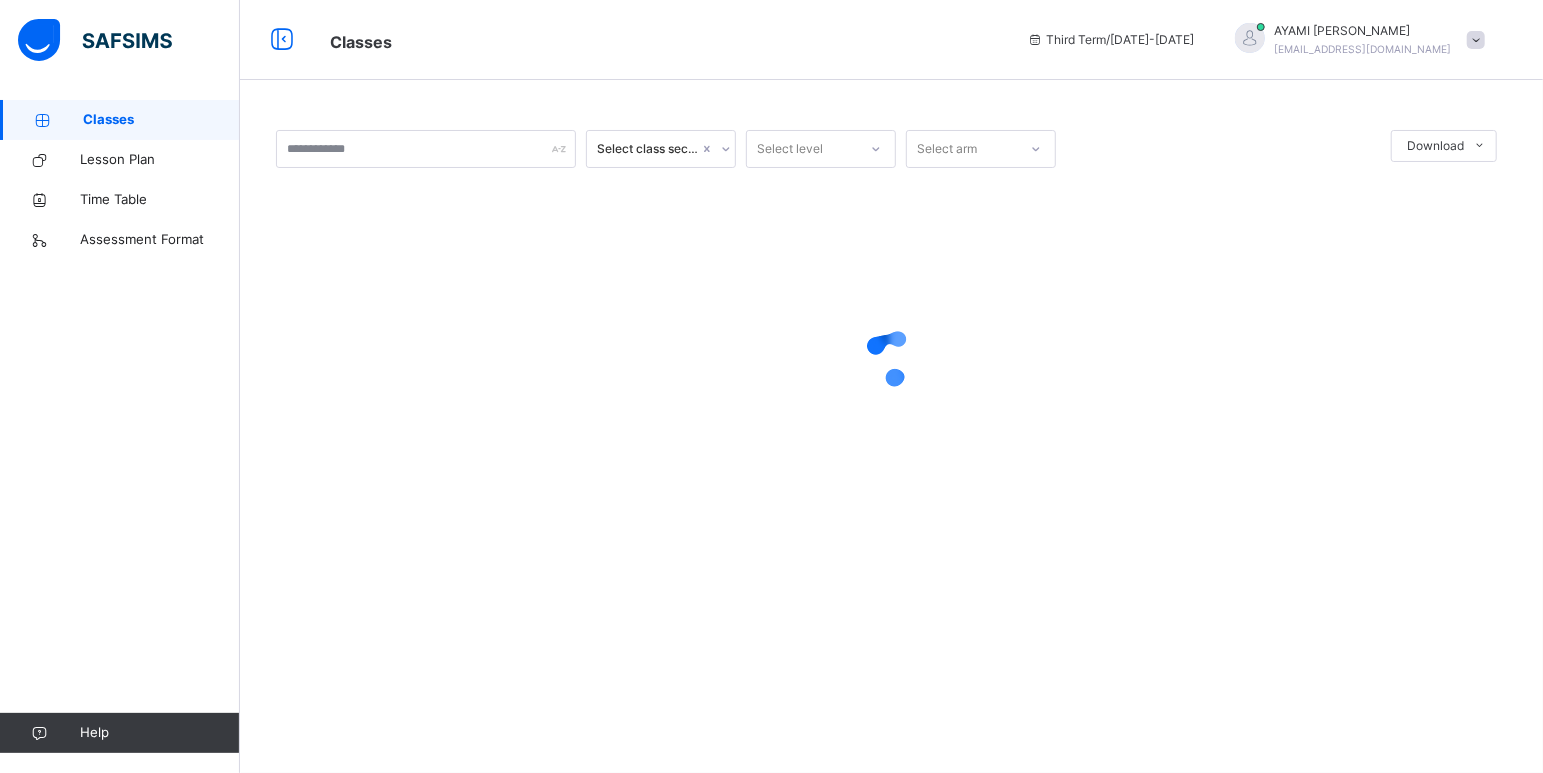 scroll, scrollTop: 0, scrollLeft: 0, axis: both 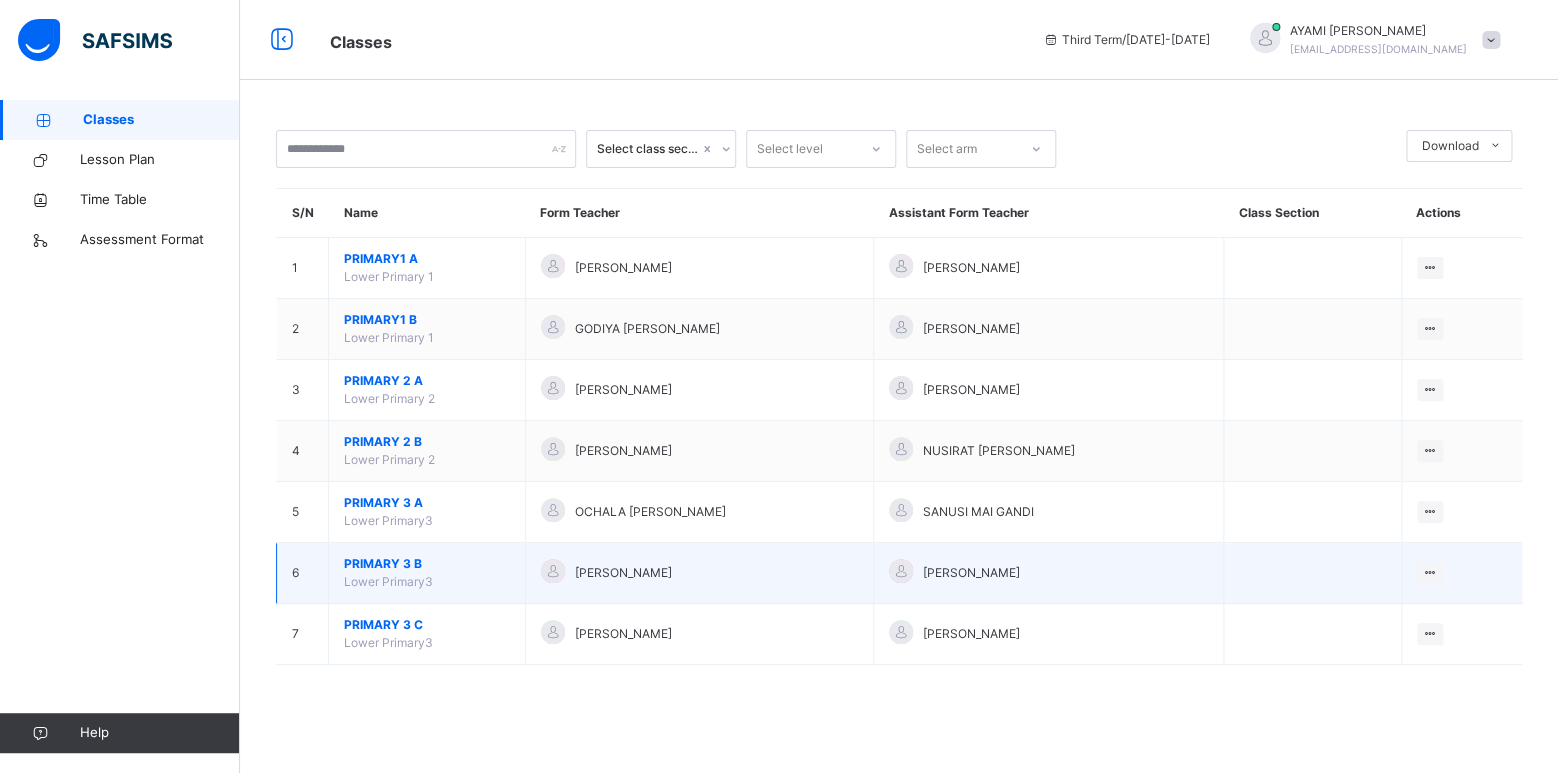 click on "PRIMARY [GEOGRAPHIC_DATA]" at bounding box center (427, 573) 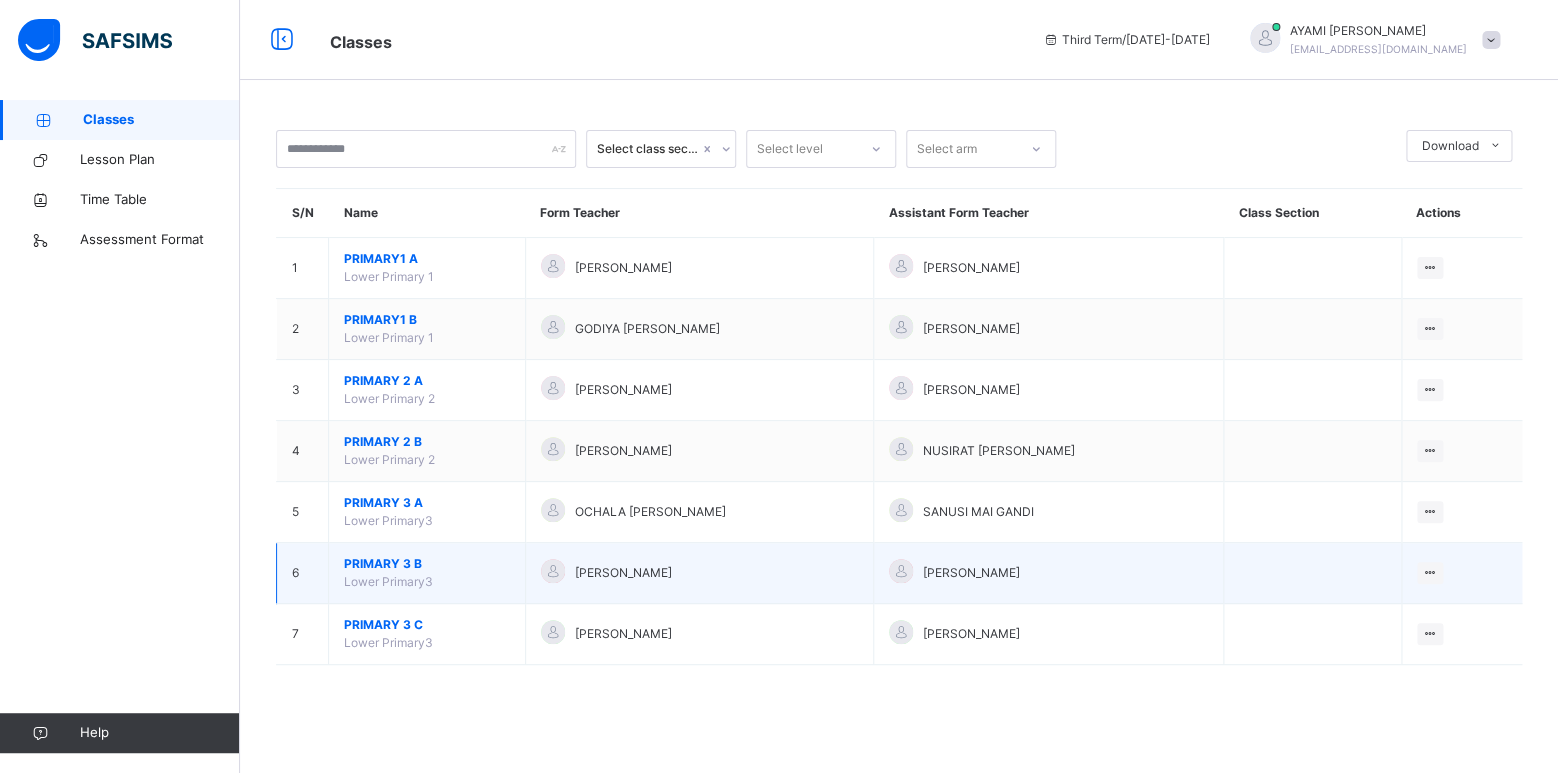 click on "PRIMARY 3   B" at bounding box center [427, 564] 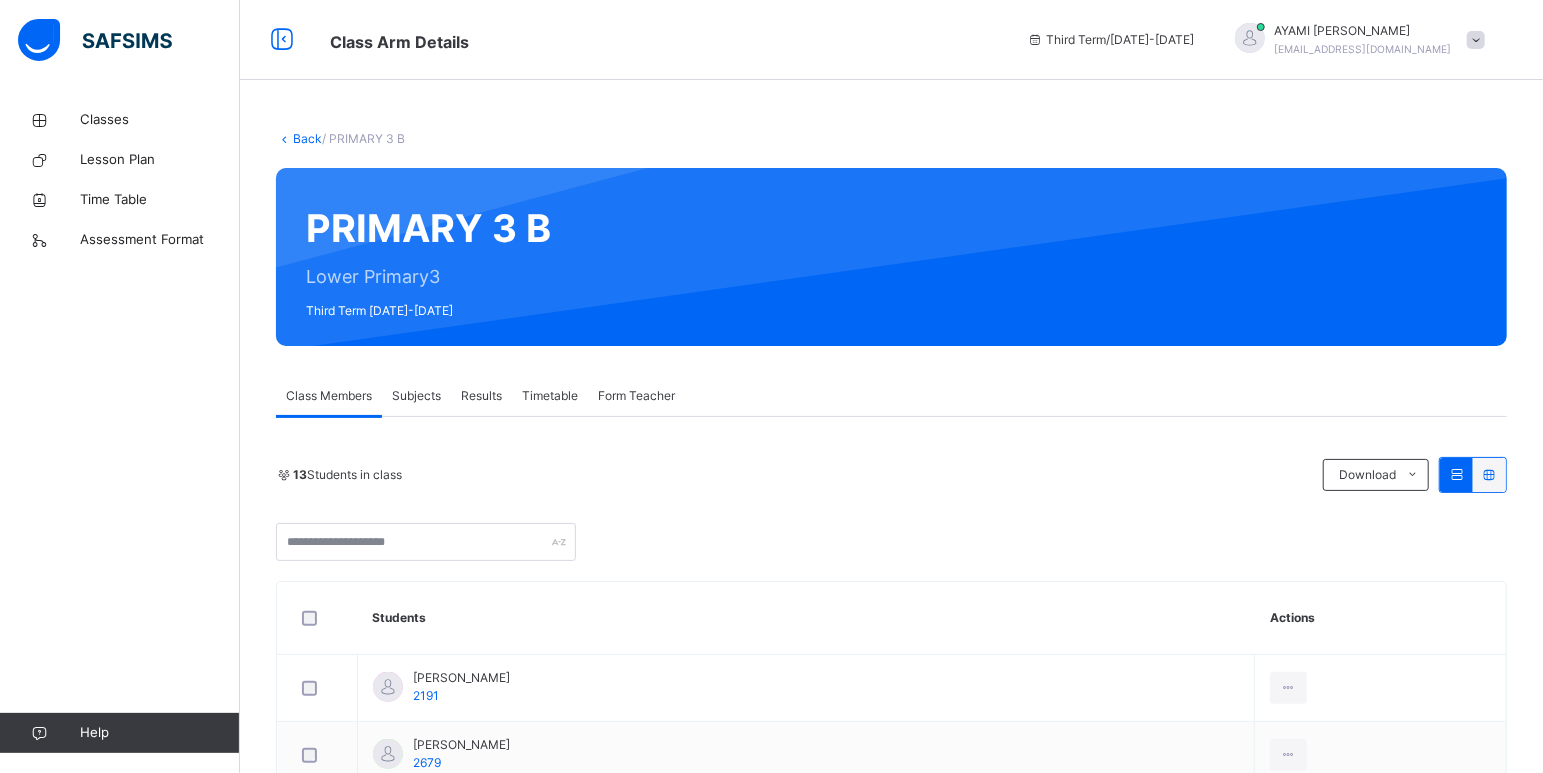 click on "Subjects" at bounding box center [416, 396] 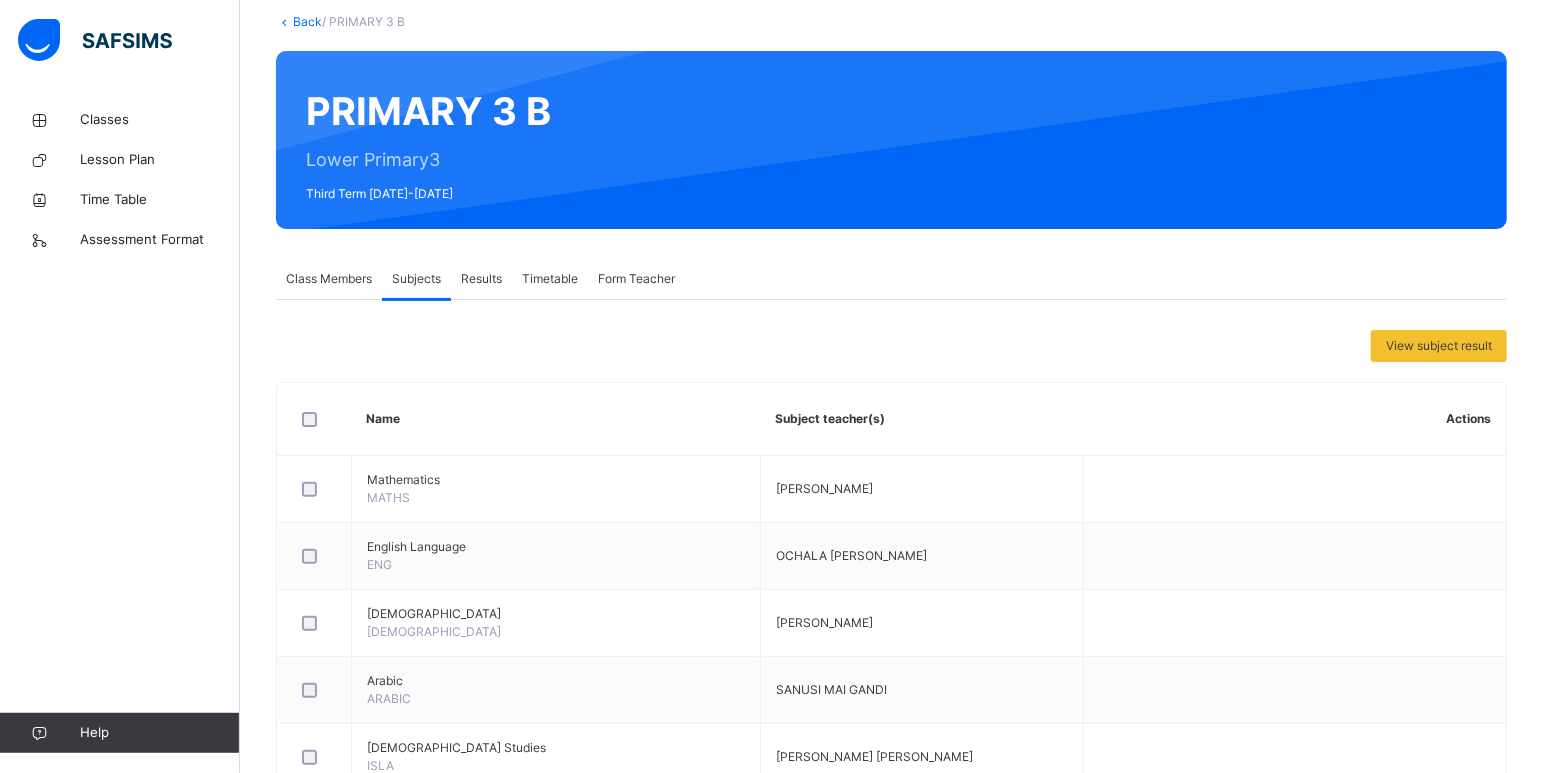 scroll, scrollTop: 525, scrollLeft: 0, axis: vertical 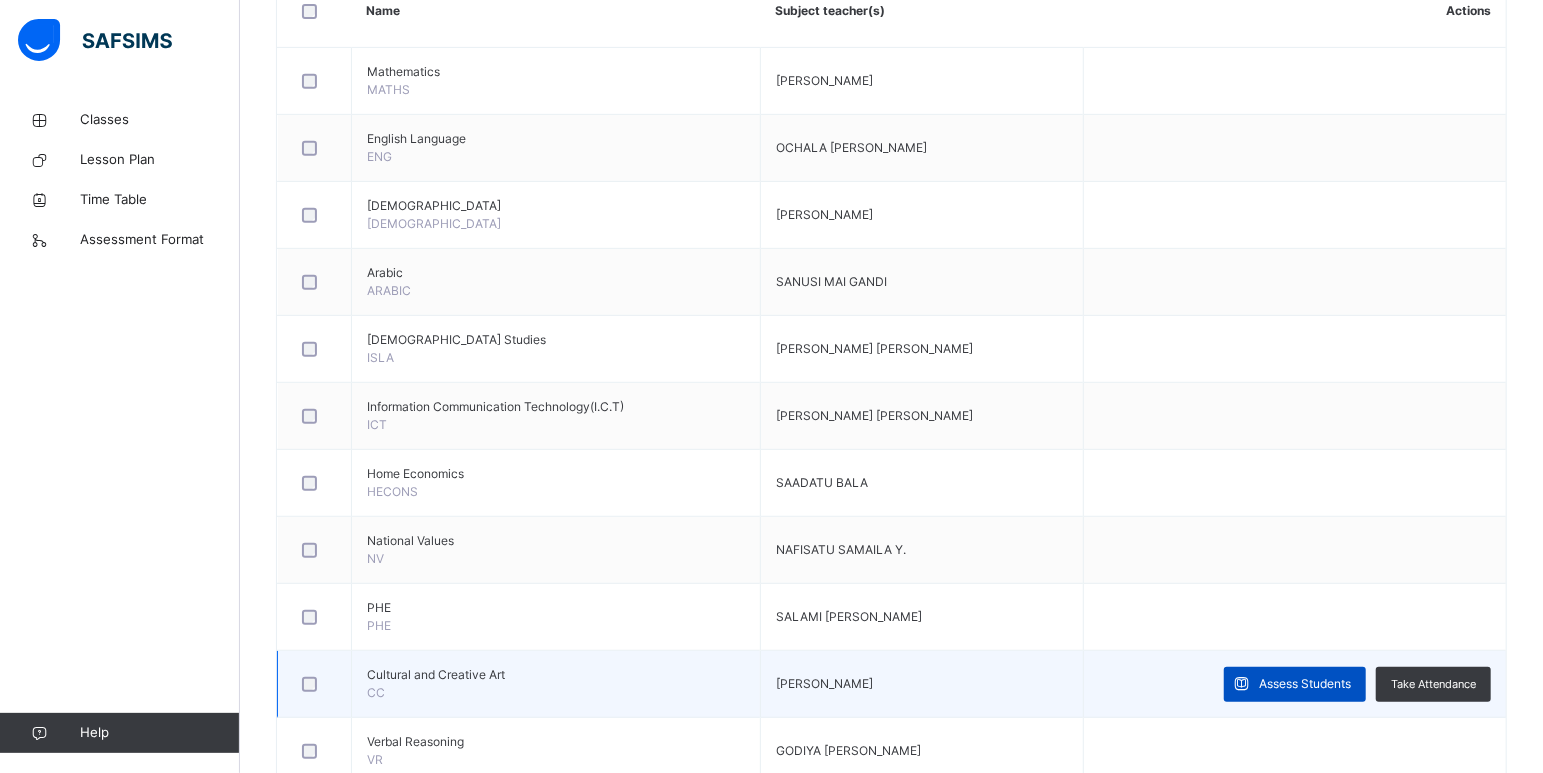 click on "Assess Students" at bounding box center (1305, 684) 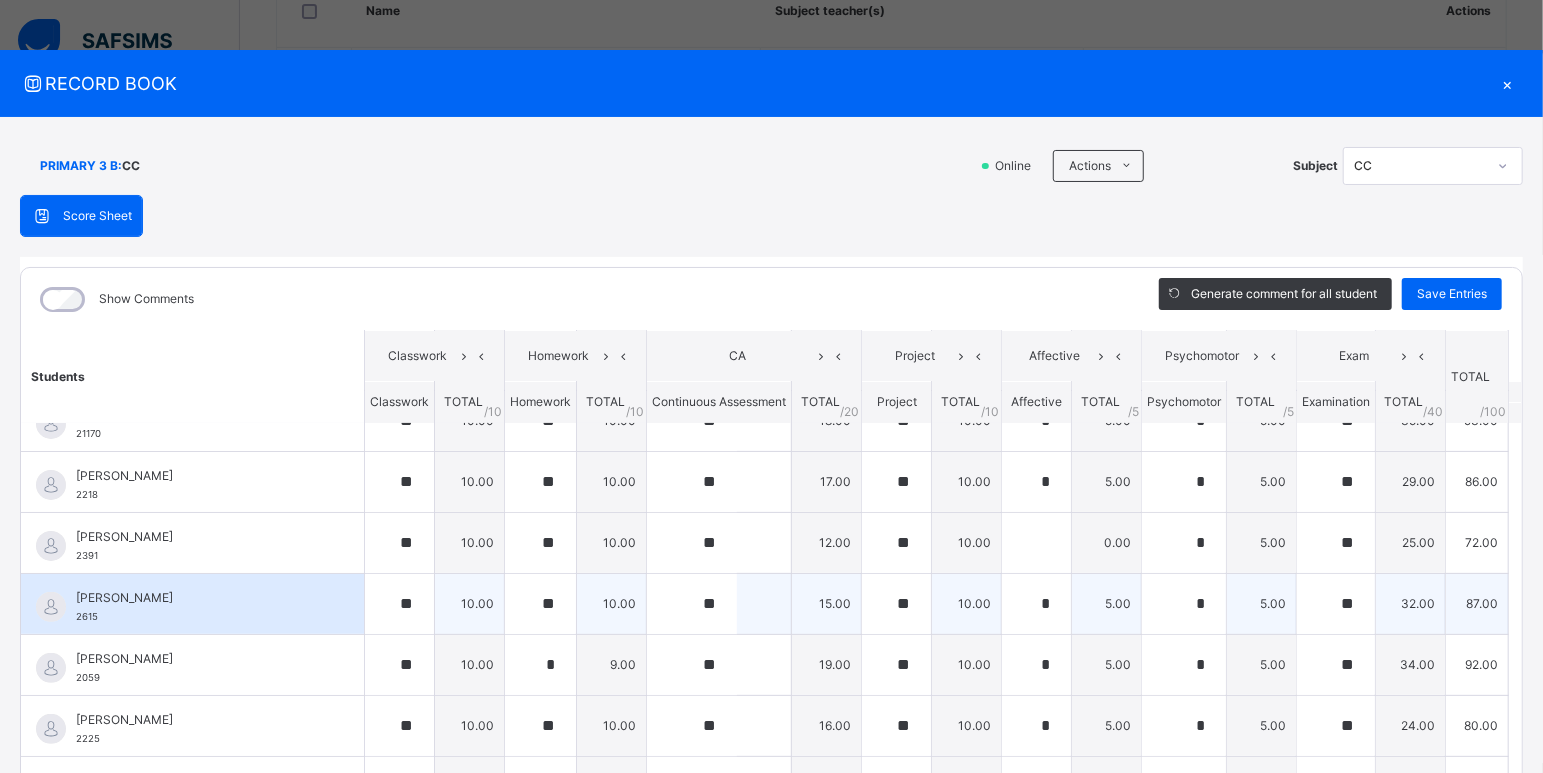 scroll, scrollTop: 340, scrollLeft: 0, axis: vertical 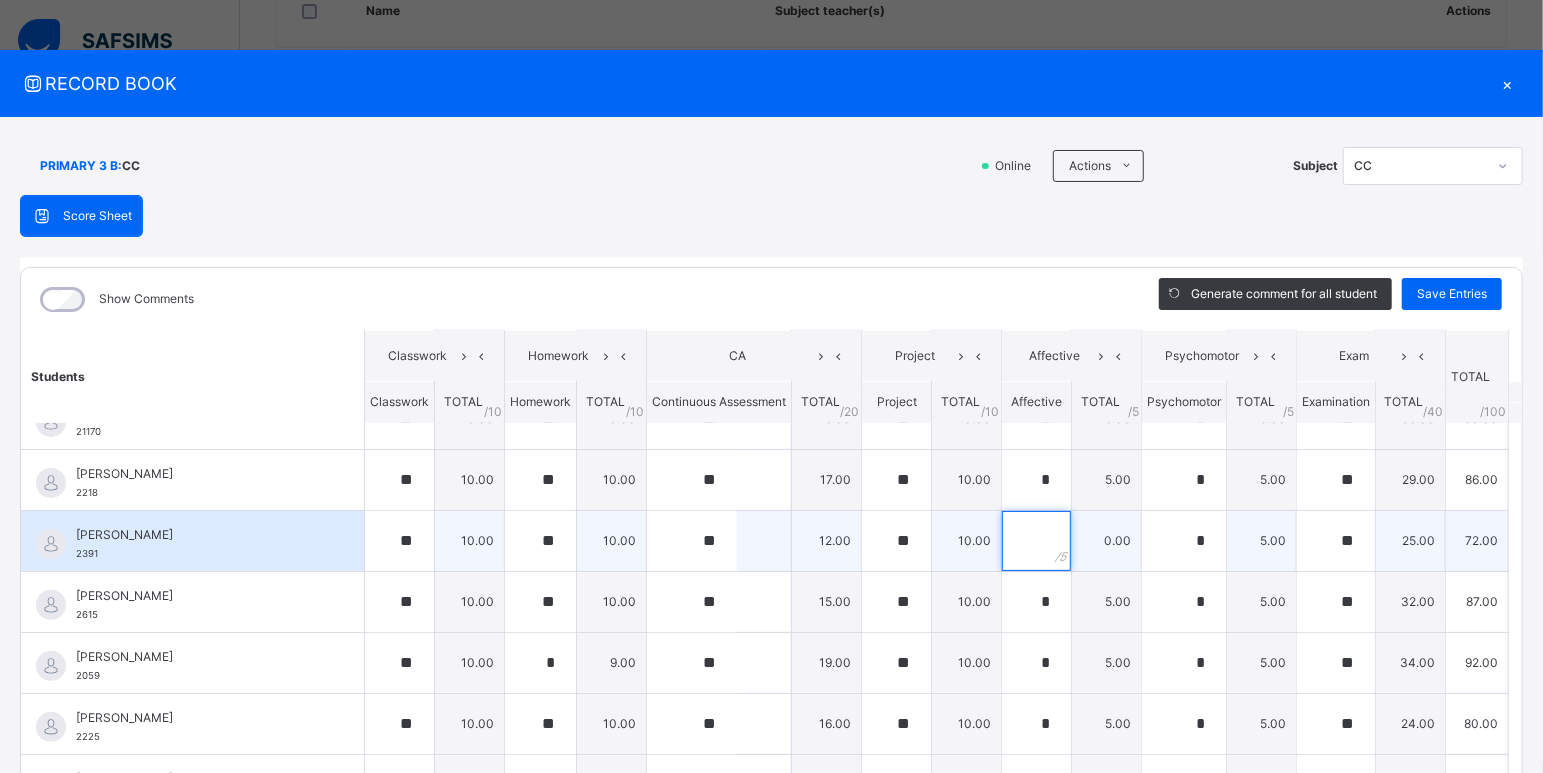 click at bounding box center (1036, 541) 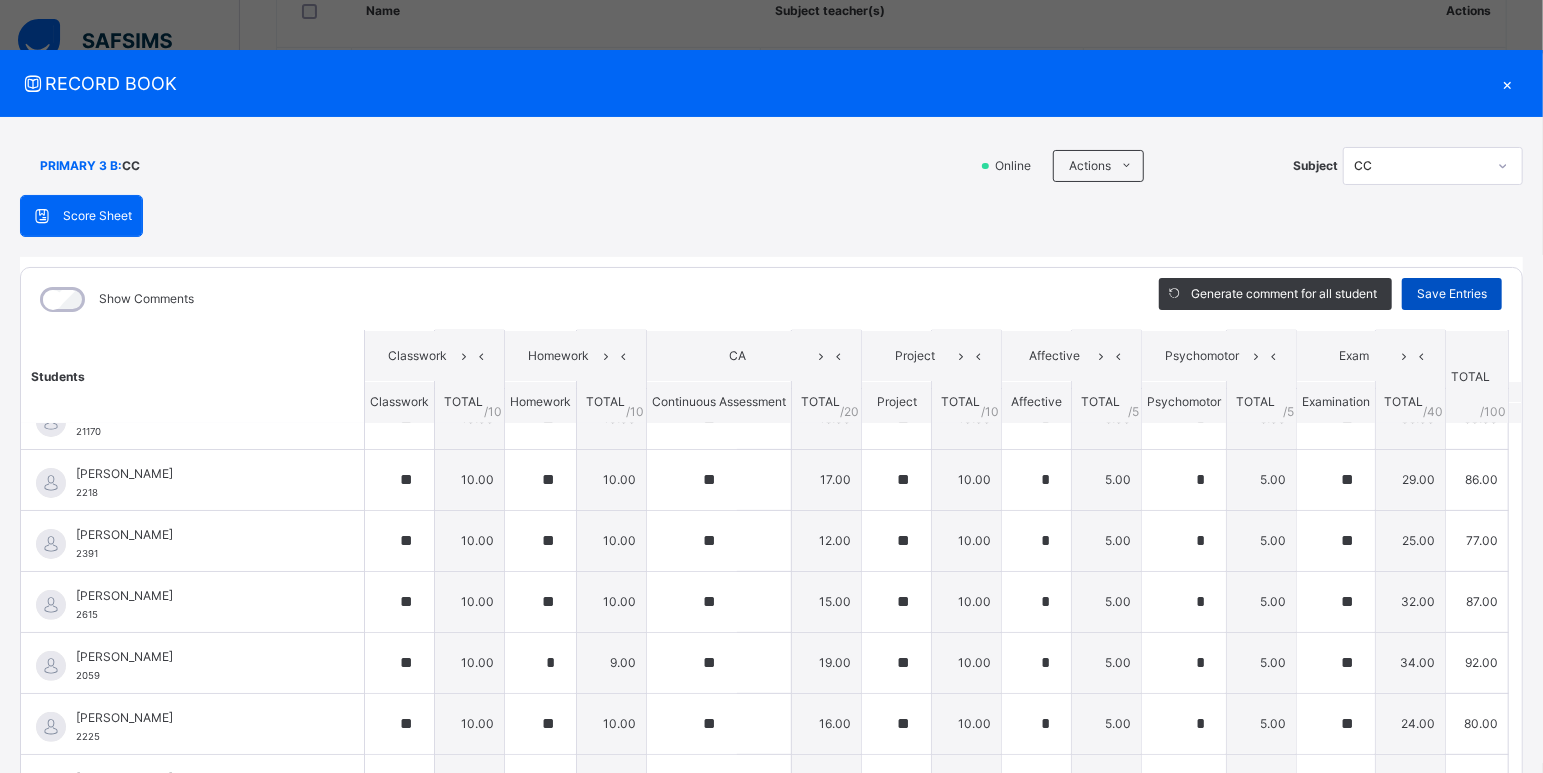 click on "Save Entries" at bounding box center [1452, 294] 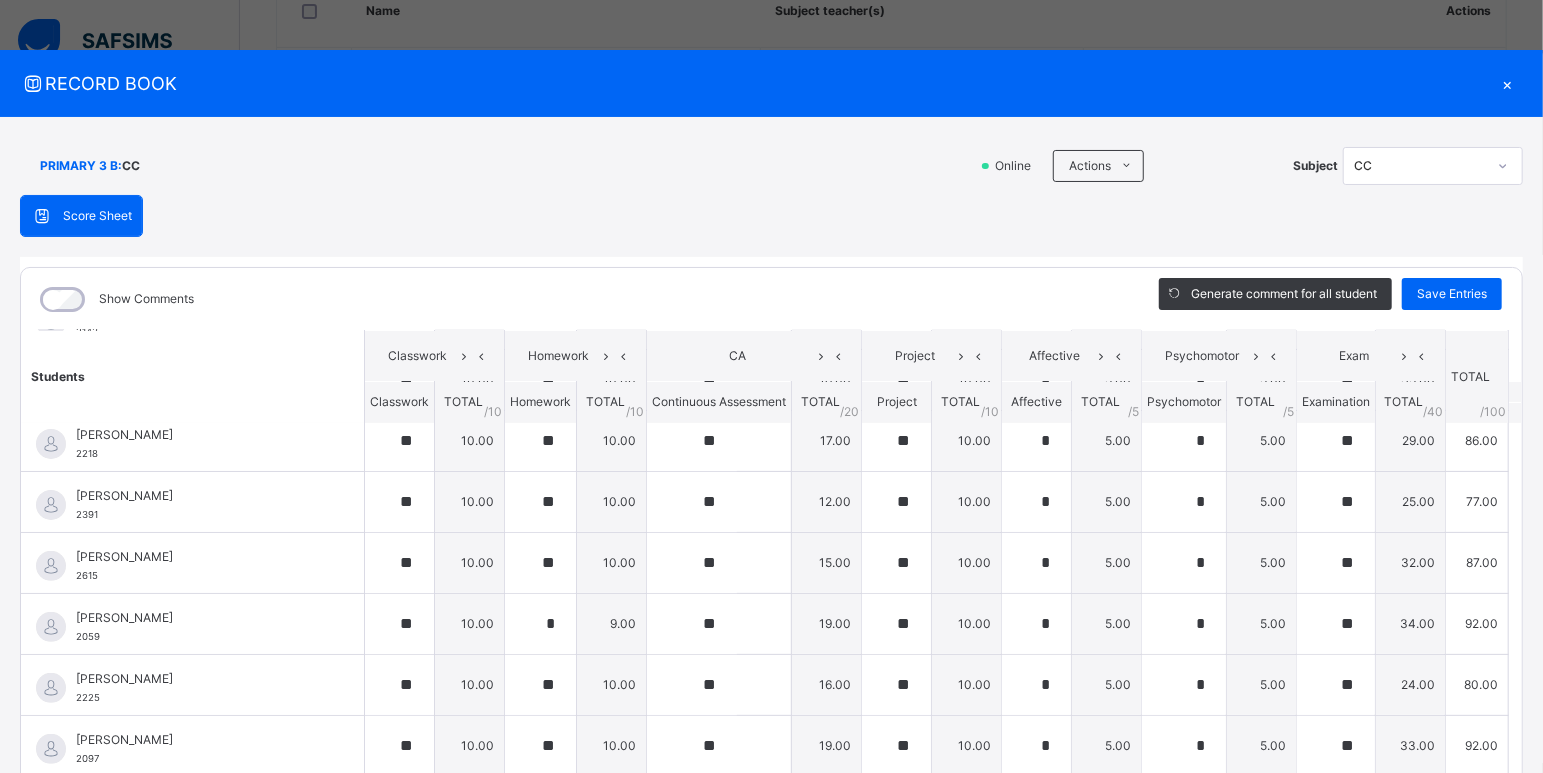 scroll, scrollTop: 384, scrollLeft: 0, axis: vertical 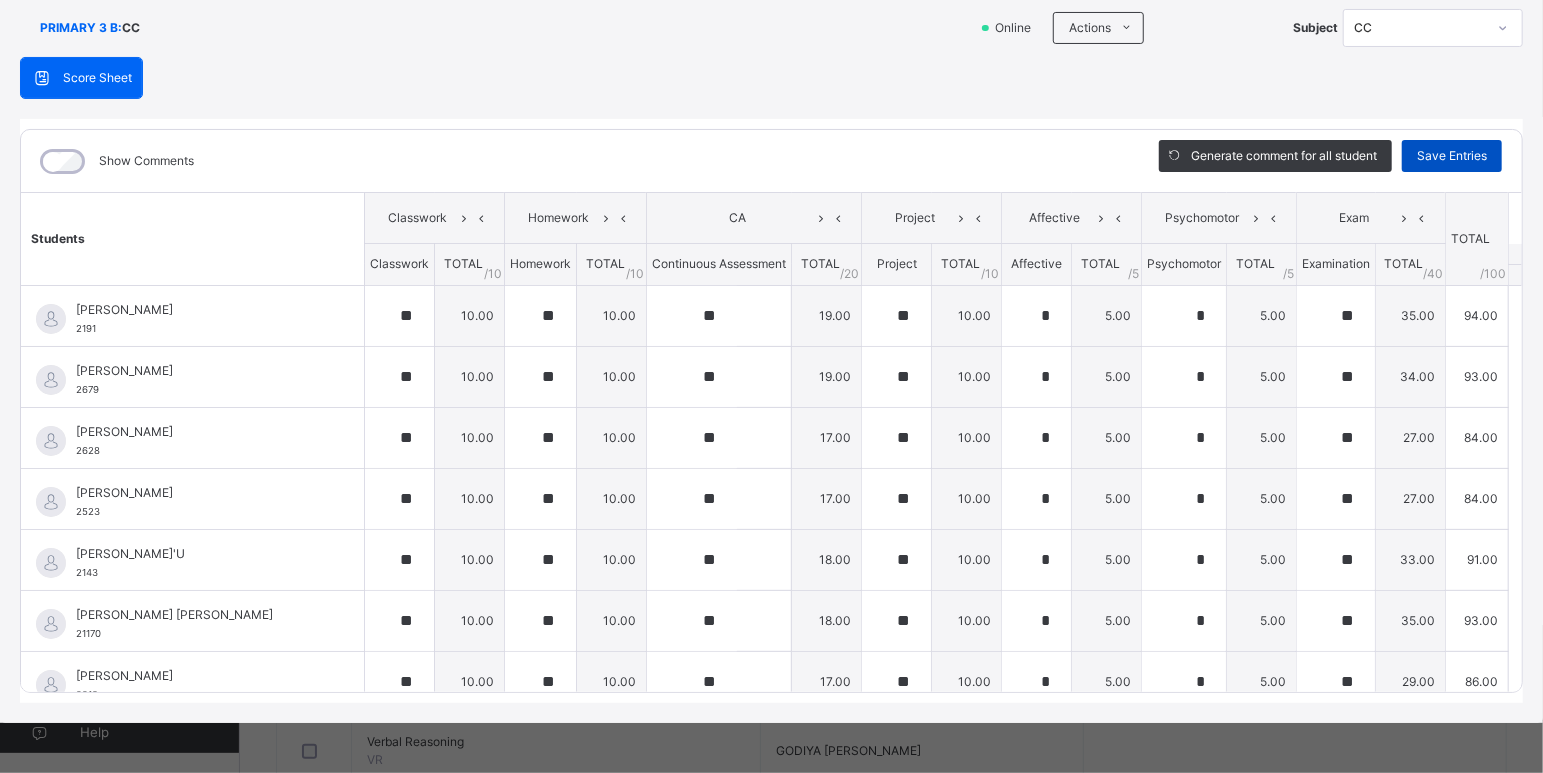 click on "Save Entries" at bounding box center [1452, 156] 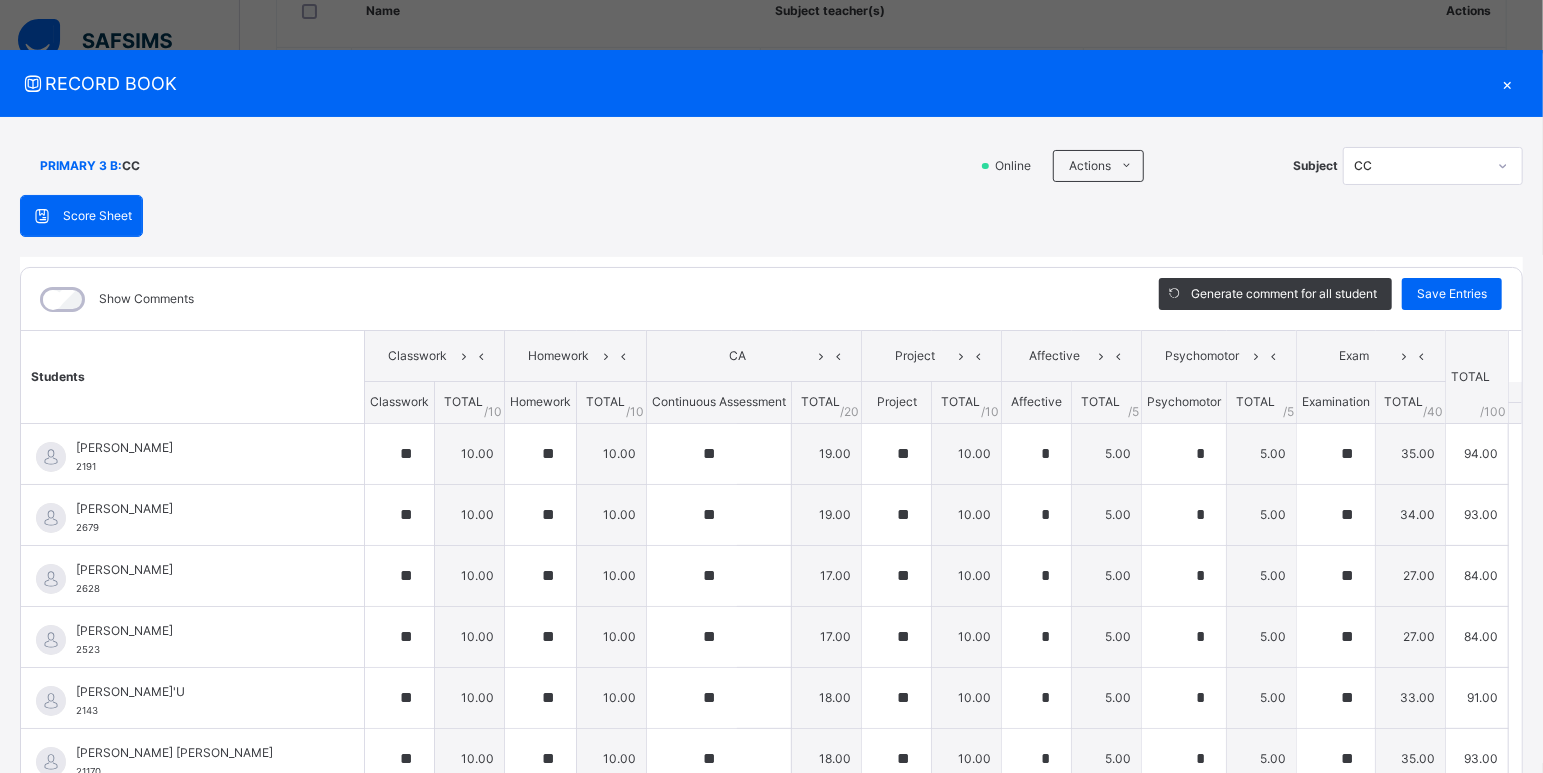 click on "×" at bounding box center (1508, 83) 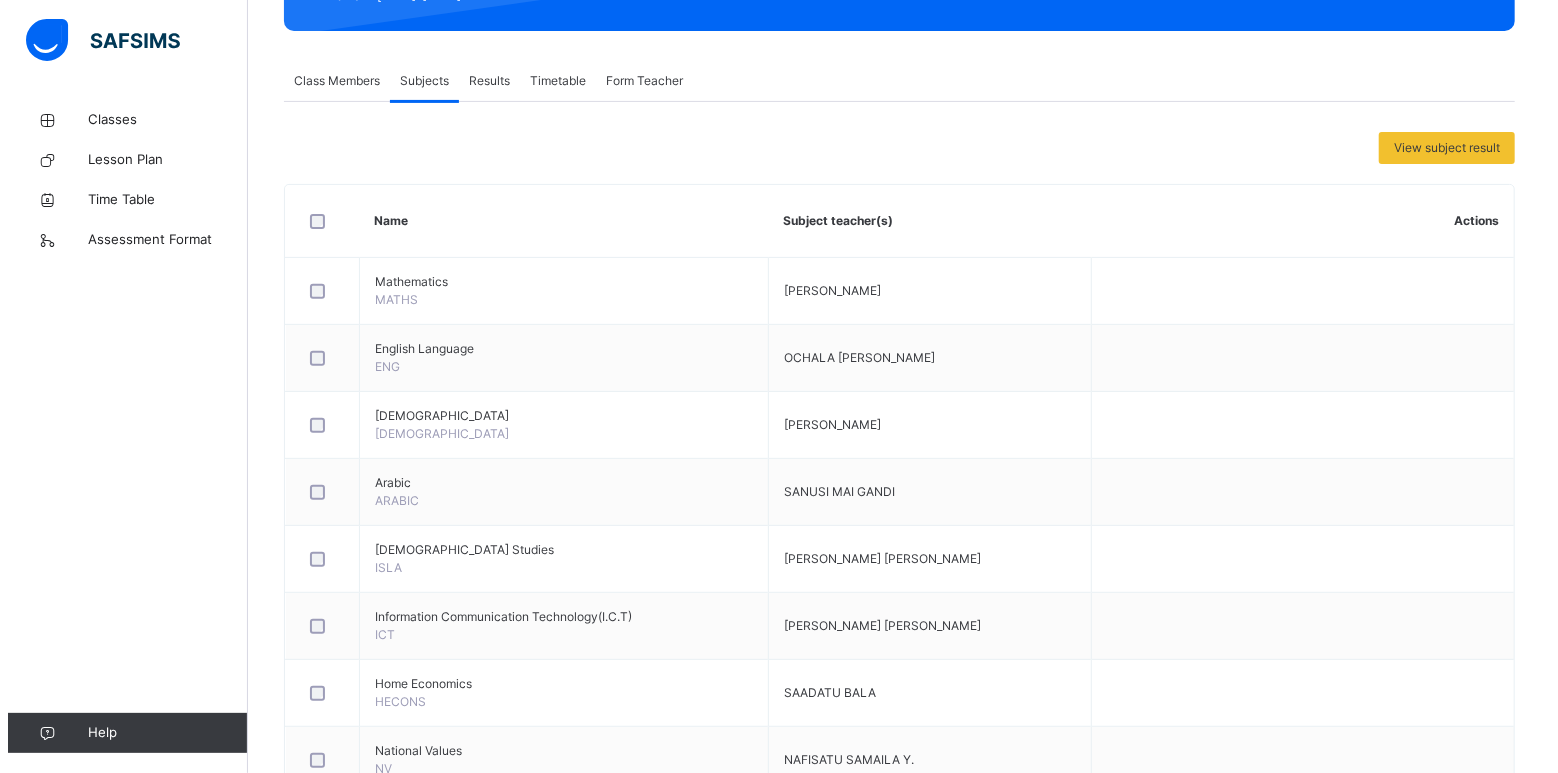 scroll, scrollTop: 0, scrollLeft: 0, axis: both 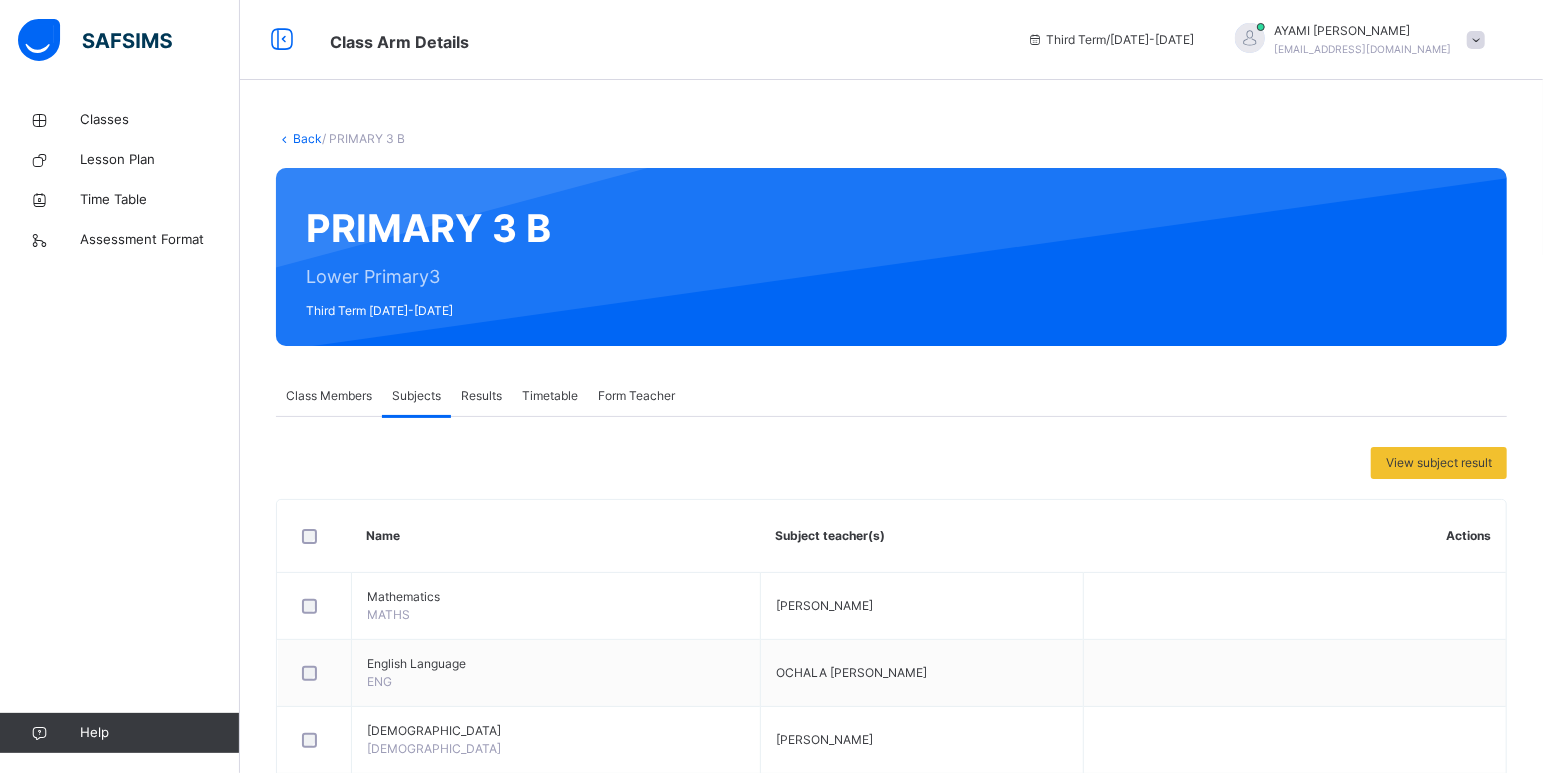 click on "[PERSON_NAME]" at bounding box center (1363, 31) 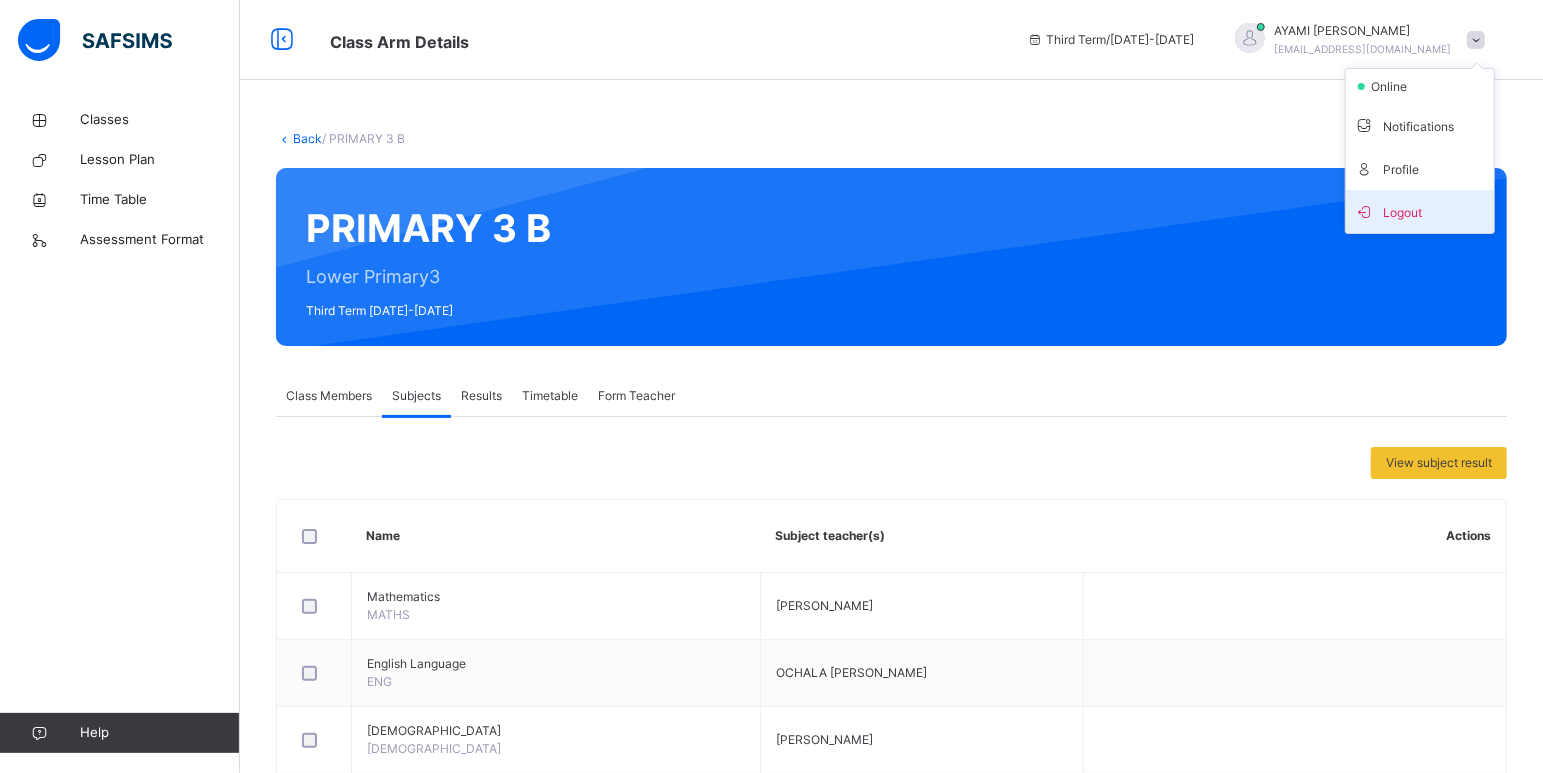 click on "Logout" at bounding box center (1420, 211) 